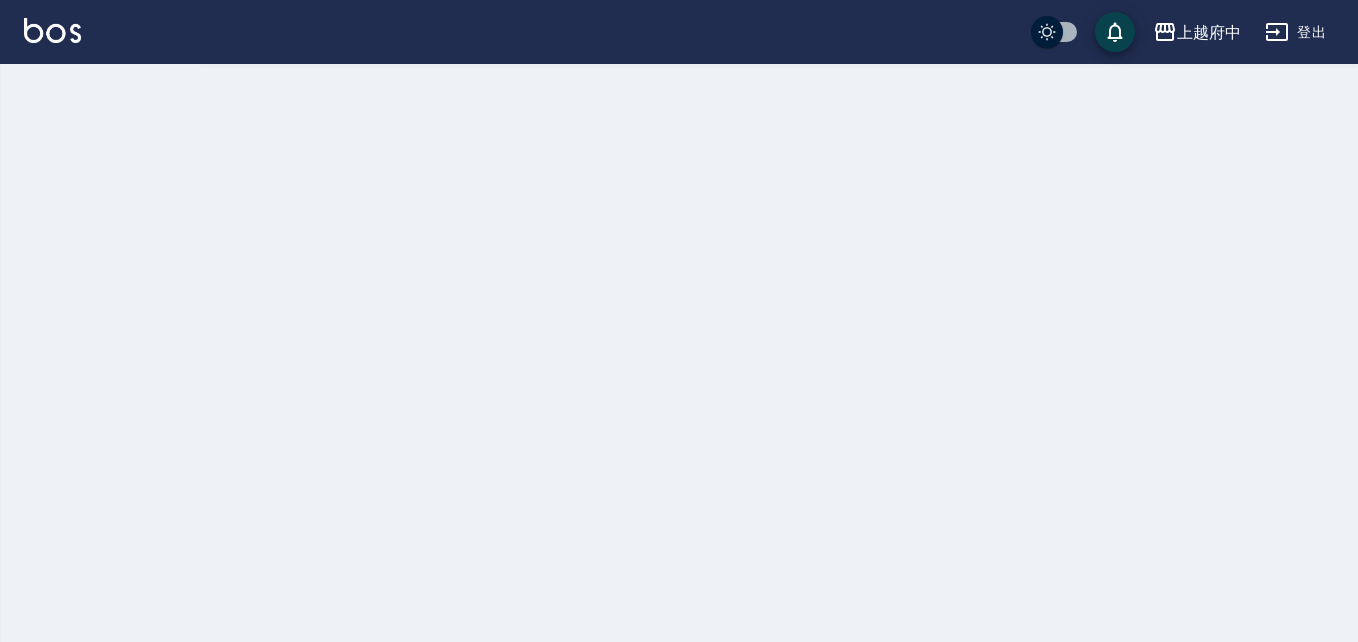 scroll, scrollTop: 0, scrollLeft: 0, axis: both 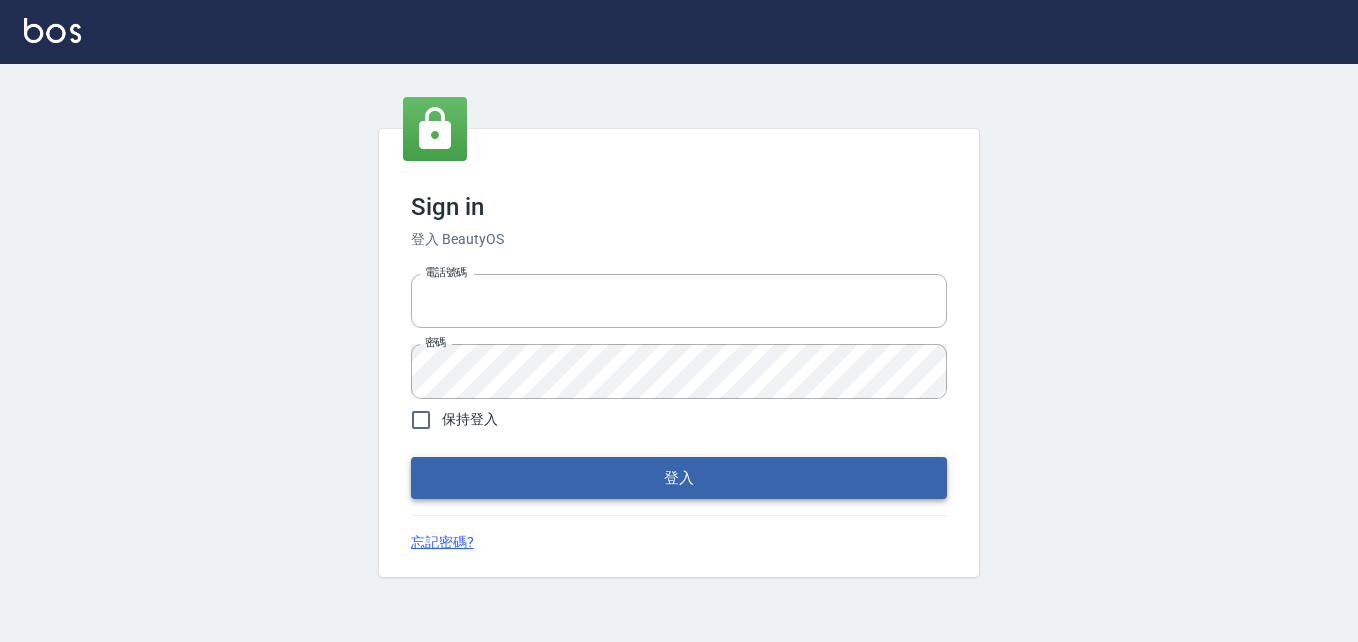 type on "[PHONE]" 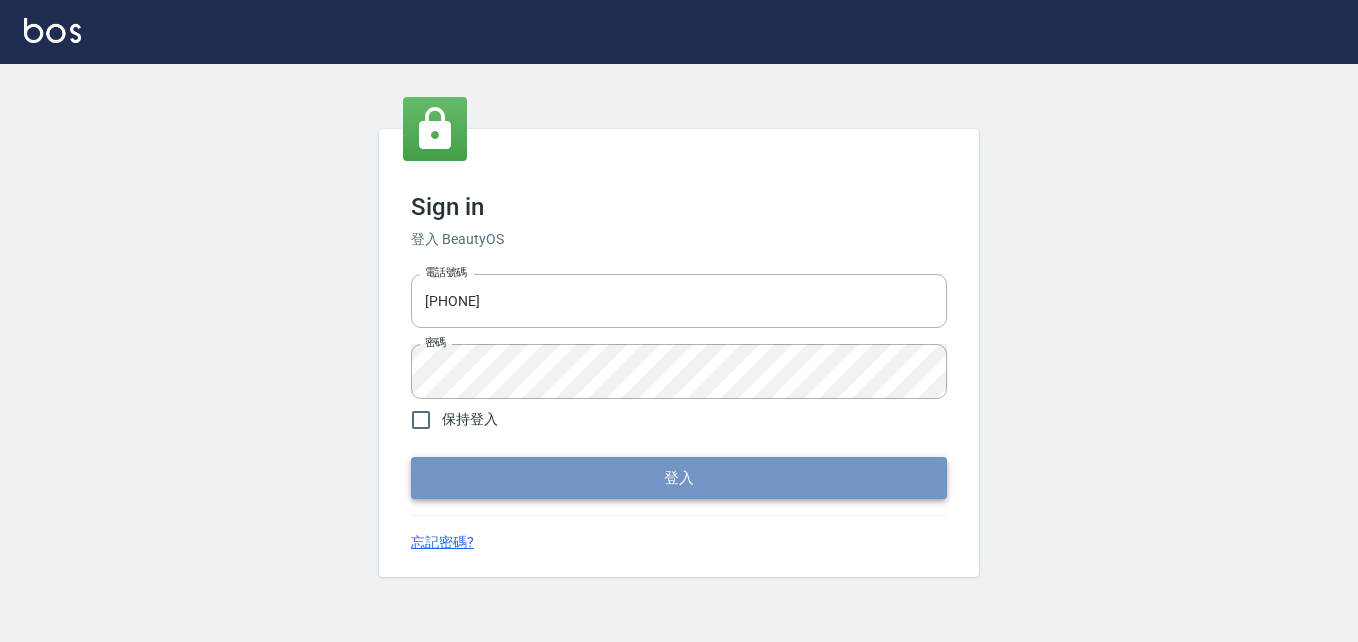 click on "登入" at bounding box center (679, 478) 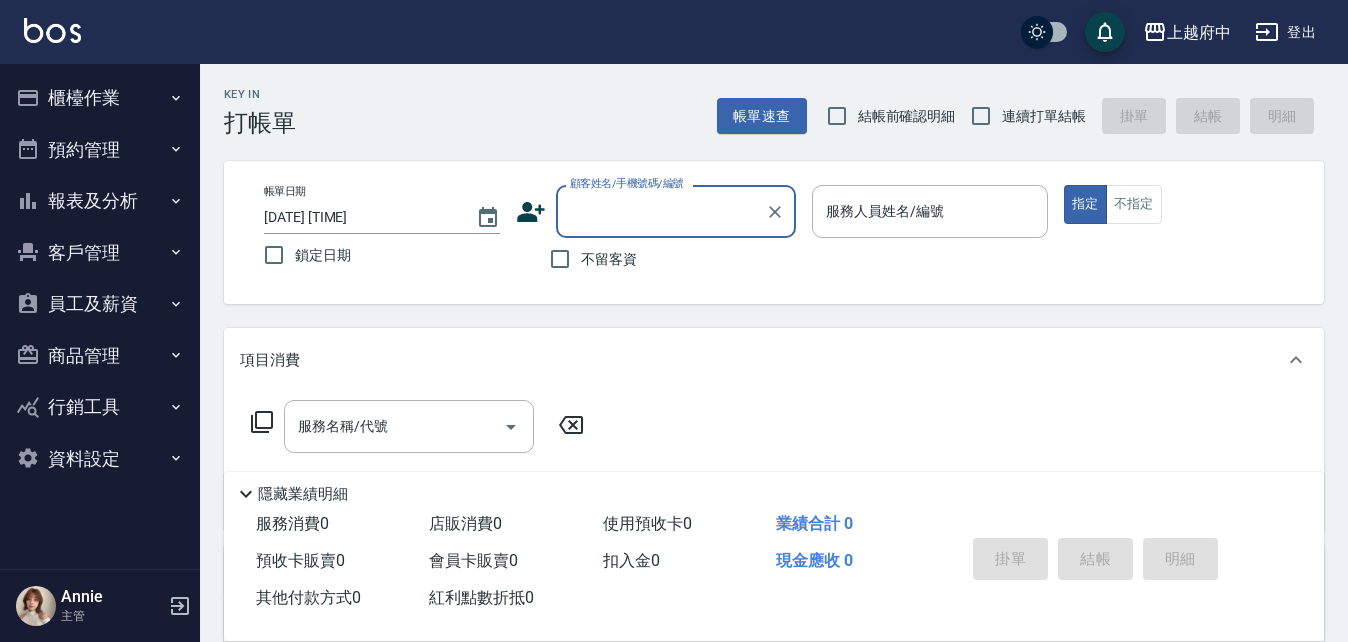 click on "報表及分析" at bounding box center (100, 201) 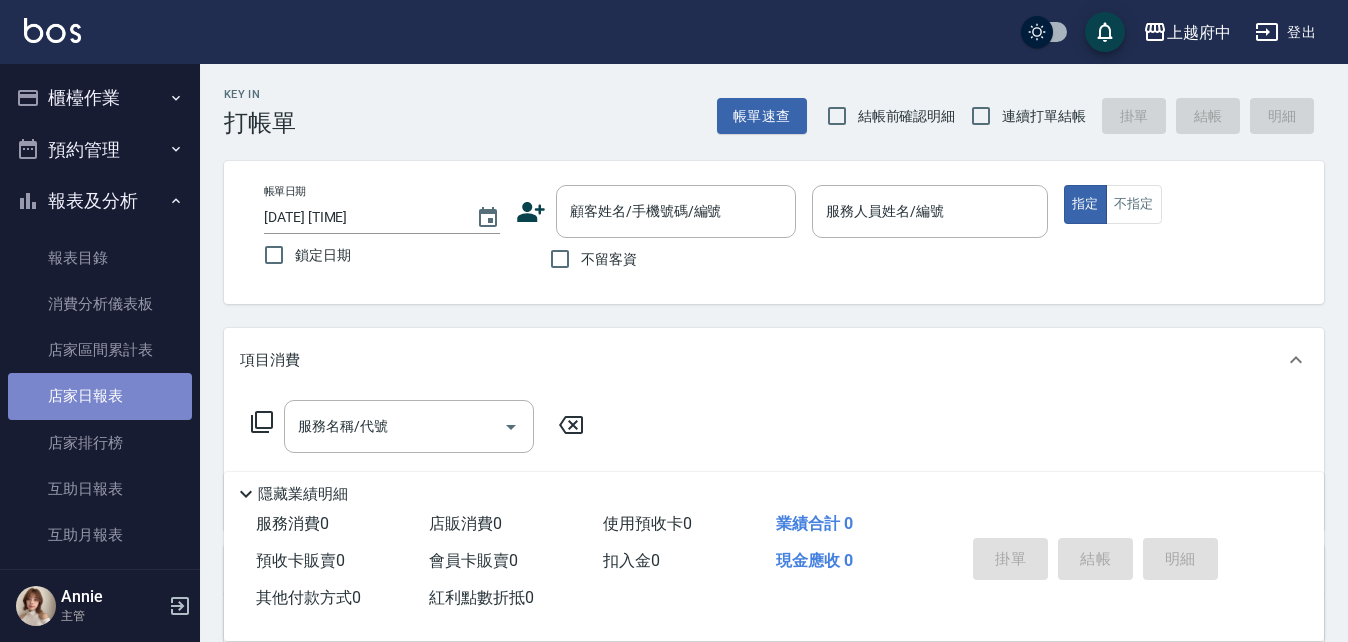 click on "店家日報表" at bounding box center [100, 396] 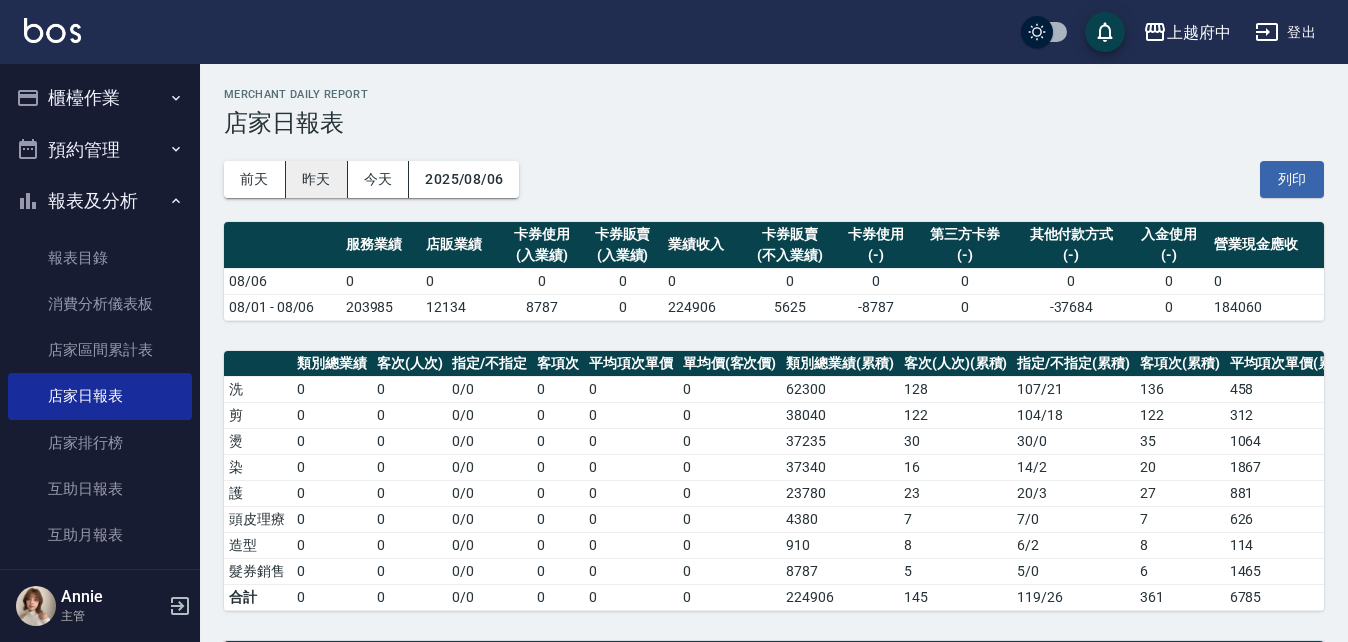 click on "昨天" at bounding box center (317, 179) 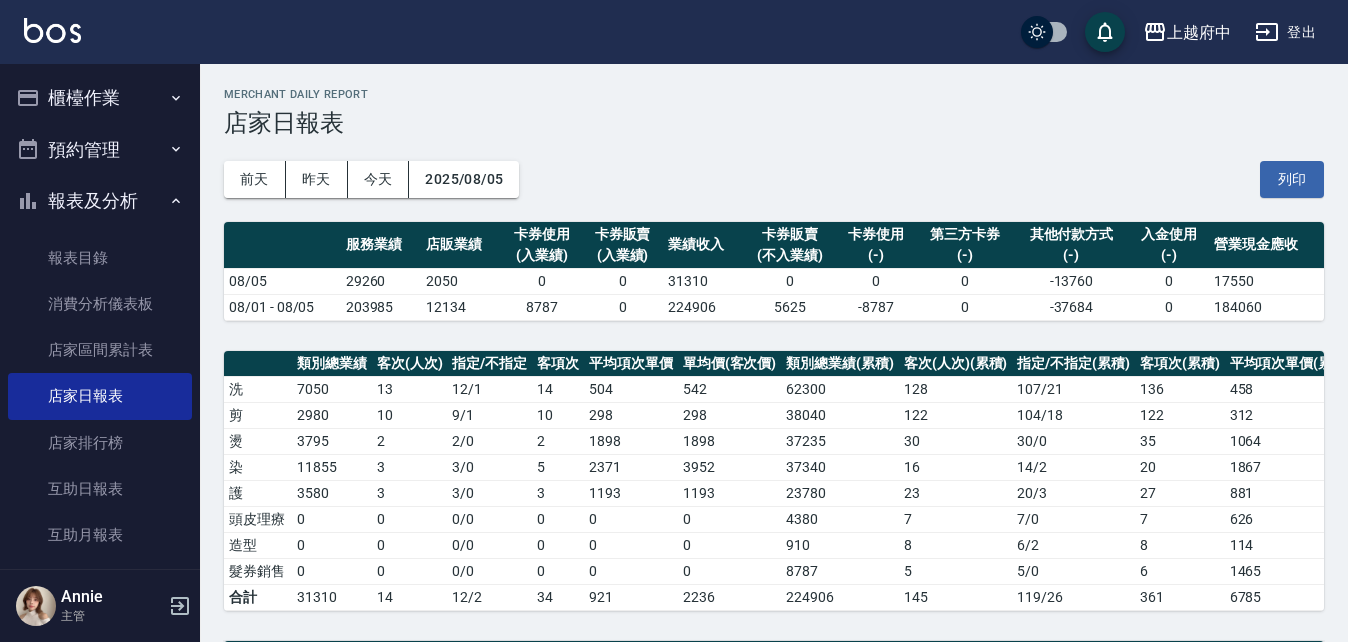 scroll, scrollTop: 500, scrollLeft: 0, axis: vertical 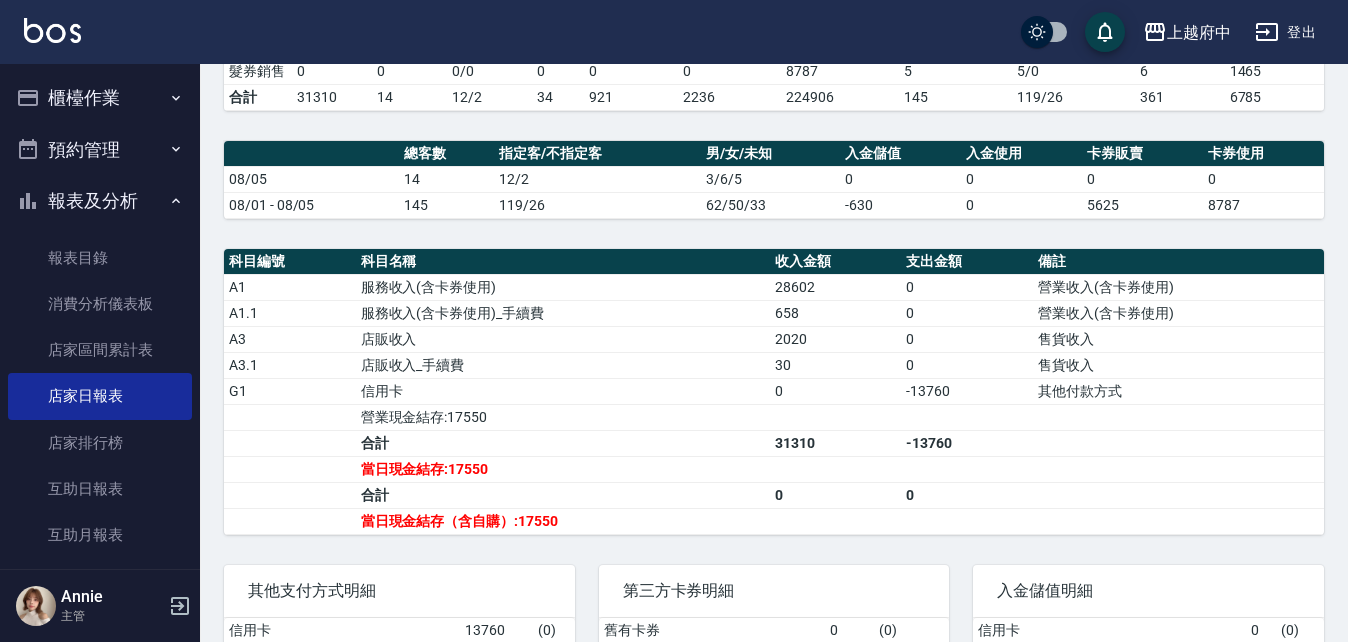 click on "報表及分析" at bounding box center (100, 201) 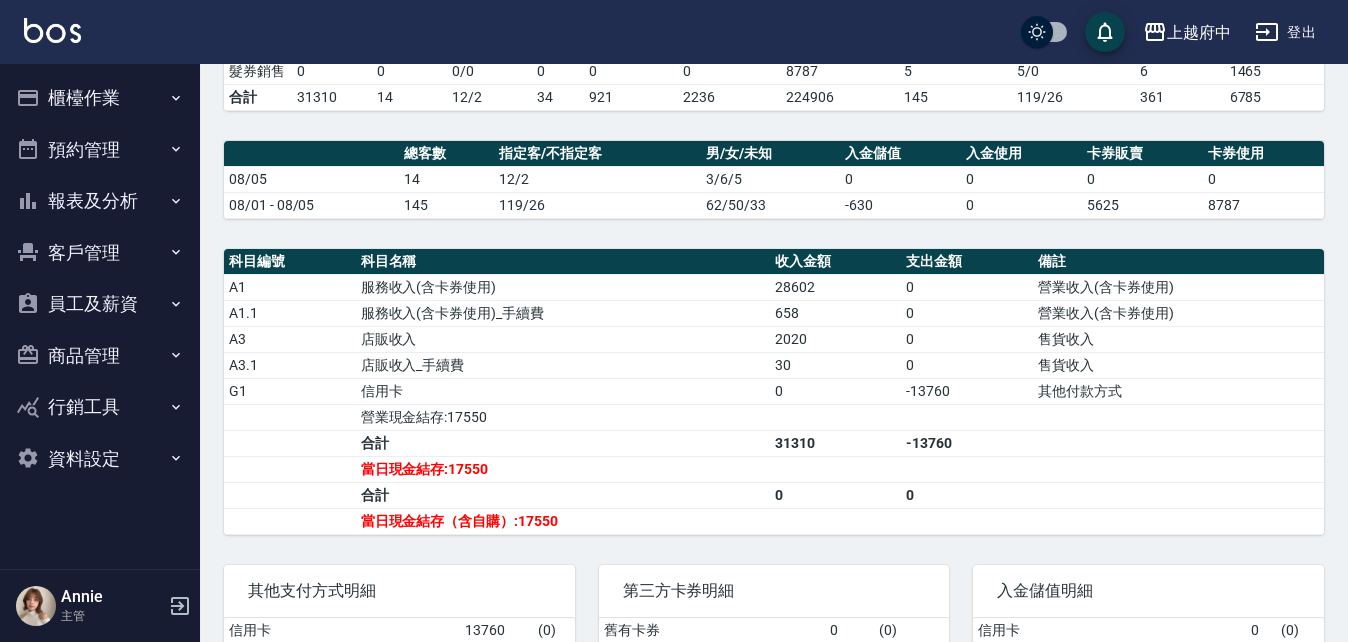 click on "櫃檯作業" at bounding box center [100, 98] 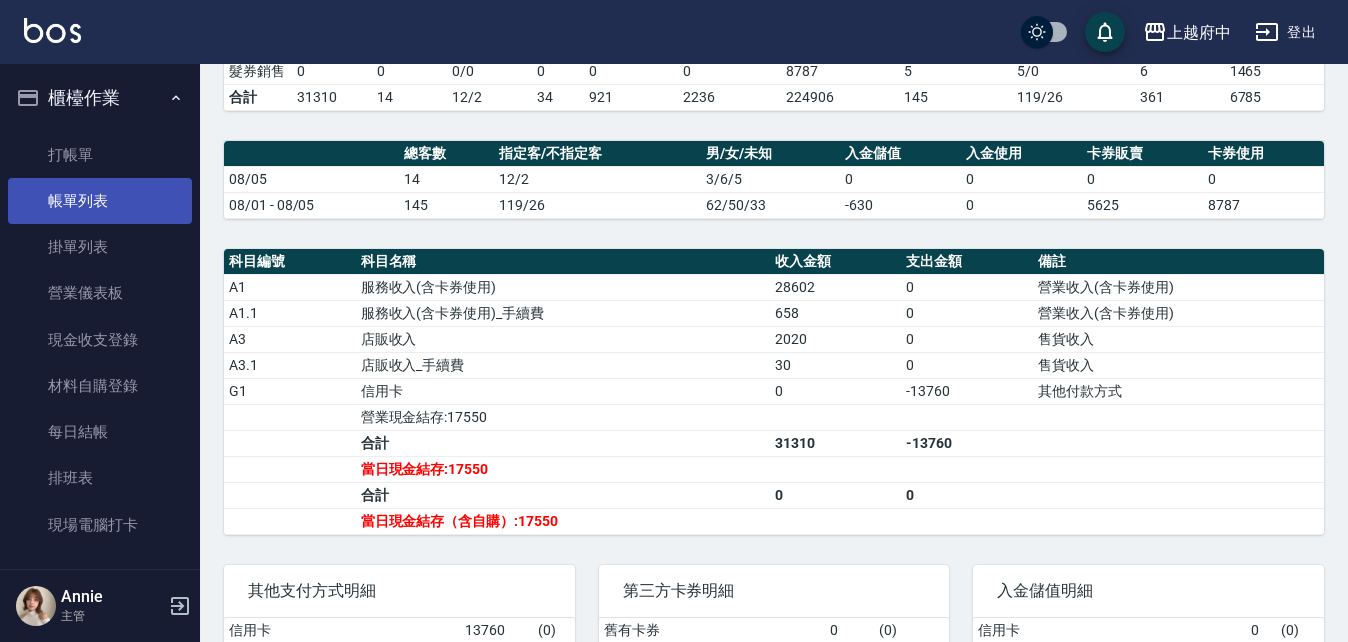 click on "帳單列表" at bounding box center (100, 201) 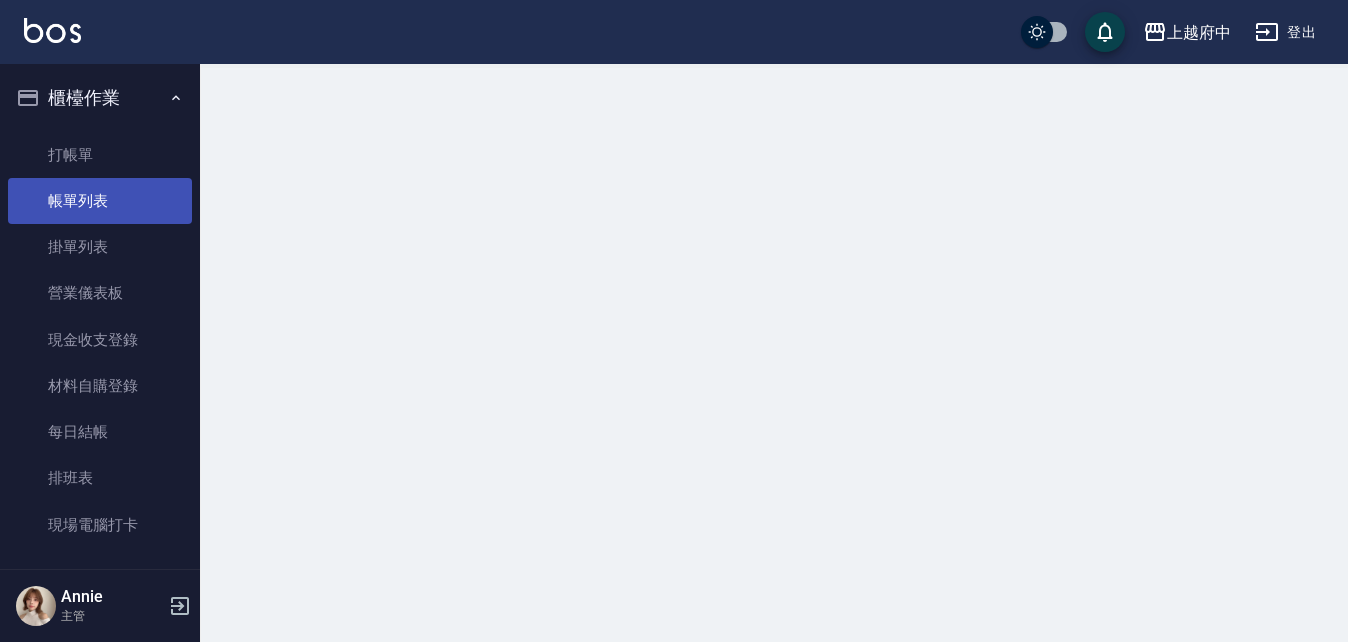 scroll, scrollTop: 0, scrollLeft: 0, axis: both 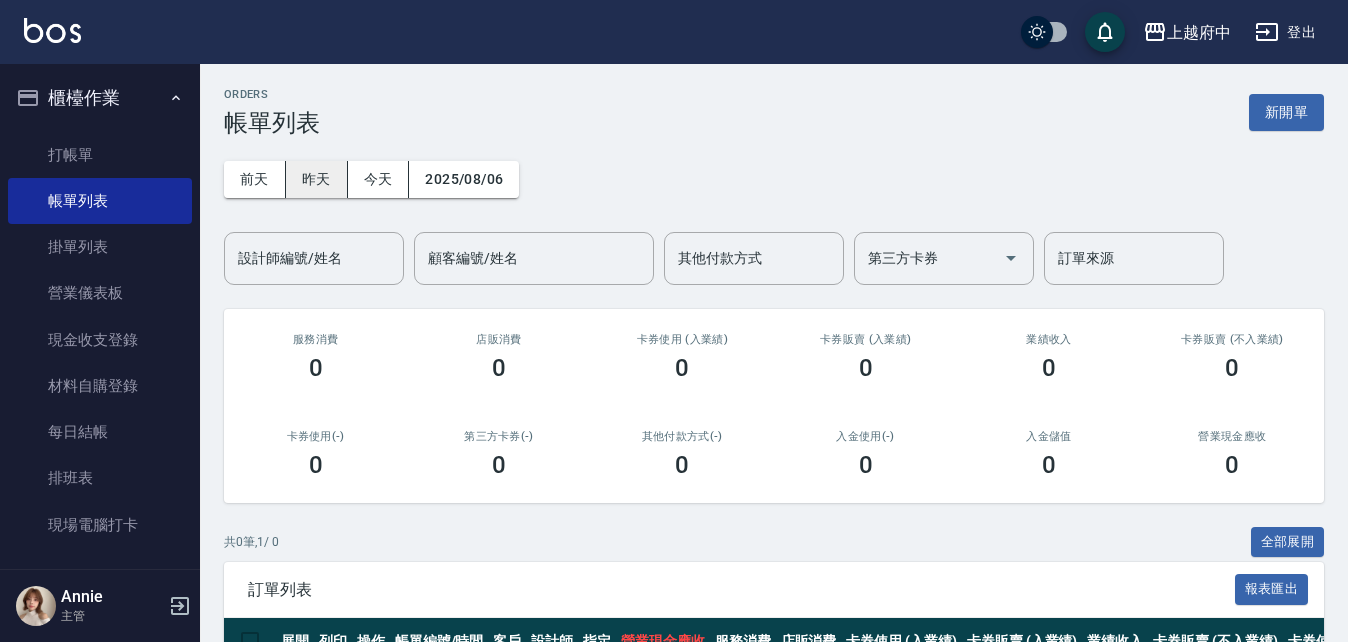 click on "昨天" at bounding box center [317, 179] 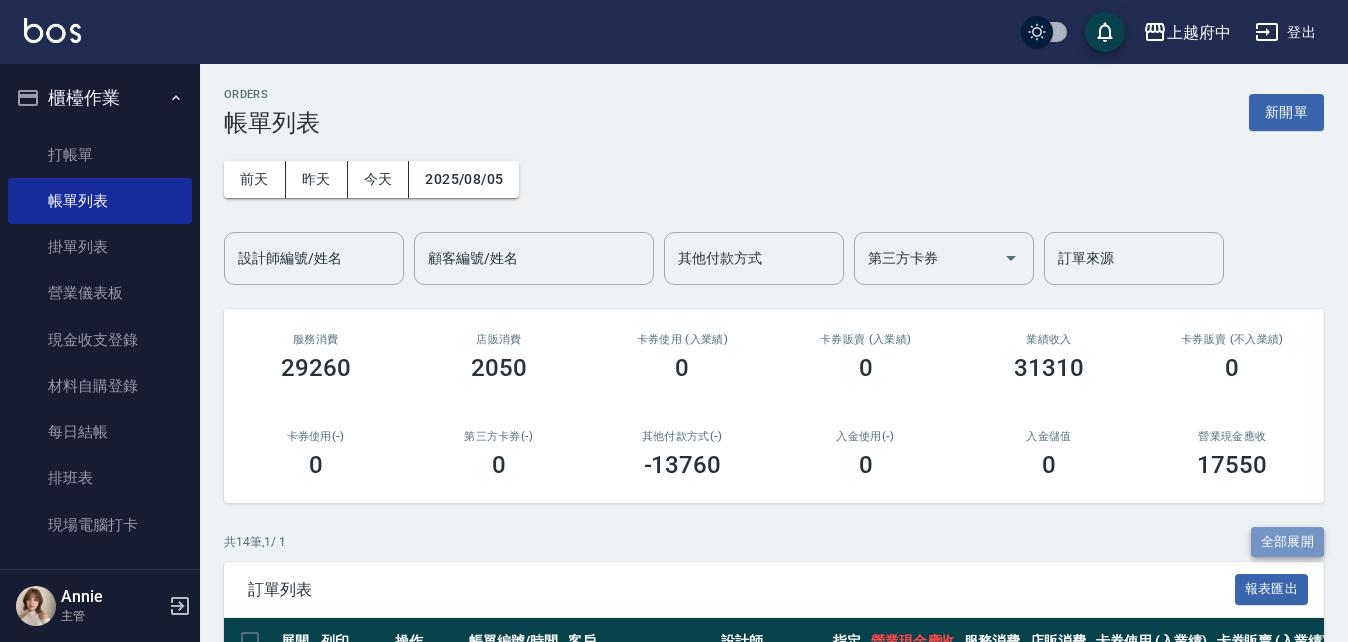 click on "全部展開" at bounding box center [1288, 542] 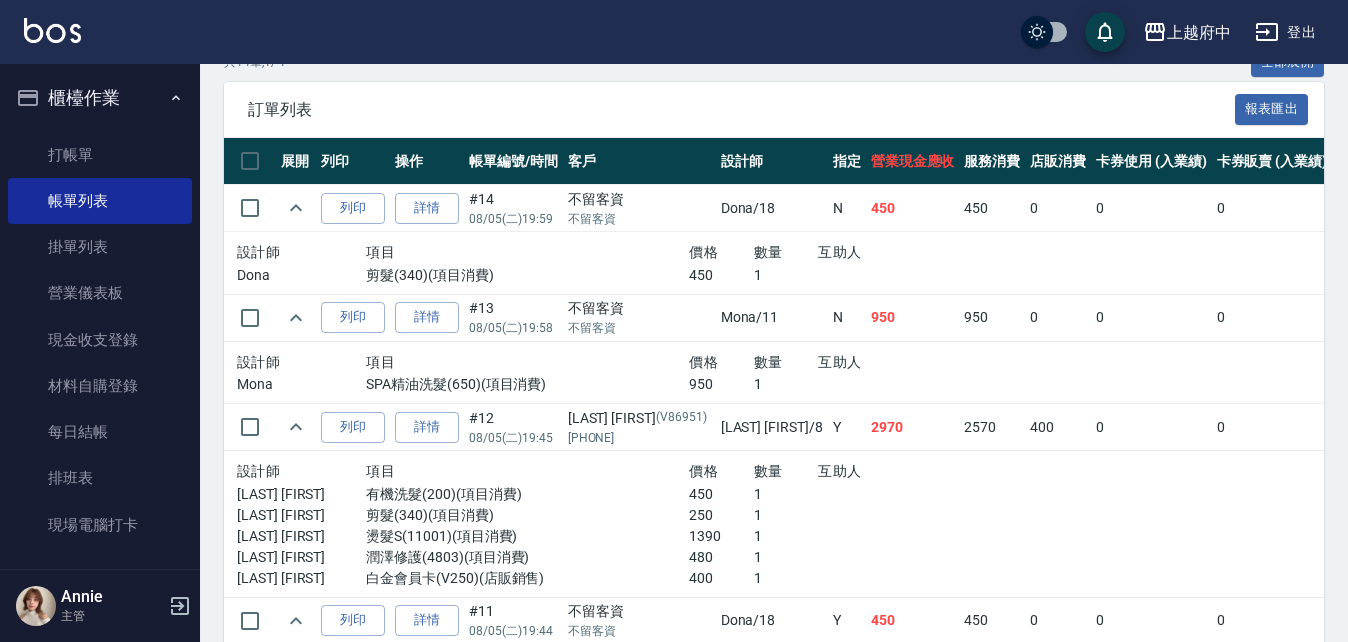scroll, scrollTop: 500, scrollLeft: 0, axis: vertical 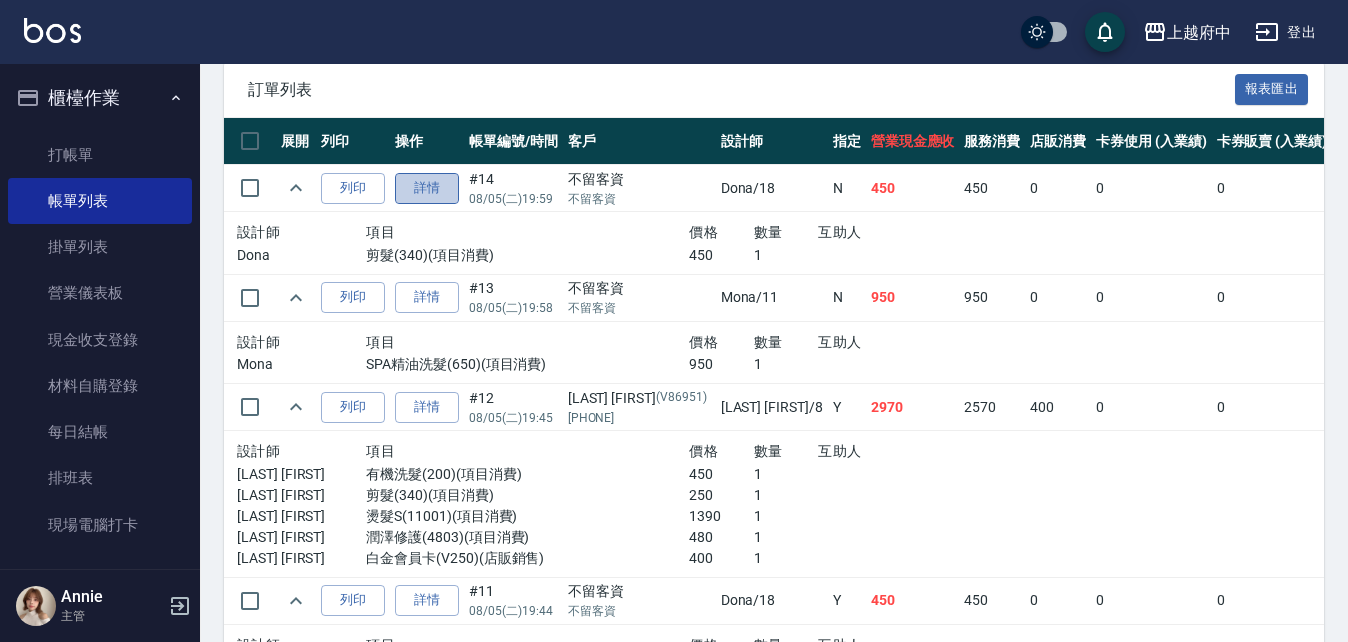 click on "詳情" at bounding box center [427, 188] 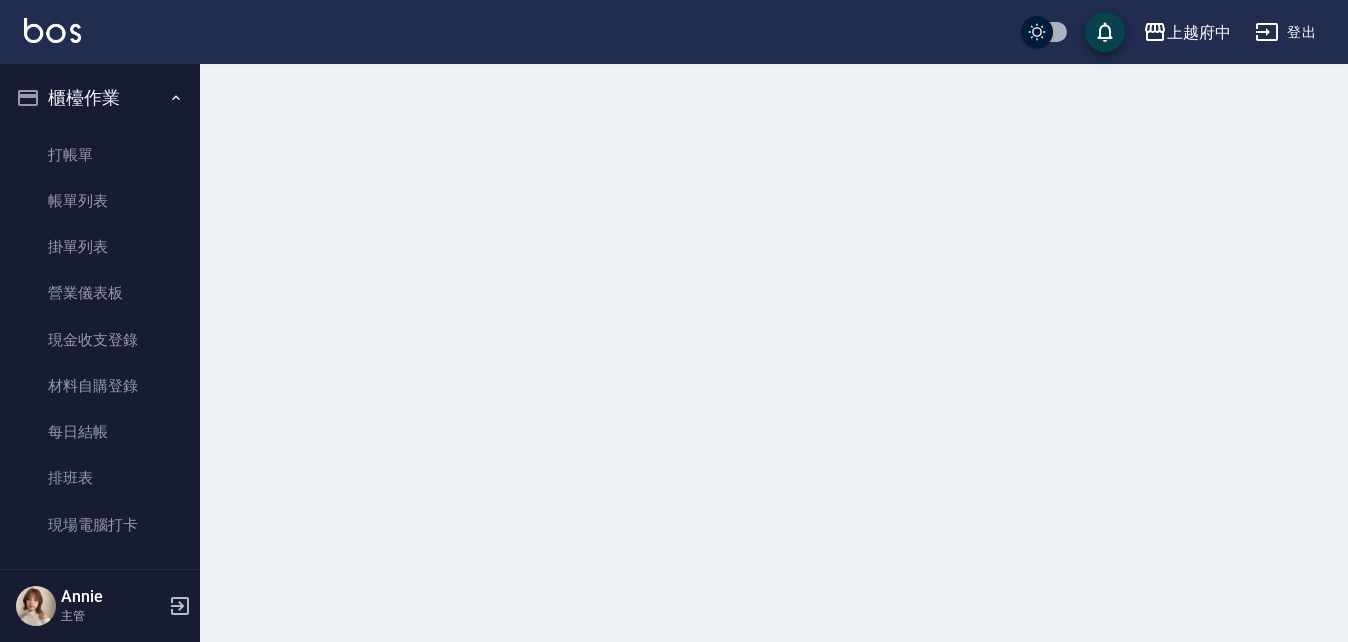scroll, scrollTop: 0, scrollLeft: 0, axis: both 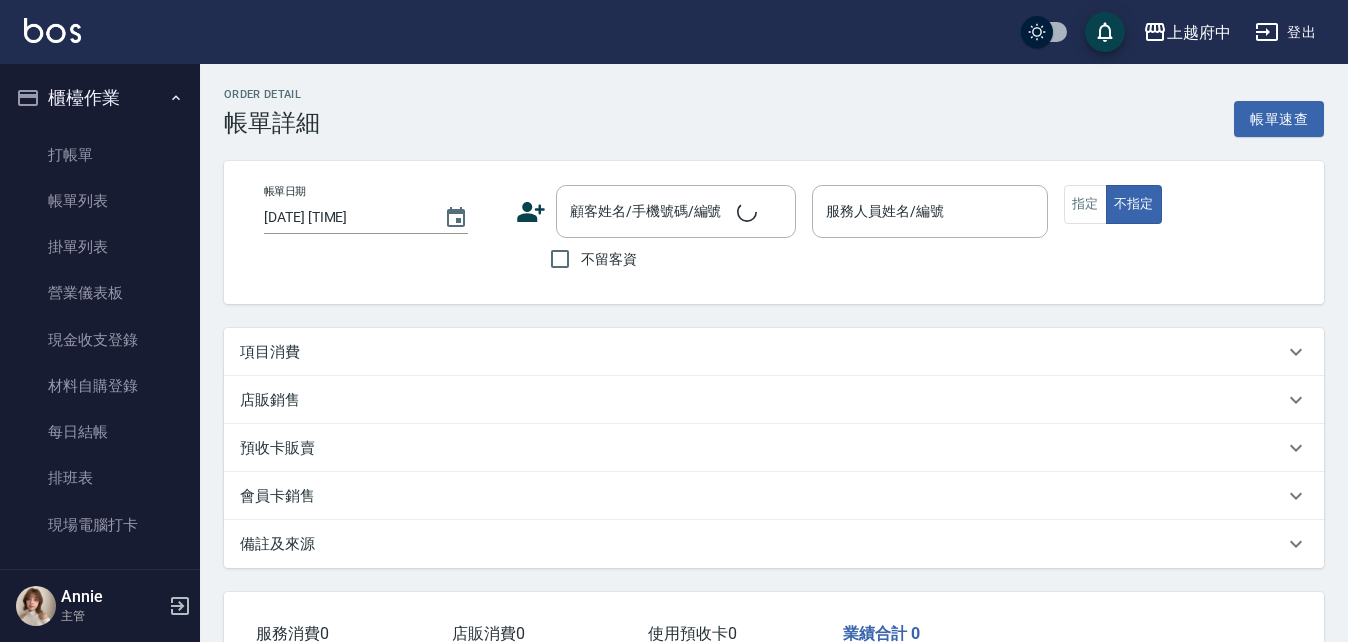 type on "2025/08/05 19:59" 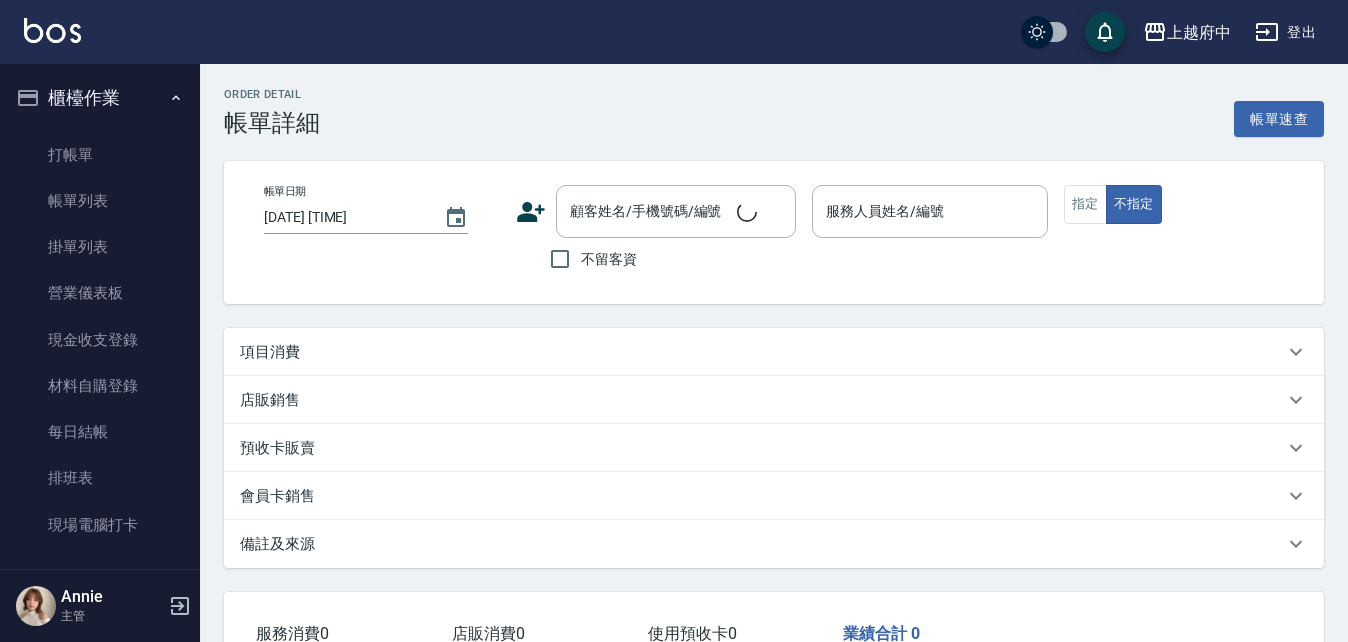 checkbox on "true" 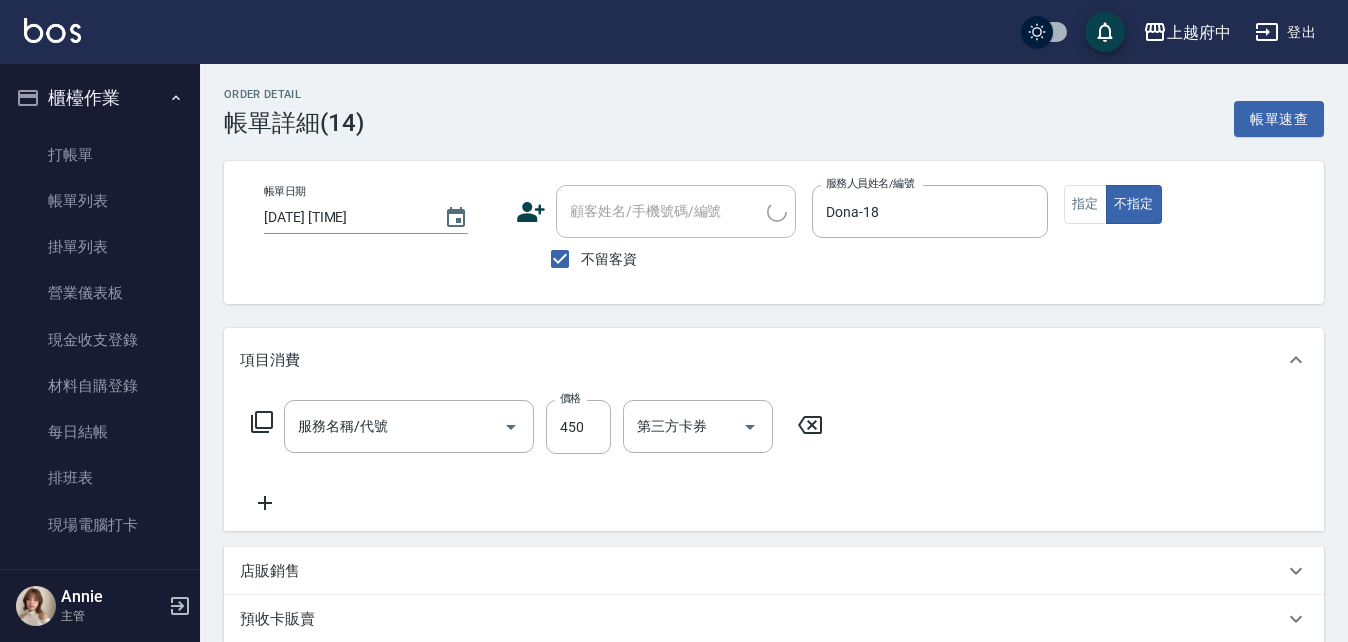 type on "剪髮(340)" 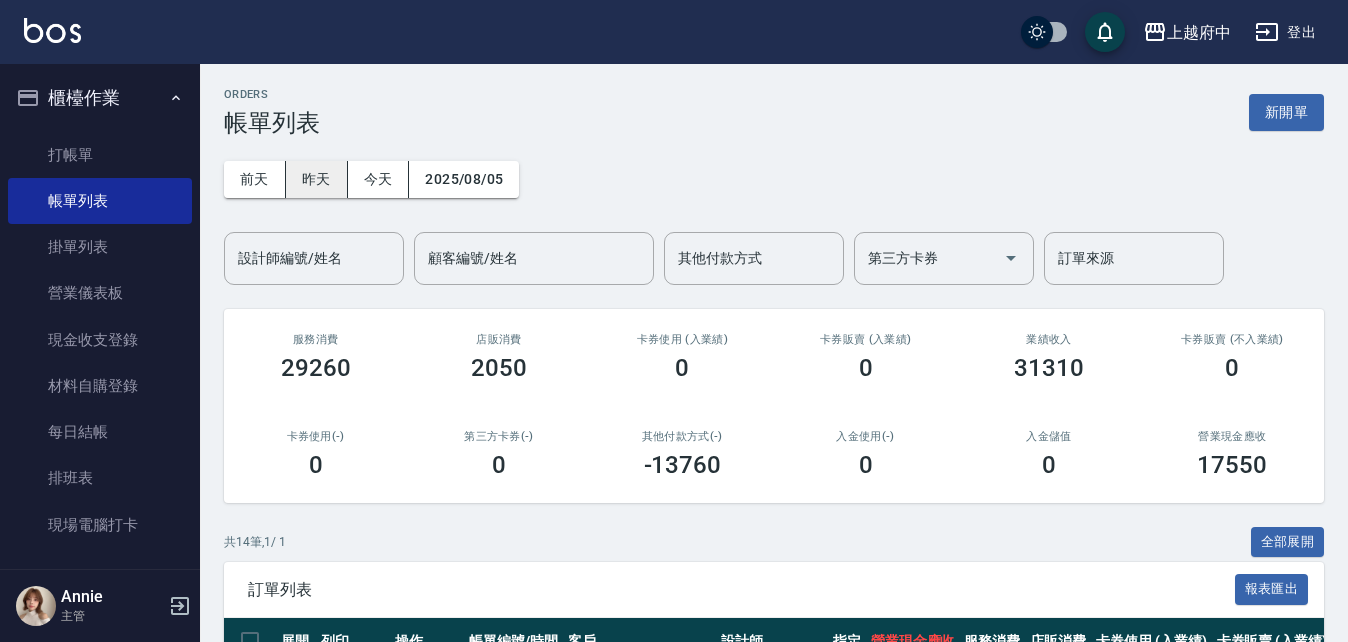 click on "昨天" at bounding box center (317, 179) 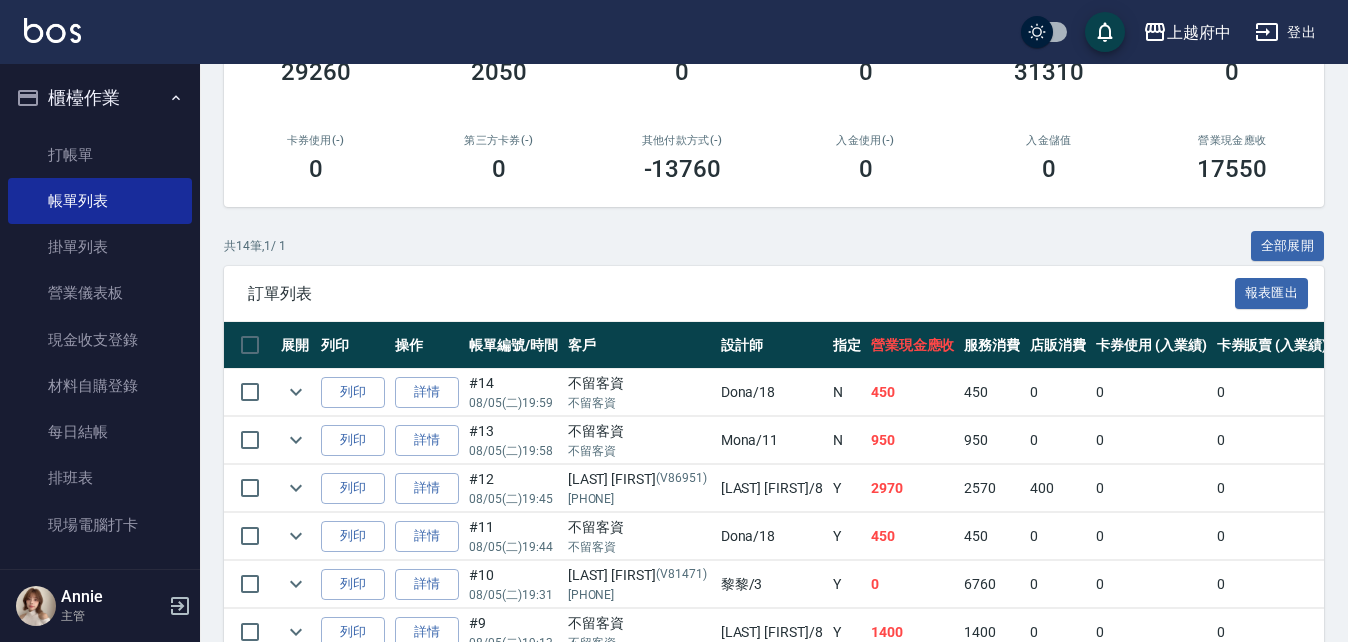 scroll, scrollTop: 300, scrollLeft: 0, axis: vertical 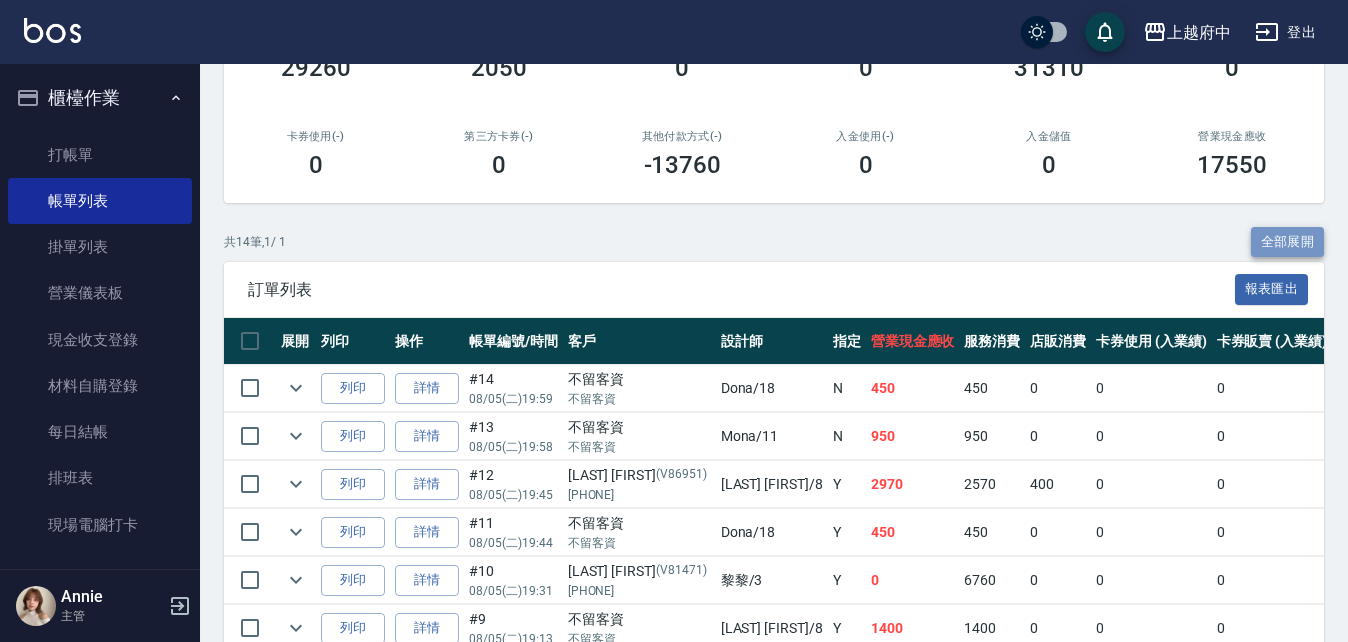 click on "全部展開" at bounding box center [1288, 242] 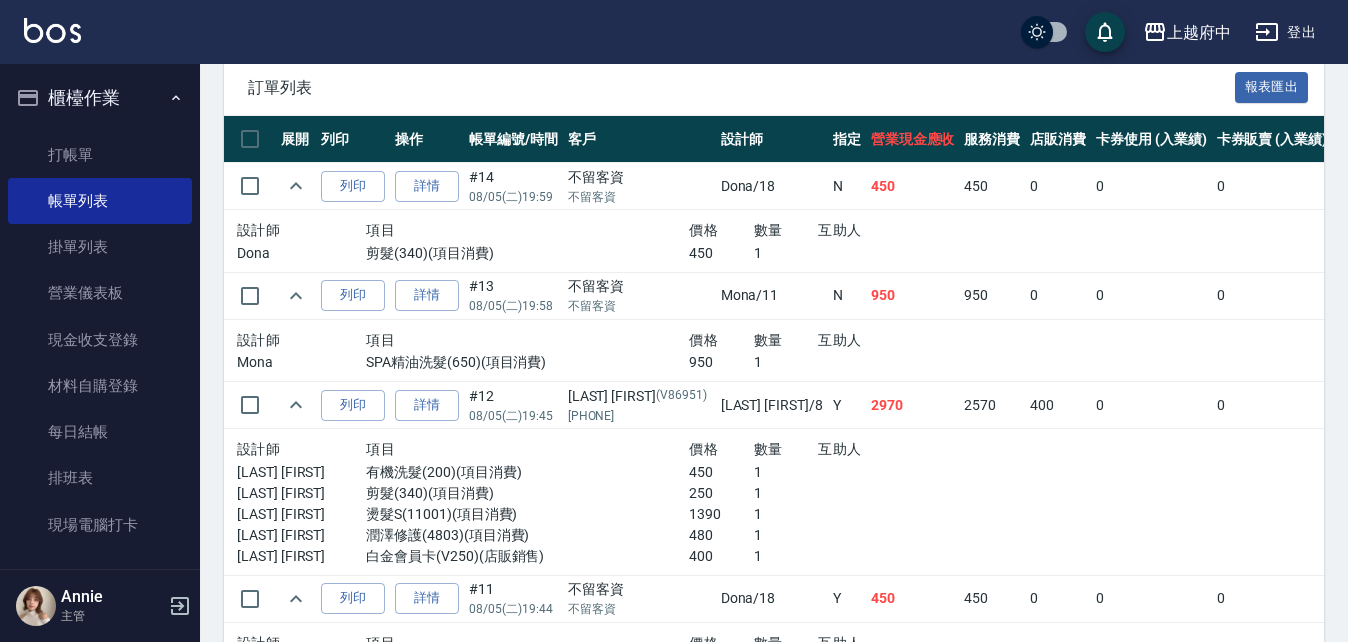scroll, scrollTop: 500, scrollLeft: 0, axis: vertical 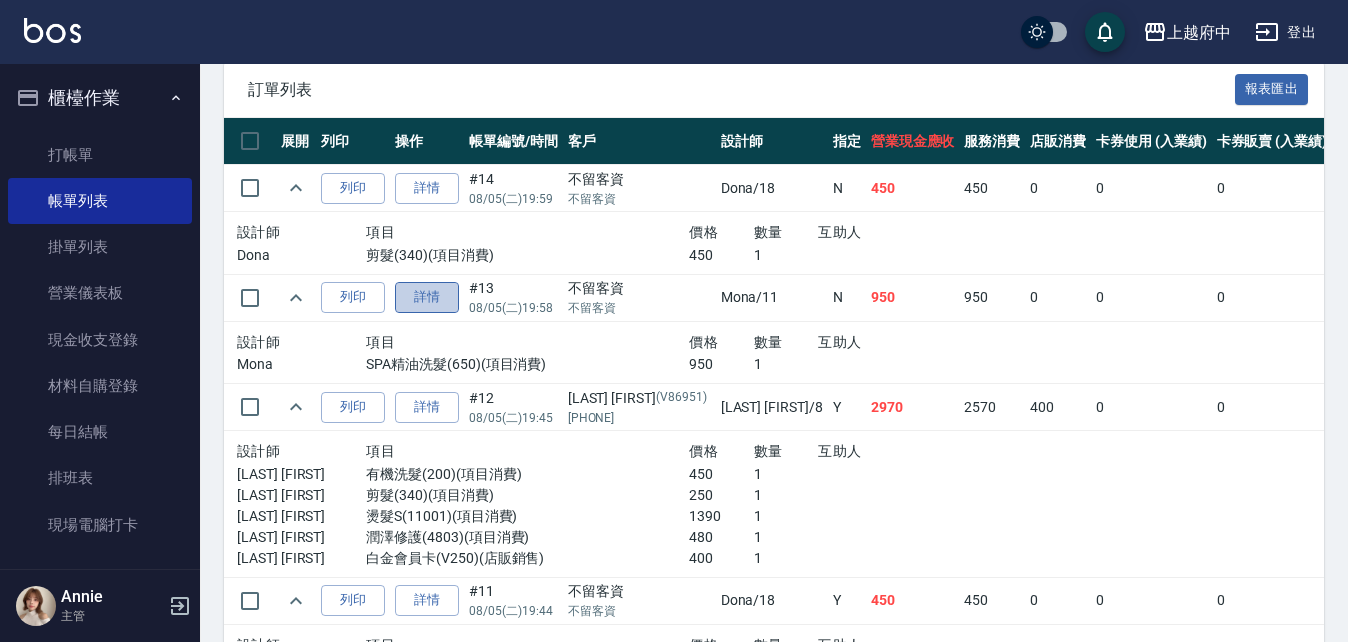 click on "詳情" at bounding box center [427, 297] 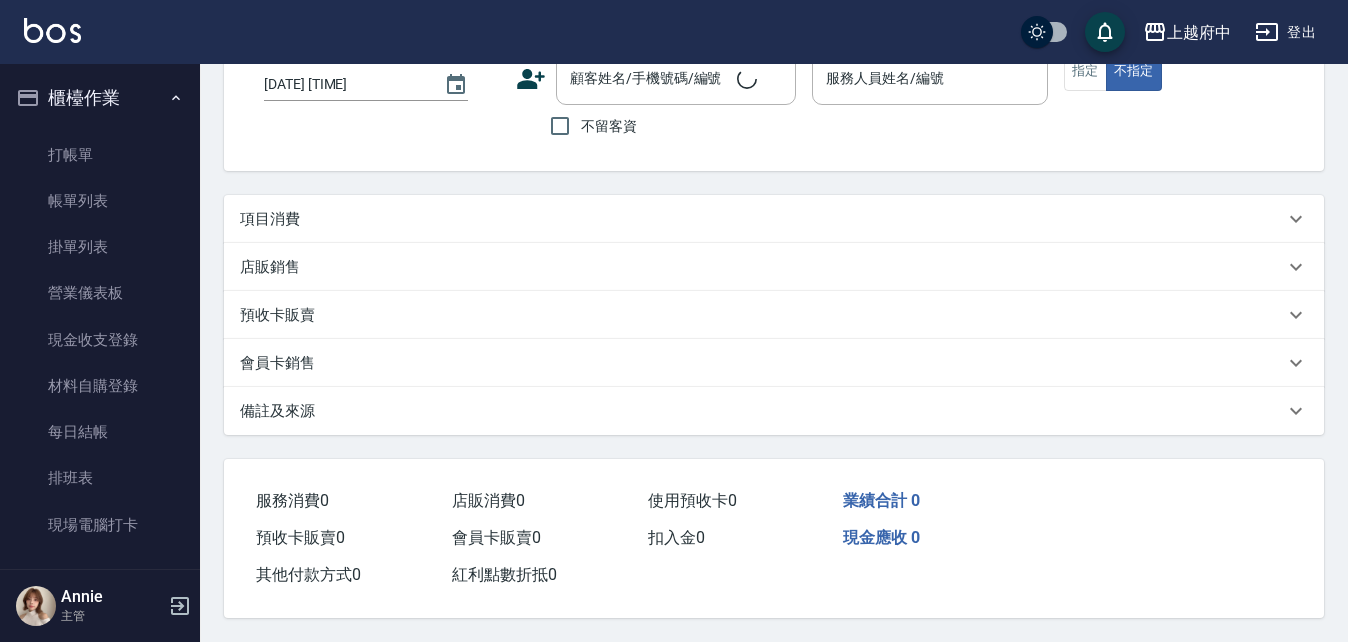 scroll, scrollTop: 0, scrollLeft: 0, axis: both 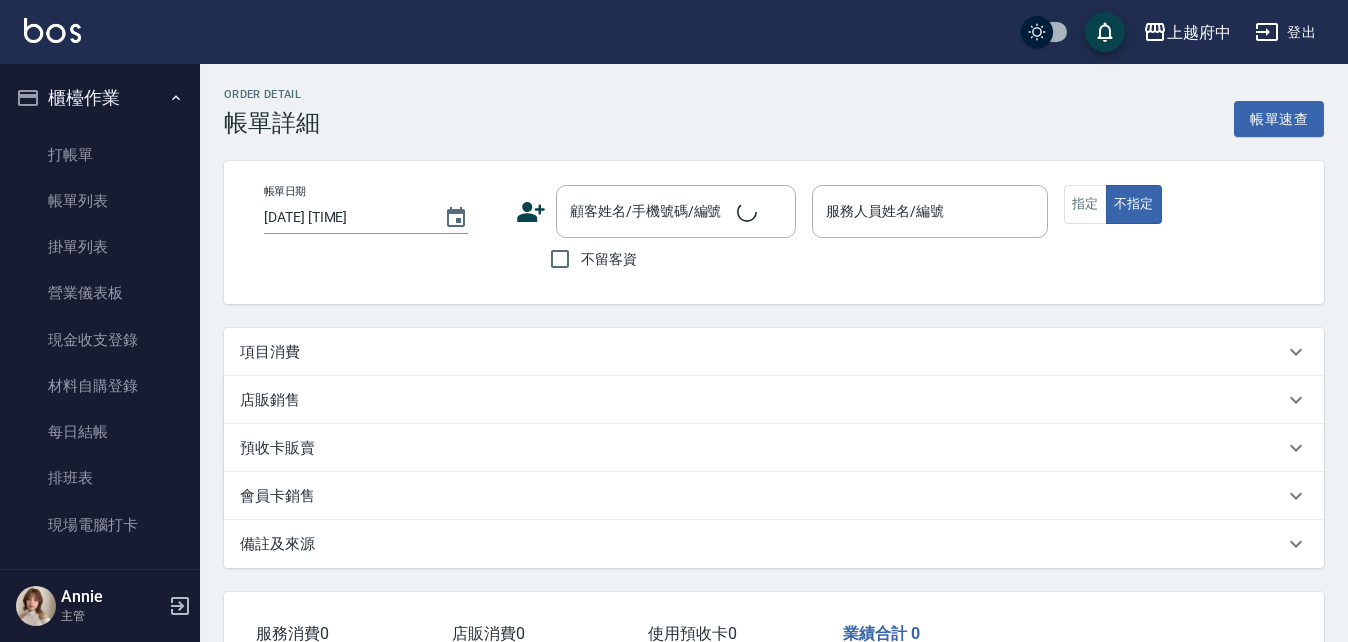 type on "2025/08/05 19:58" 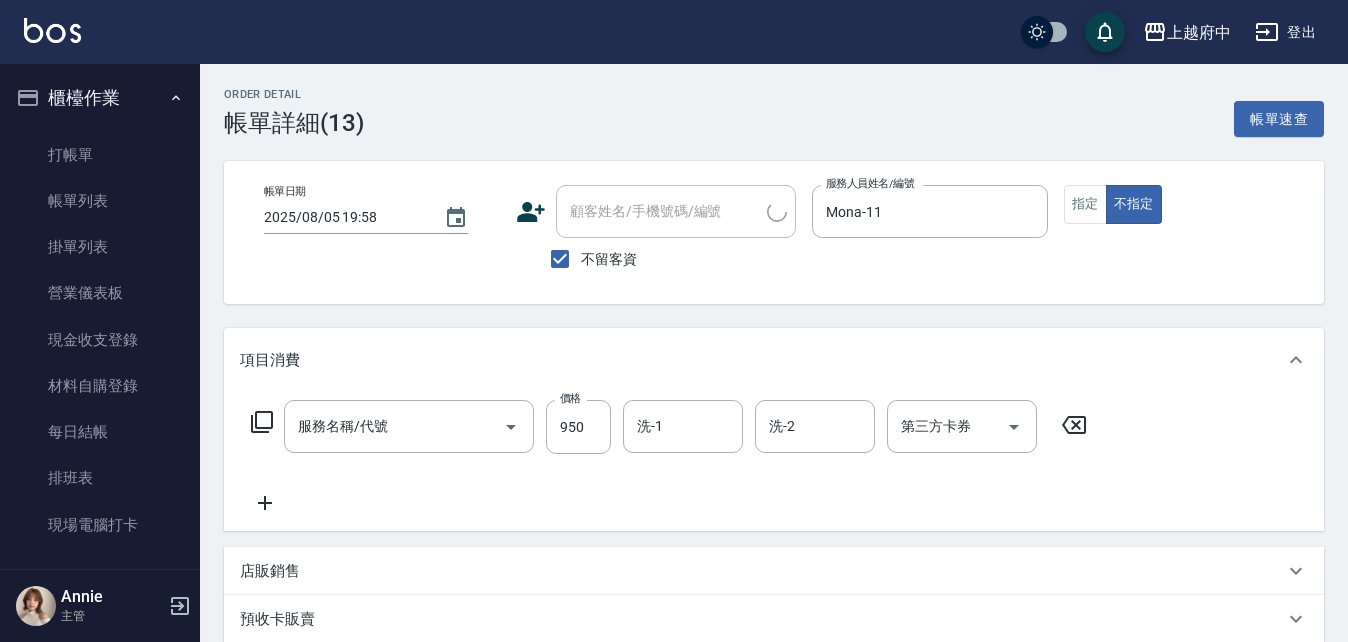 type on "SPA精油洗髮(650)" 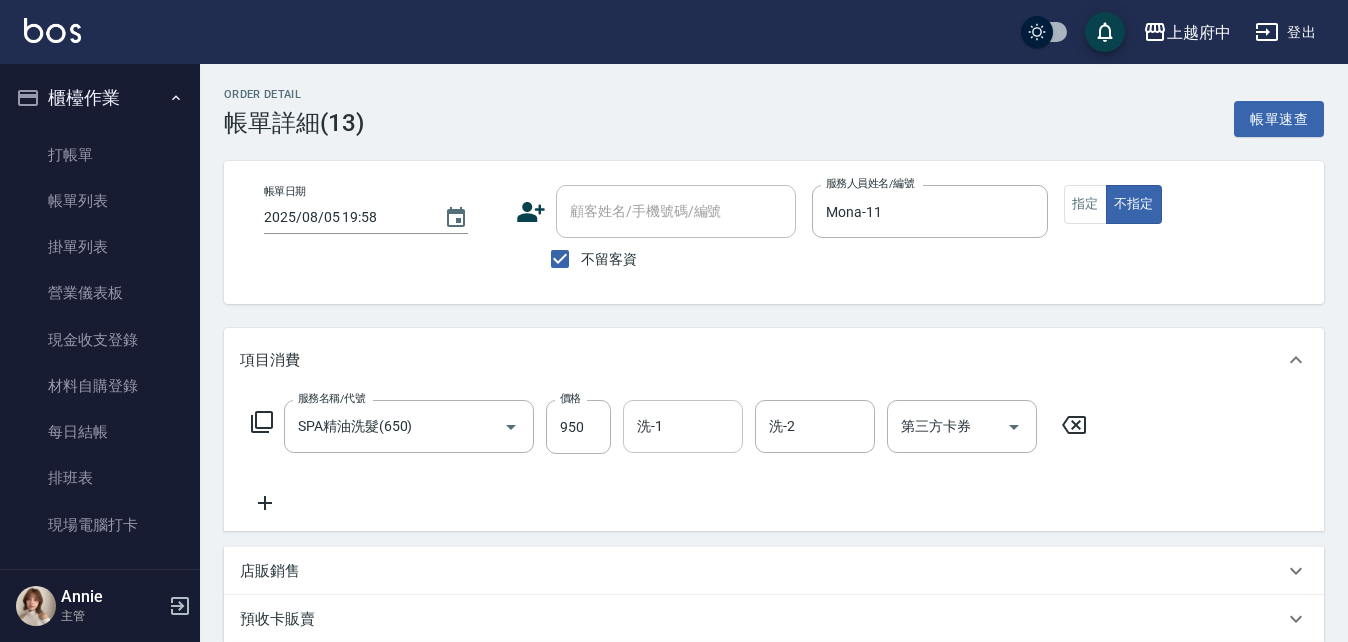 click on "洗-1" at bounding box center [683, 426] 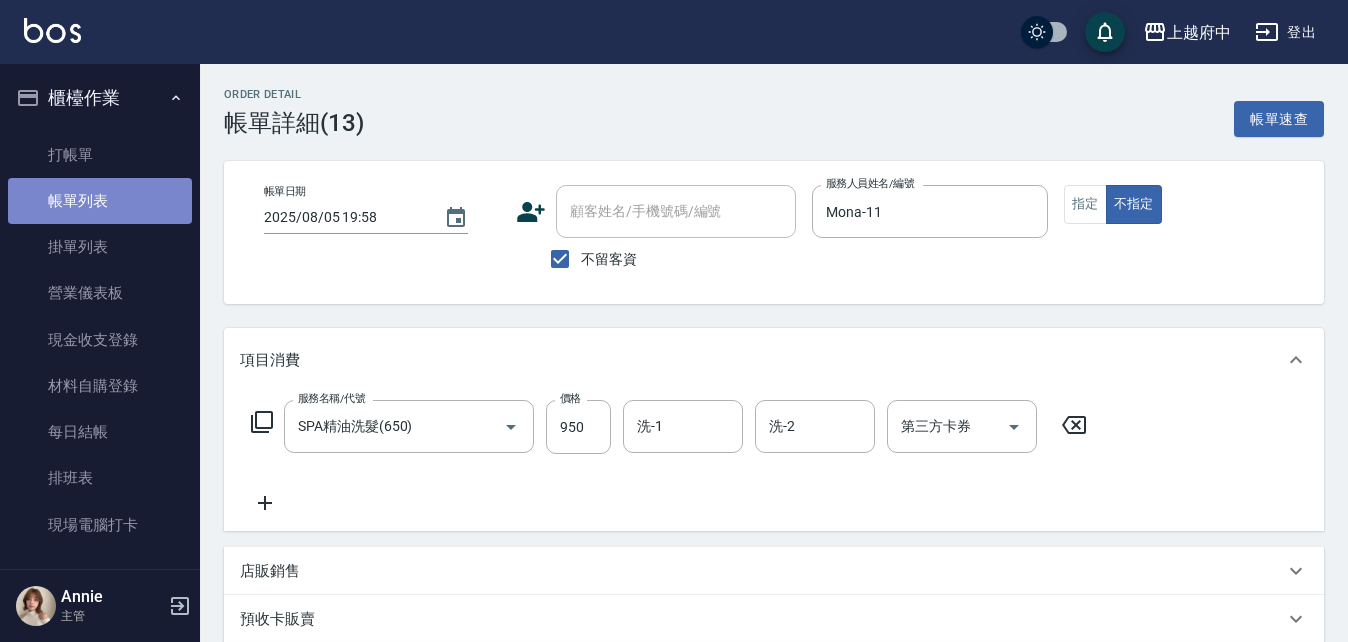 click on "帳單列表" at bounding box center [100, 201] 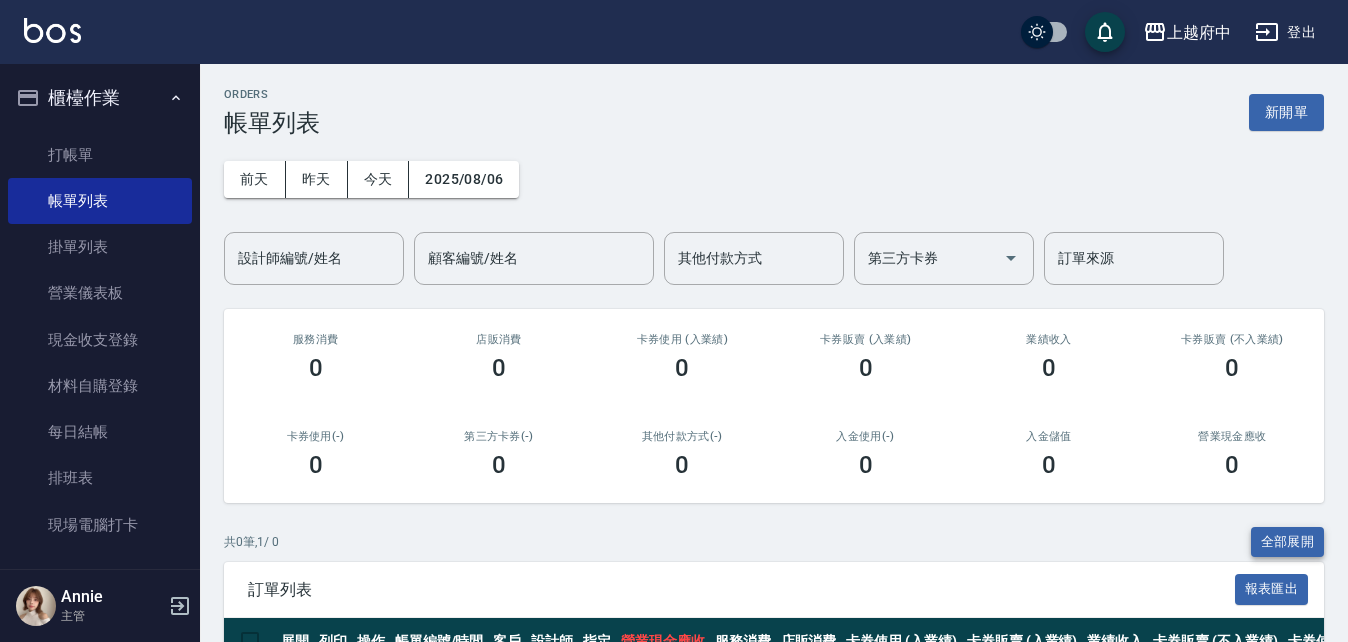 click on "全部展開" at bounding box center (1288, 542) 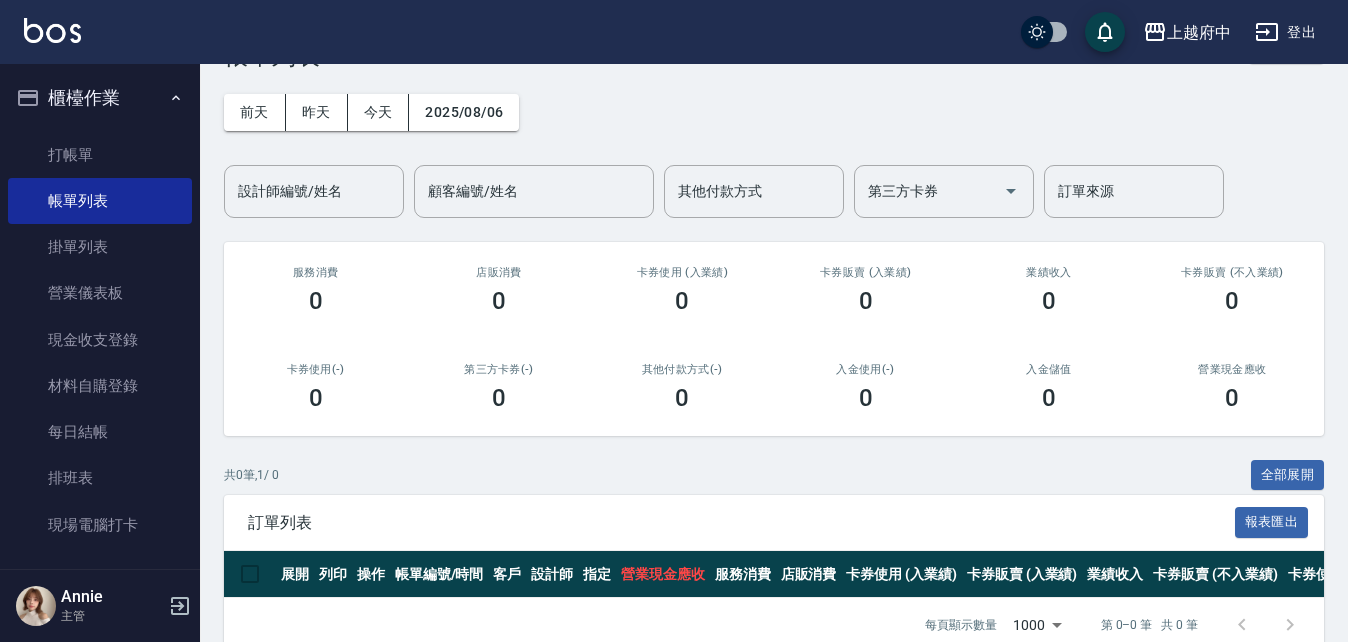 scroll, scrollTop: 0, scrollLeft: 0, axis: both 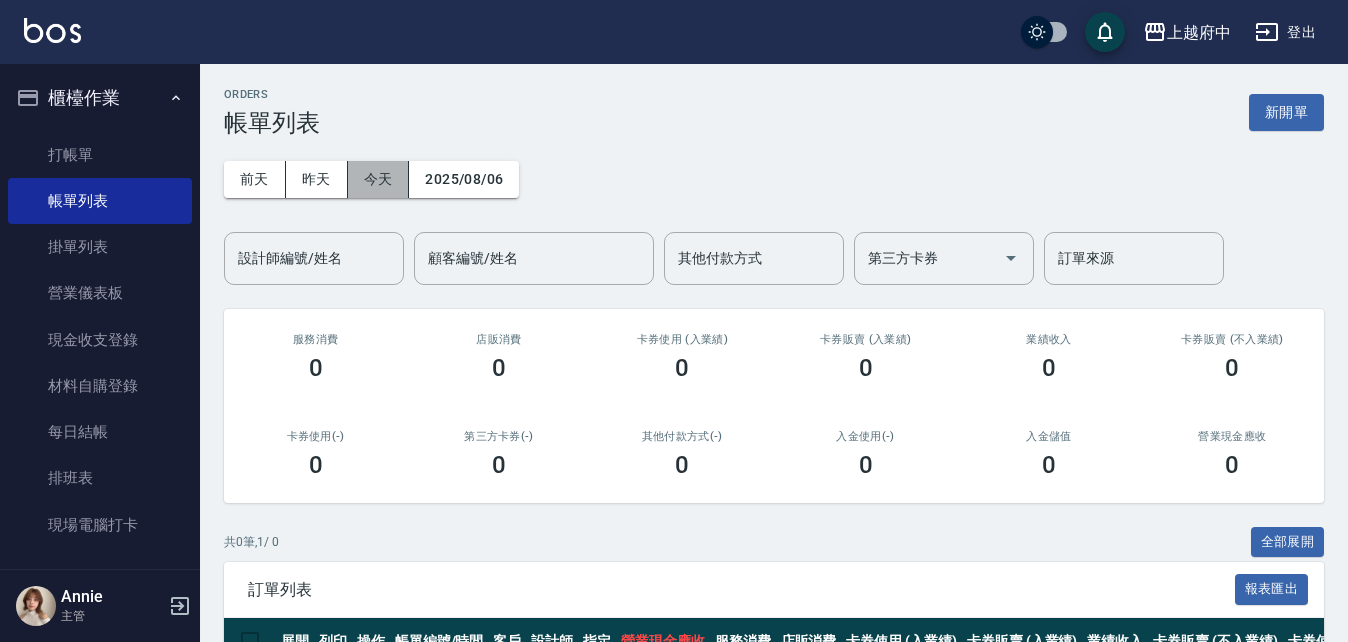 click on "今天" at bounding box center [379, 179] 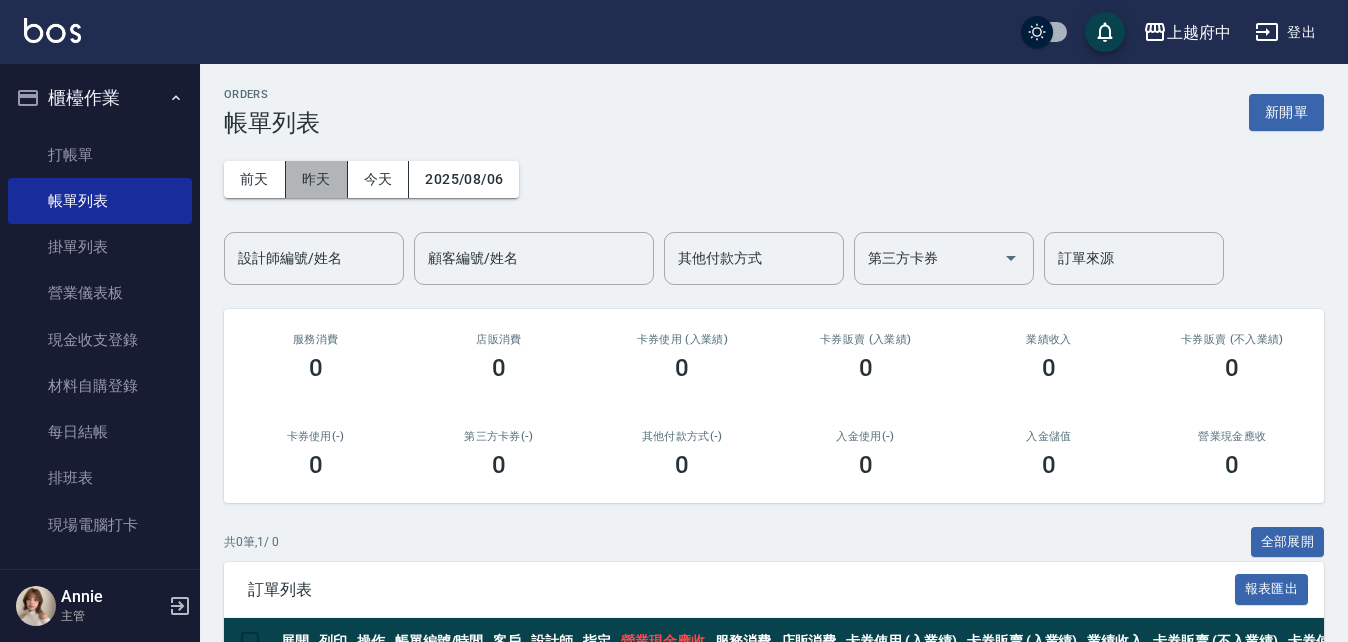 click on "昨天" at bounding box center (317, 179) 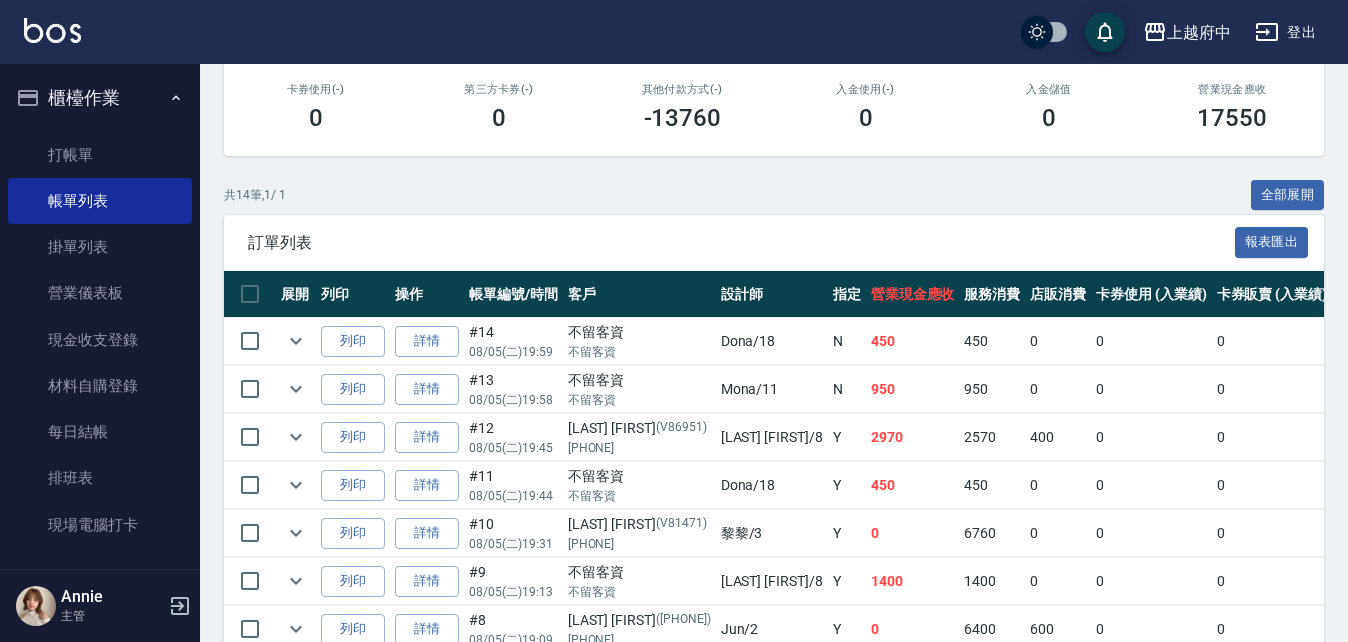 scroll, scrollTop: 100, scrollLeft: 0, axis: vertical 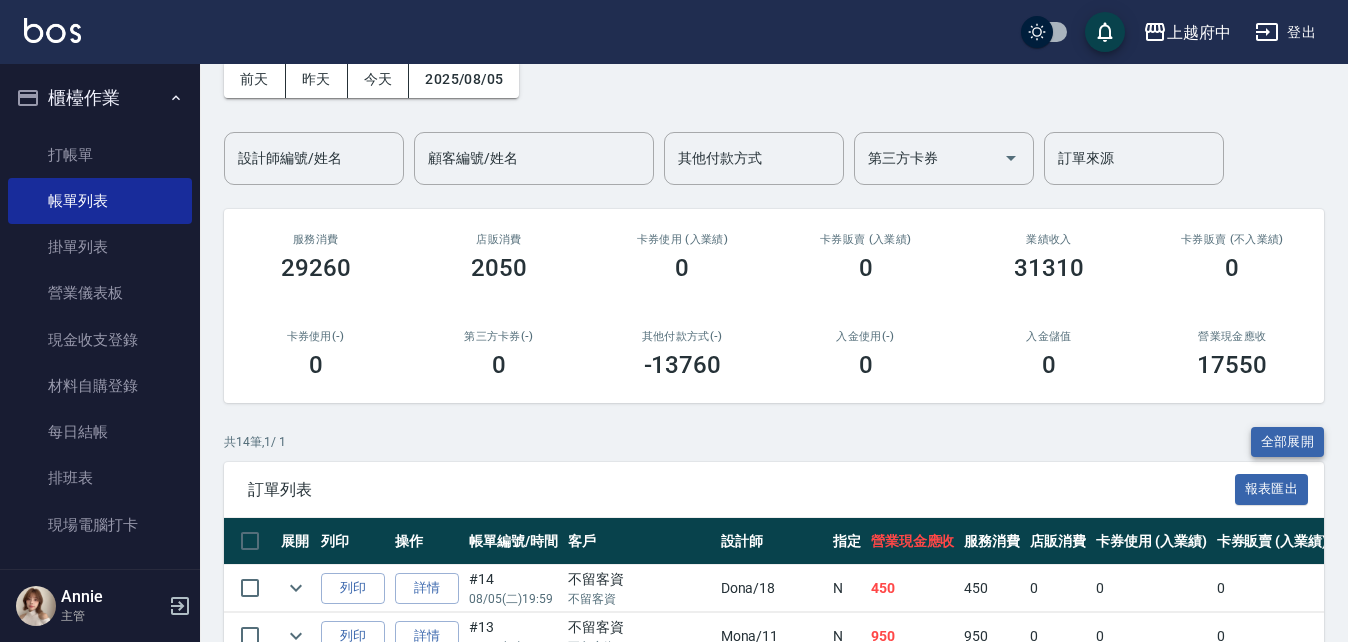 click on "全部展開" at bounding box center [1288, 442] 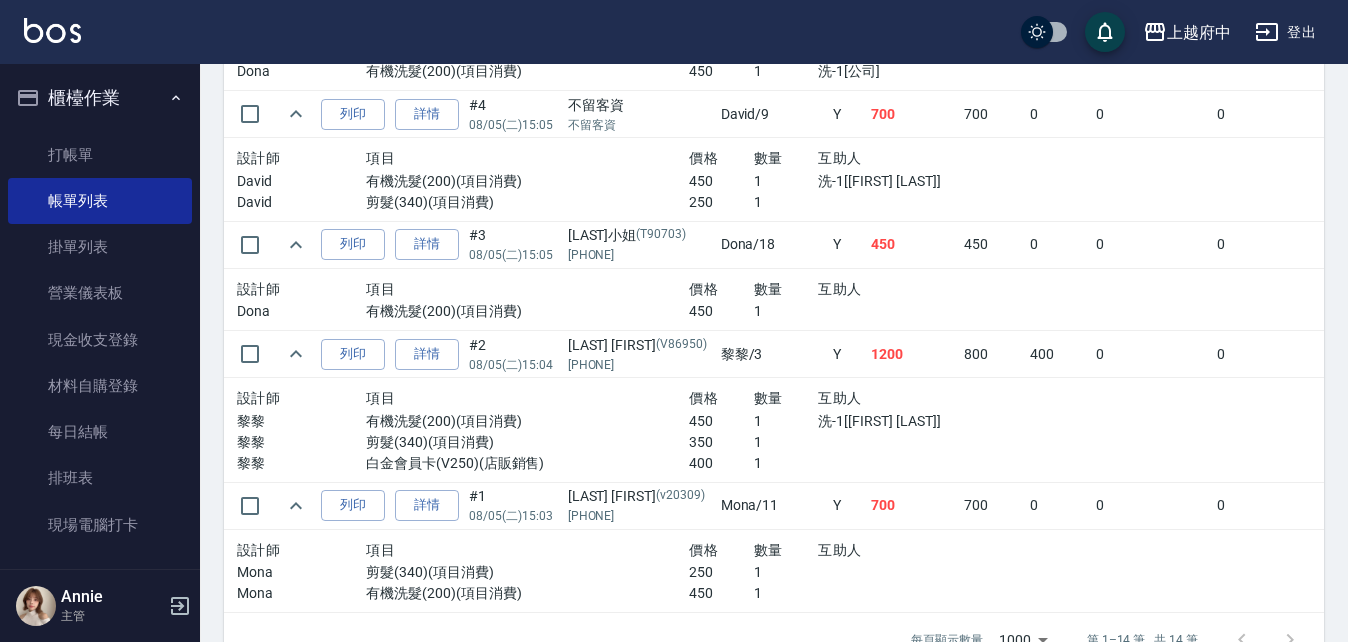 scroll, scrollTop: 2153, scrollLeft: 0, axis: vertical 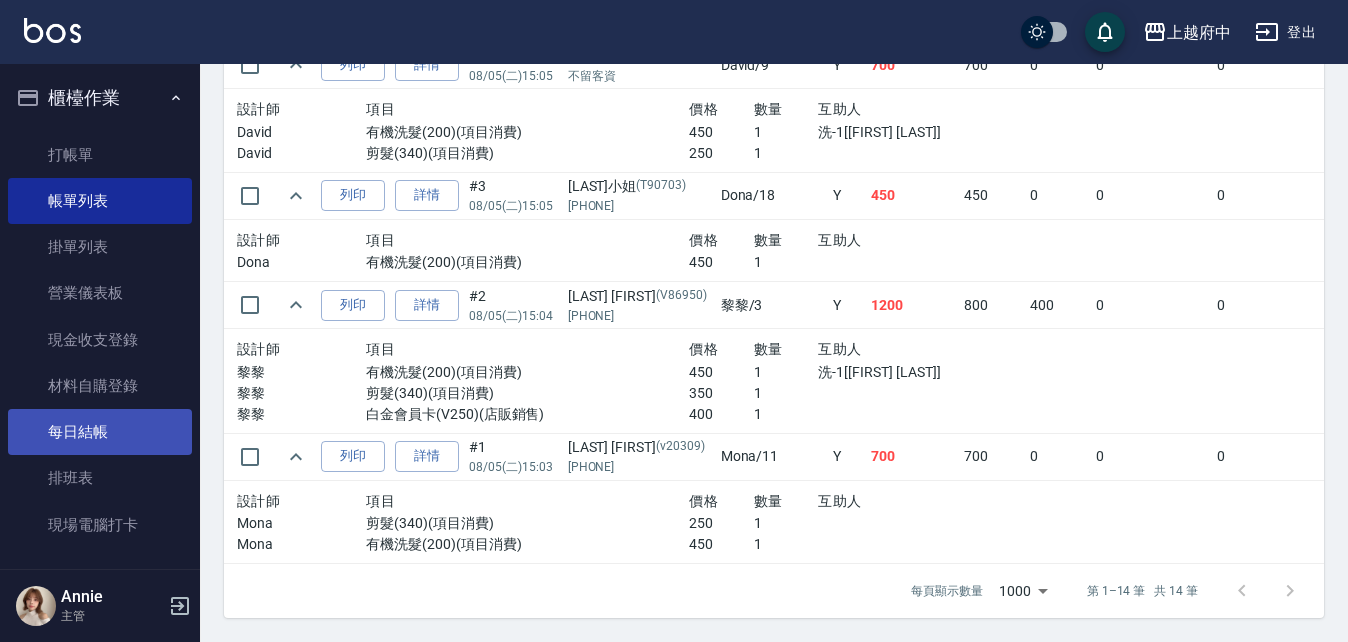 click on "每日結帳" at bounding box center [100, 432] 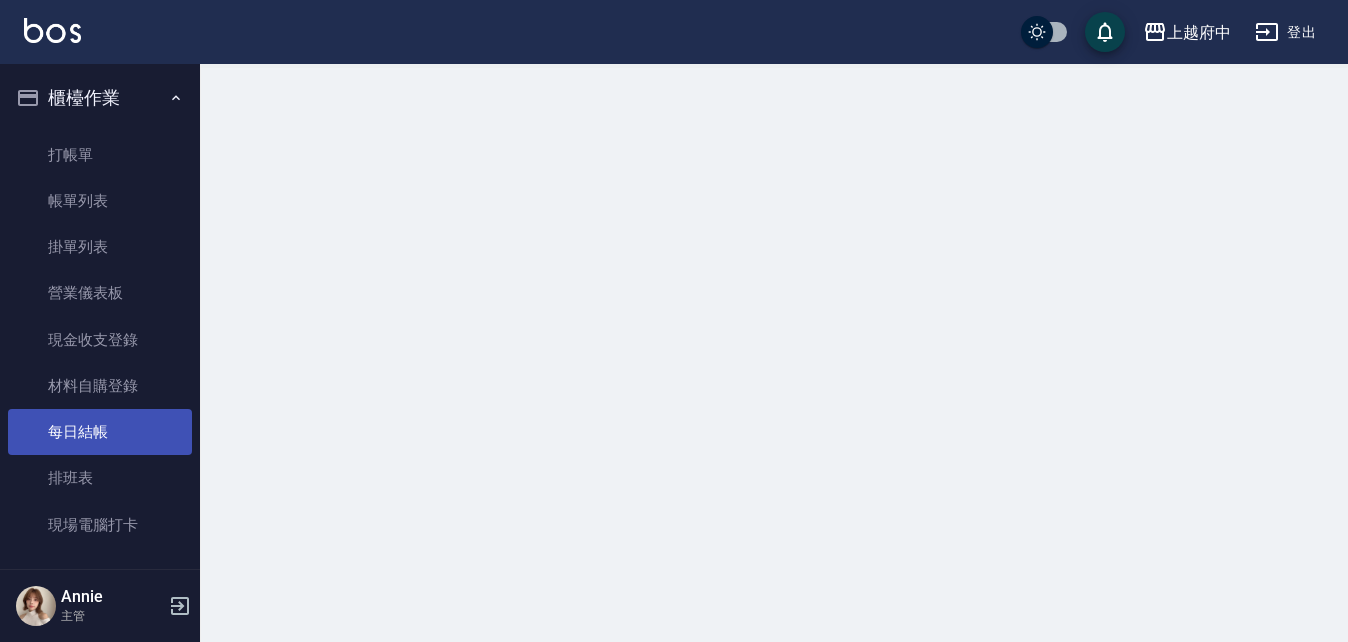 scroll, scrollTop: 0, scrollLeft: 0, axis: both 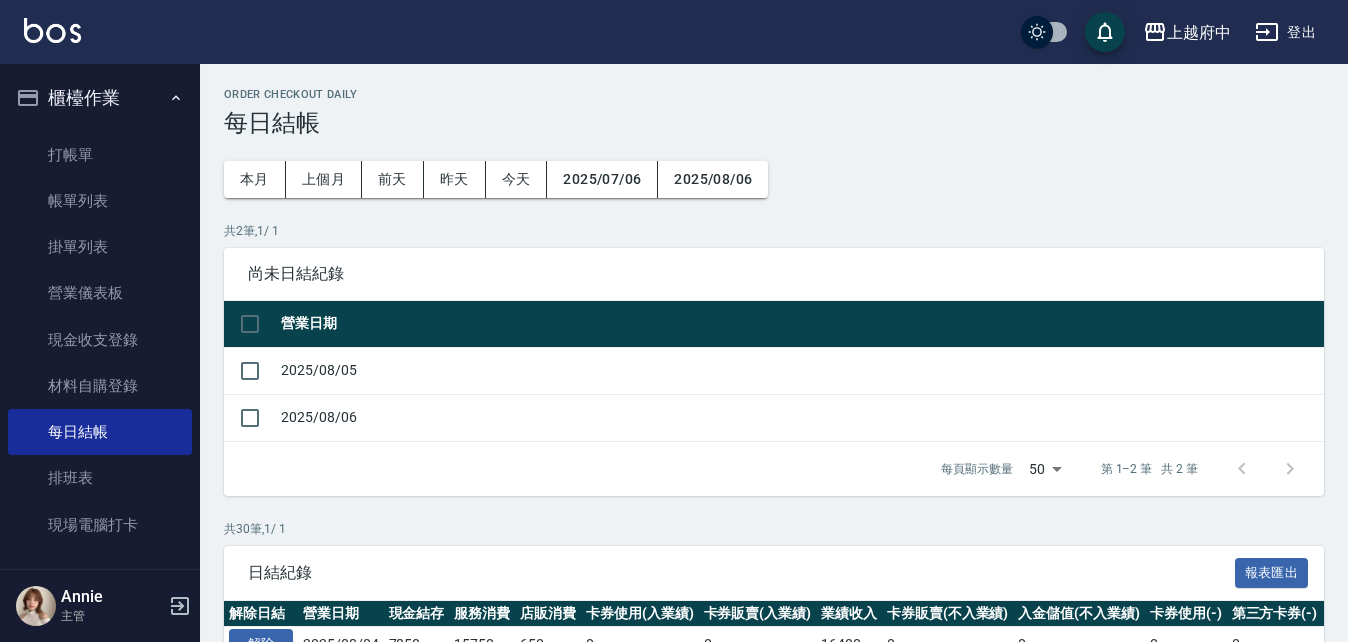 click on "櫃檯作業" at bounding box center (100, 98) 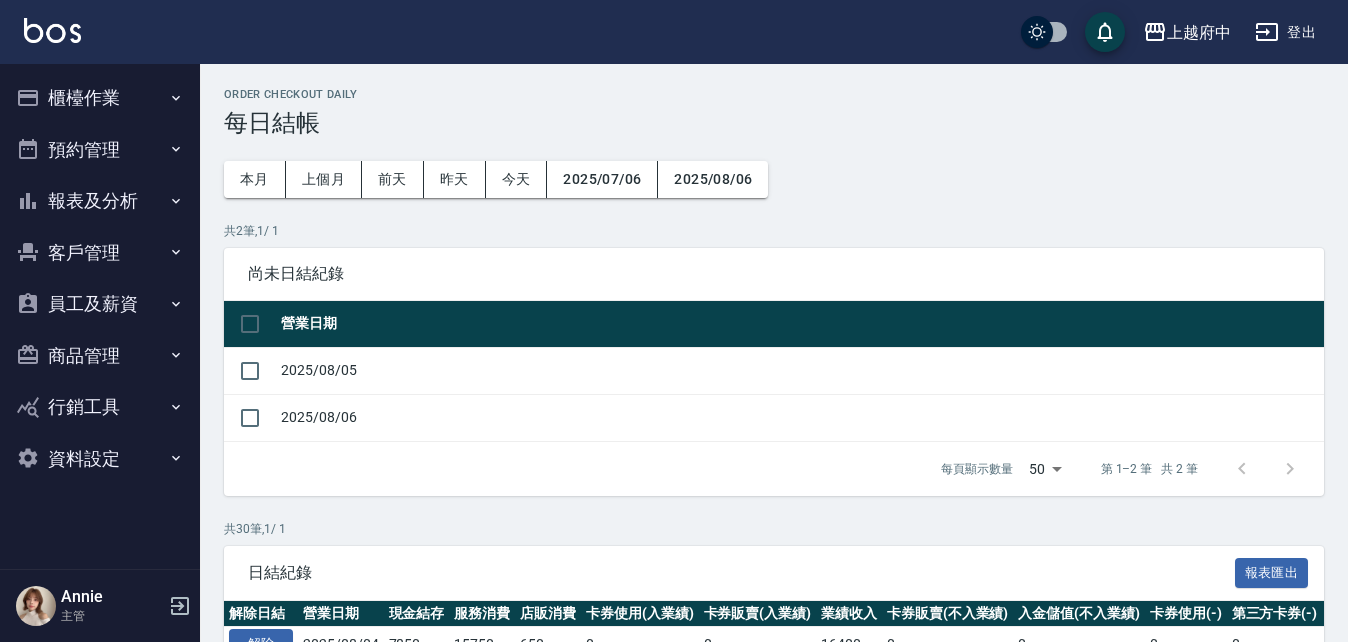 click on "報表及分析" at bounding box center [100, 201] 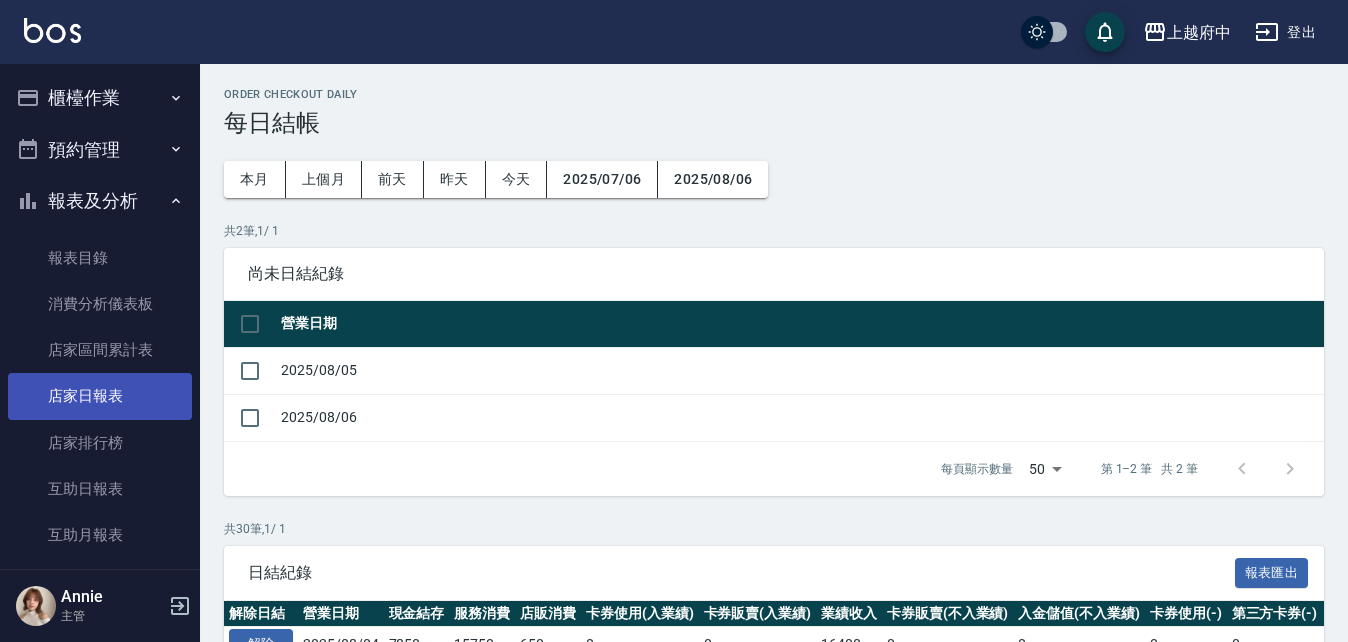 click on "店家日報表" at bounding box center [100, 396] 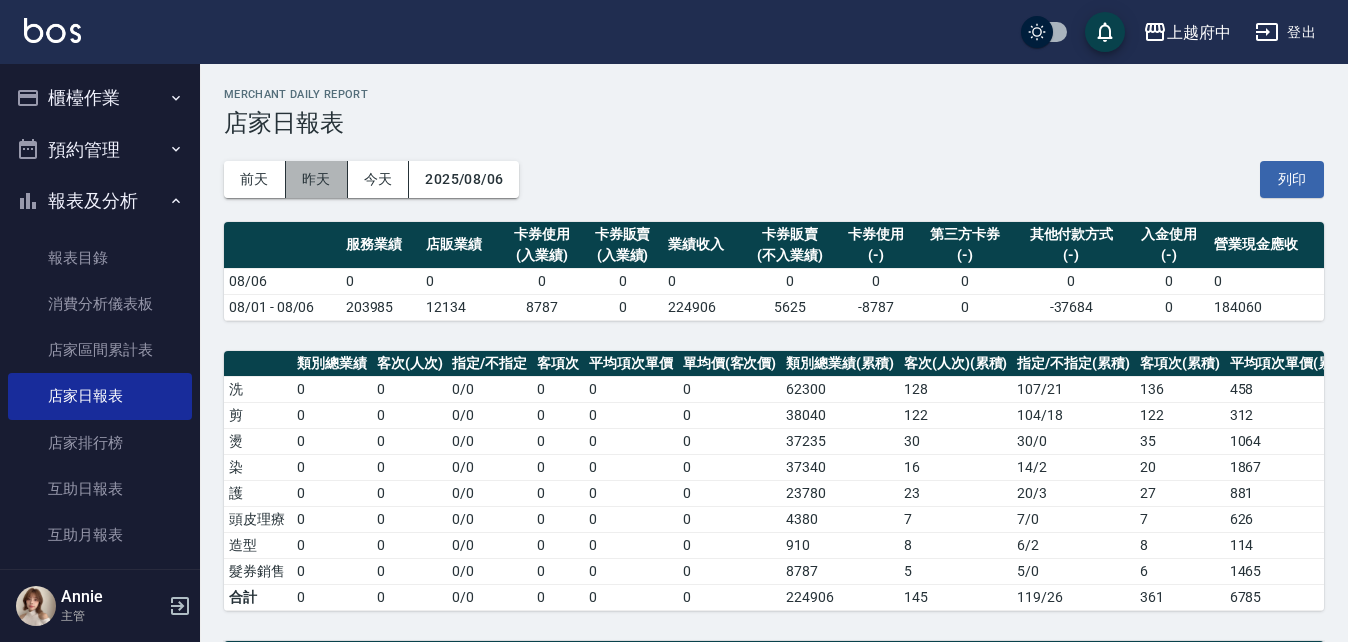 click on "昨天" at bounding box center (317, 179) 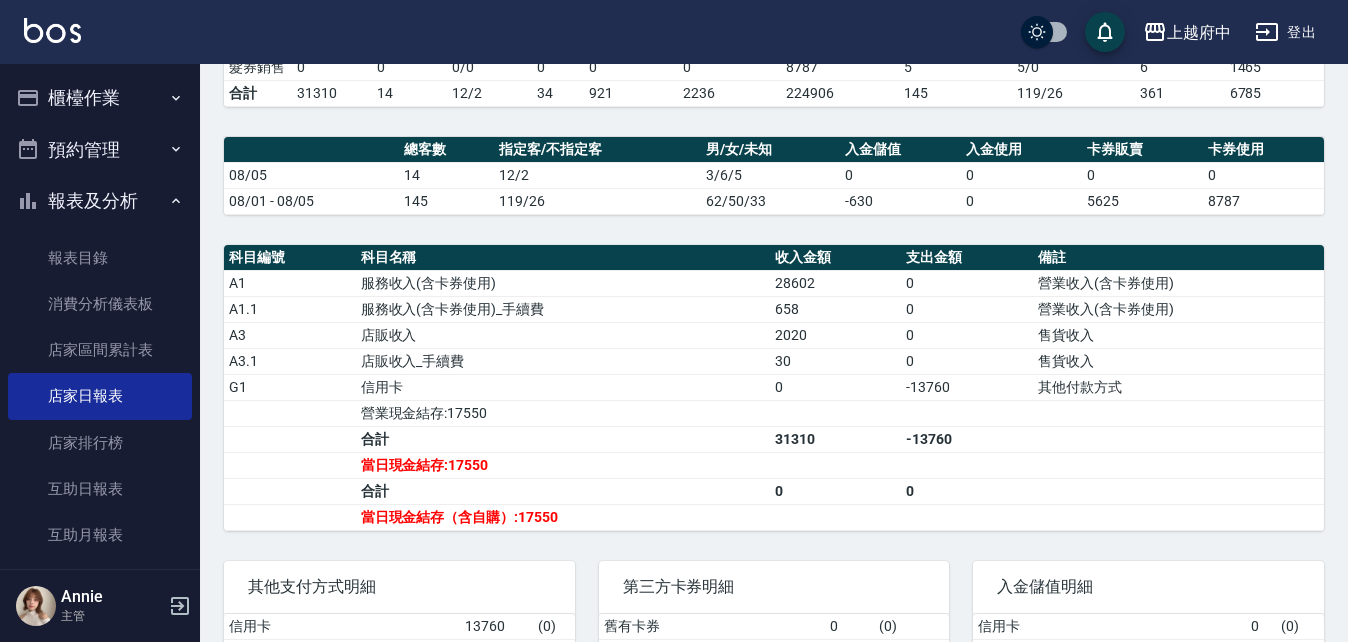 scroll, scrollTop: 700, scrollLeft: 0, axis: vertical 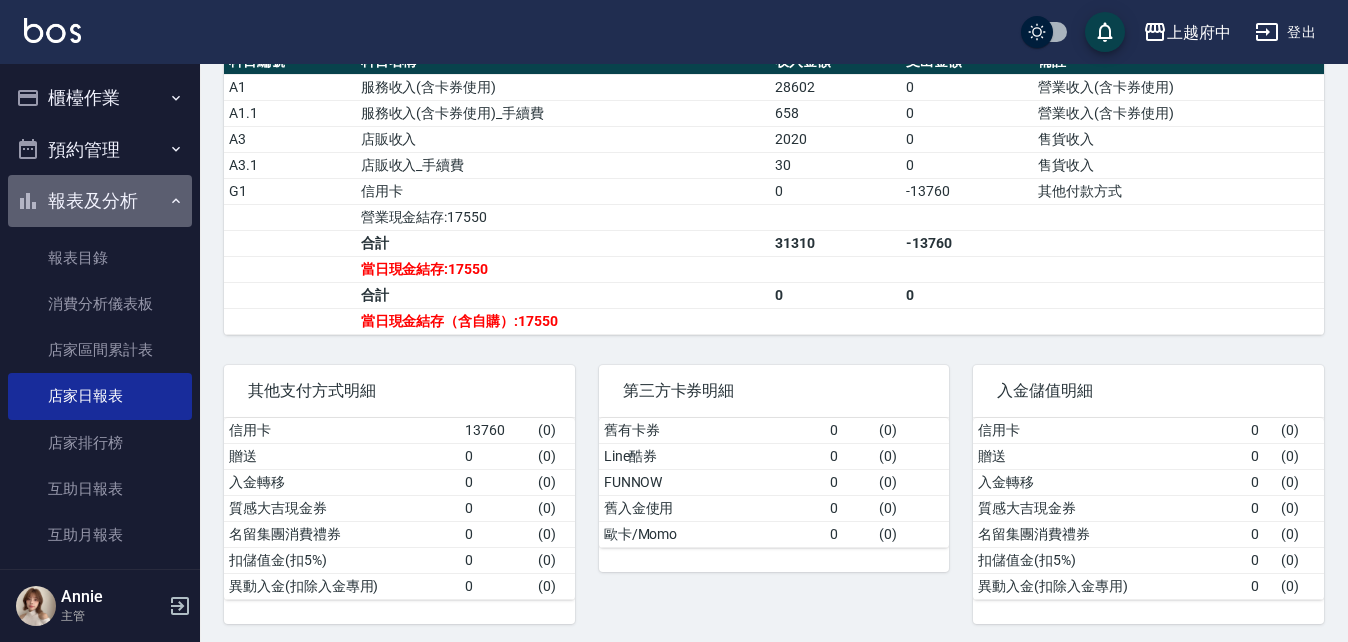 click 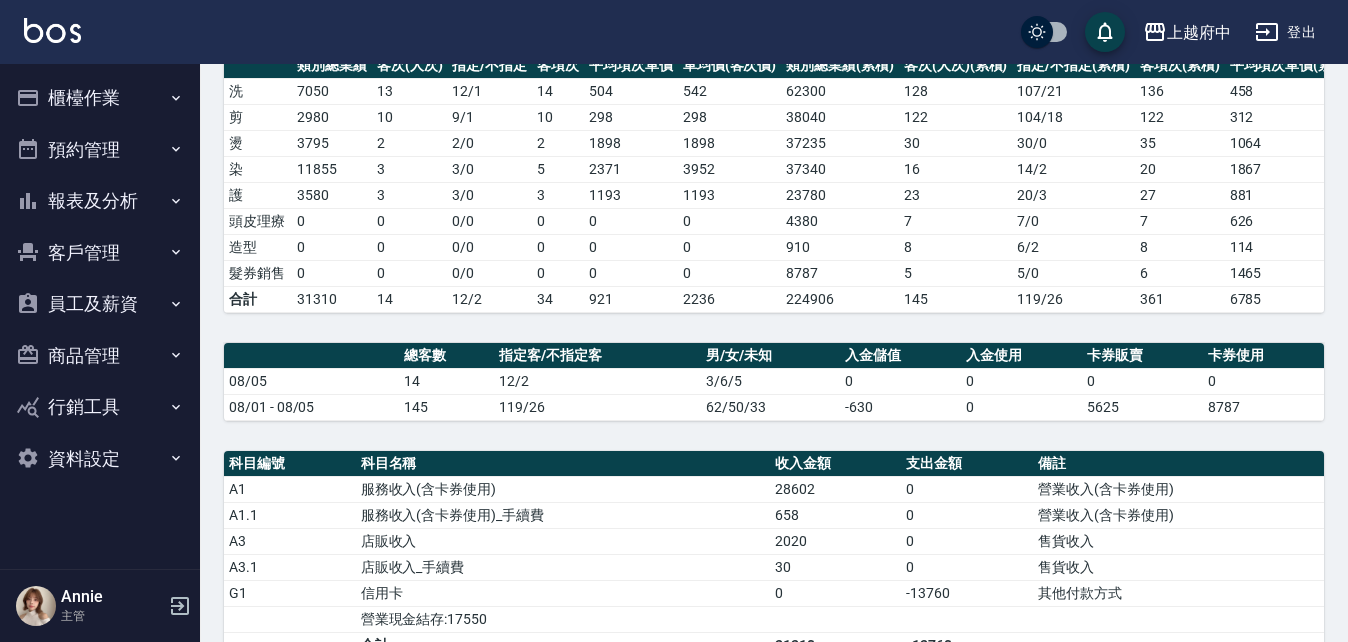 scroll, scrollTop: 100, scrollLeft: 0, axis: vertical 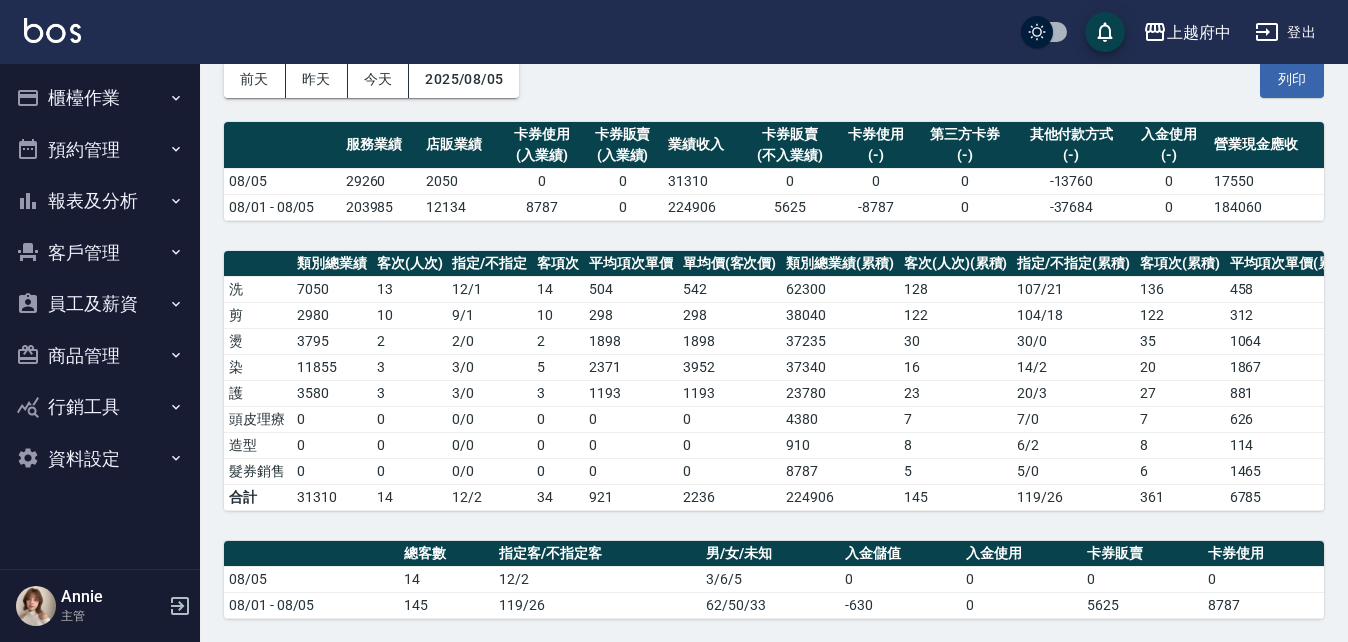click on "櫃檯作業" at bounding box center [100, 98] 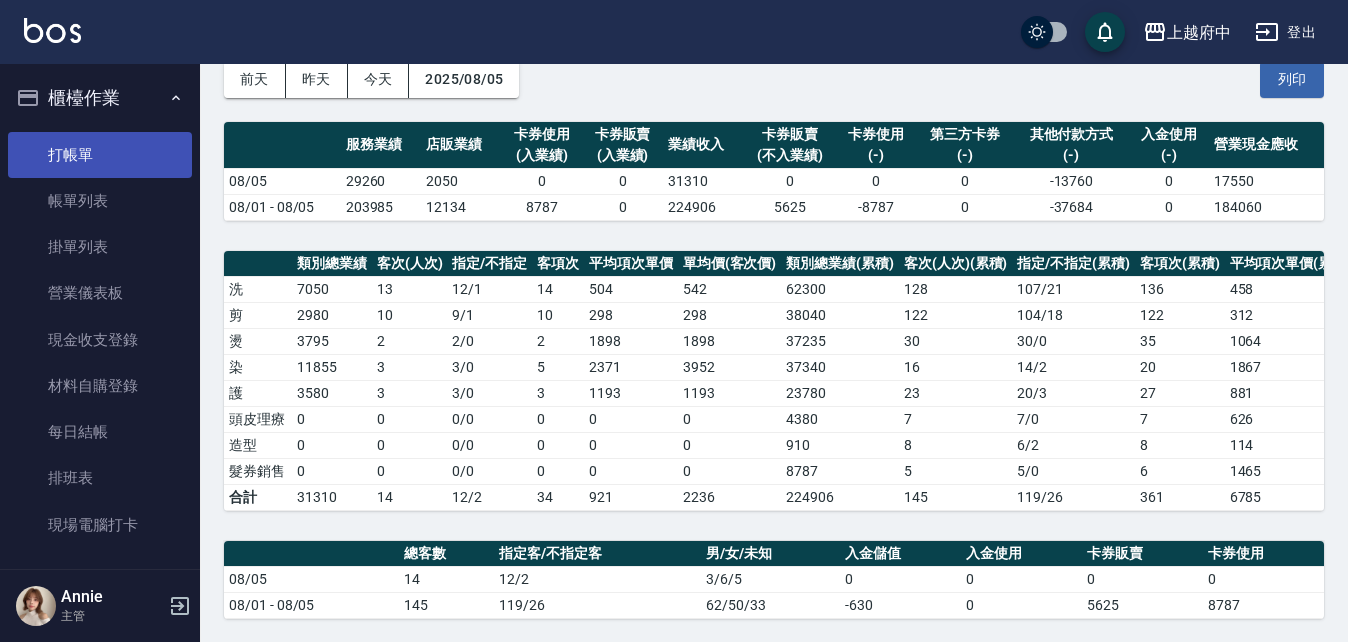 click on "打帳單" at bounding box center [100, 155] 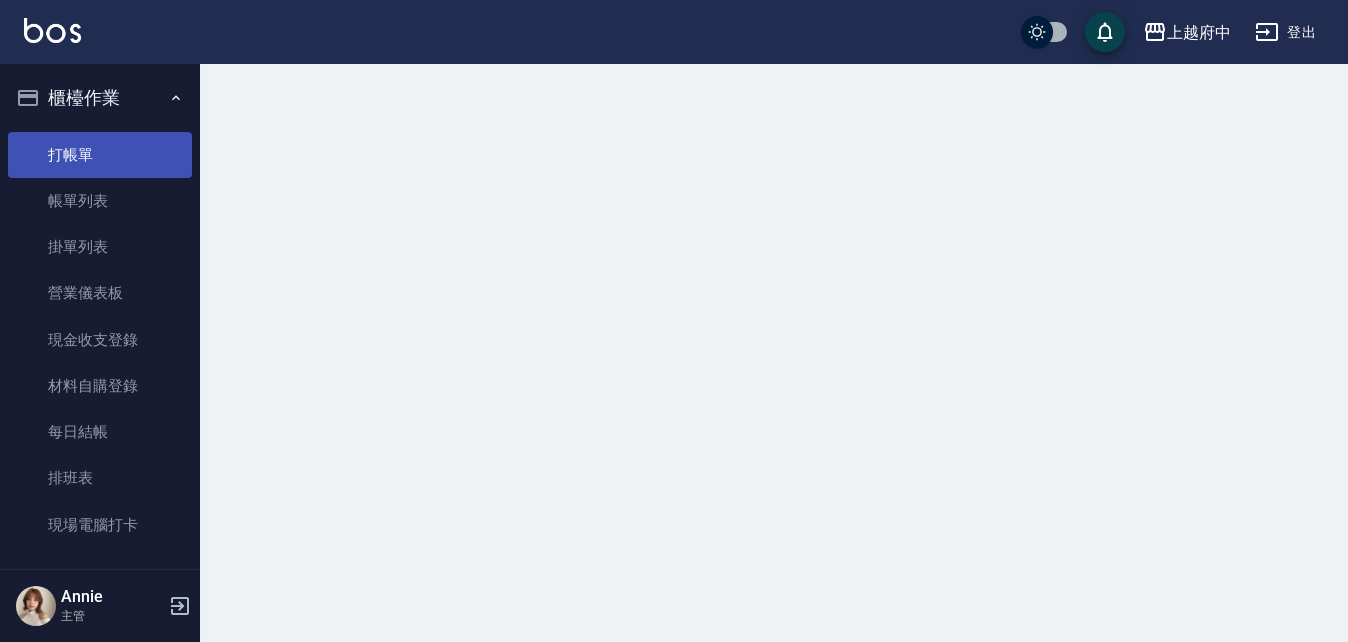 scroll, scrollTop: 0, scrollLeft: 0, axis: both 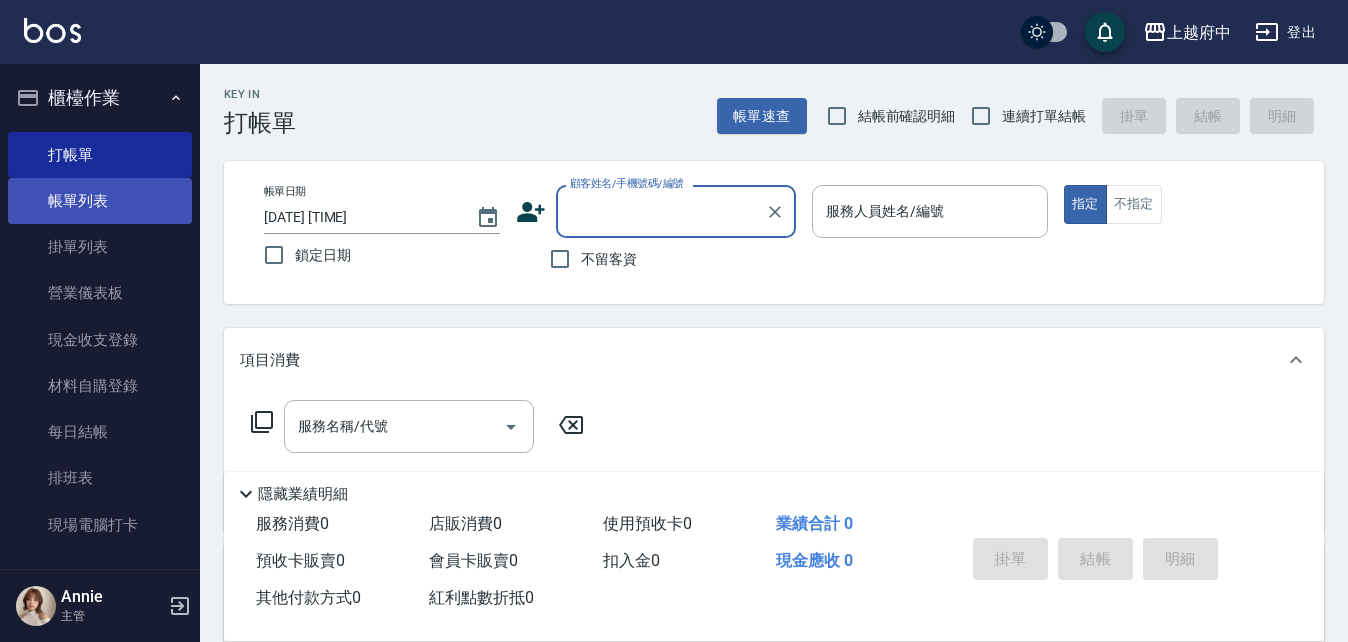 click on "帳單列表" at bounding box center (100, 201) 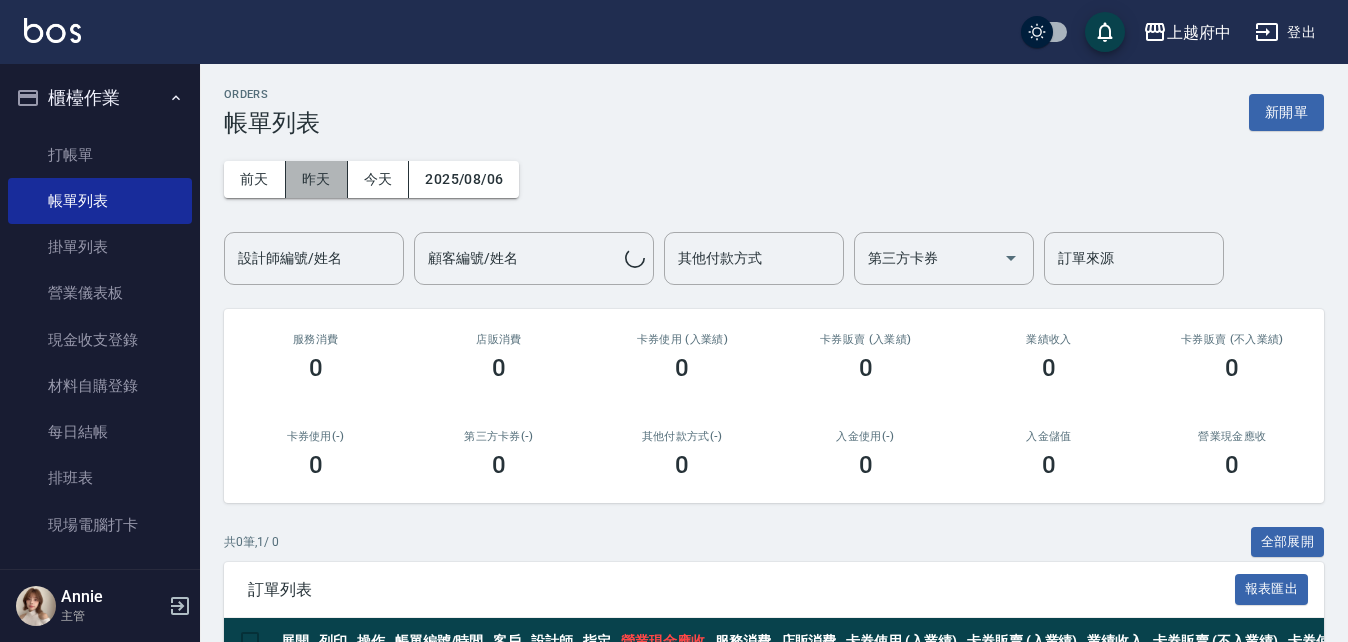 click on "昨天" at bounding box center [317, 179] 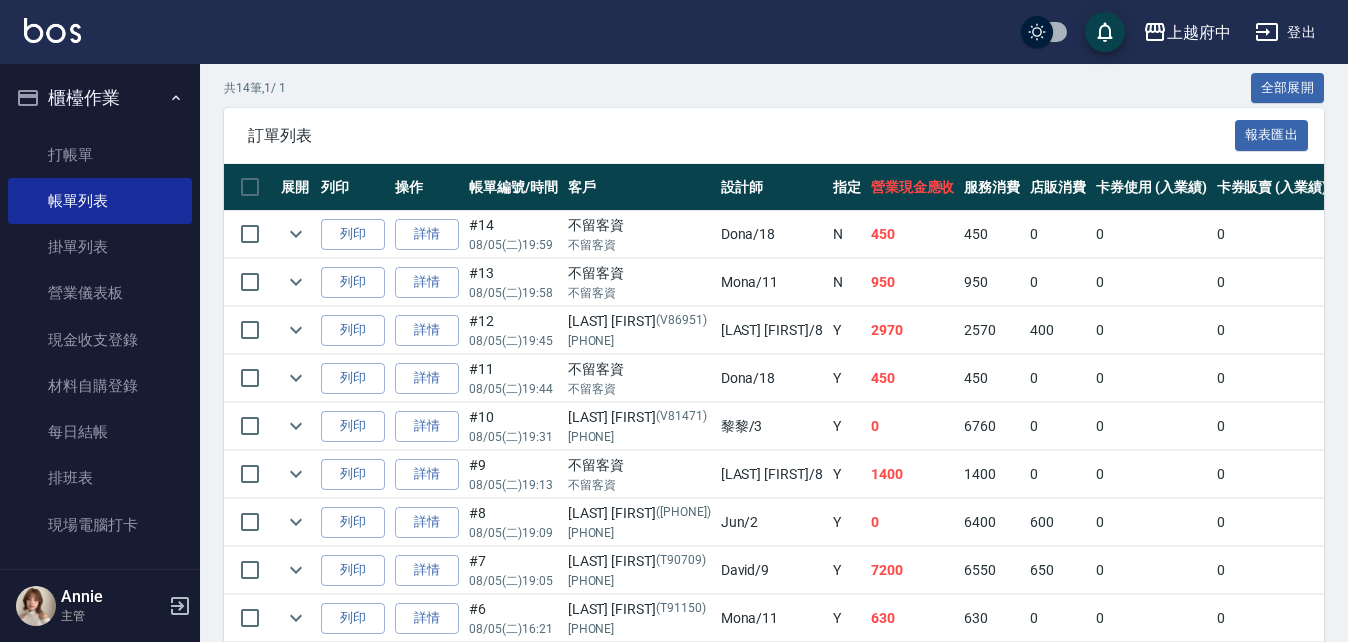 scroll, scrollTop: 200, scrollLeft: 0, axis: vertical 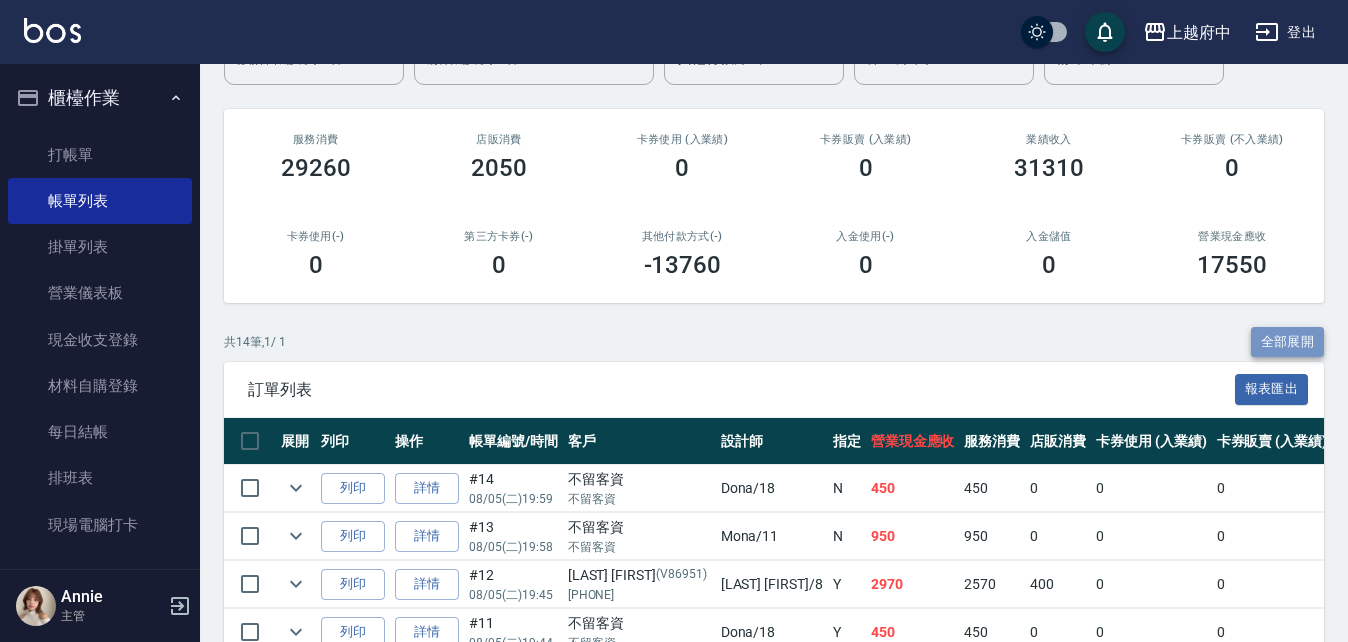 click on "全部展開" at bounding box center (1288, 342) 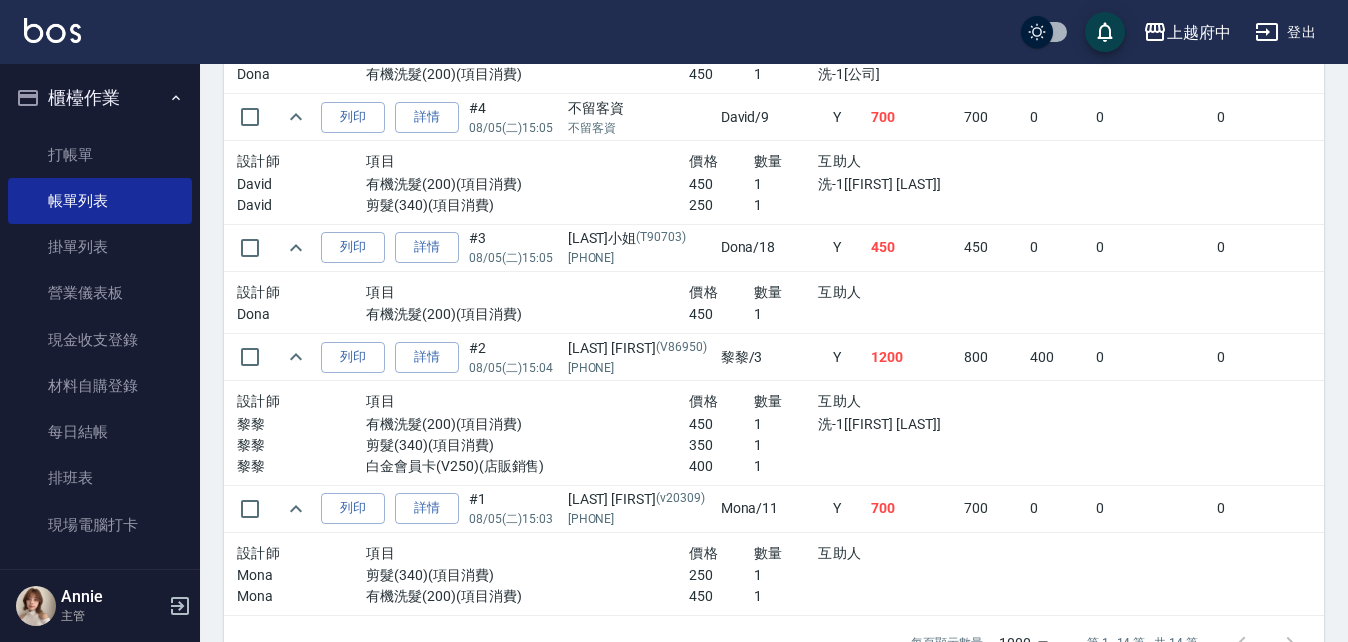 scroll, scrollTop: 2100, scrollLeft: 0, axis: vertical 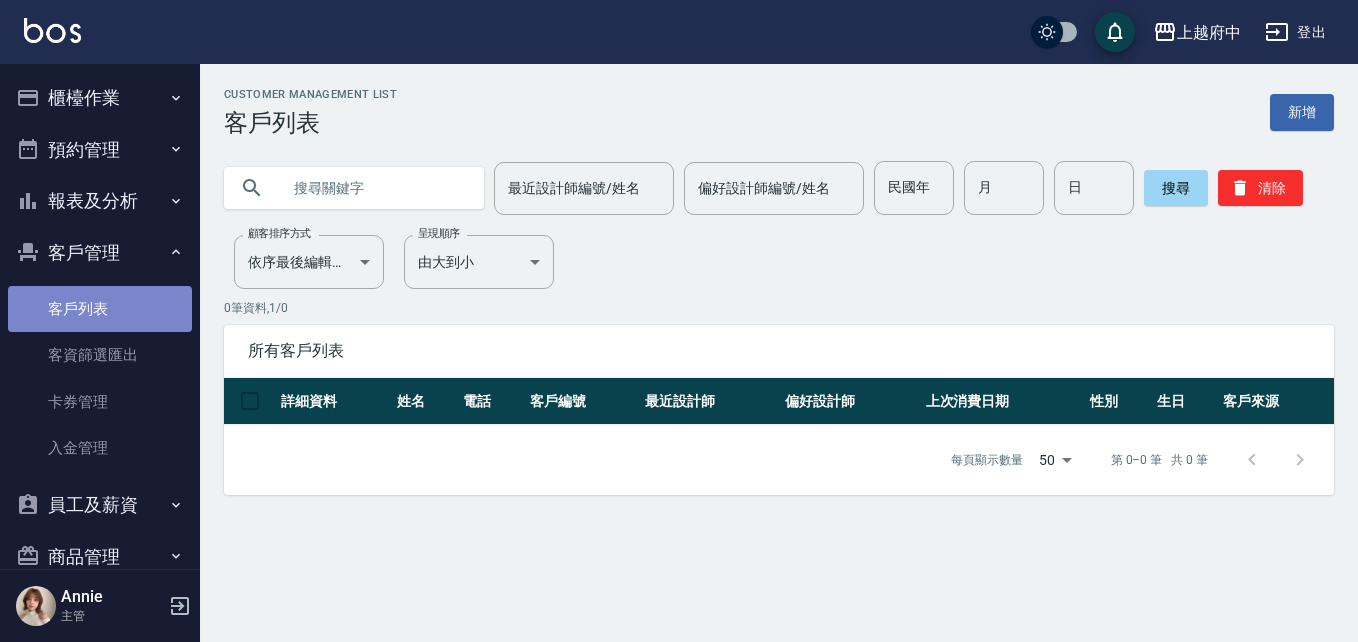 click on "客戶列表" at bounding box center (100, 309) 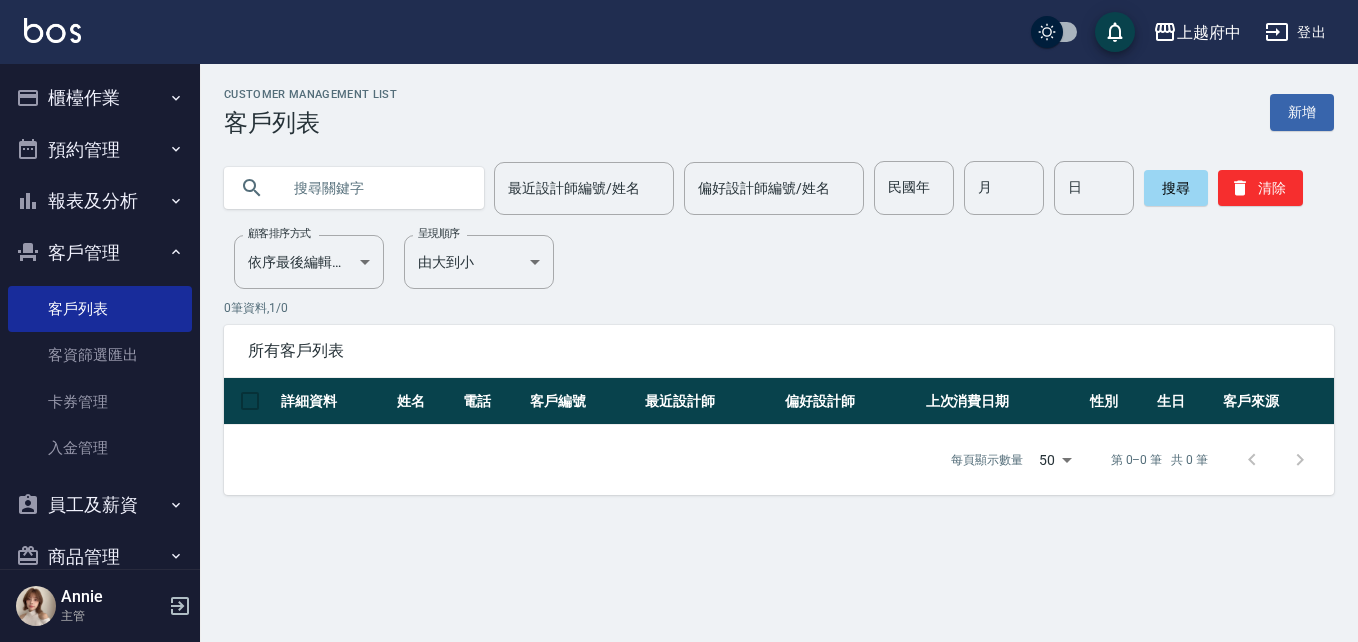 click on "上越府中 登出" at bounding box center (679, 32) 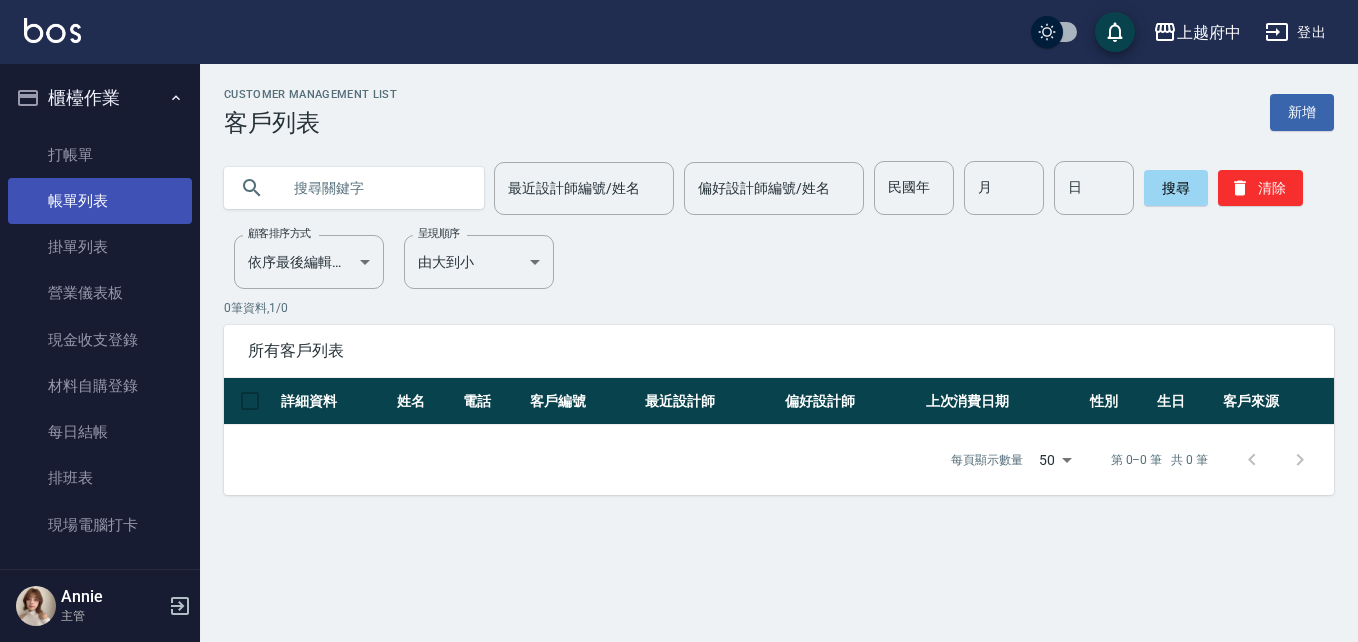click on "帳單列表" at bounding box center [100, 201] 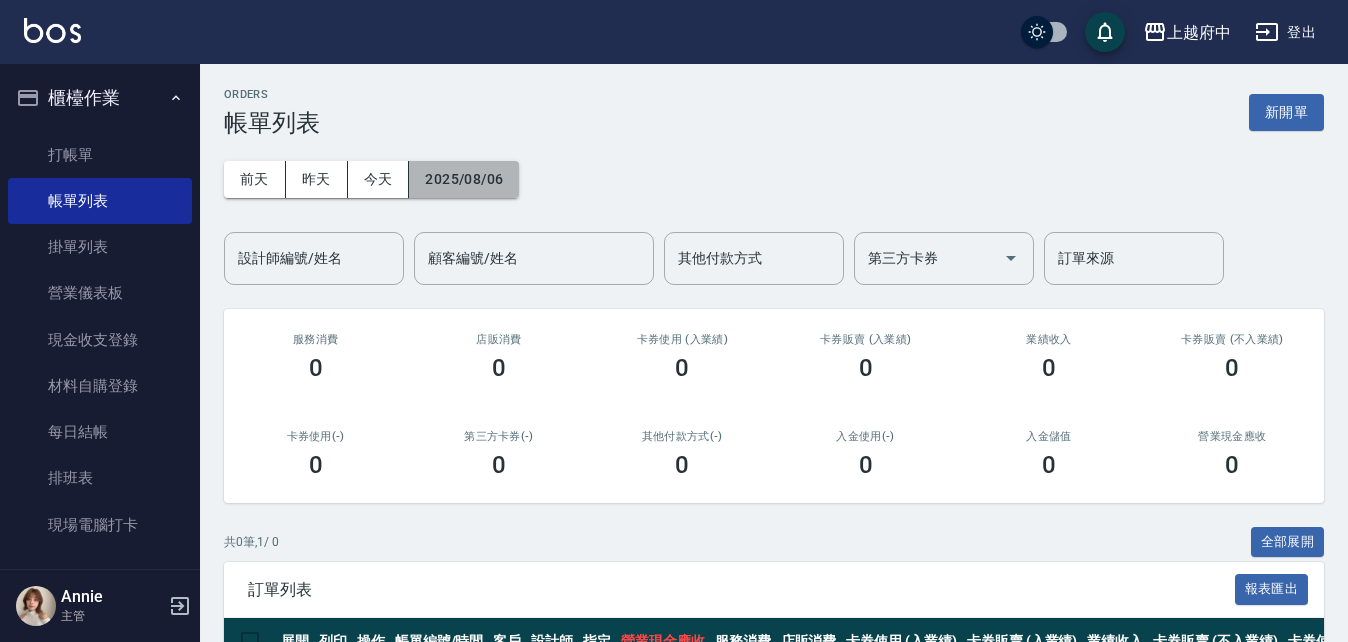 click on "2025/08/06" at bounding box center [464, 179] 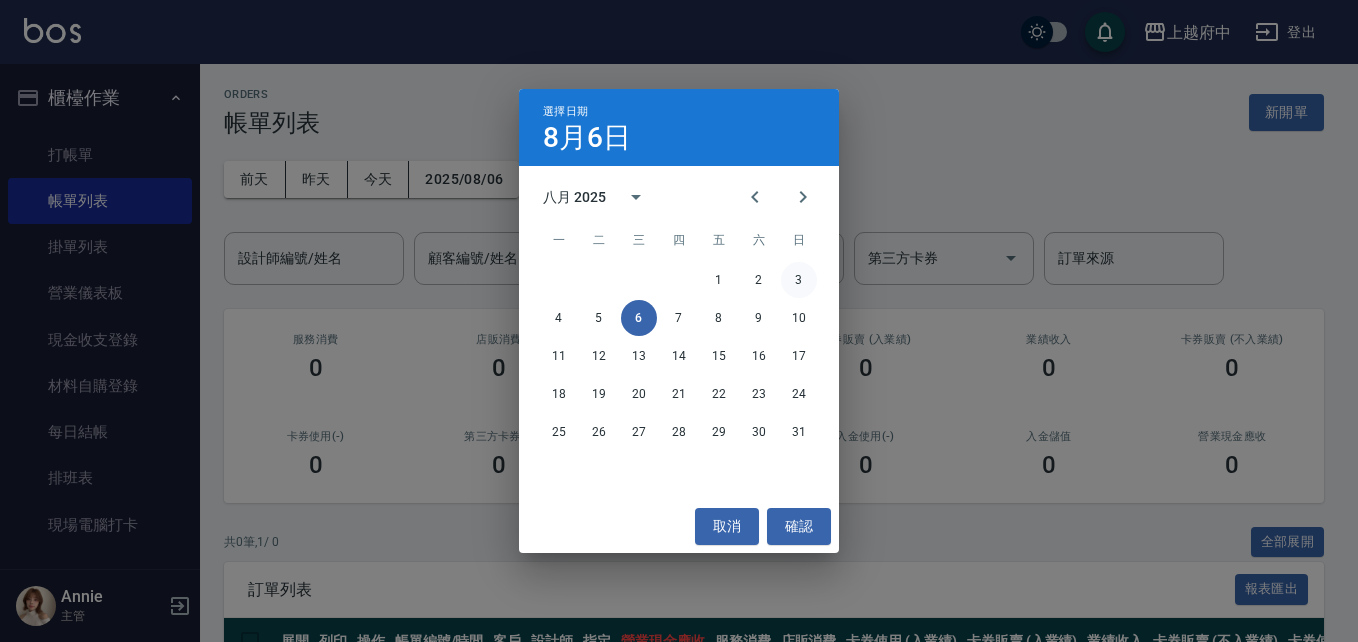 click on "3" at bounding box center [799, 280] 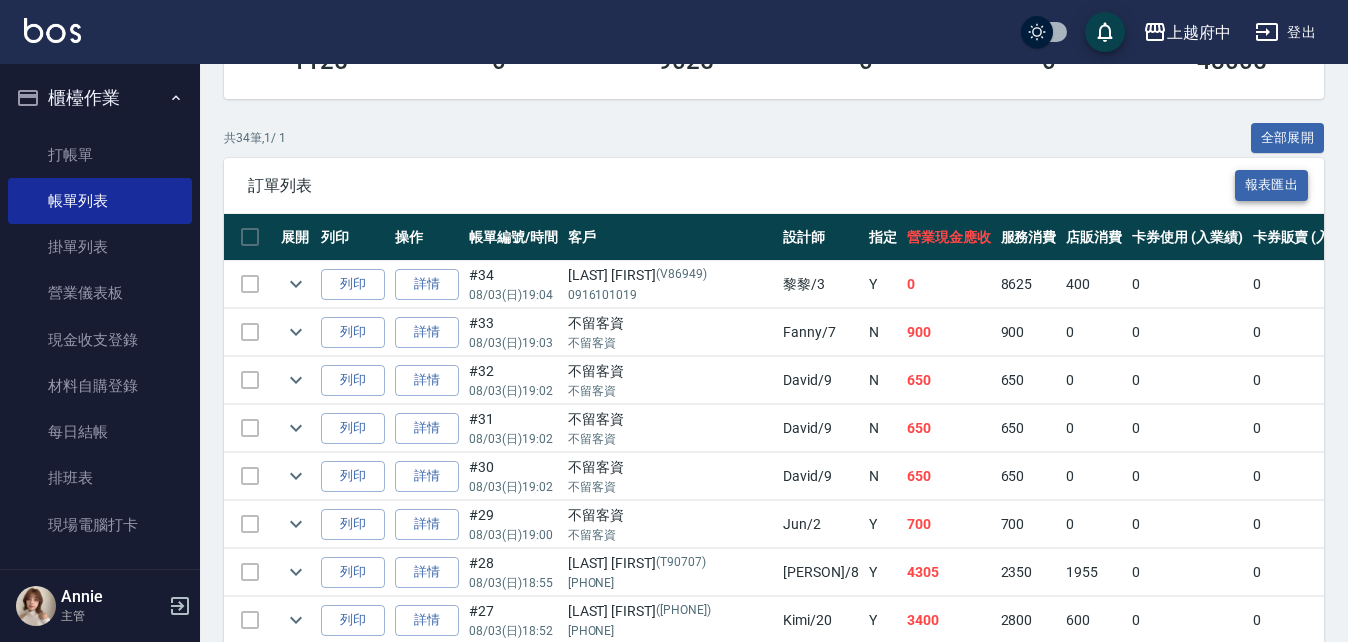 scroll, scrollTop: 300, scrollLeft: 0, axis: vertical 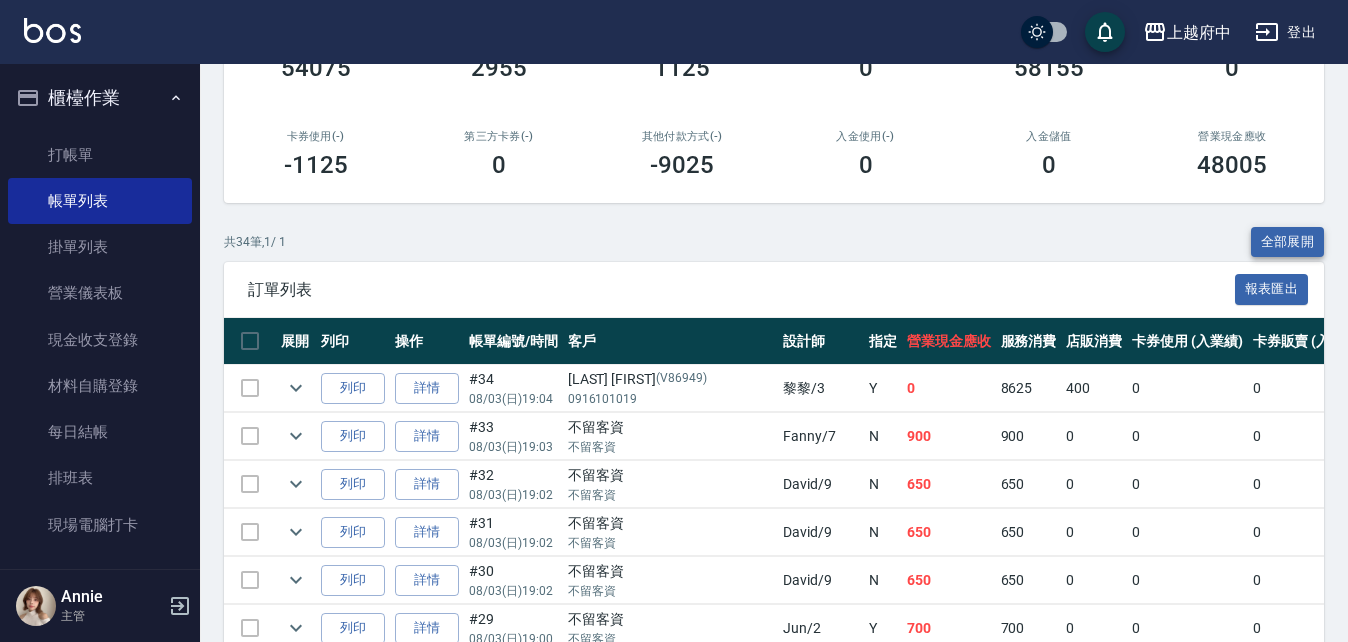 click on "全部展開" at bounding box center [1288, 242] 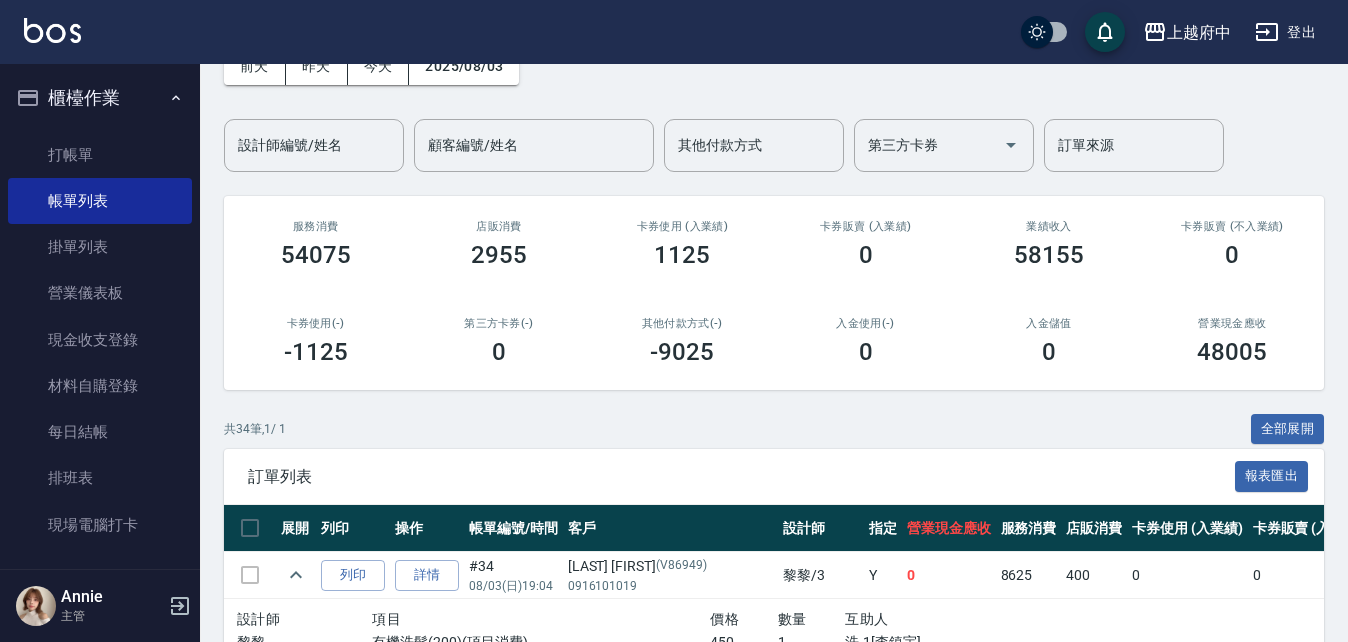 scroll, scrollTop: 0, scrollLeft: 0, axis: both 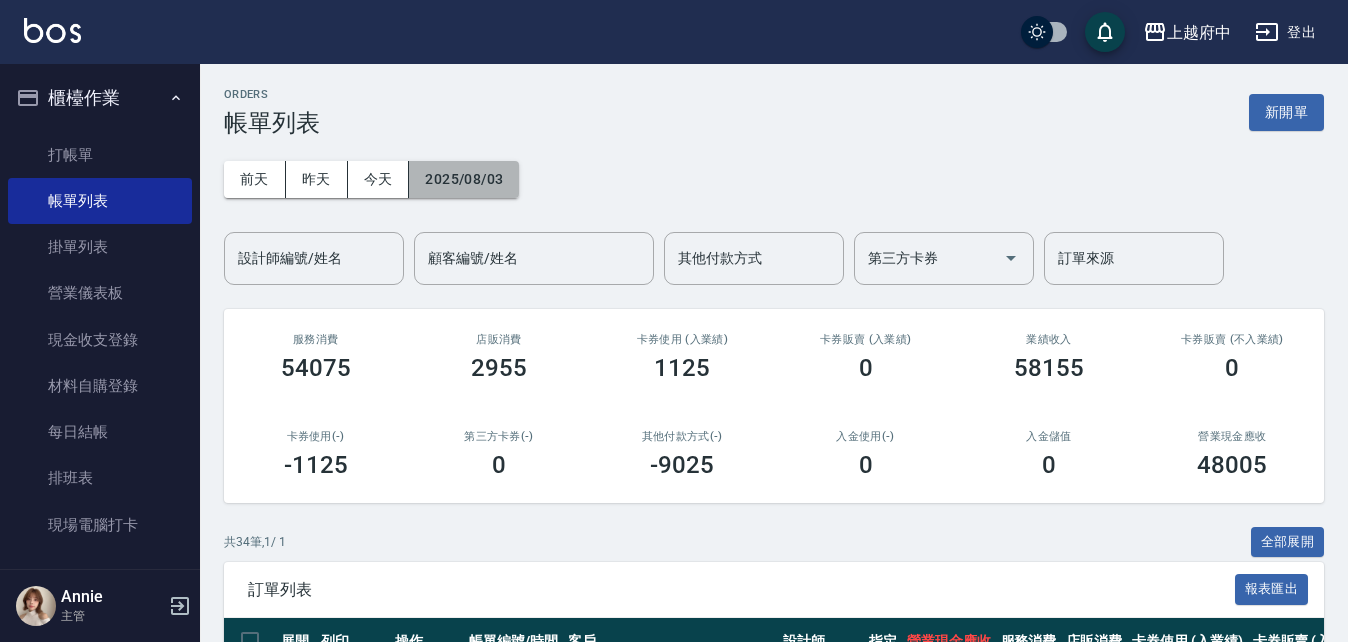 click on "2025/08/03" at bounding box center (464, 179) 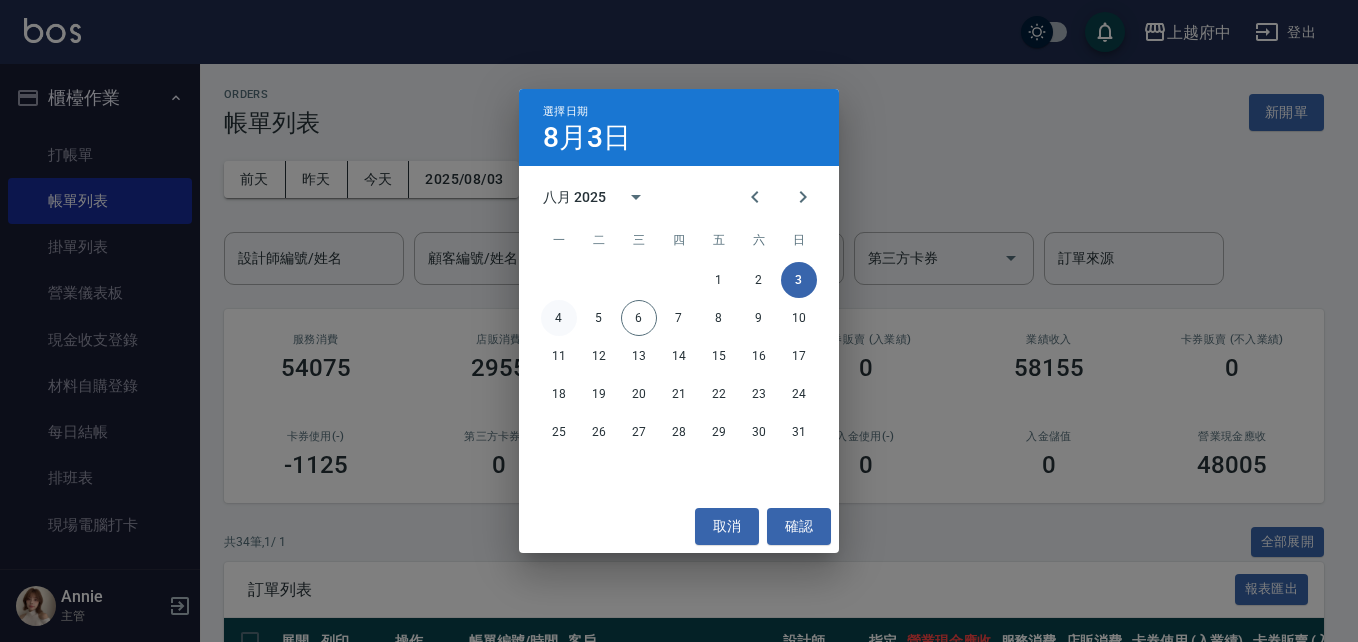 click on "4" at bounding box center [559, 318] 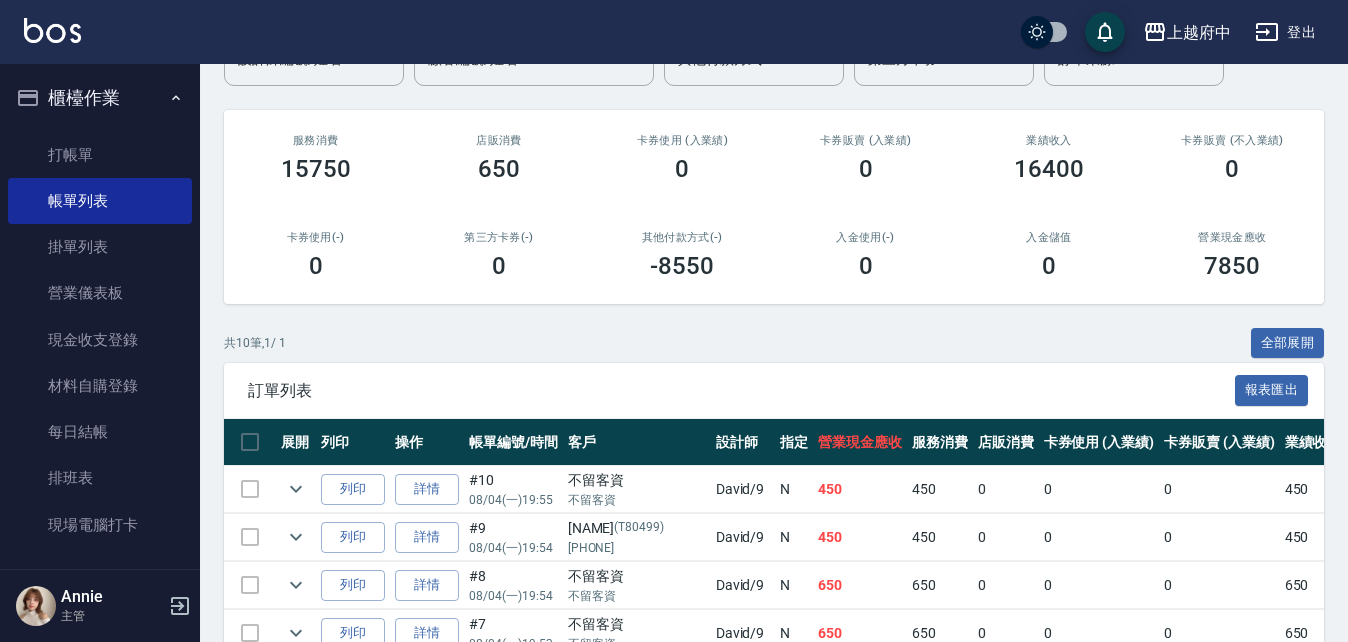 scroll, scrollTop: 200, scrollLeft: 0, axis: vertical 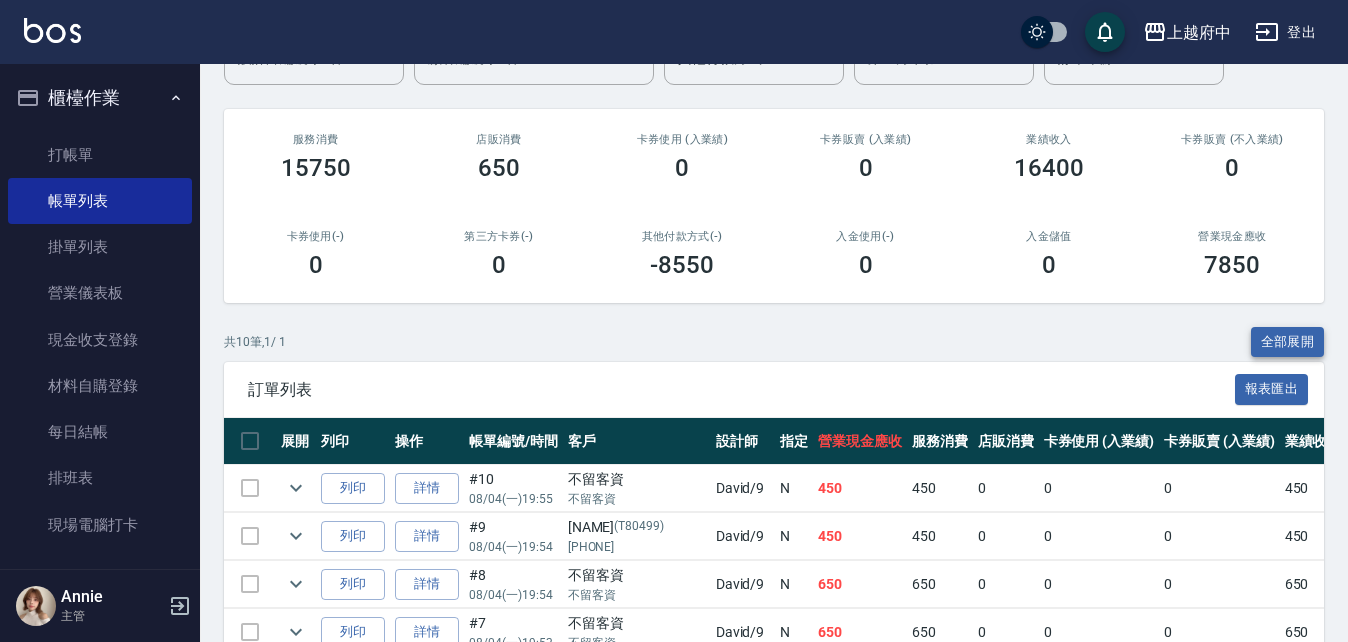 click on "全部展開" at bounding box center (1288, 342) 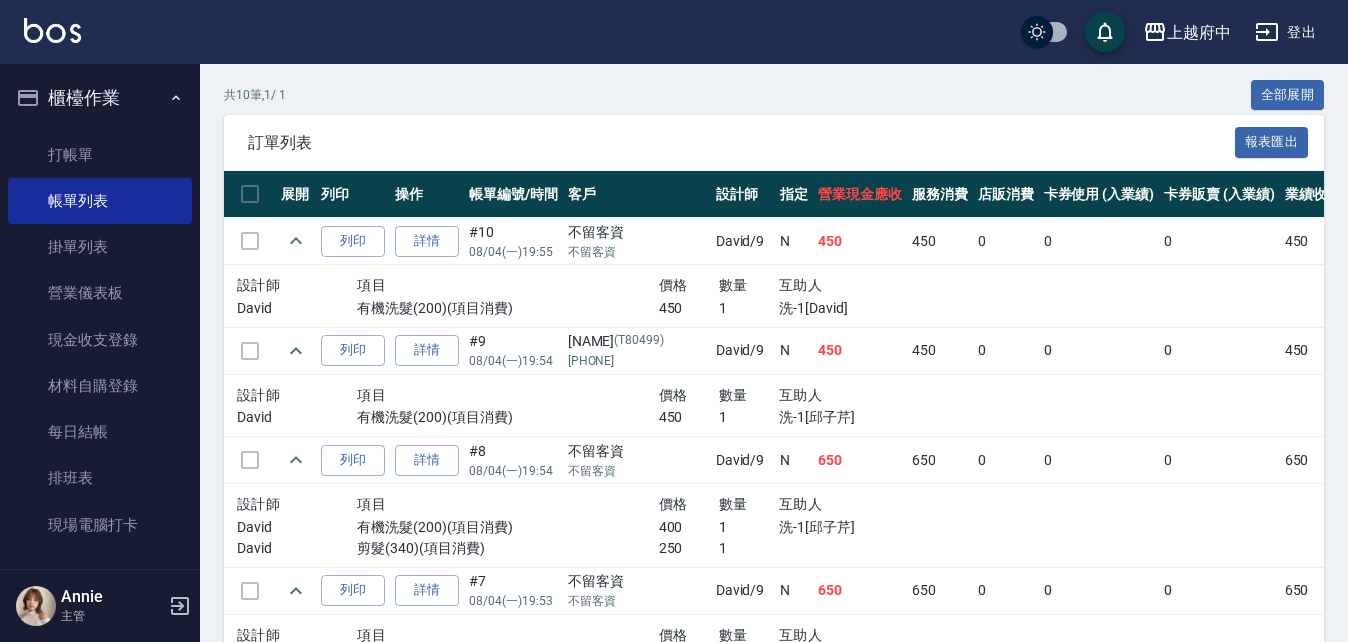 scroll, scrollTop: 0, scrollLeft: 0, axis: both 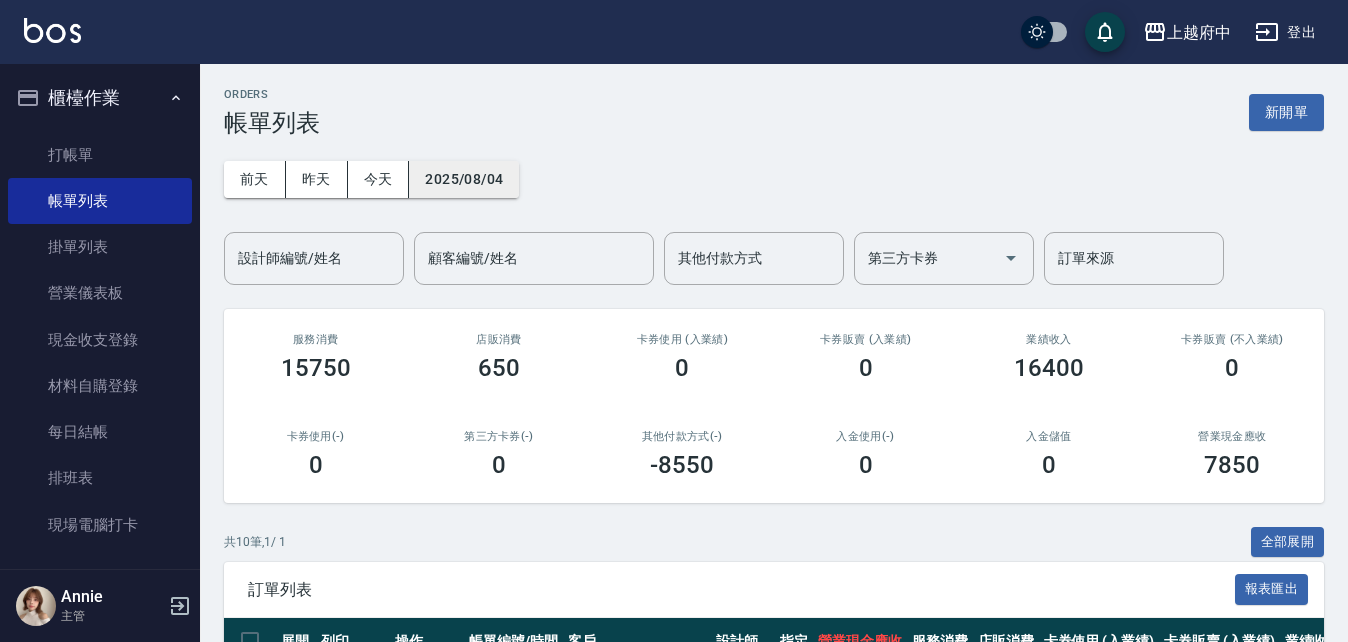 click on "2025/08/04" at bounding box center [464, 179] 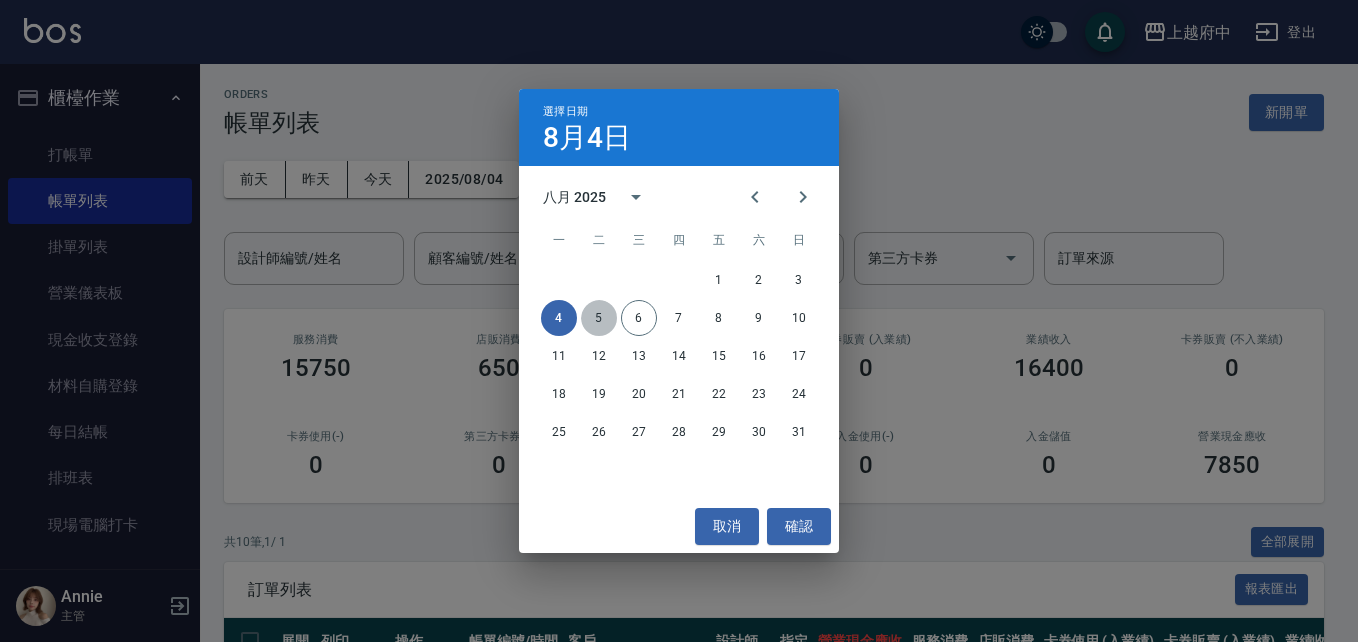 click on "5" at bounding box center (599, 318) 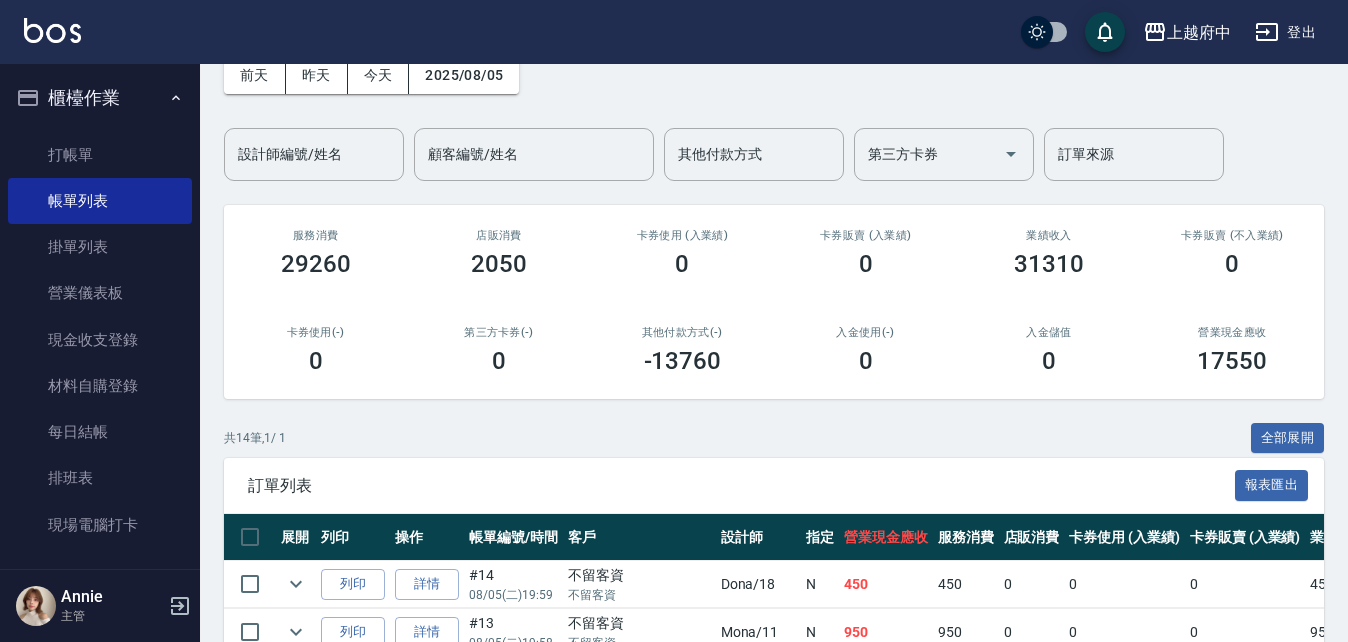 scroll, scrollTop: 200, scrollLeft: 0, axis: vertical 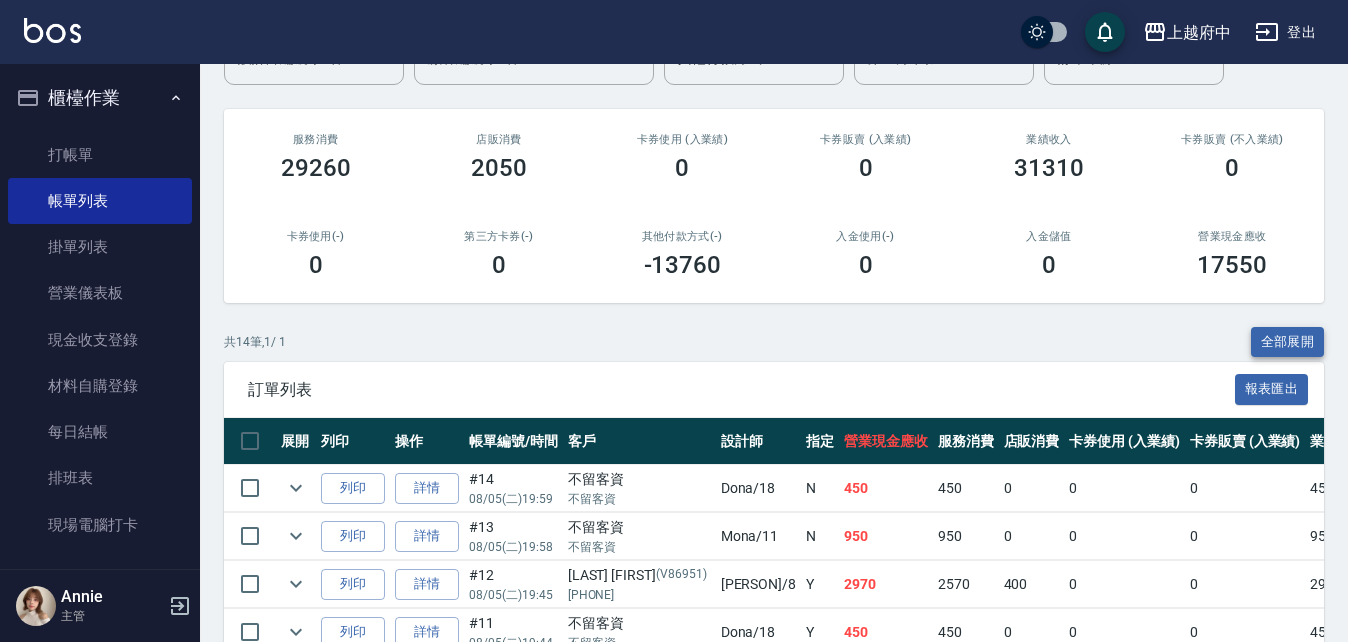 click on "全部展開" at bounding box center [1288, 342] 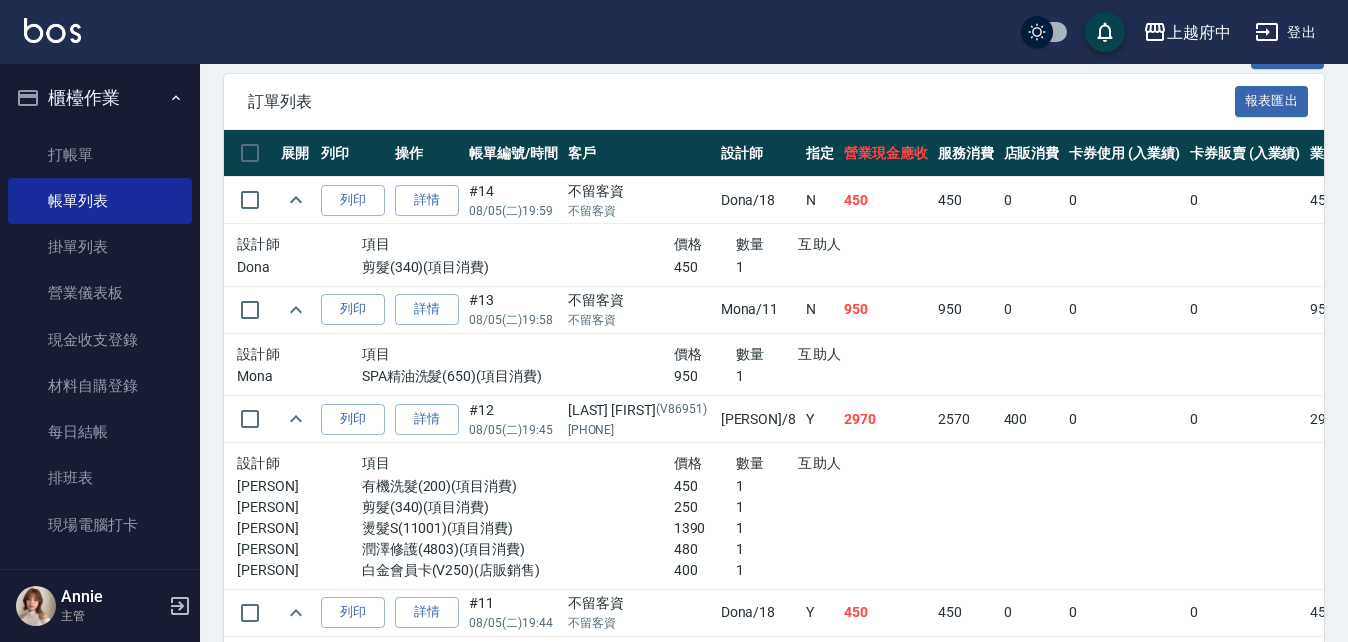 scroll, scrollTop: 500, scrollLeft: 0, axis: vertical 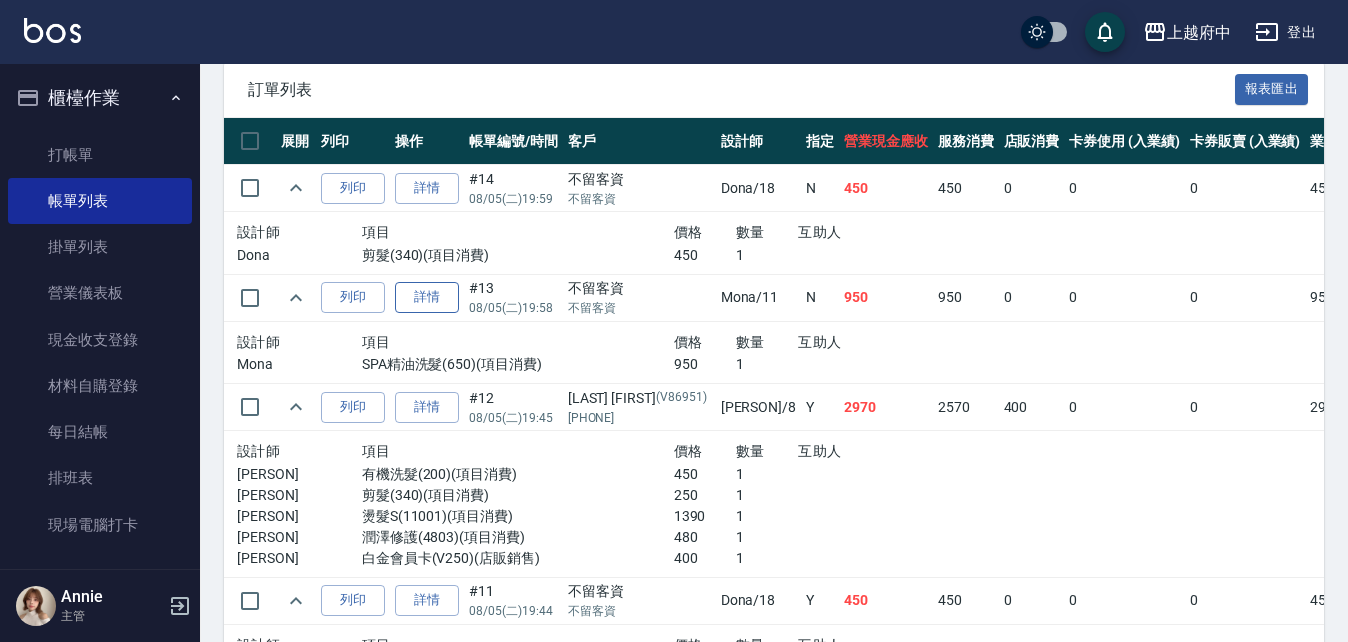 click on "詳情" at bounding box center (427, 297) 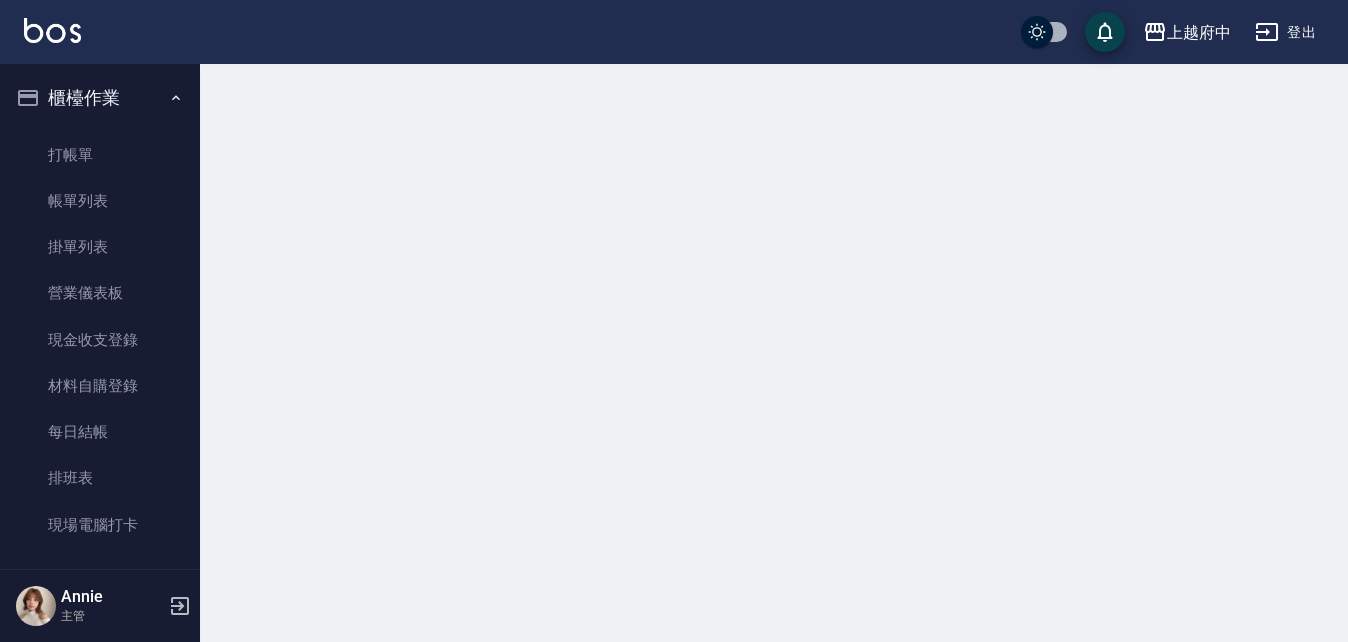scroll, scrollTop: 0, scrollLeft: 0, axis: both 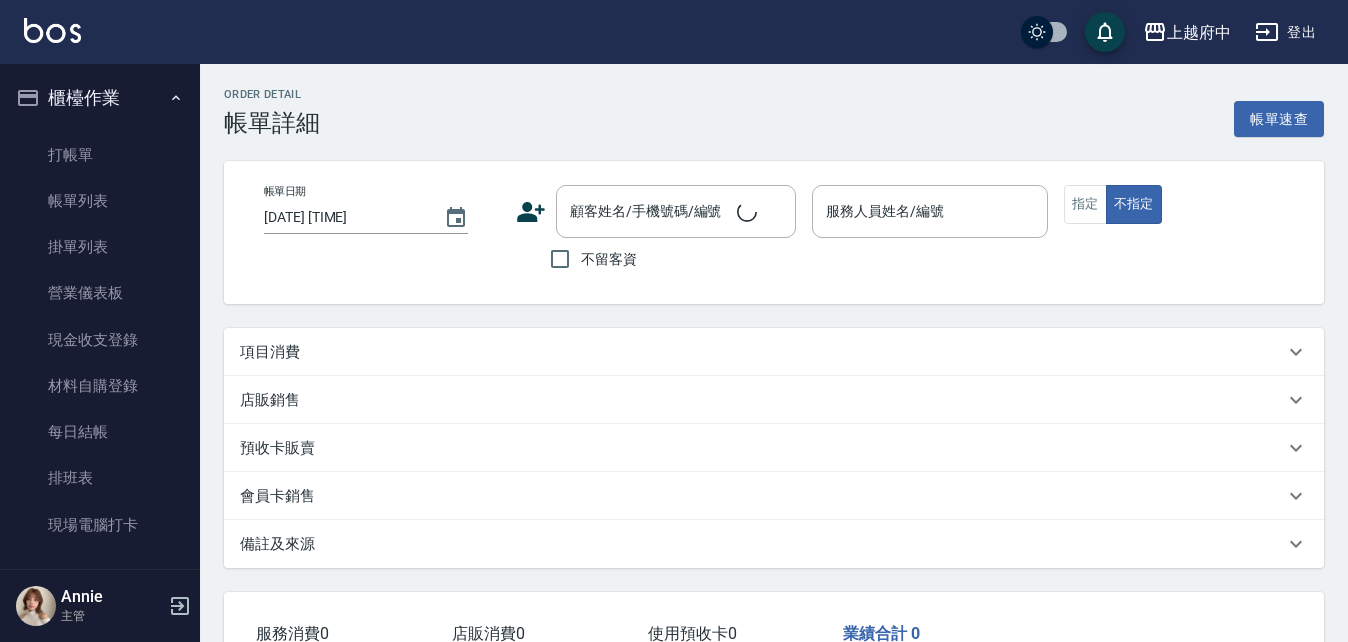 type on "2025/08/05 19:58" 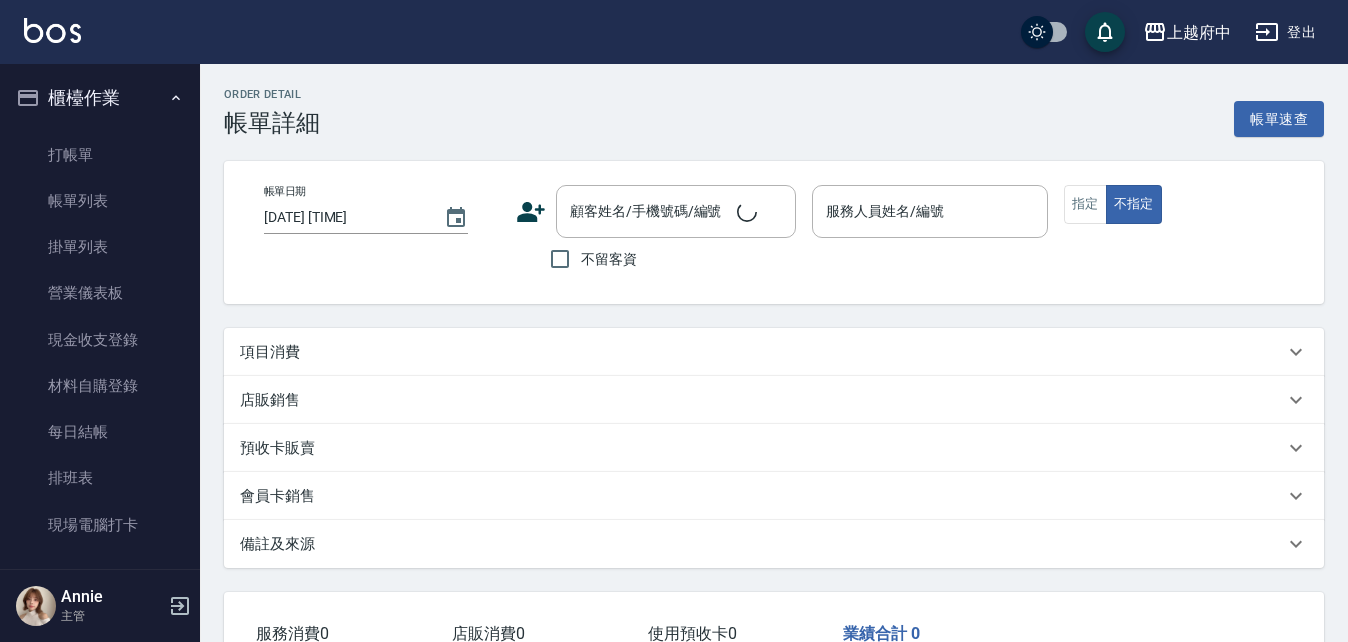 checkbox on "true" 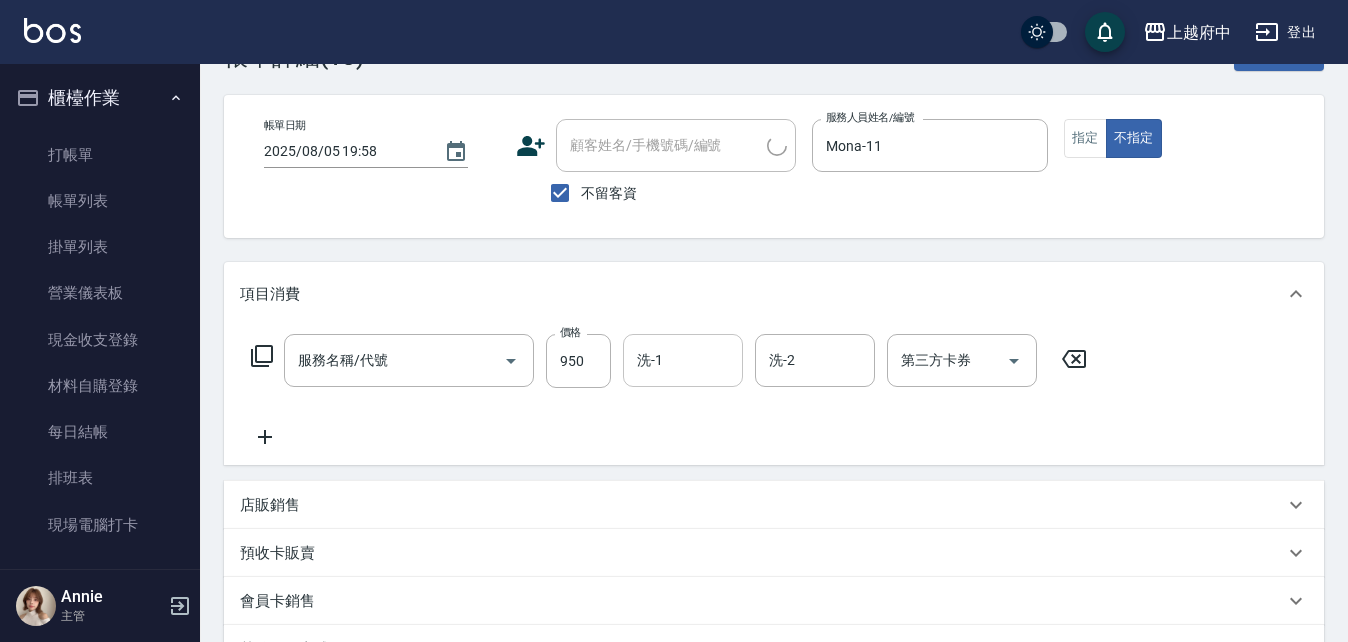 scroll, scrollTop: 100, scrollLeft: 0, axis: vertical 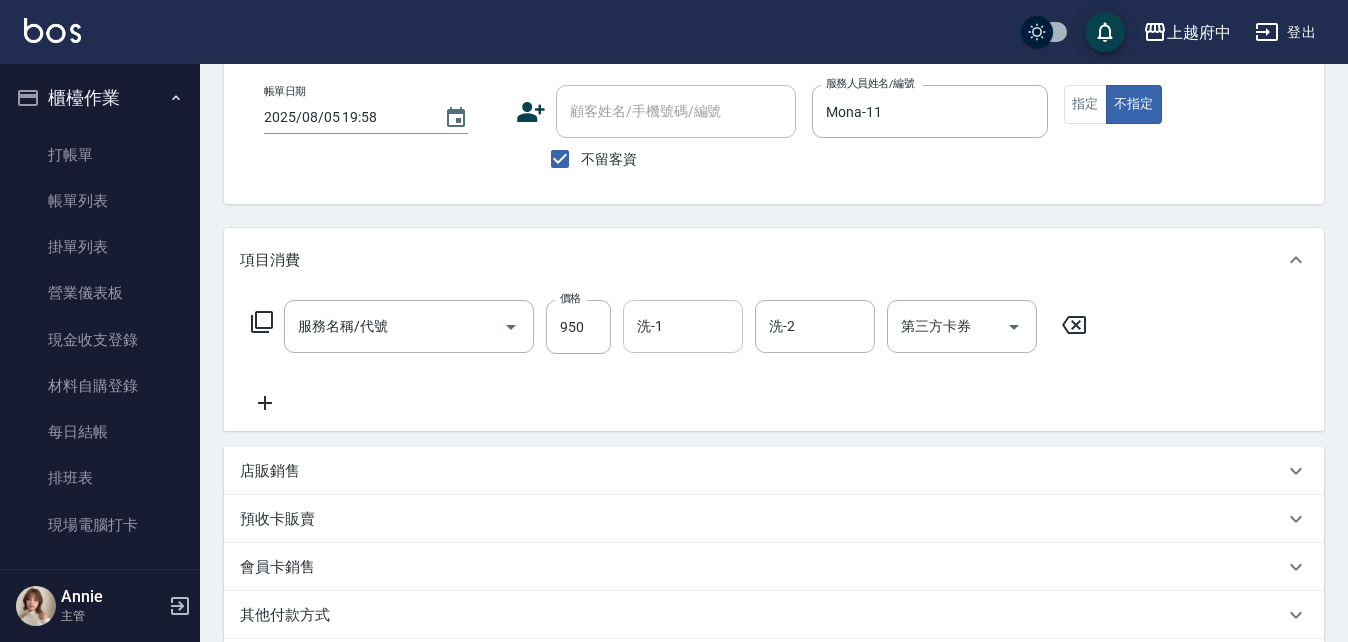 type on "SPA精油洗髮(650)" 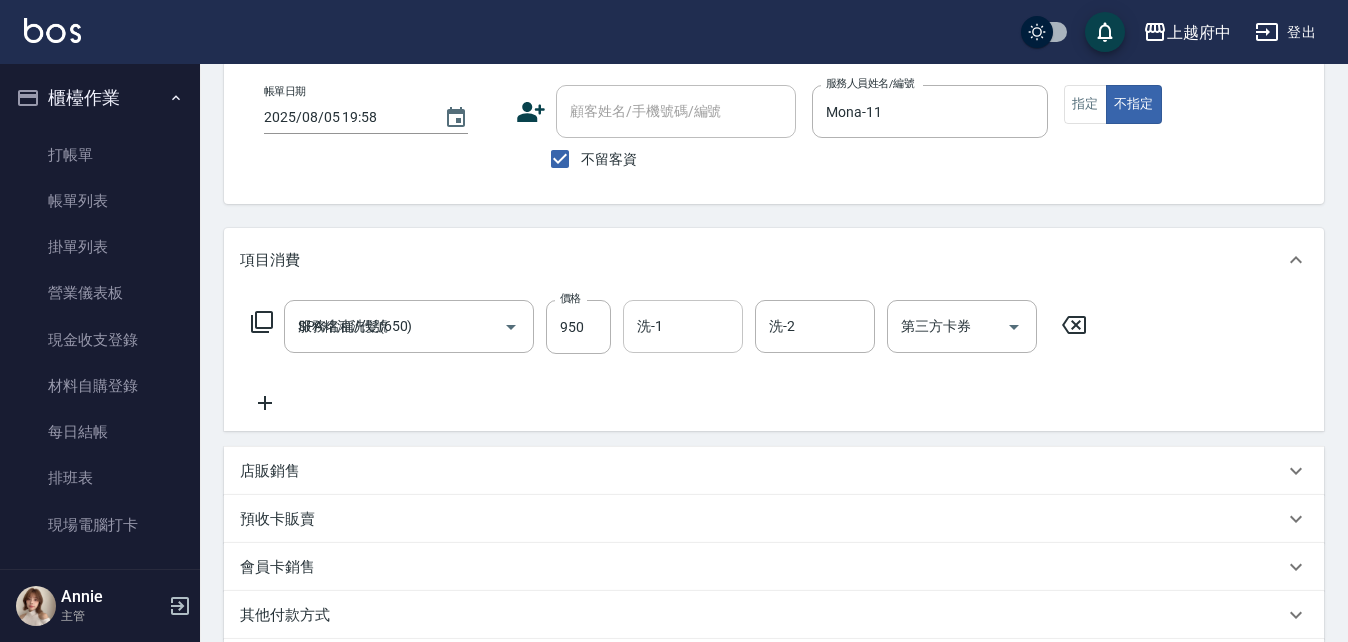click on "洗-1" at bounding box center (683, 326) 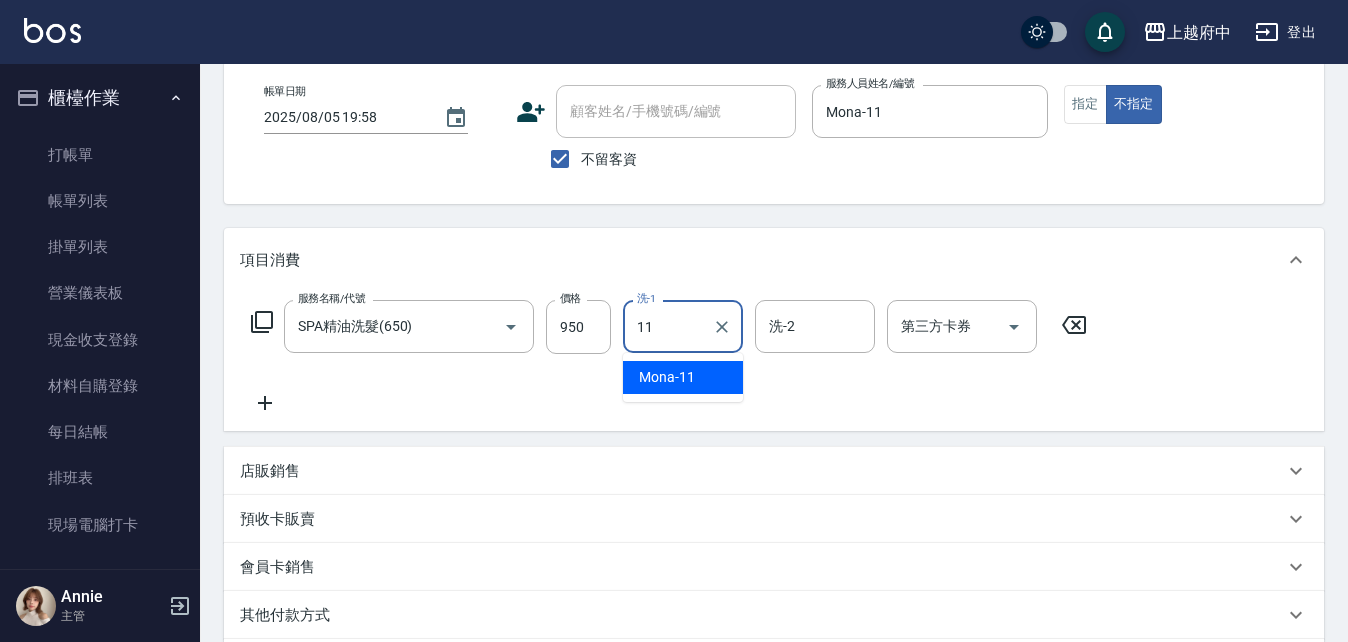click on "Mona -11" at bounding box center (667, 377) 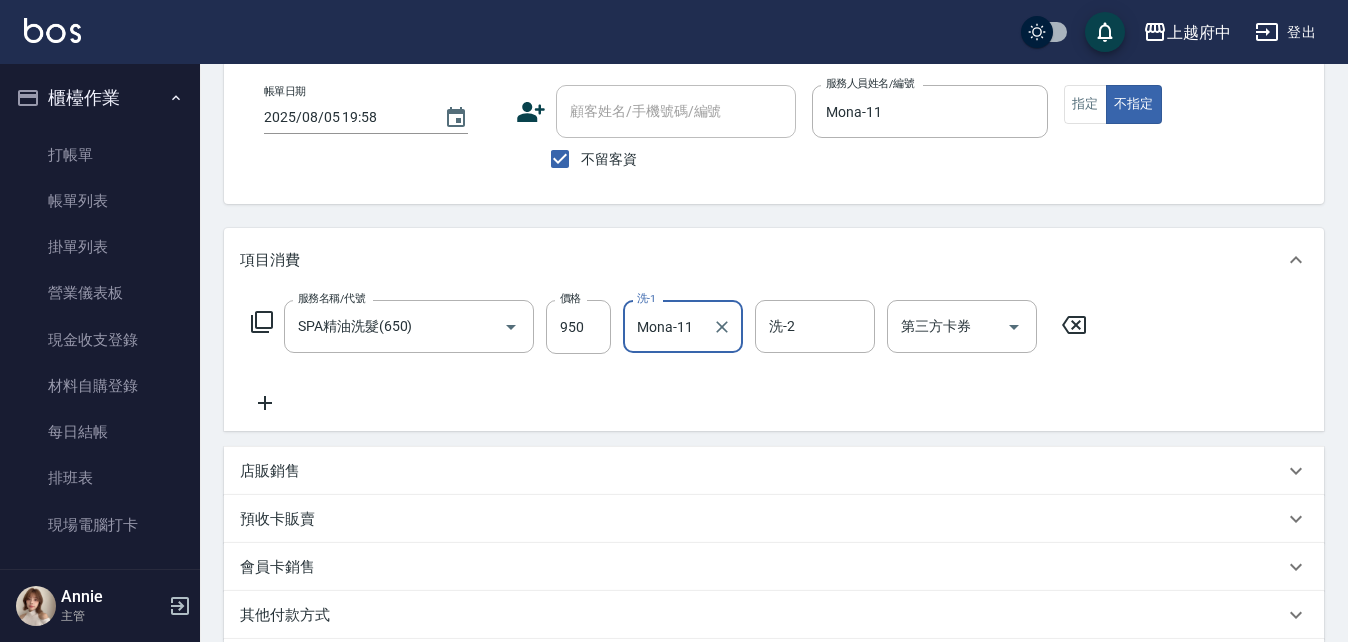 type on "Mona-11" 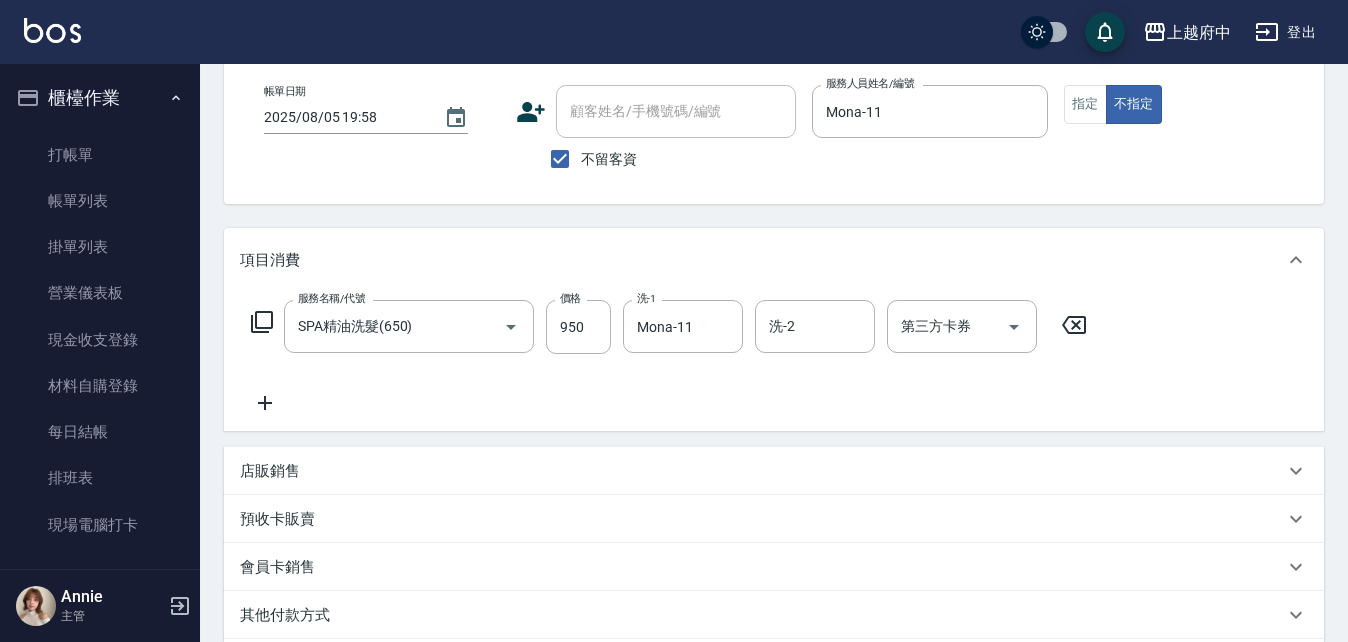 click on "項目消費 服務名稱/代號 SPA精油洗髮(650) 服務名稱/代號 價格 950 價格 洗-1 Mona-11 洗-1 洗-2 洗-2 第三方卡券 第三方卡券 店販銷售 服務人員姓名/編號 服務人員姓名/編號 商品代號/名稱 商品代號/名稱 預收卡販賣 卡券名稱/代號 卡券名稱/代號 會員卡銷售 服務人員姓名/編號 服務人員姓名/編號 會員卡名稱/代號 會員卡名稱/代號 其他付款方式 其他付款方式 其他付款方式 備註及來源 備註 備註 訂單來源 ​ 訂單來源" at bounding box center [774, 457] 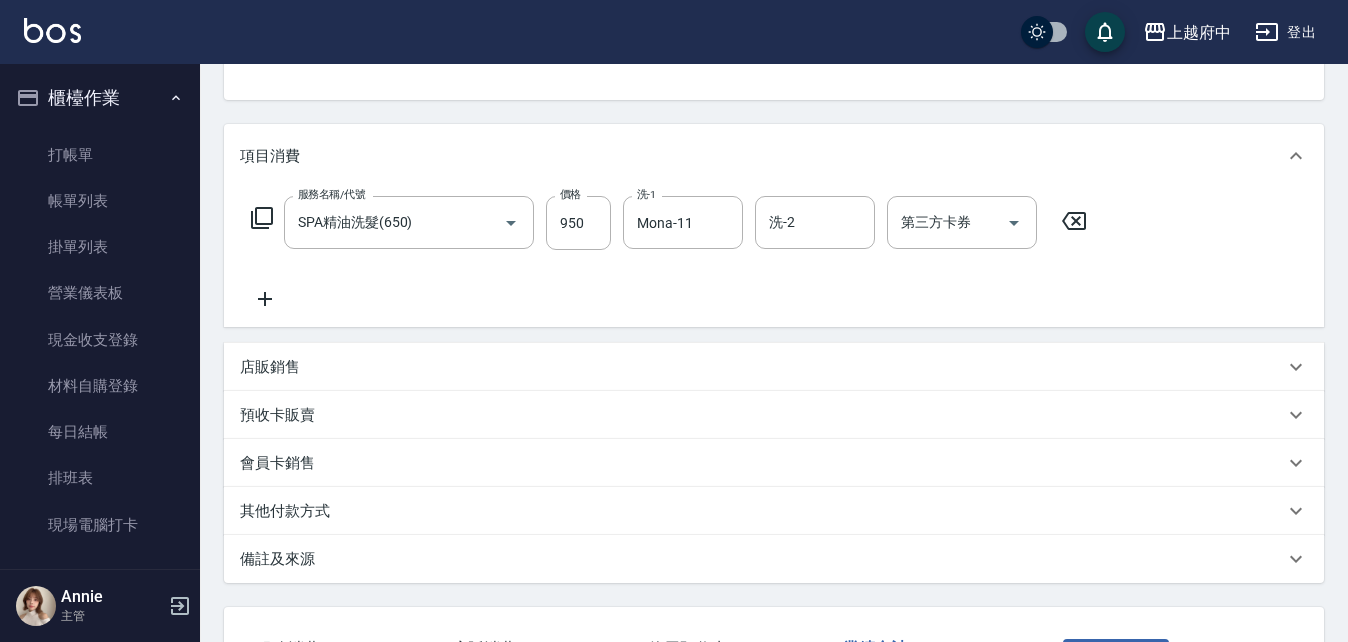 scroll, scrollTop: 361, scrollLeft: 0, axis: vertical 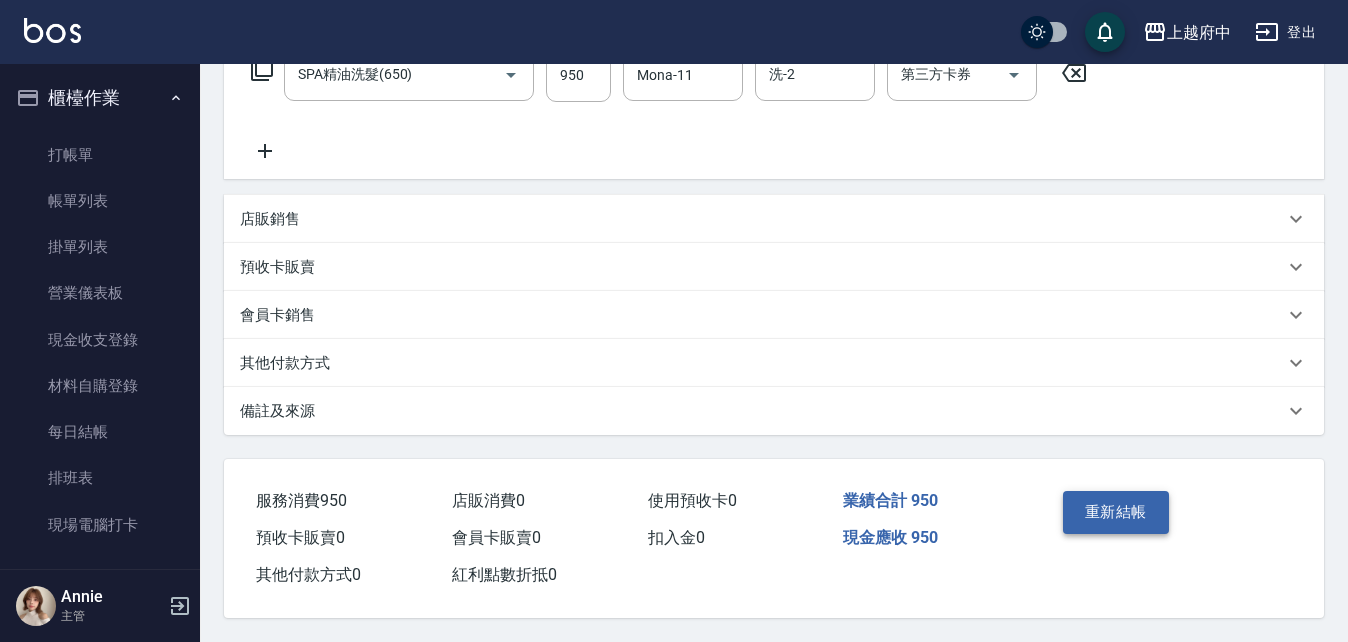 click on "重新結帳" at bounding box center (1116, 512) 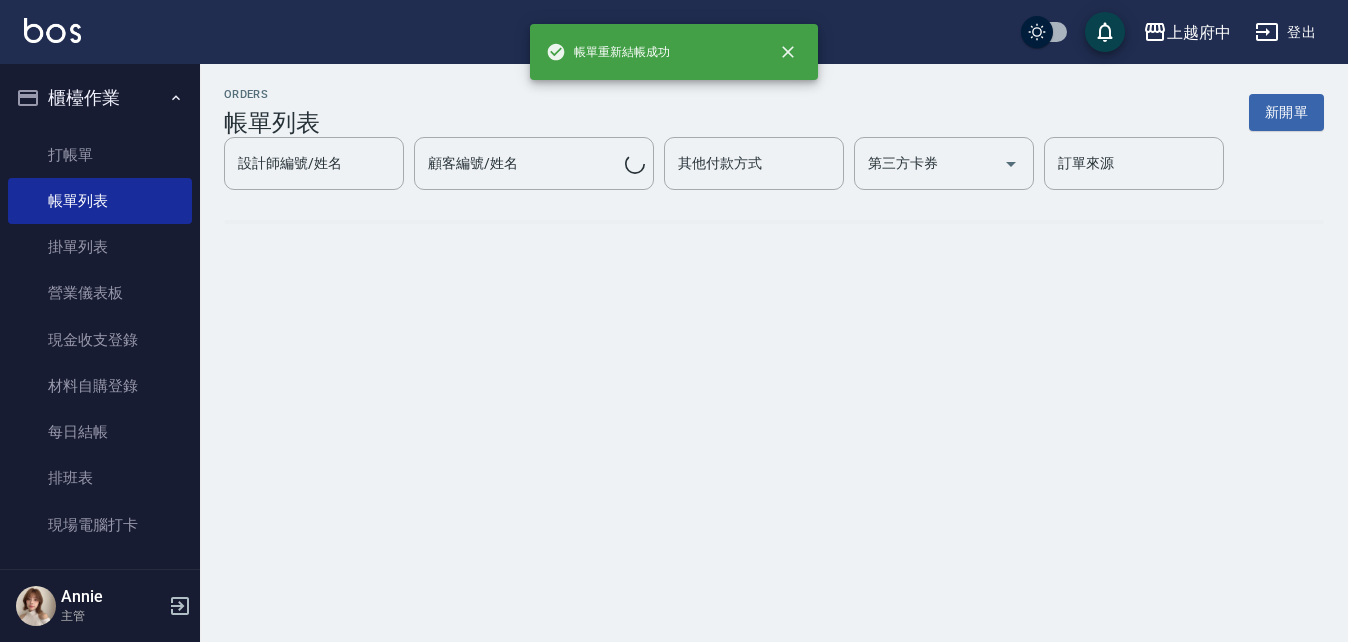 scroll, scrollTop: 0, scrollLeft: 0, axis: both 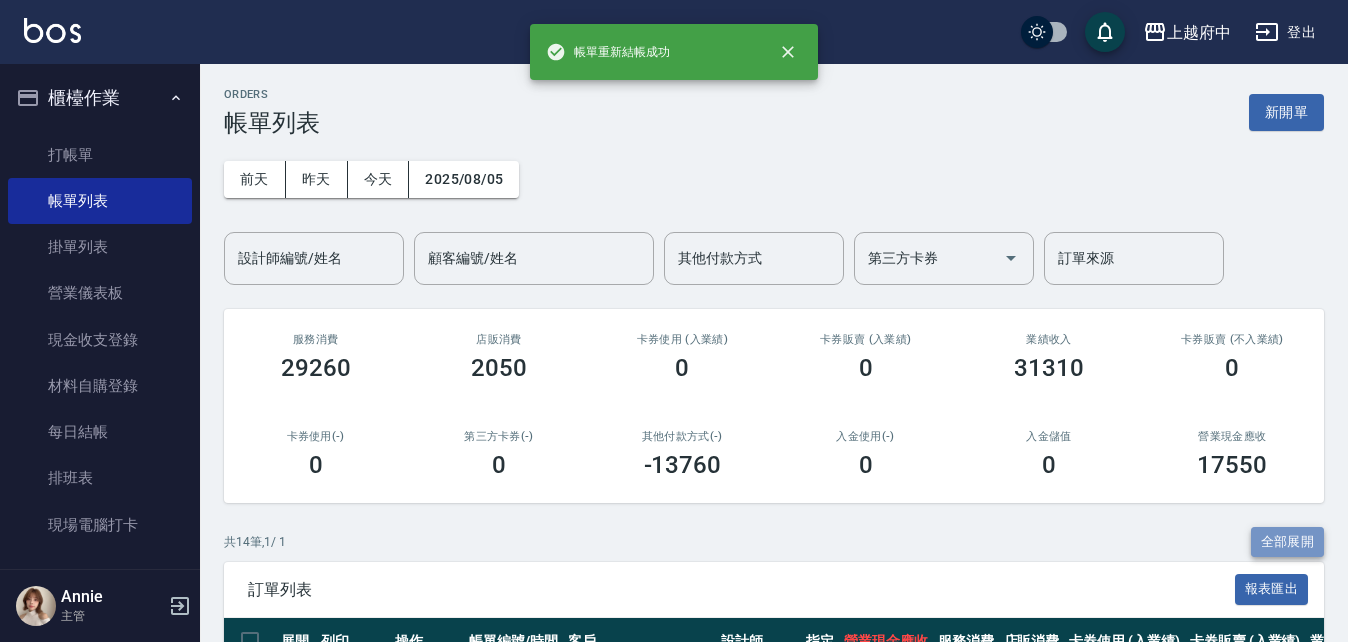click on "全部展開" at bounding box center [1288, 542] 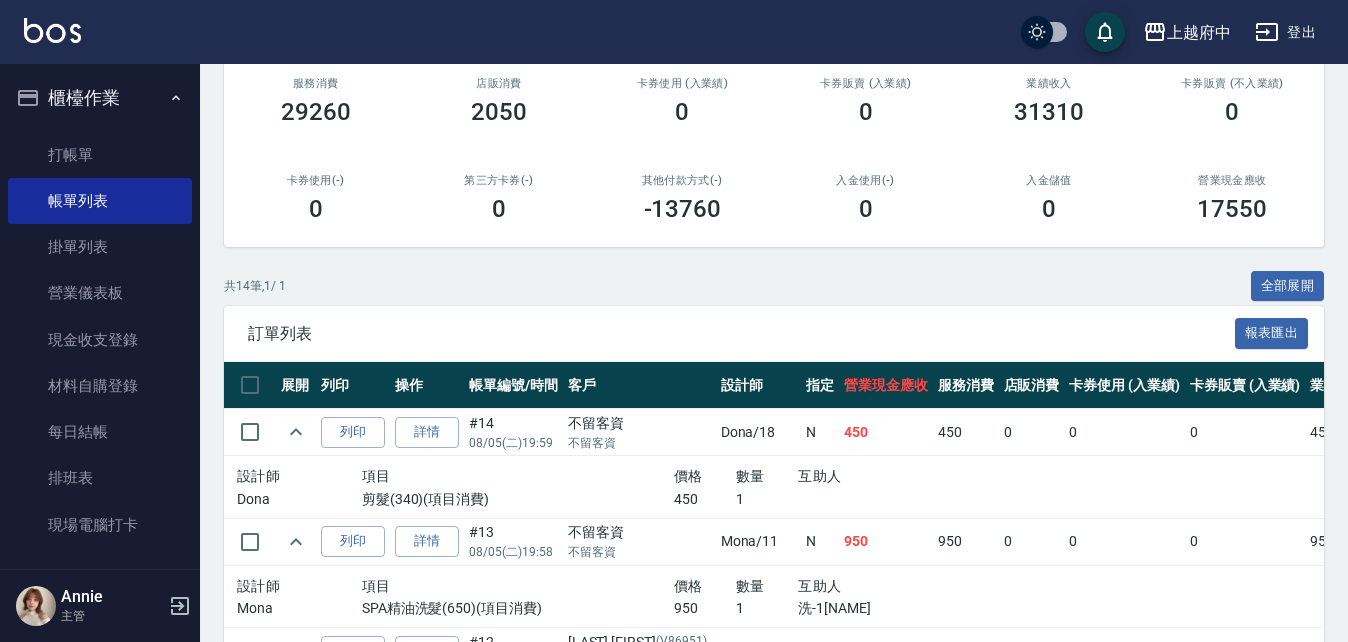 scroll, scrollTop: 500, scrollLeft: 0, axis: vertical 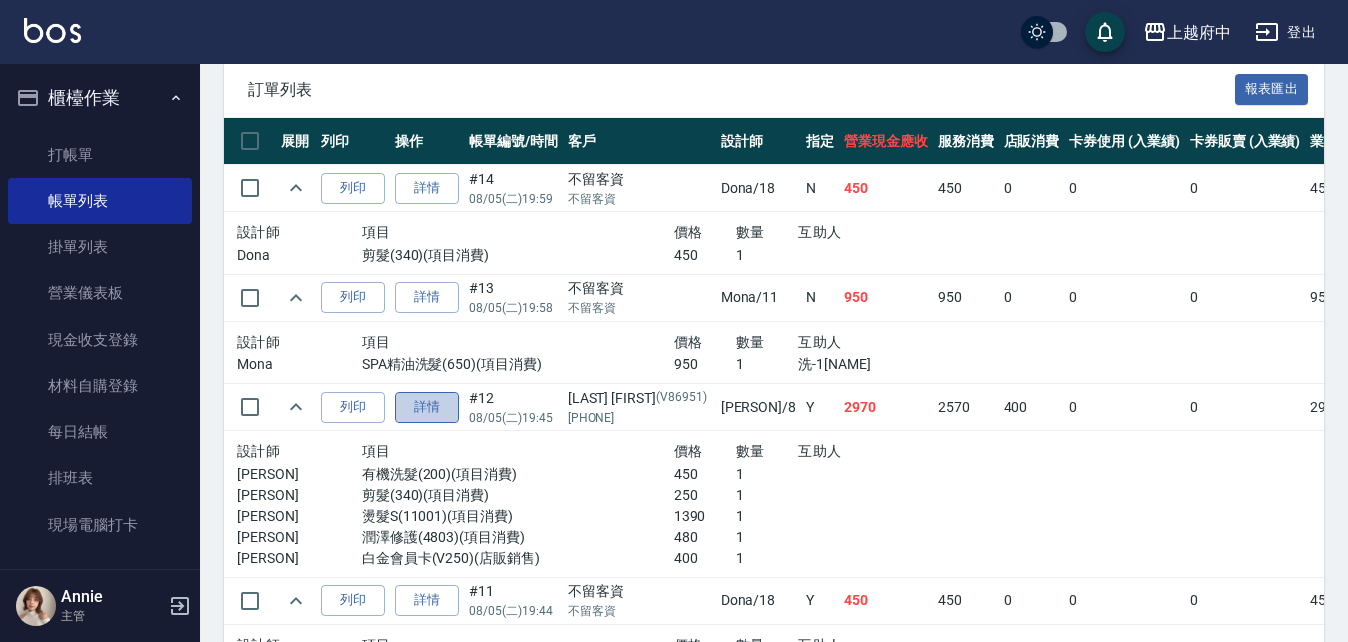 click on "詳情" at bounding box center [427, 407] 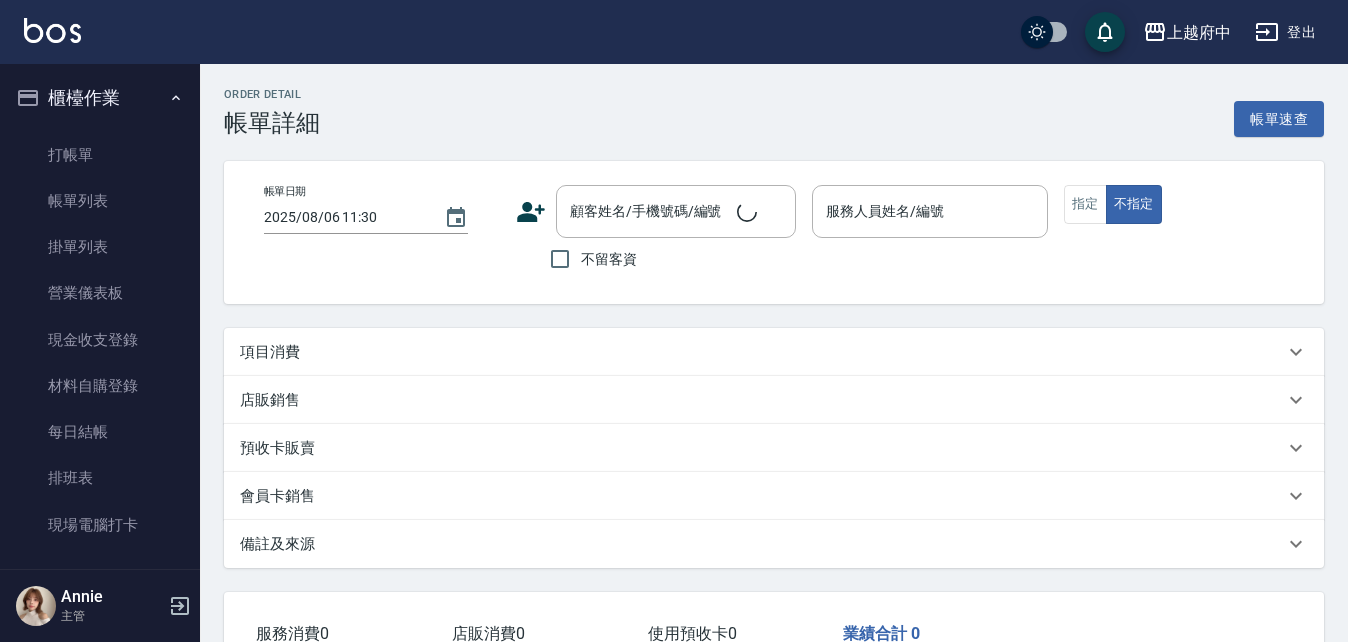 scroll, scrollTop: 35, scrollLeft: 0, axis: vertical 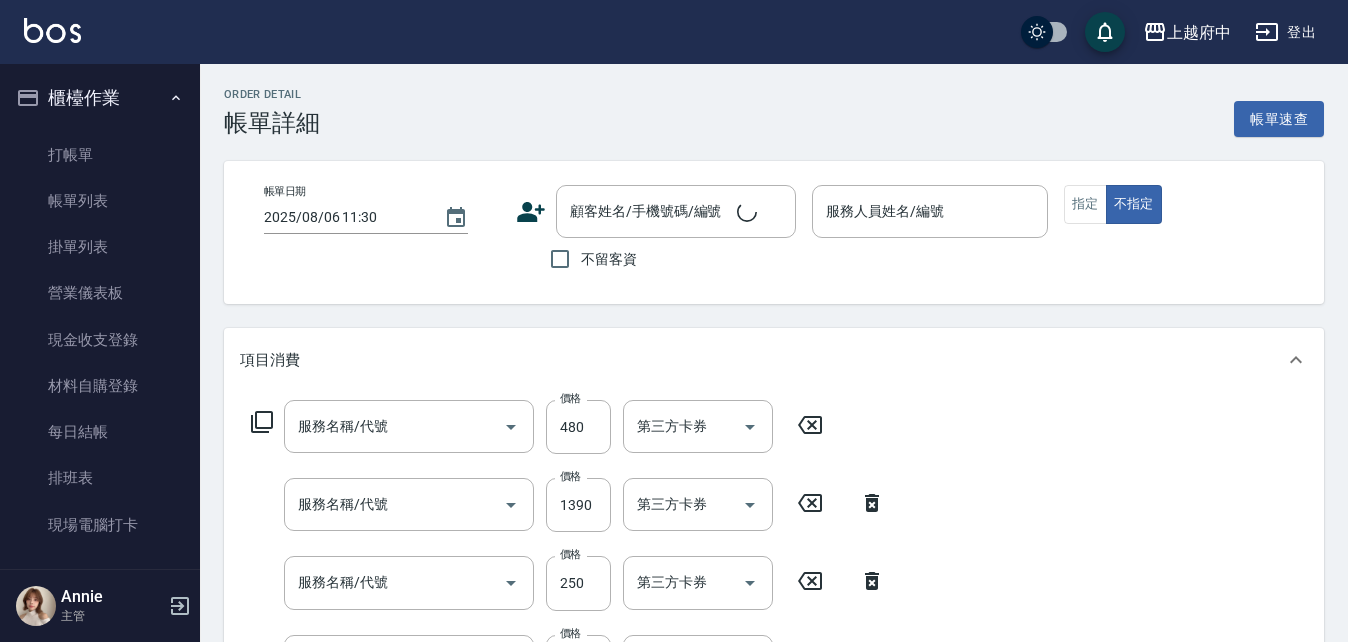 type on "潤澤修護(4803)" 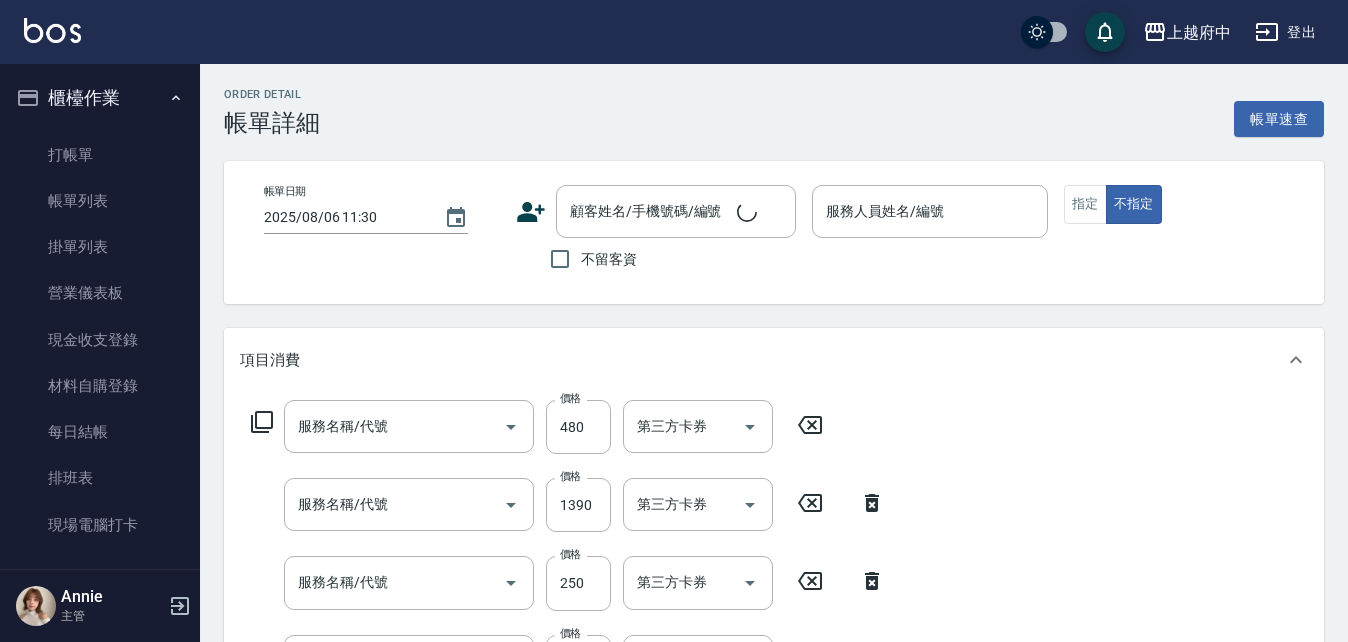 type on "燙髮S(11001)" 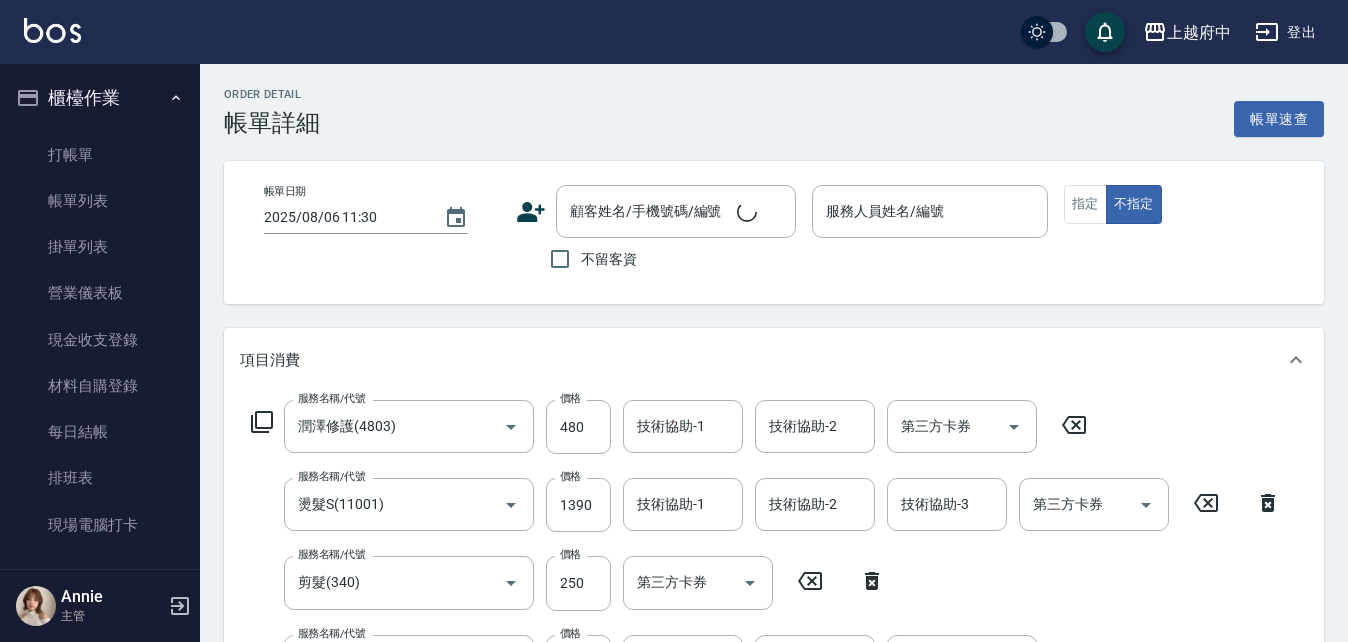 scroll, scrollTop: 0, scrollLeft: 0, axis: both 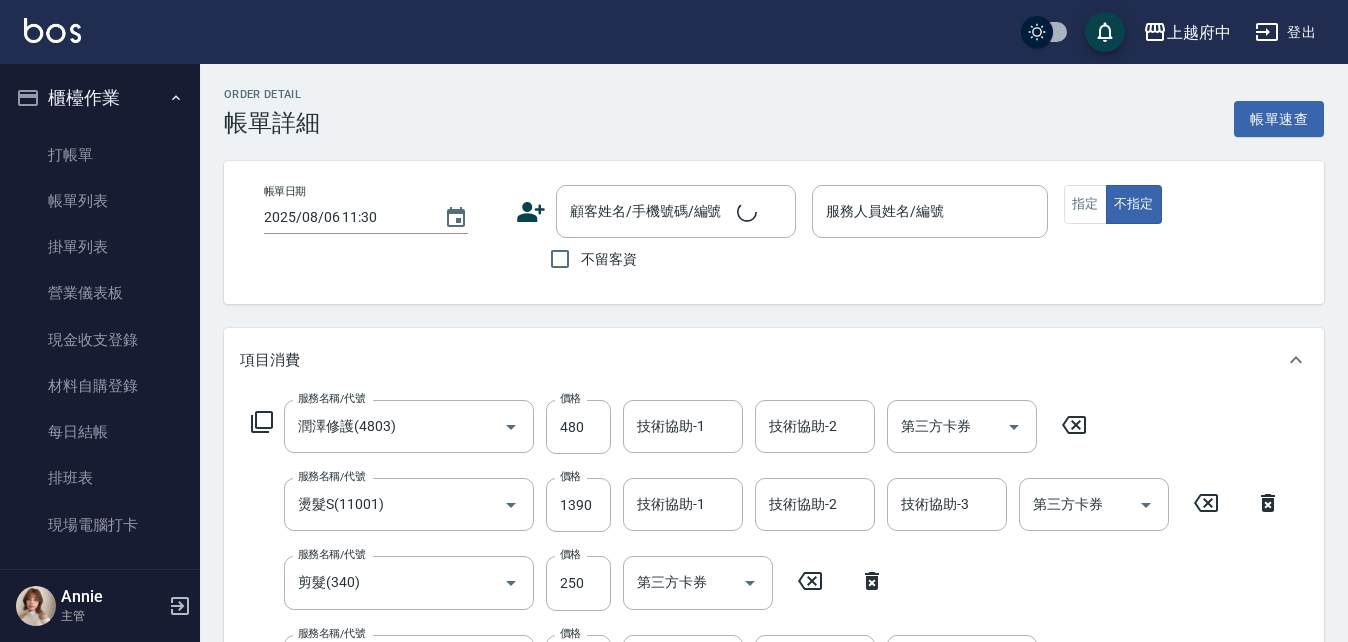 type on "2025/08/05 19:45" 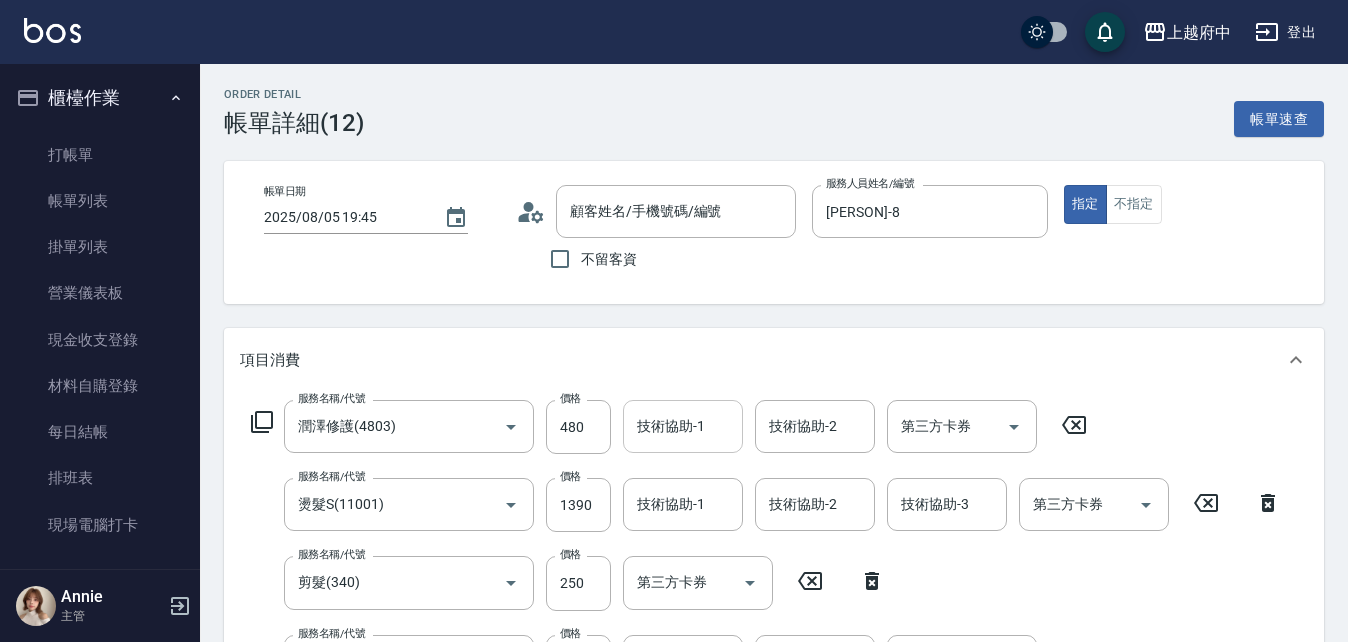 type on "陳兆璿/0907690190/V86951" 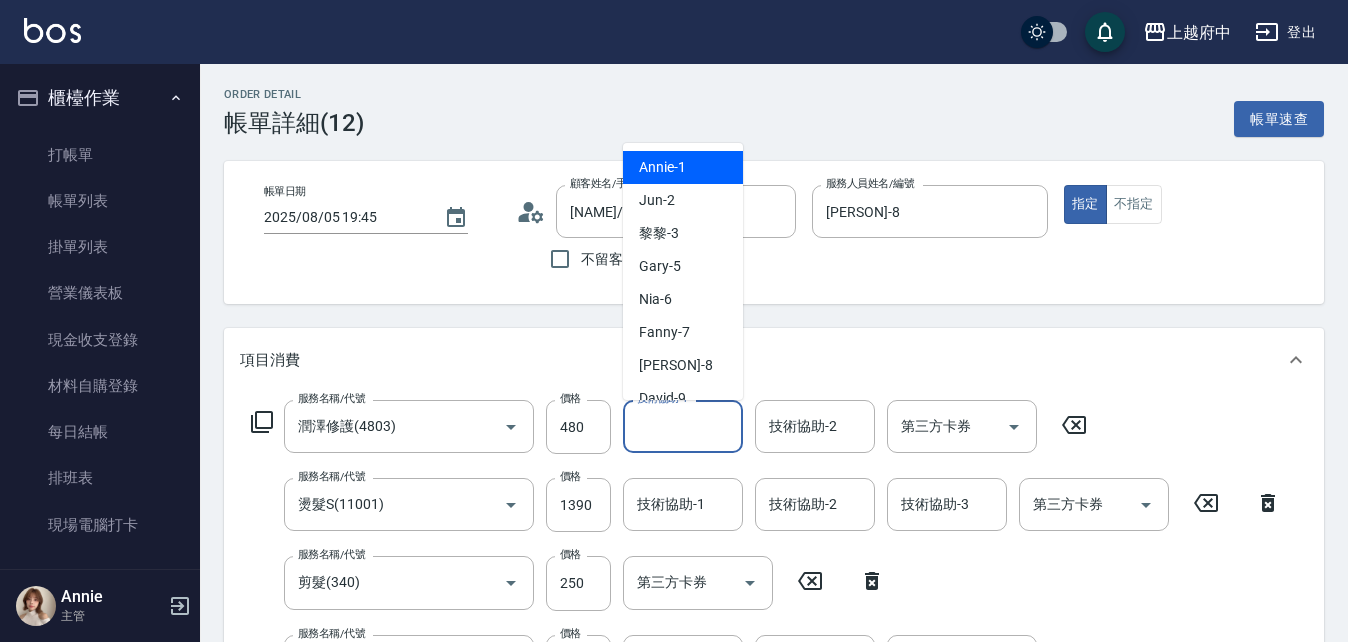 click on "技術協助-1" at bounding box center [683, 426] 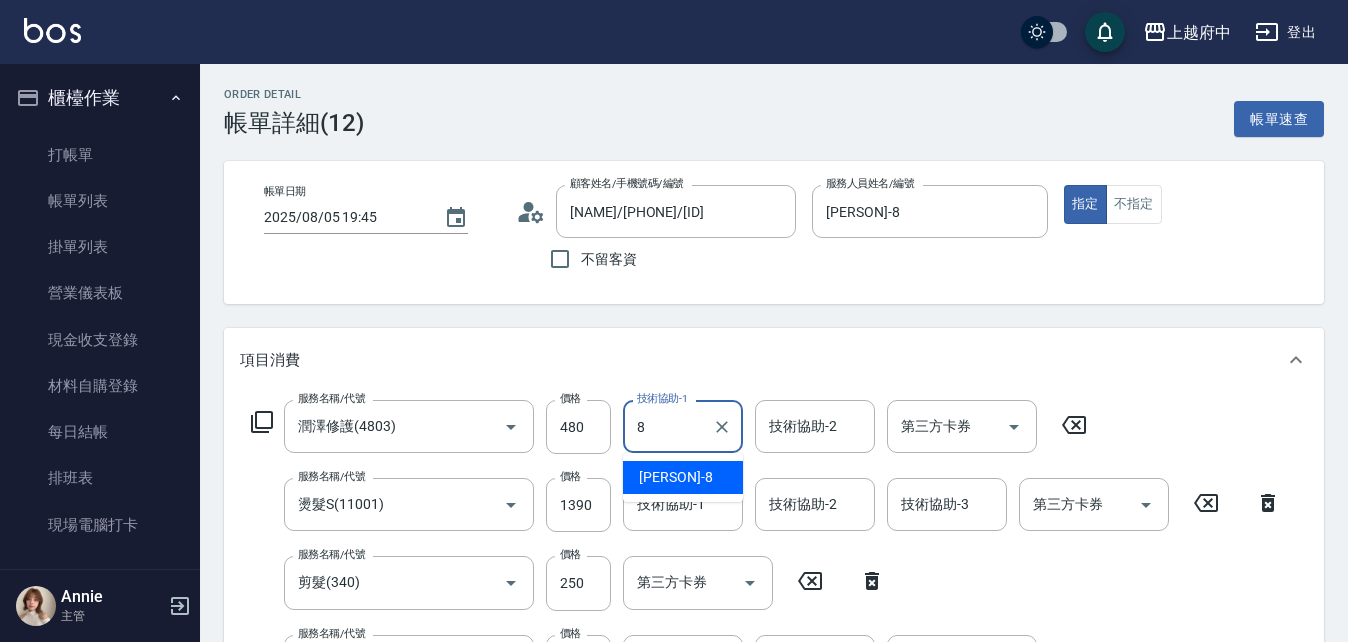 click on "江驊侑 -8" at bounding box center [676, 477] 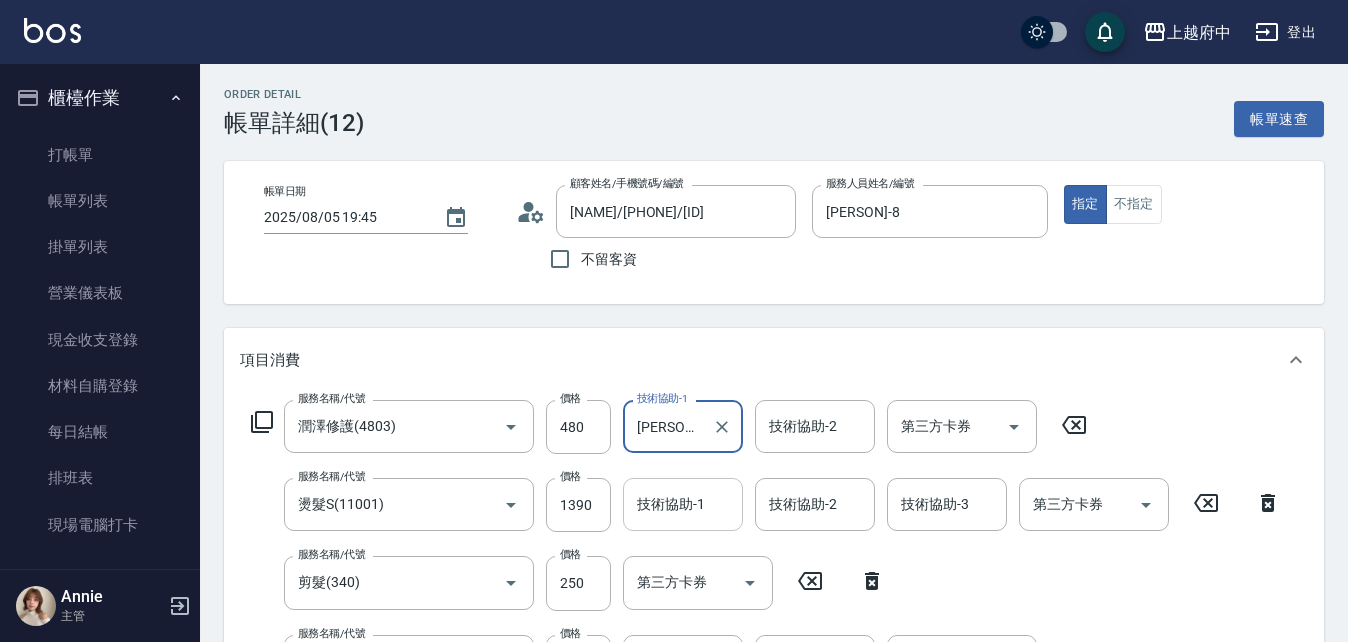 type on "江驊侑-8" 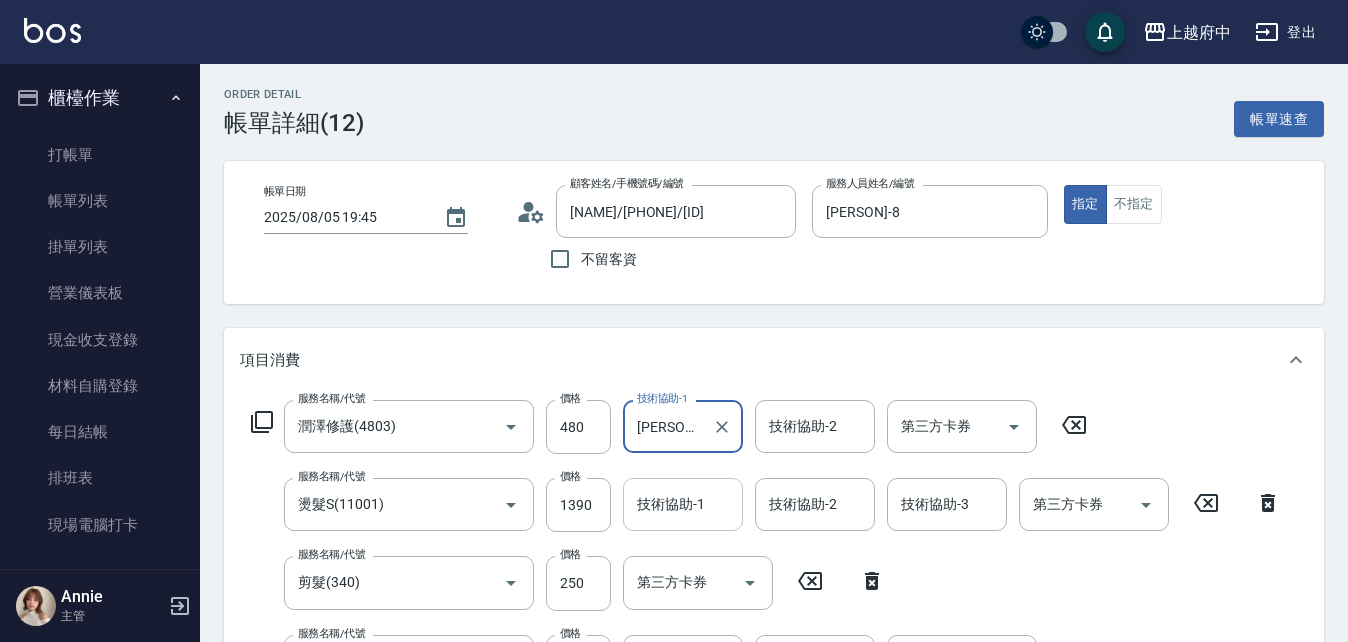 click on "技術協助-1" at bounding box center (683, 504) 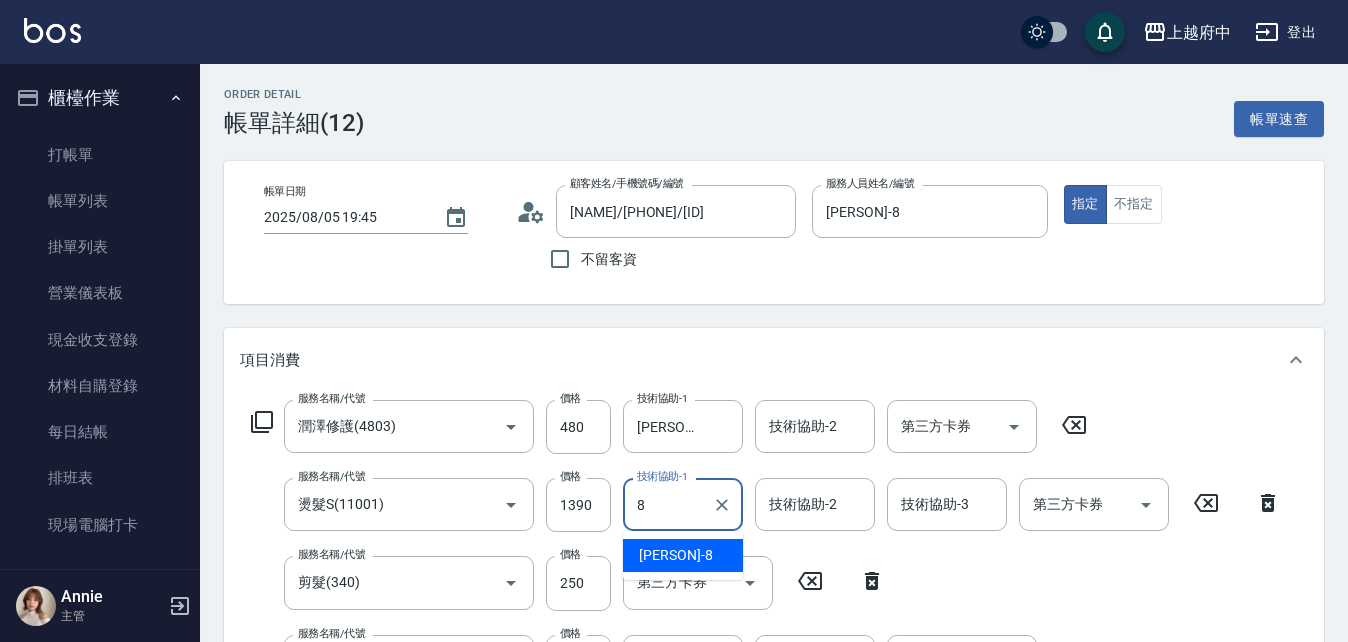 click on "江驊侑 -8" at bounding box center [683, 555] 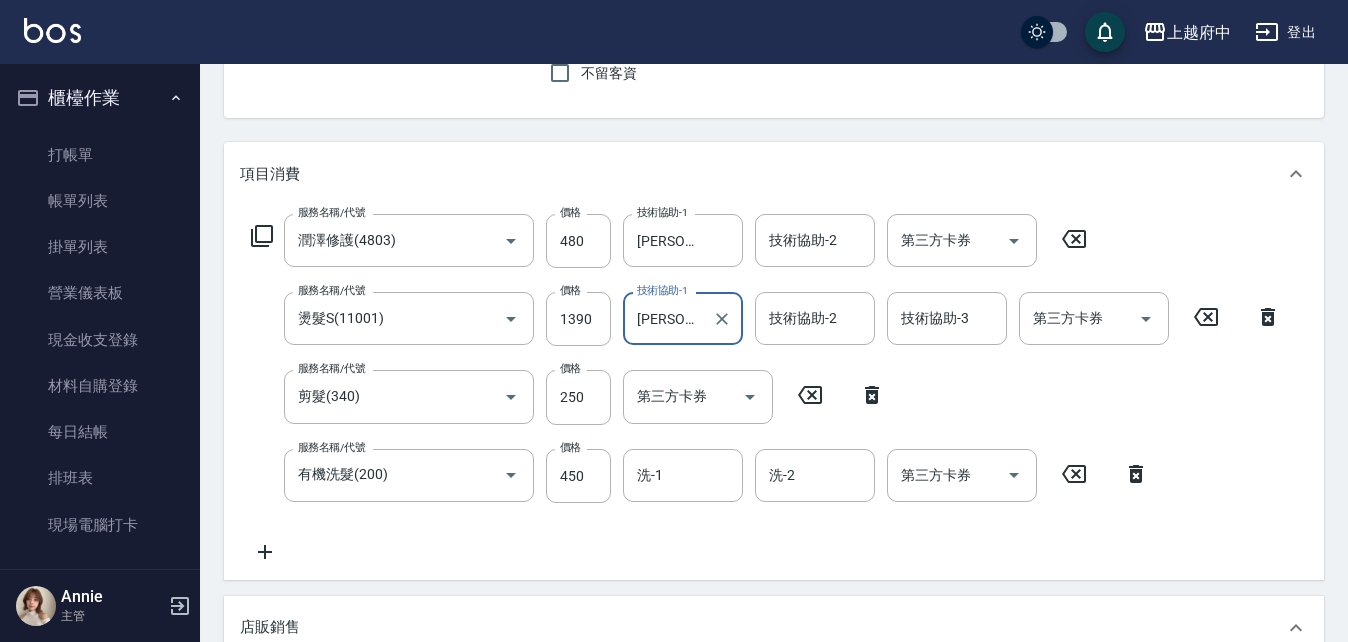 scroll, scrollTop: 200, scrollLeft: 0, axis: vertical 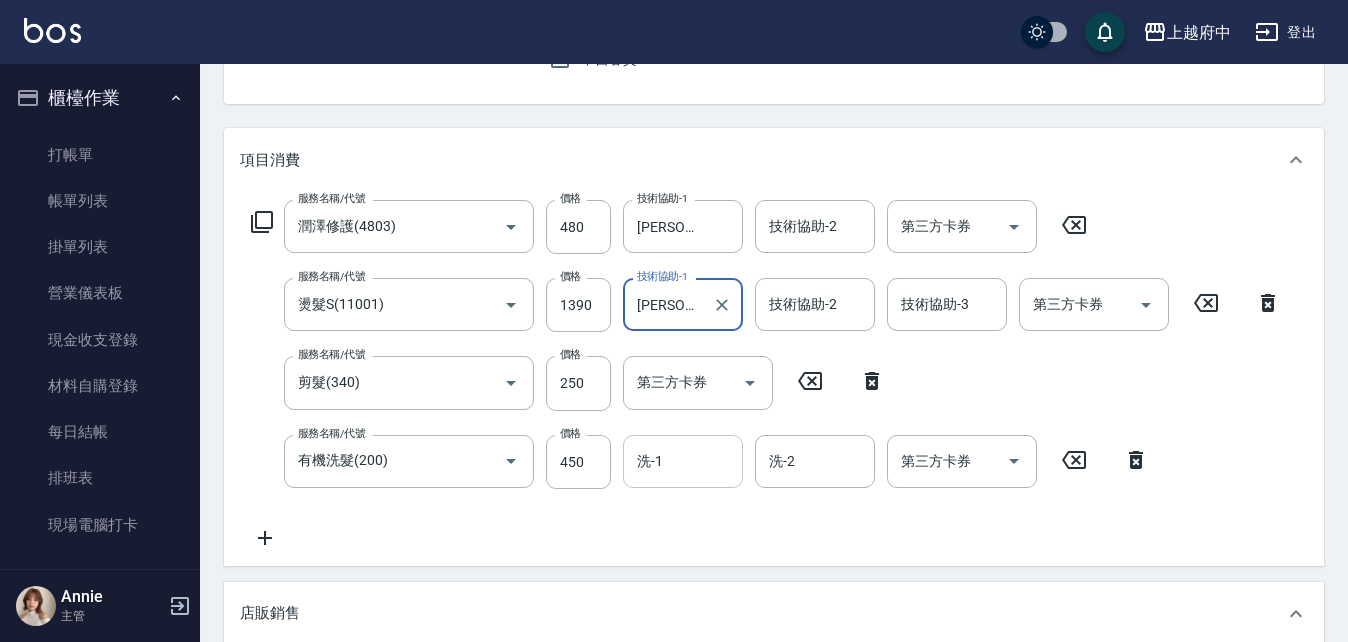 type on "江驊侑-8" 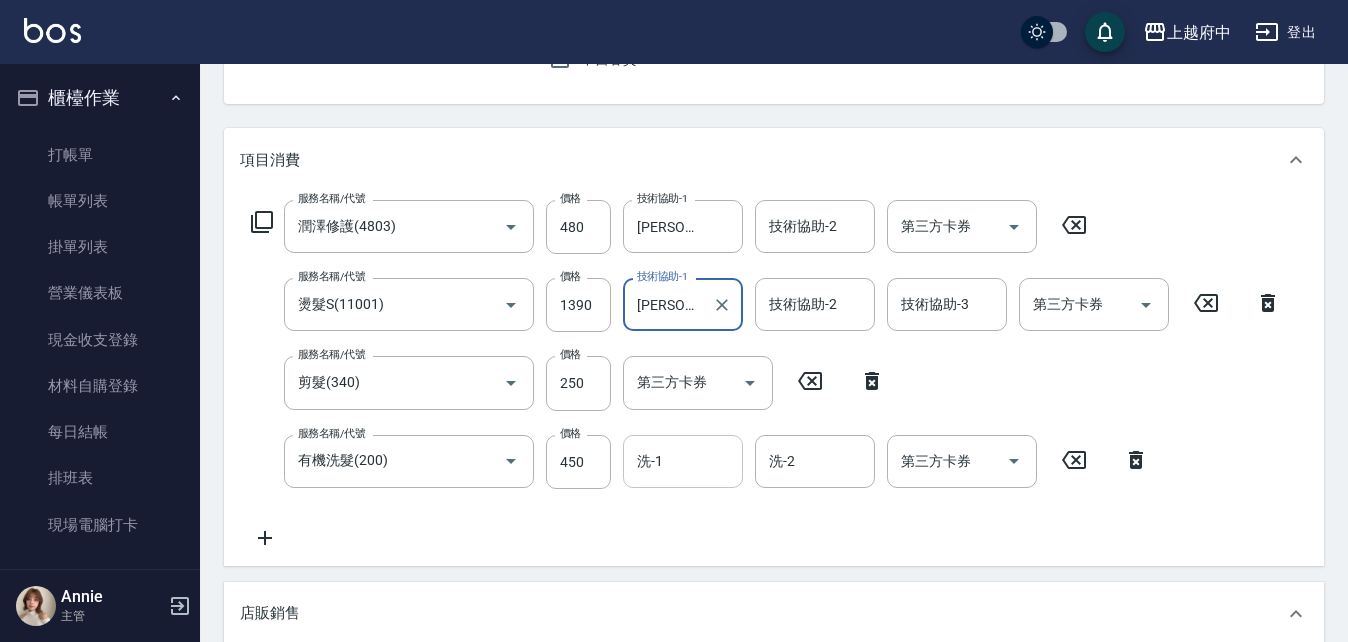 click on "洗-1" at bounding box center [683, 461] 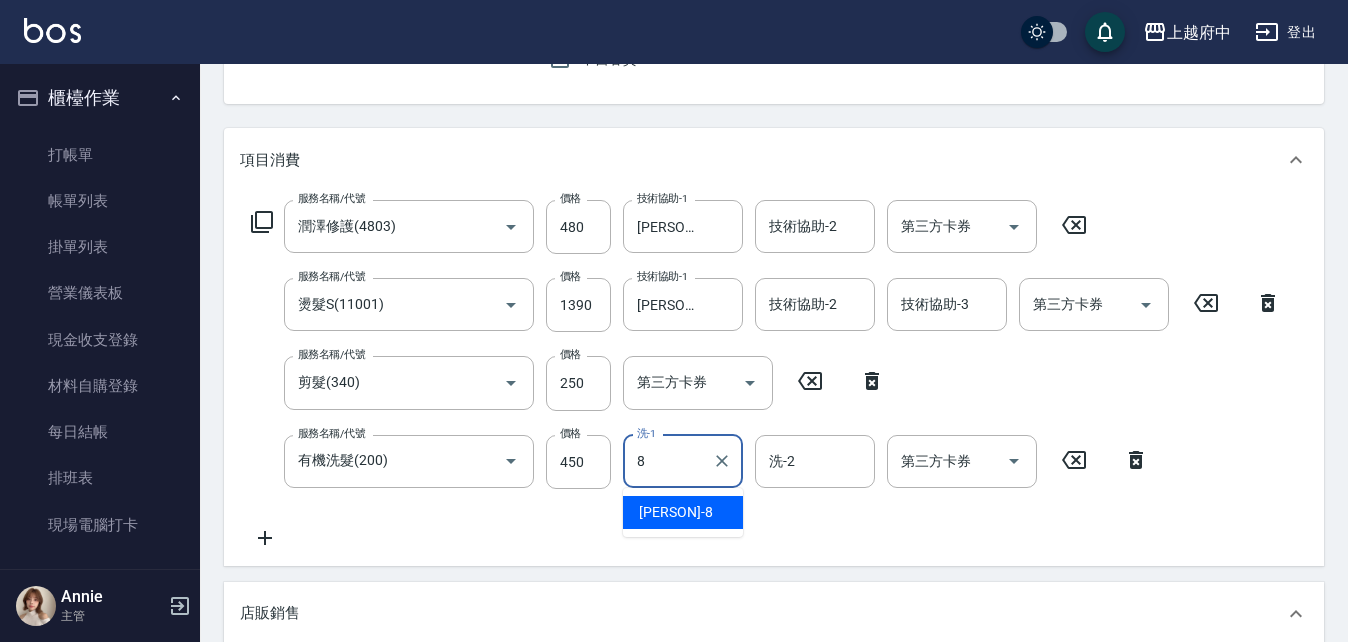 click on "江驊侑 -8" at bounding box center (676, 512) 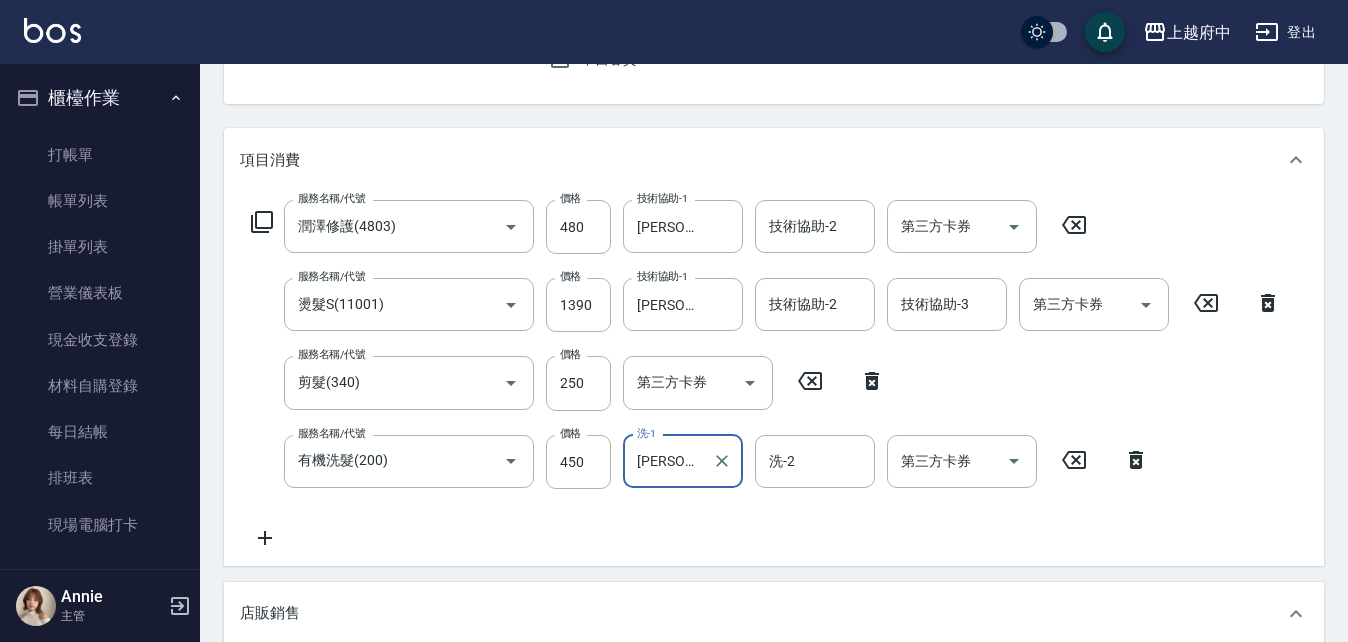 type on "江驊侑-8" 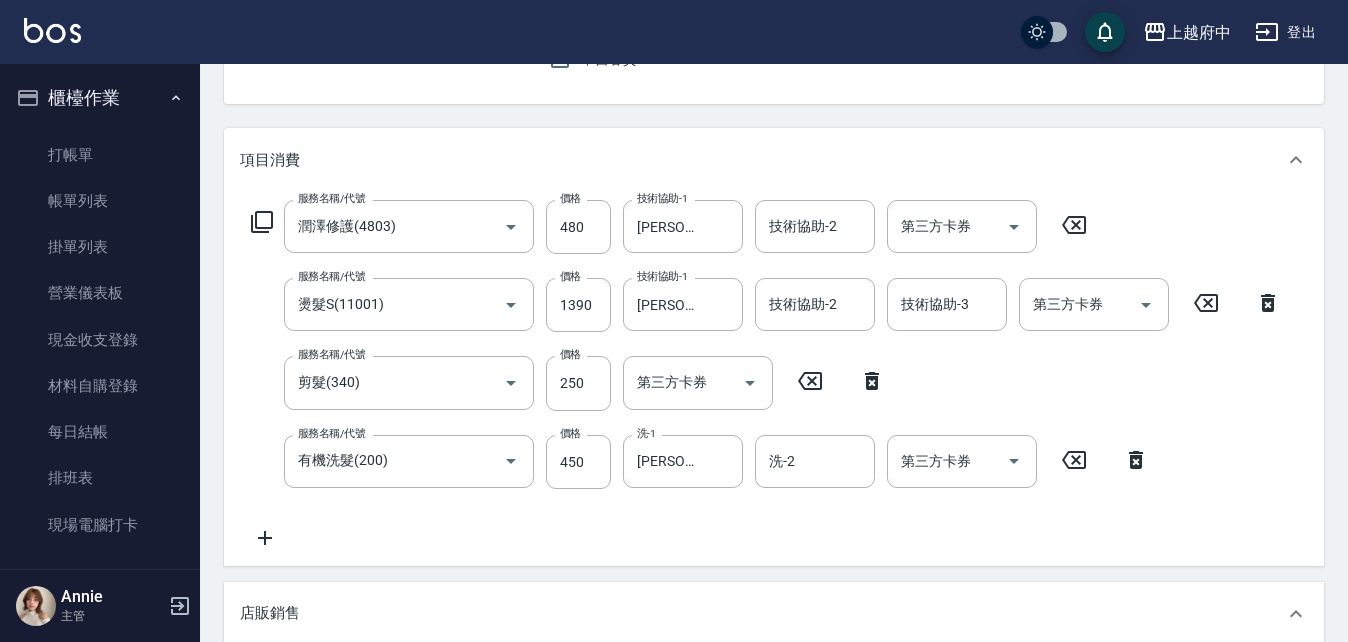 click on "服務名稱/代號 潤澤修護(4803) 服務名稱/代號 價格 480 價格 技術協助-1 江驊侑-8 技術協助-1 技術協助-2 技術協助-2 第三方卡券 第三方卡券 服務名稱/代號 燙髮S(11001) 服務名稱/代號 價格 1390 價格 技術協助-1 江驊侑-8 技術協助-1 技術協助-2 技術協助-2 技術協助-3 技術協助-3 第三方卡券 第三方卡券 服務名稱/代號 剪髮(340) 服務名稱/代號 價格 250 價格 第三方卡券 第三方卡券 服務名稱/代號 有機洗髮(200) 服務名稱/代號 價格 450 價格 洗-1 江驊侑-8 洗-1 洗-2 洗-2 第三方卡券 第三方卡券" at bounding box center (774, 379) 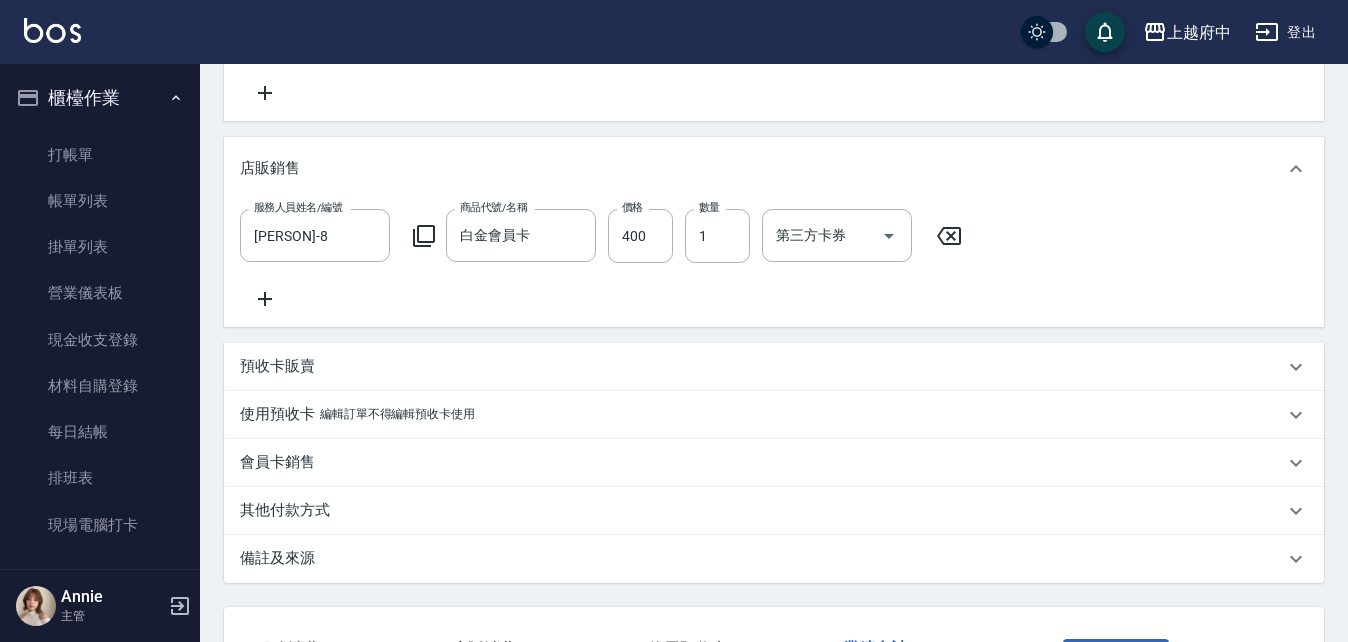 scroll, scrollTop: 800, scrollLeft: 0, axis: vertical 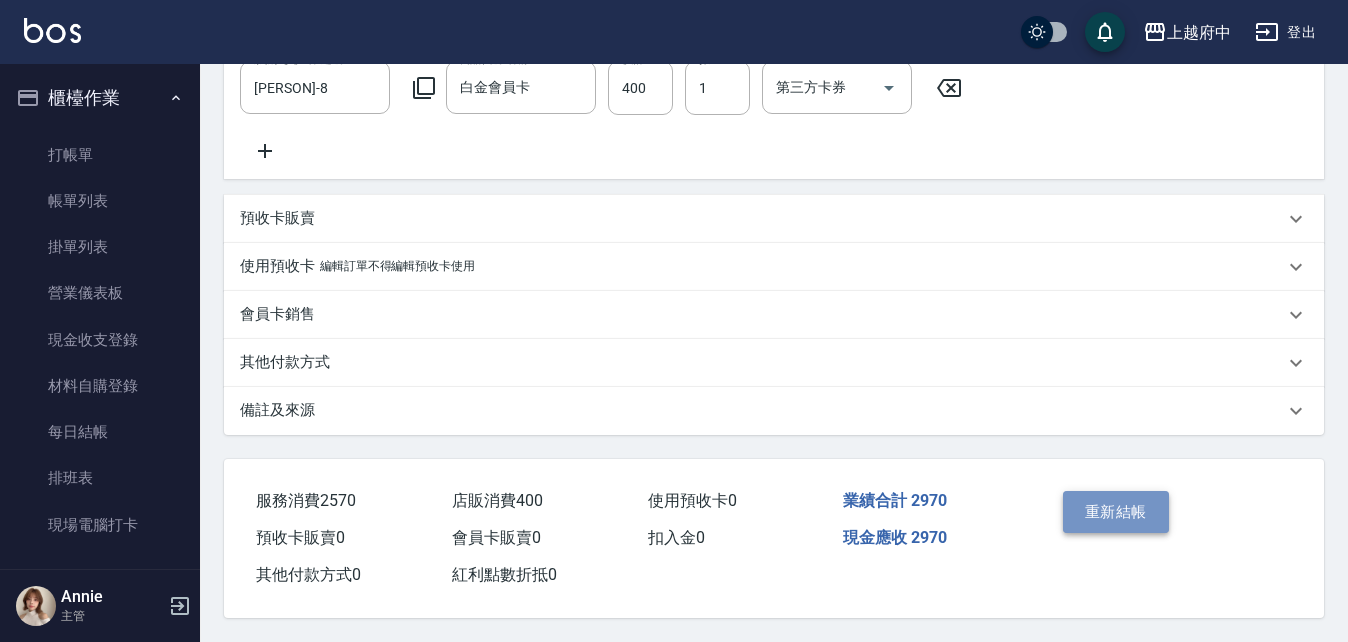 click on "重新結帳" at bounding box center (1116, 512) 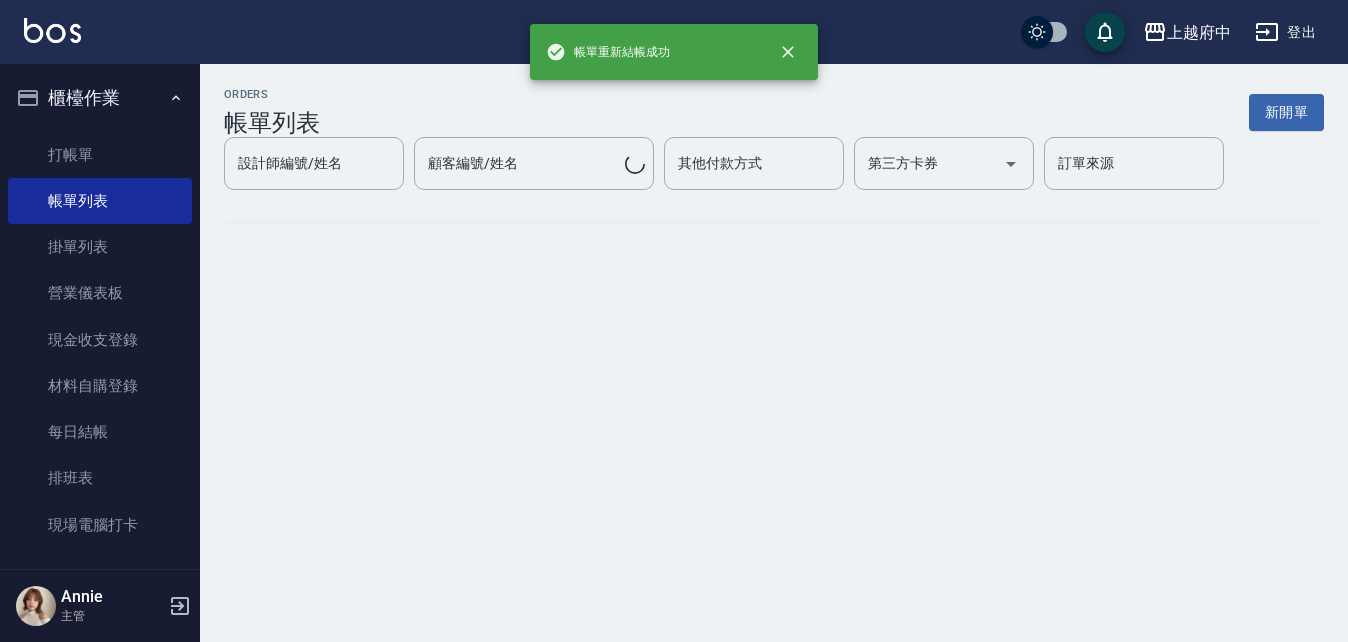 scroll, scrollTop: 0, scrollLeft: 0, axis: both 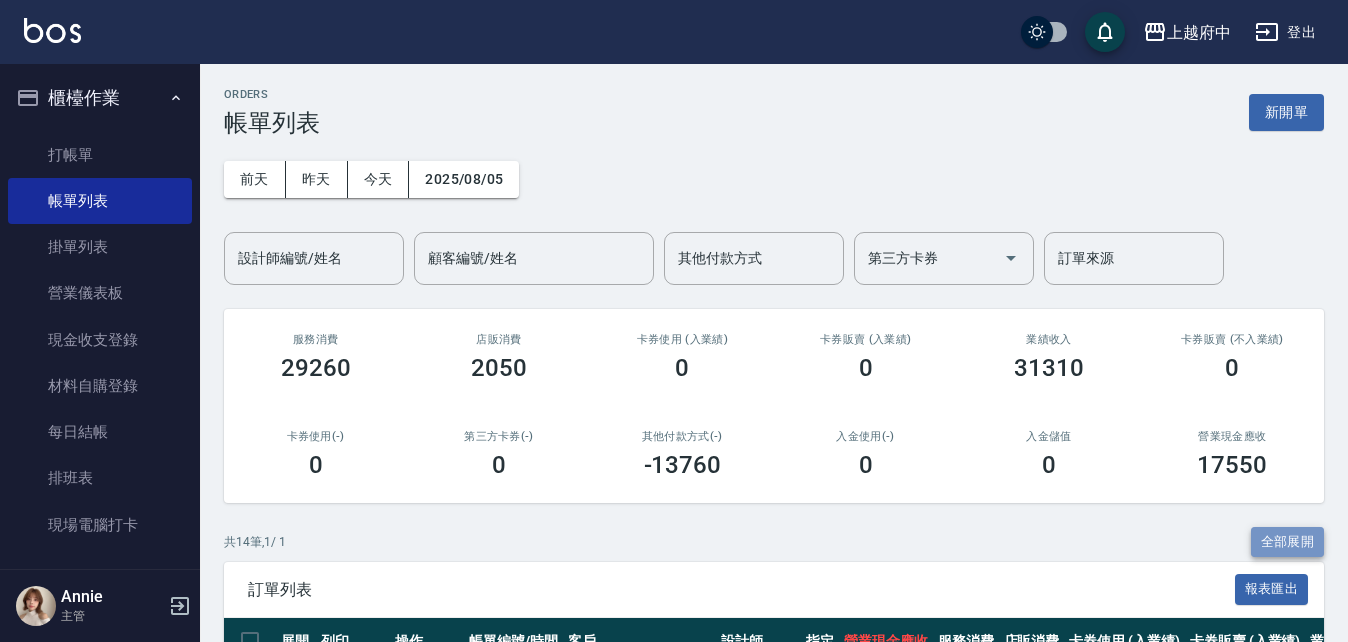 click on "全部展開" at bounding box center (1288, 542) 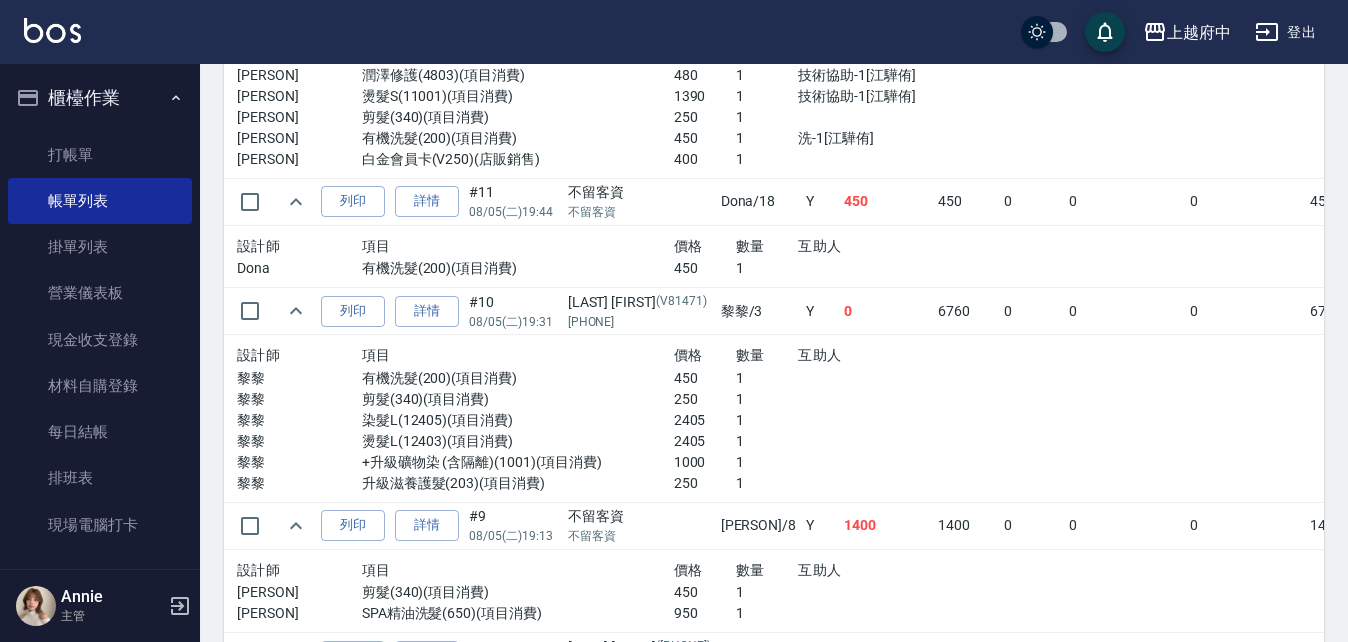 scroll, scrollTop: 900, scrollLeft: 0, axis: vertical 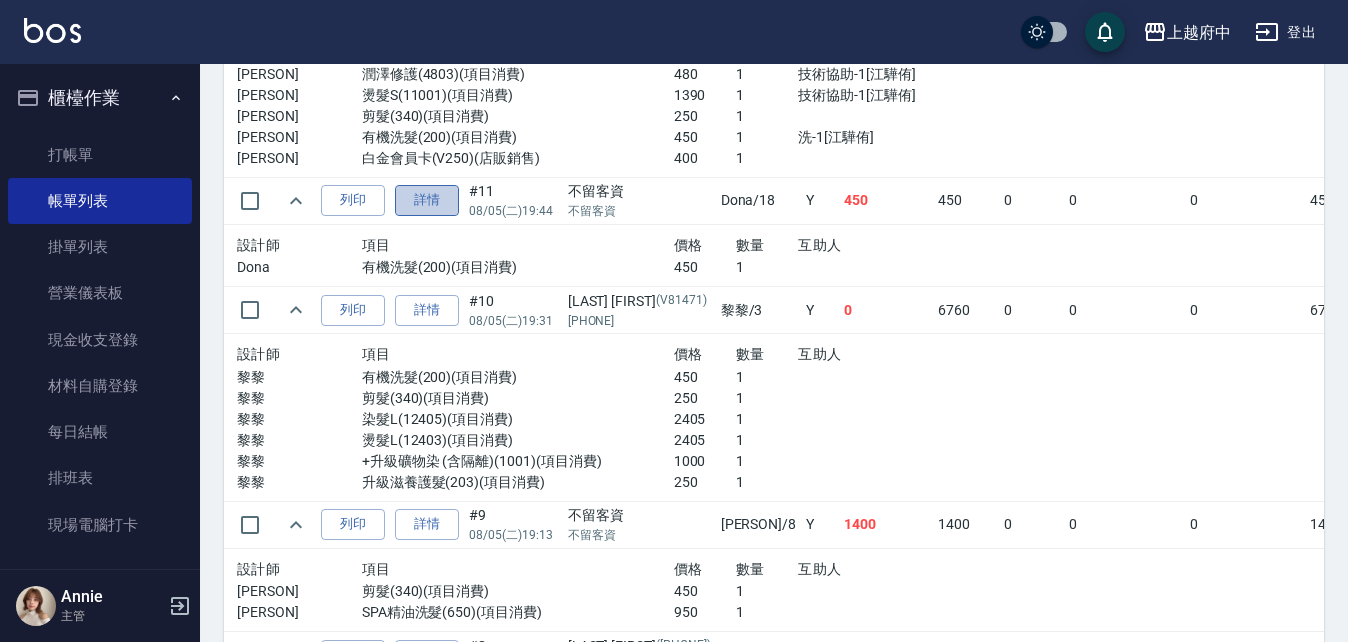 click on "詳情" at bounding box center (427, 200) 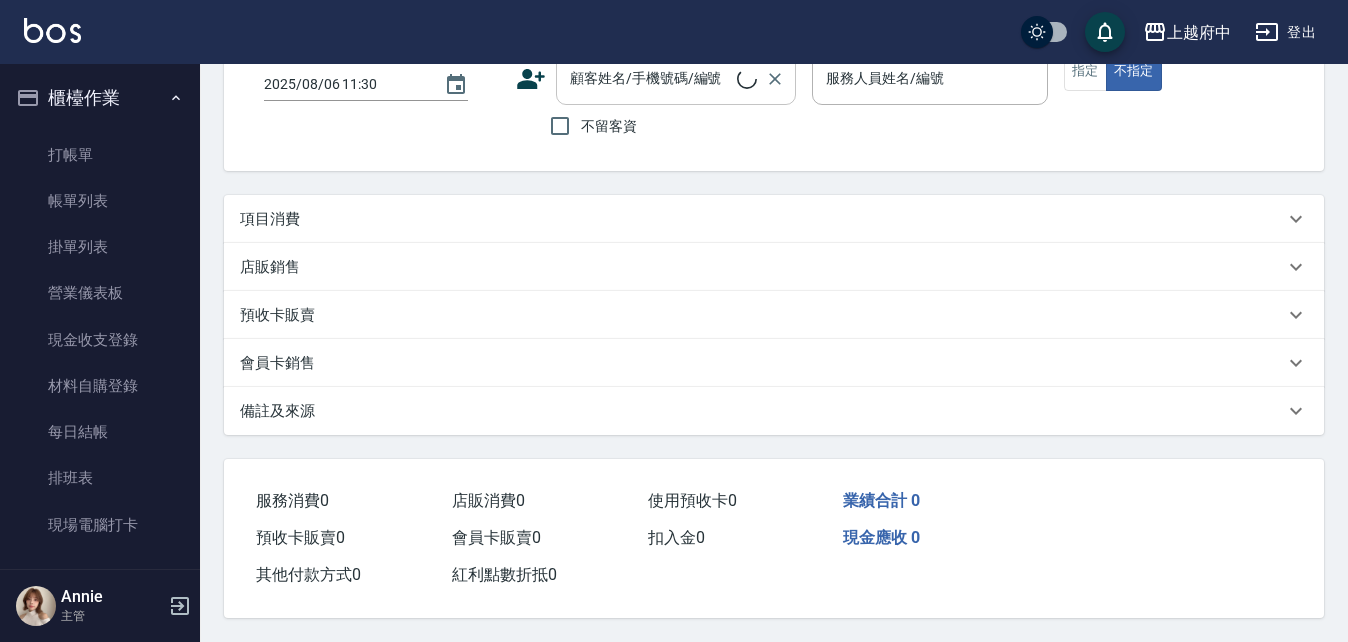 scroll, scrollTop: 0, scrollLeft: 0, axis: both 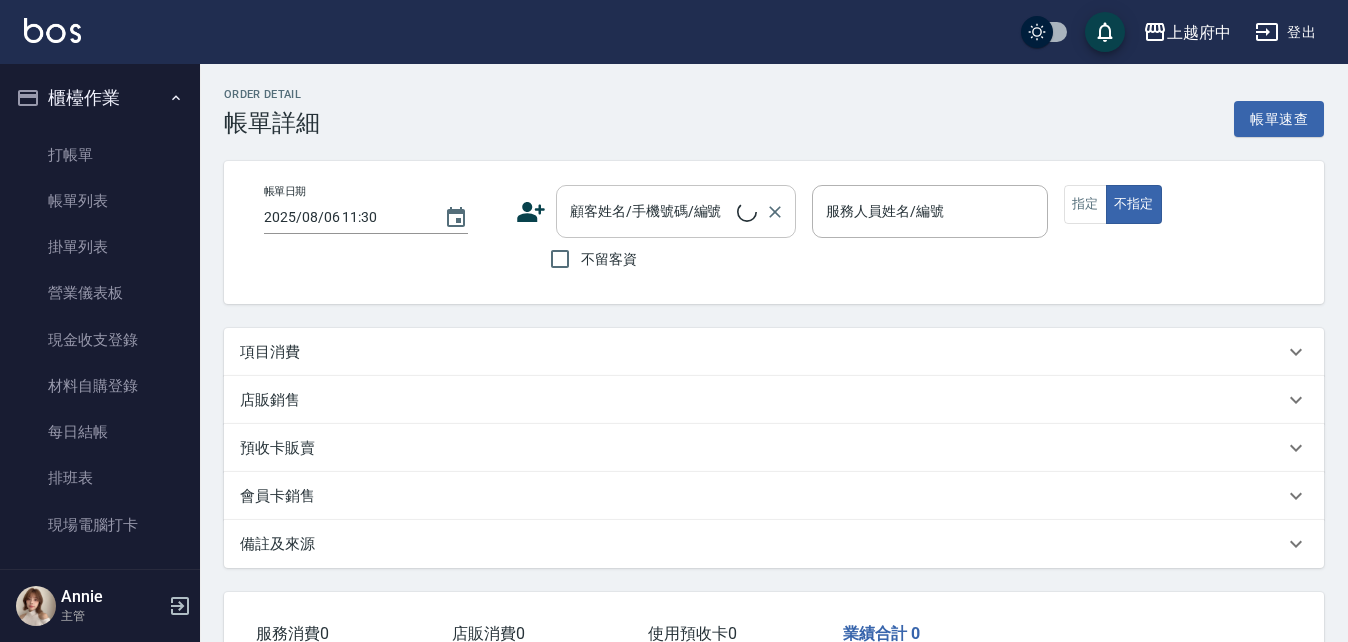 type on "2025/08/05 19:44" 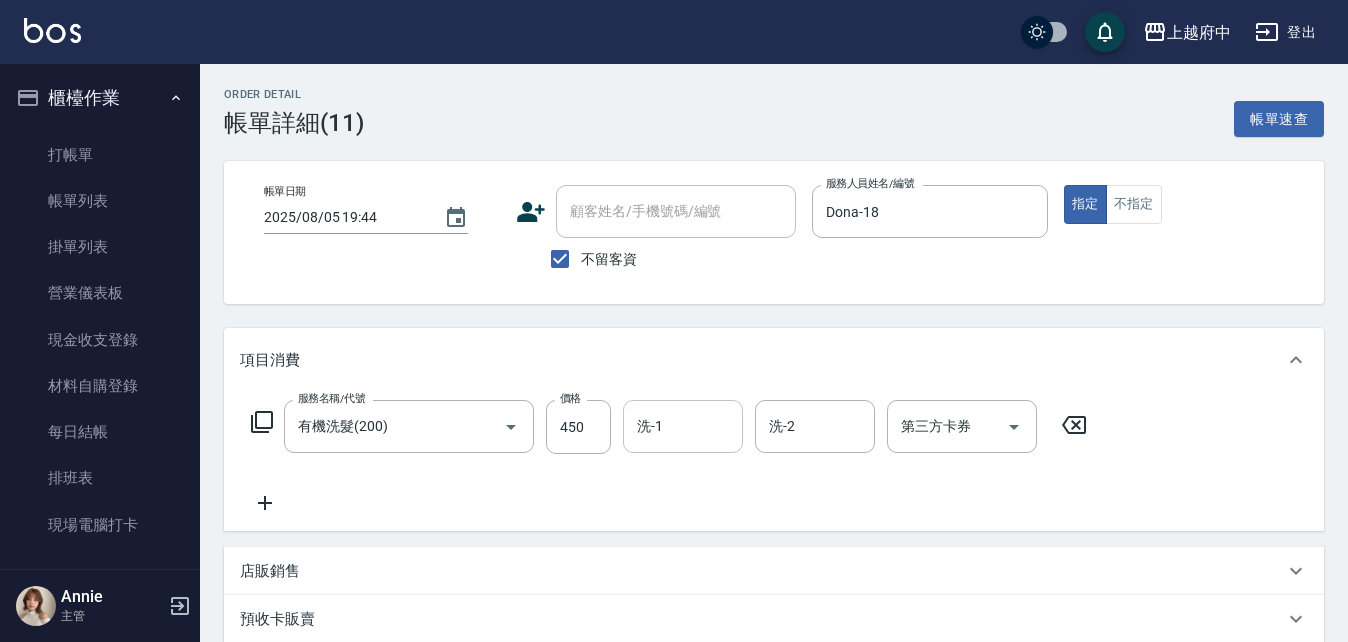 click on "洗-1" at bounding box center [683, 426] 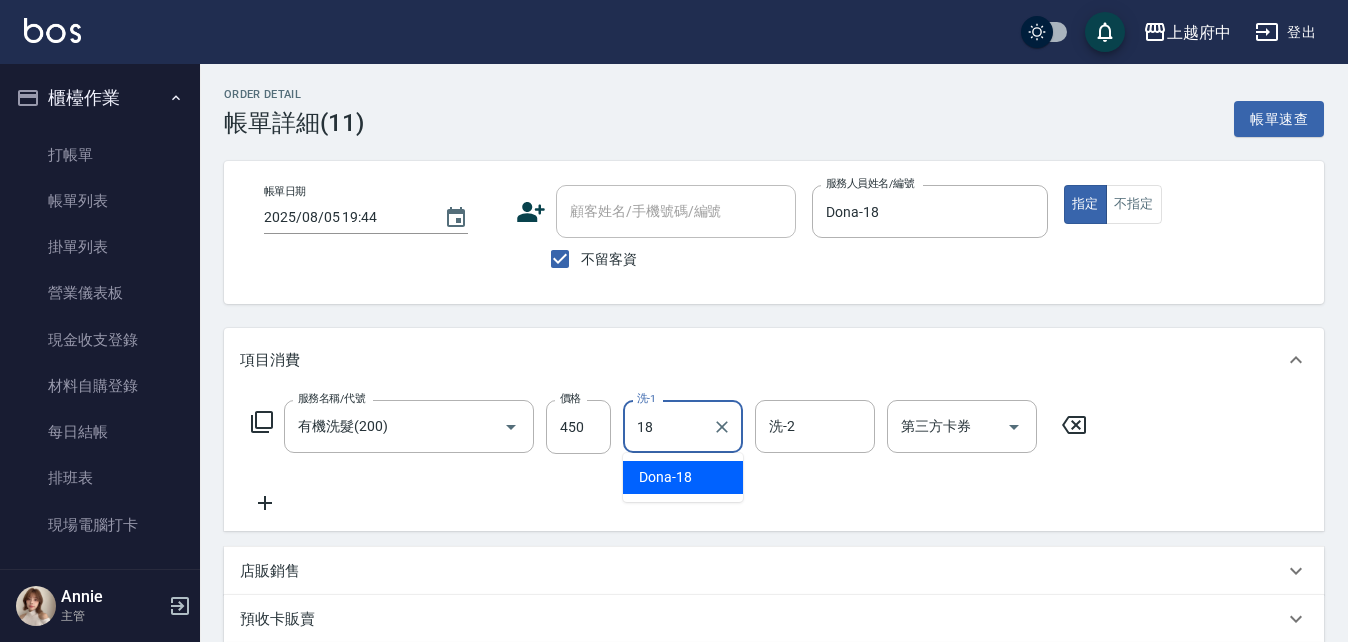 click on "Dona -18" at bounding box center [665, 477] 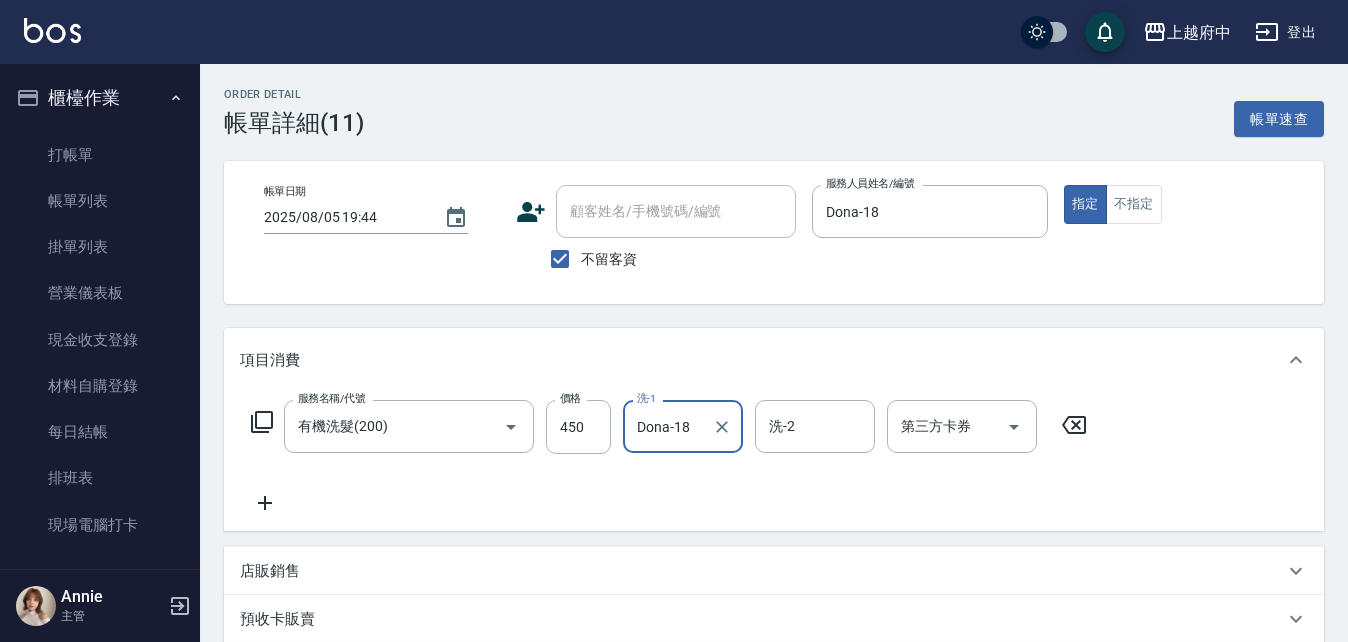 type on "Dona-18" 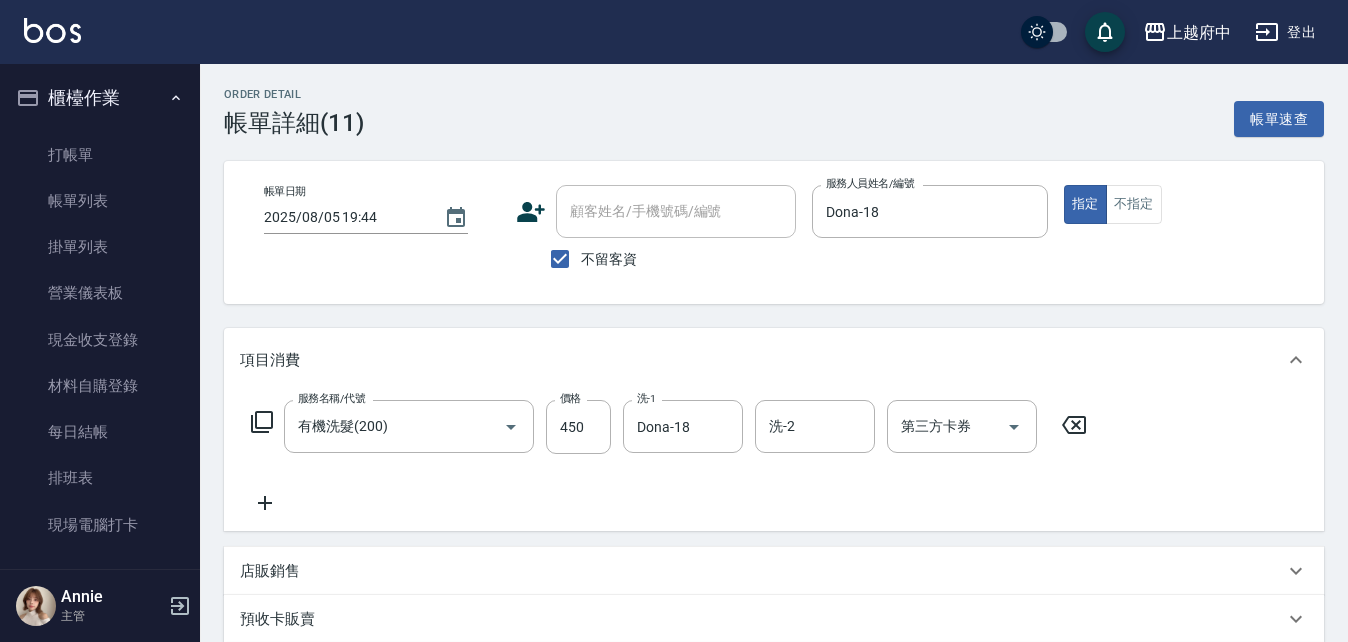 click on "項目消費 服務名稱/代號 有機洗髮(200) 服務名稱/代號 價格 450 價格 洗-1 Dona-18 洗-1 洗-2 洗-2 第三方卡券 第三方卡券 店販銷售 服務人員姓名/編號 服務人員姓名/編號 商品代號/名稱 商品代號/名稱 預收卡販賣 卡券名稱/代號 卡券名稱/代號 會員卡銷售 服務人員姓名/編號 服務人員姓名/編號 會員卡名稱/代號 會員卡名稱/代號 其他付款方式 其他付款方式 其他付款方式 備註及來源 備註 備註 訂單來源 ​ 訂單來源" at bounding box center [774, 557] 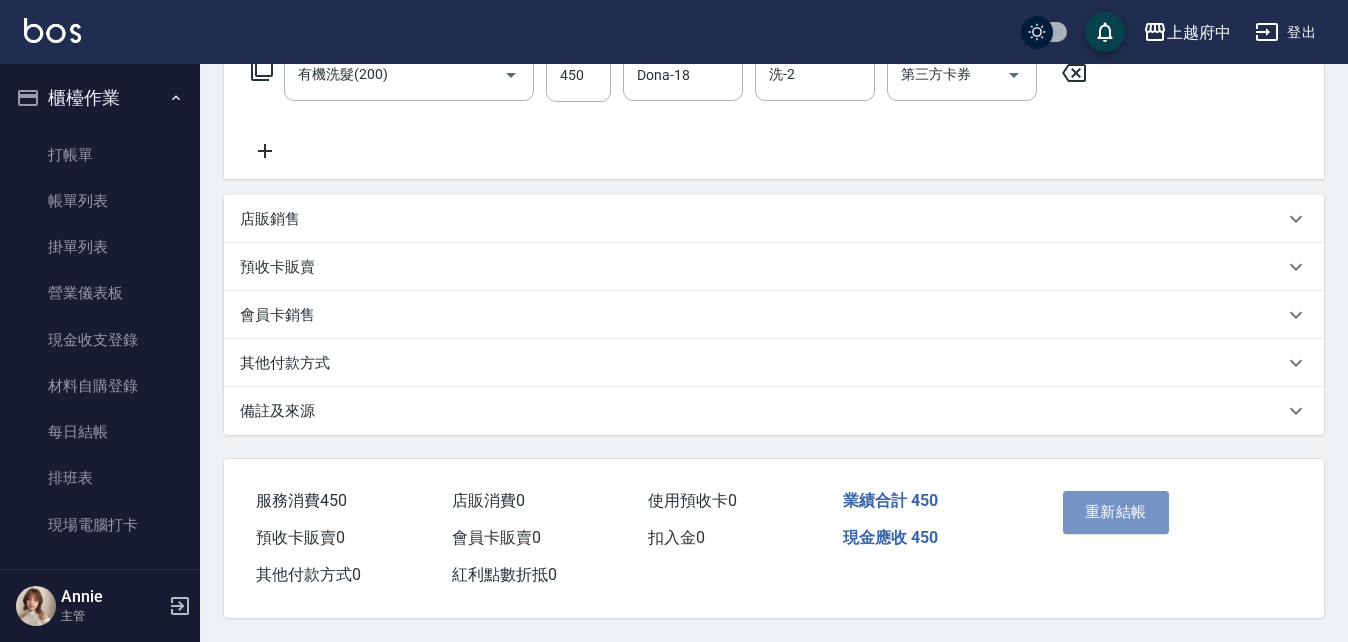 click on "重新結帳" at bounding box center [1116, 512] 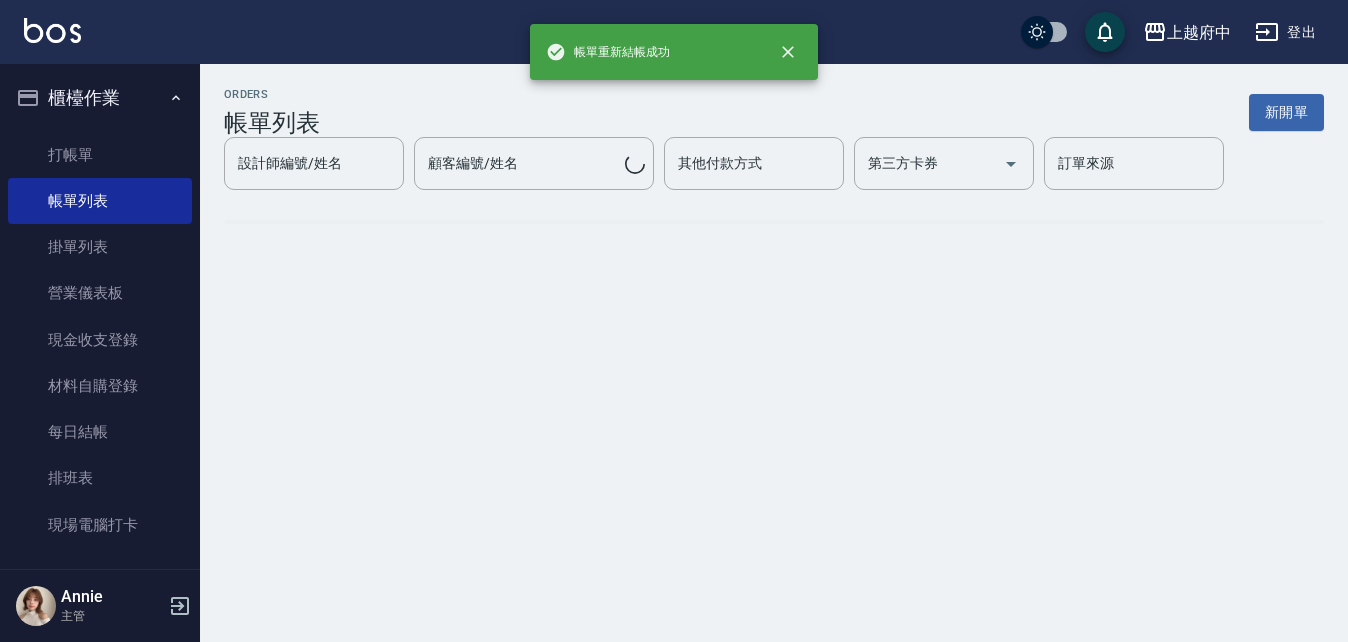 scroll, scrollTop: 0, scrollLeft: 0, axis: both 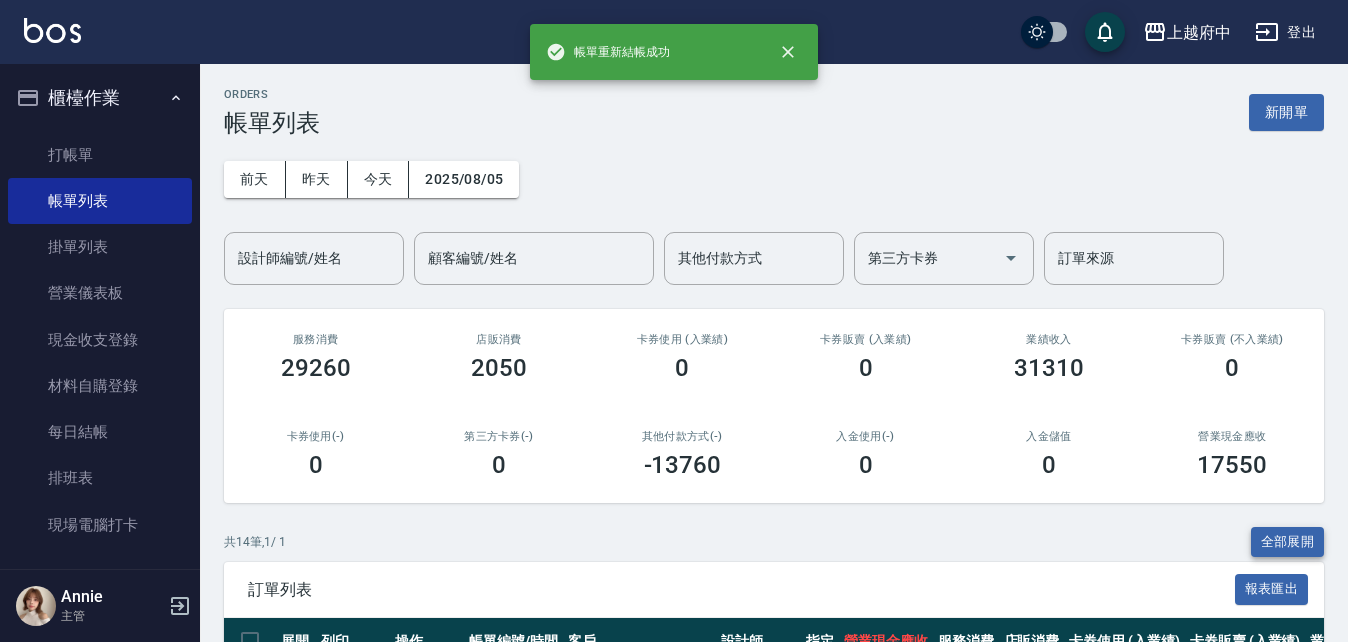 click on "全部展開" at bounding box center [1288, 542] 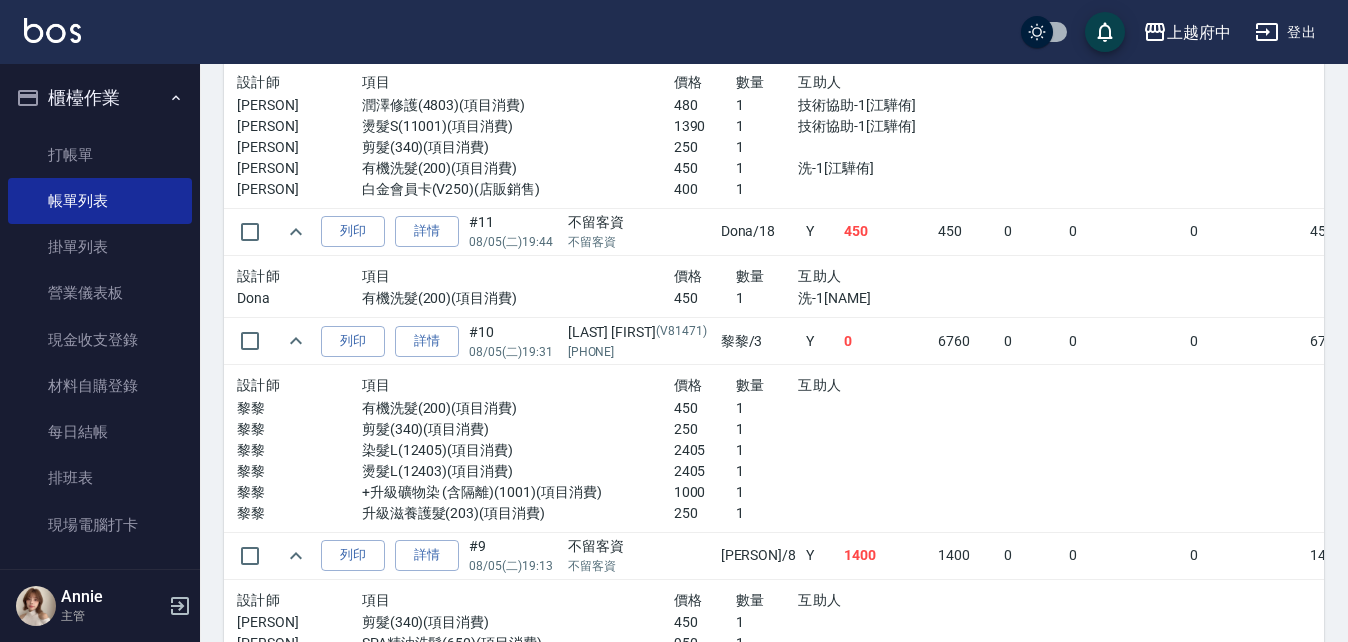 scroll, scrollTop: 900, scrollLeft: 0, axis: vertical 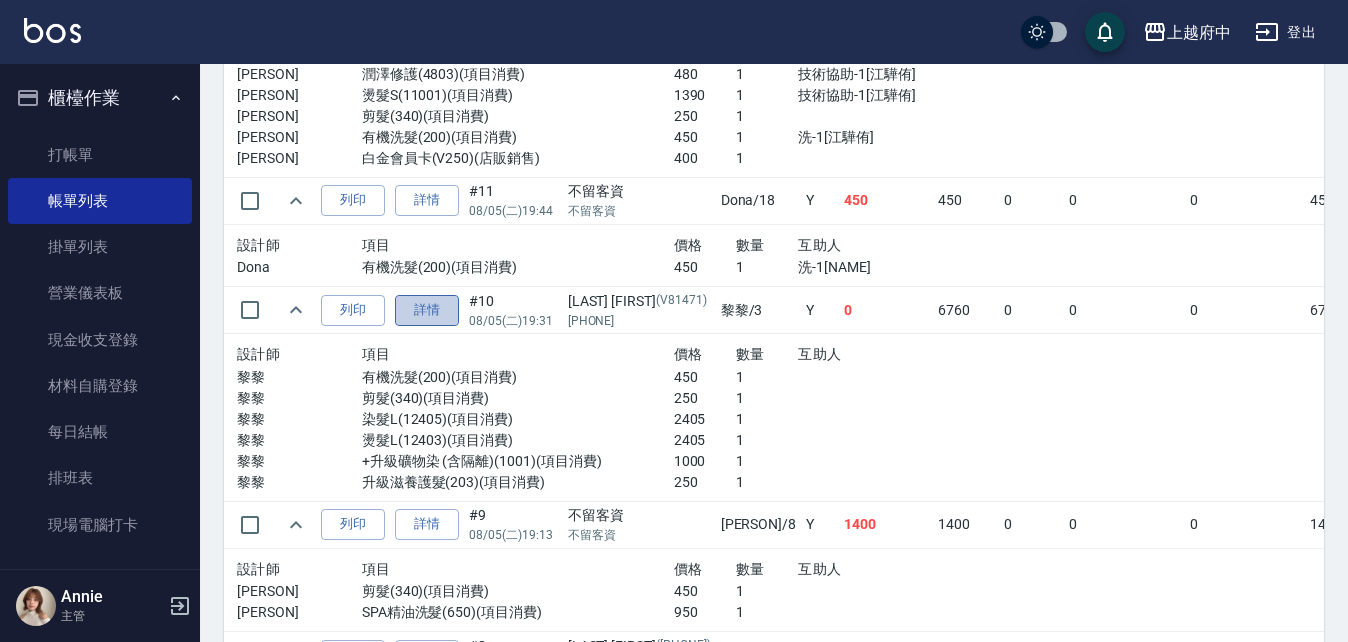 click on "詳情" at bounding box center (427, 310) 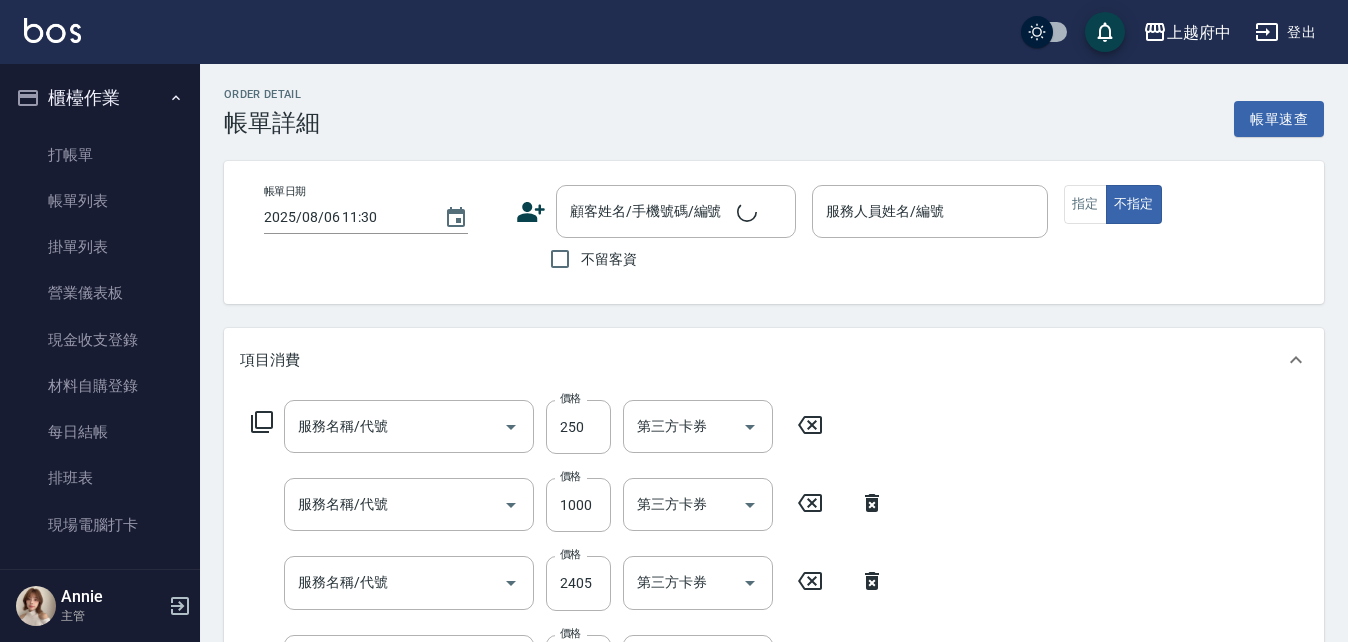 type on "2025/08/05 19:31" 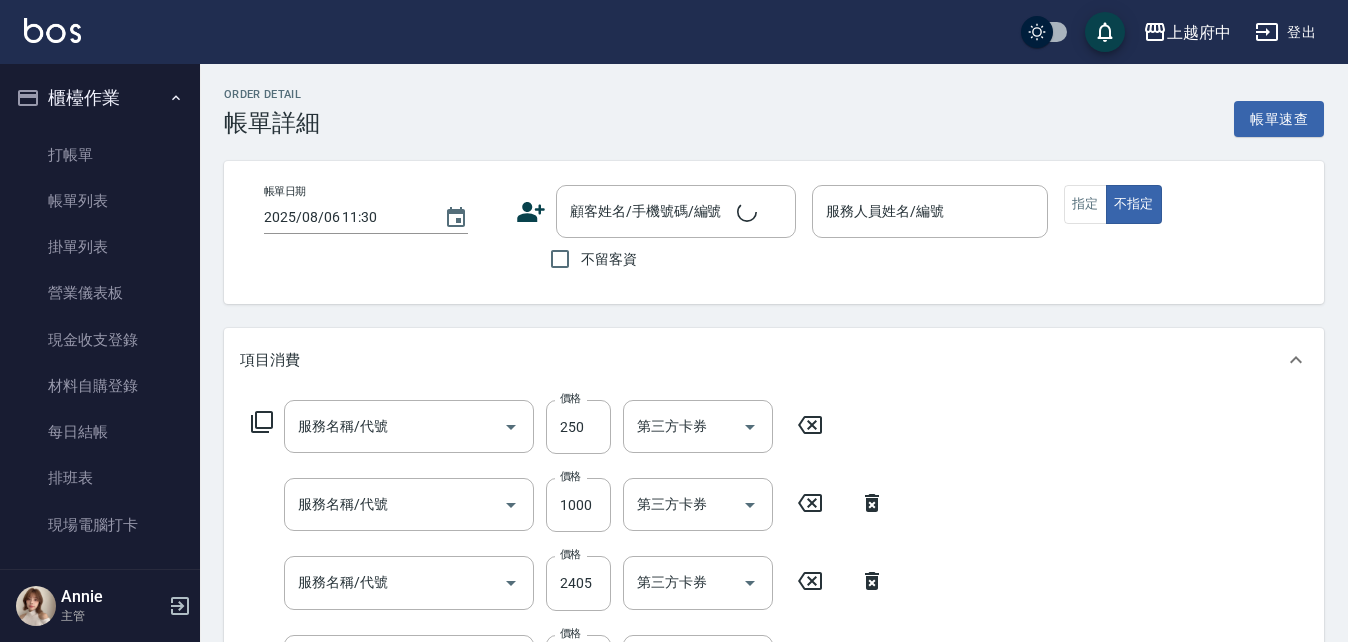 type on "黎黎-3" 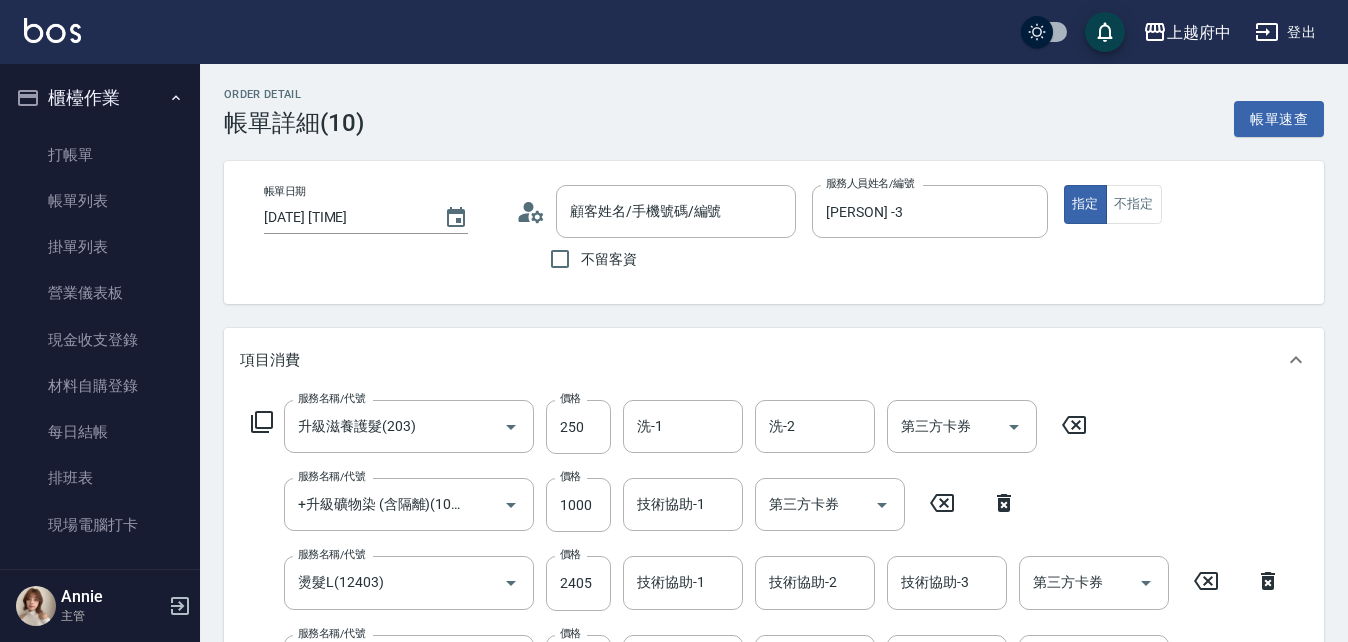 type on "陳郁雯/0909786890/V81471" 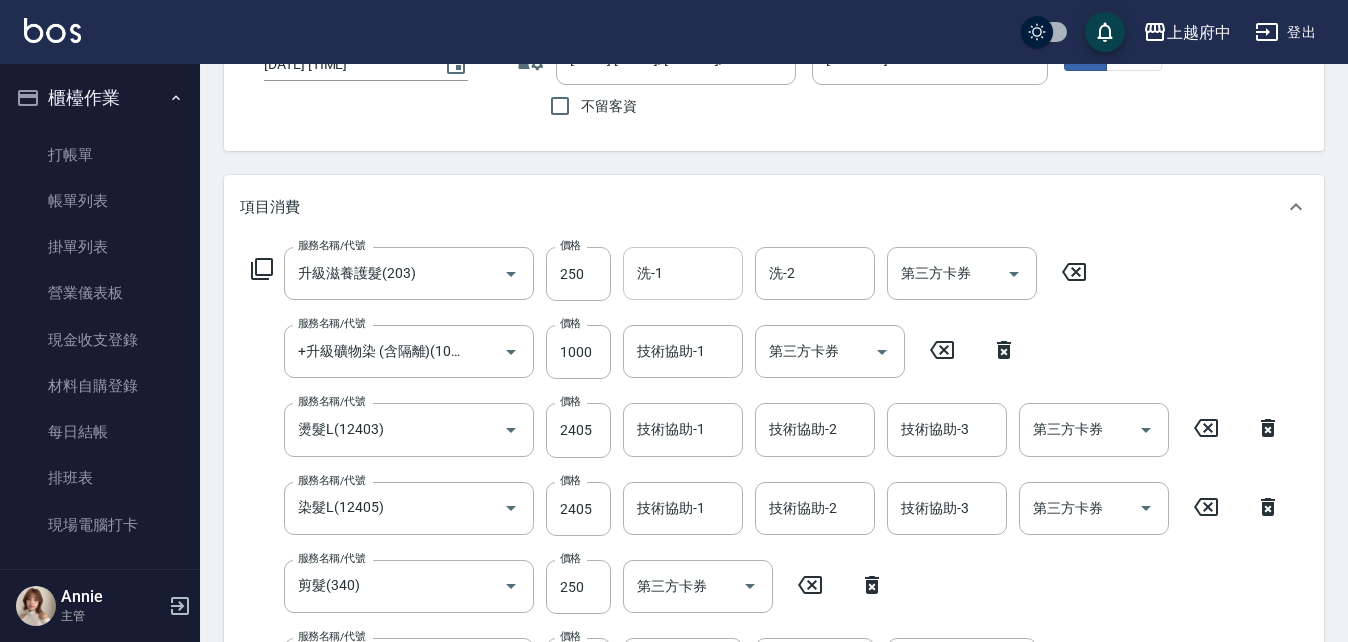 scroll, scrollTop: 200, scrollLeft: 0, axis: vertical 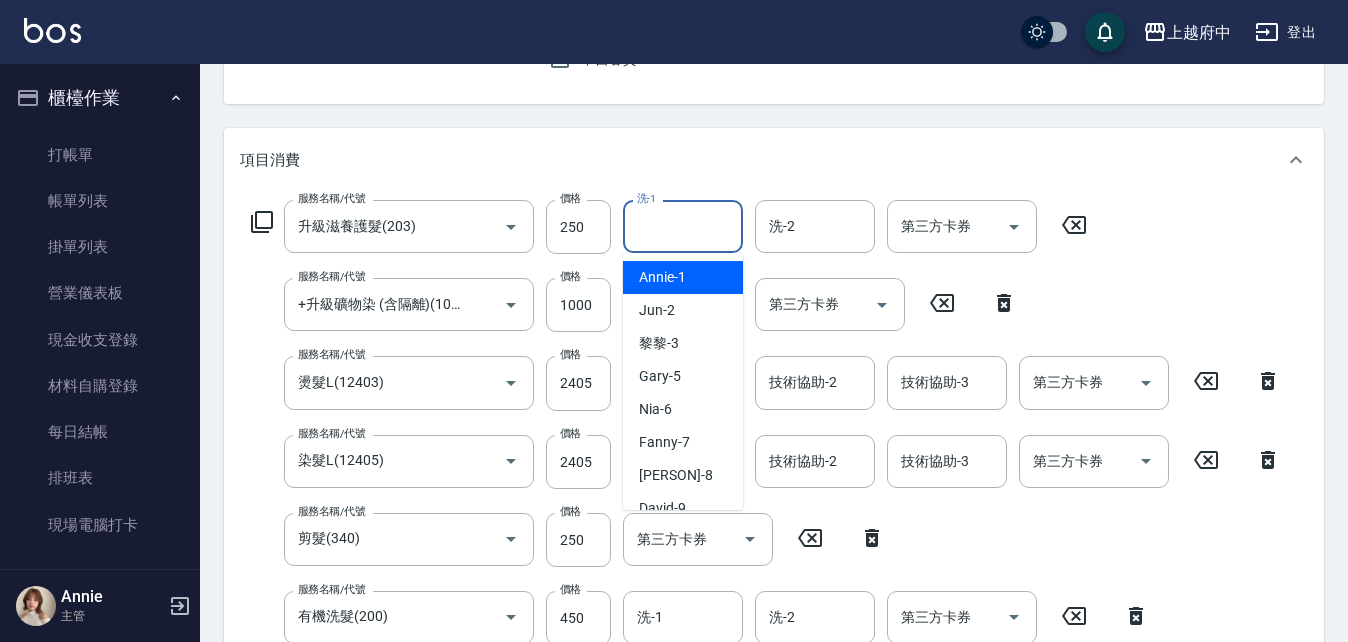 click on "洗-1" at bounding box center [683, 226] 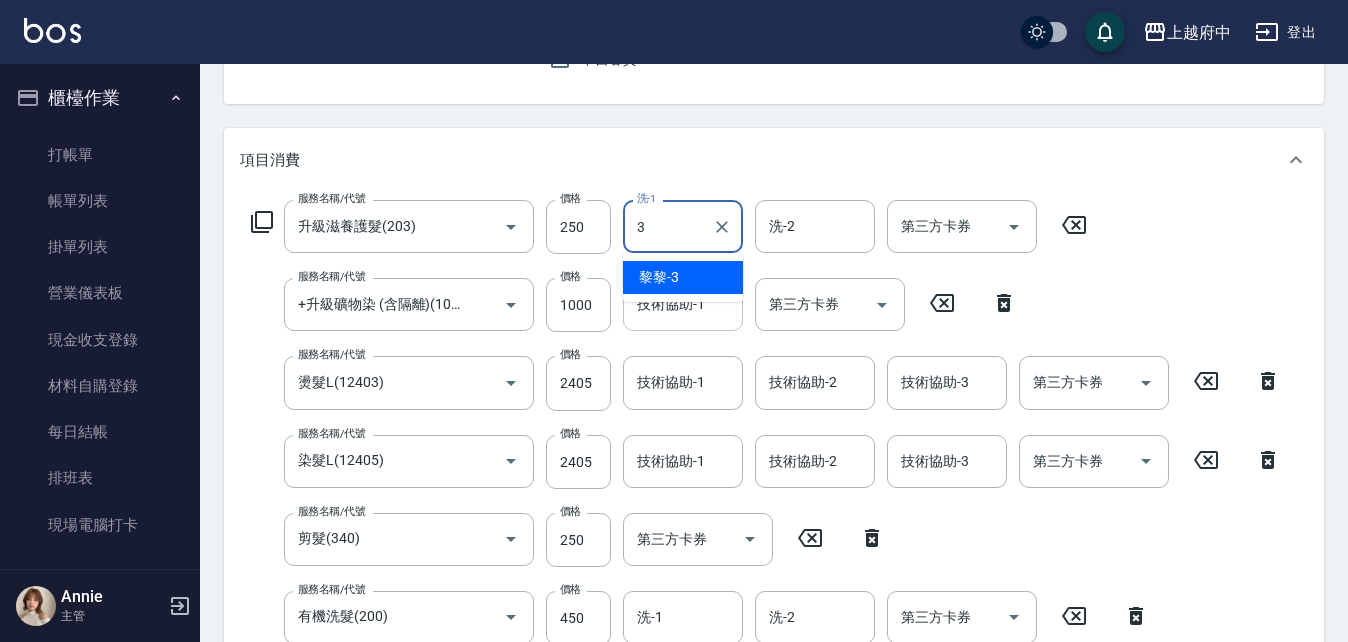 click on "黎黎 -3" at bounding box center [683, 277] 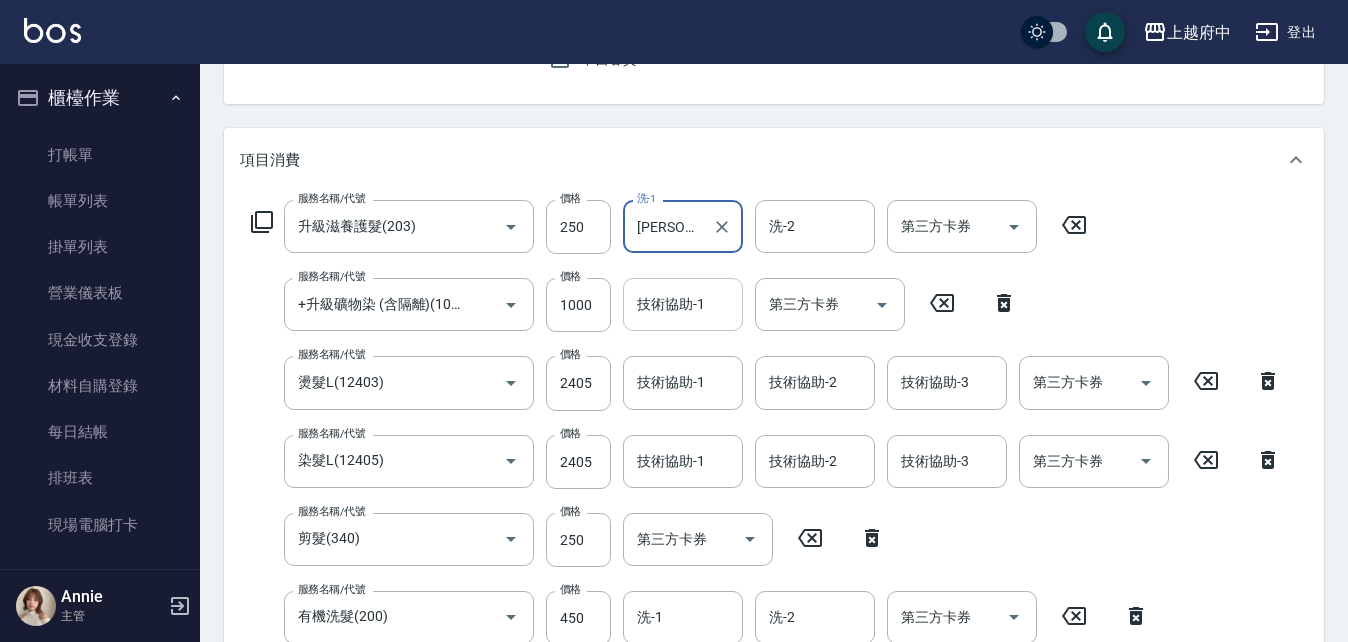 click on "技術協助-1" at bounding box center (683, 304) 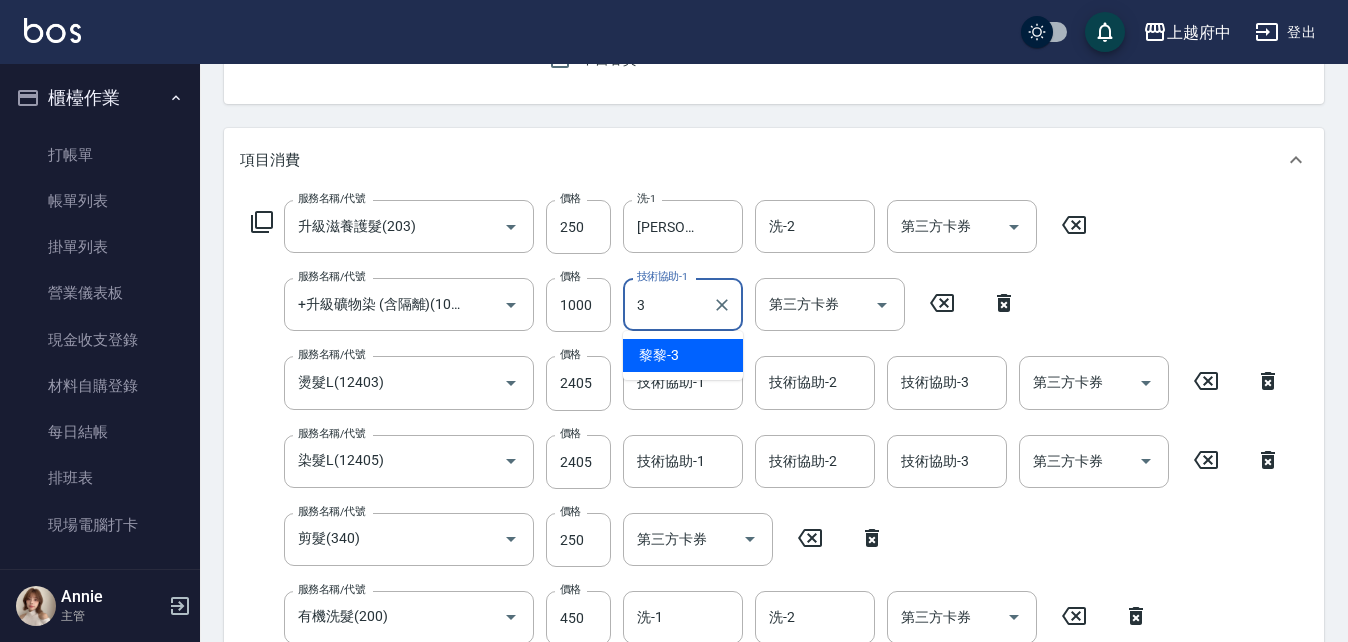 click on "黎黎 -3" at bounding box center [659, 355] 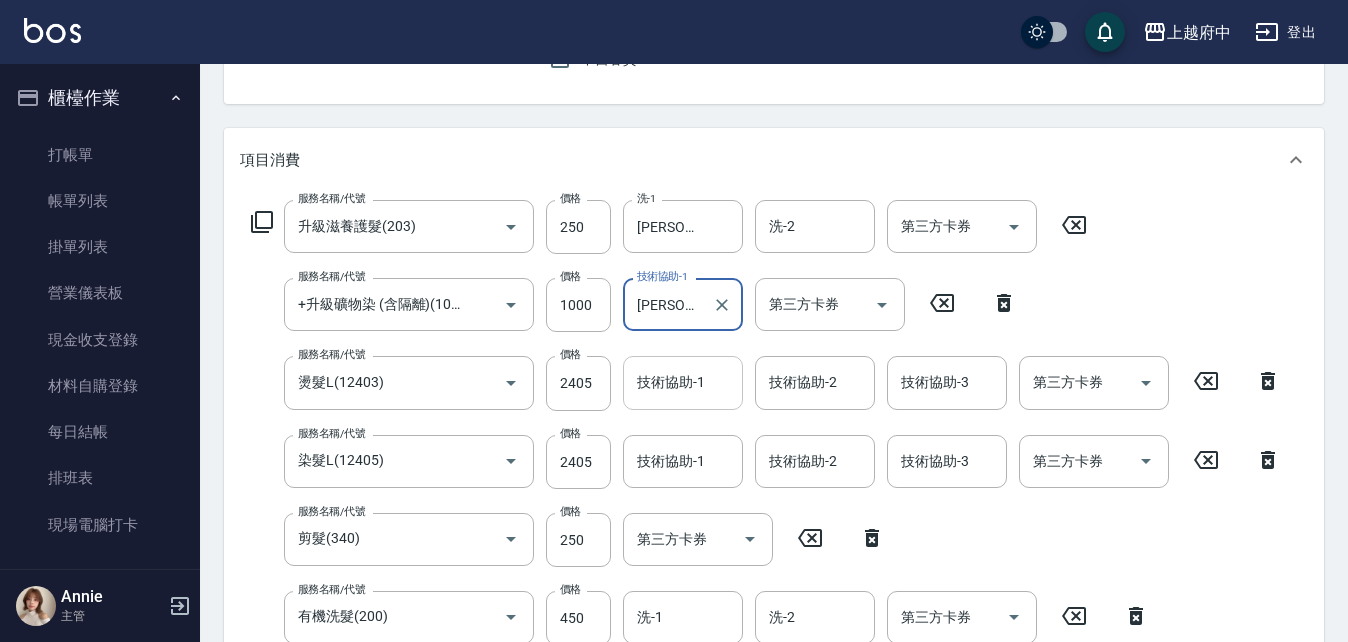 type on "黎黎-3" 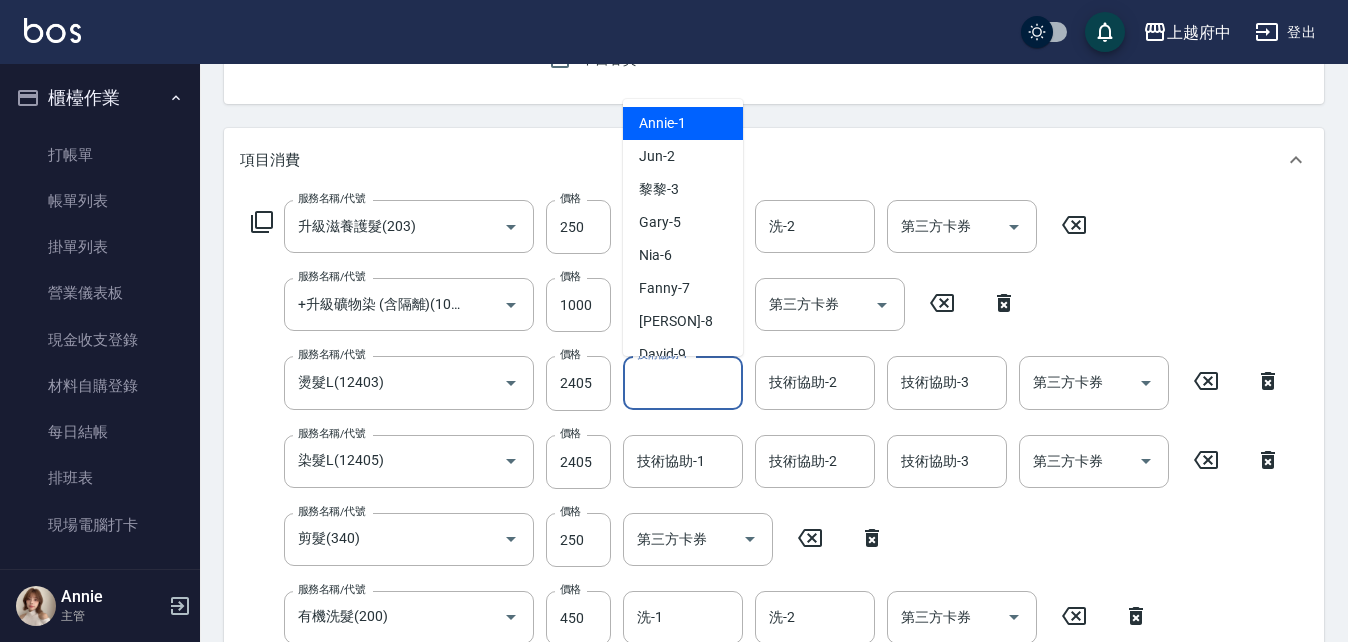 click on "技術協助-1" at bounding box center (683, 382) 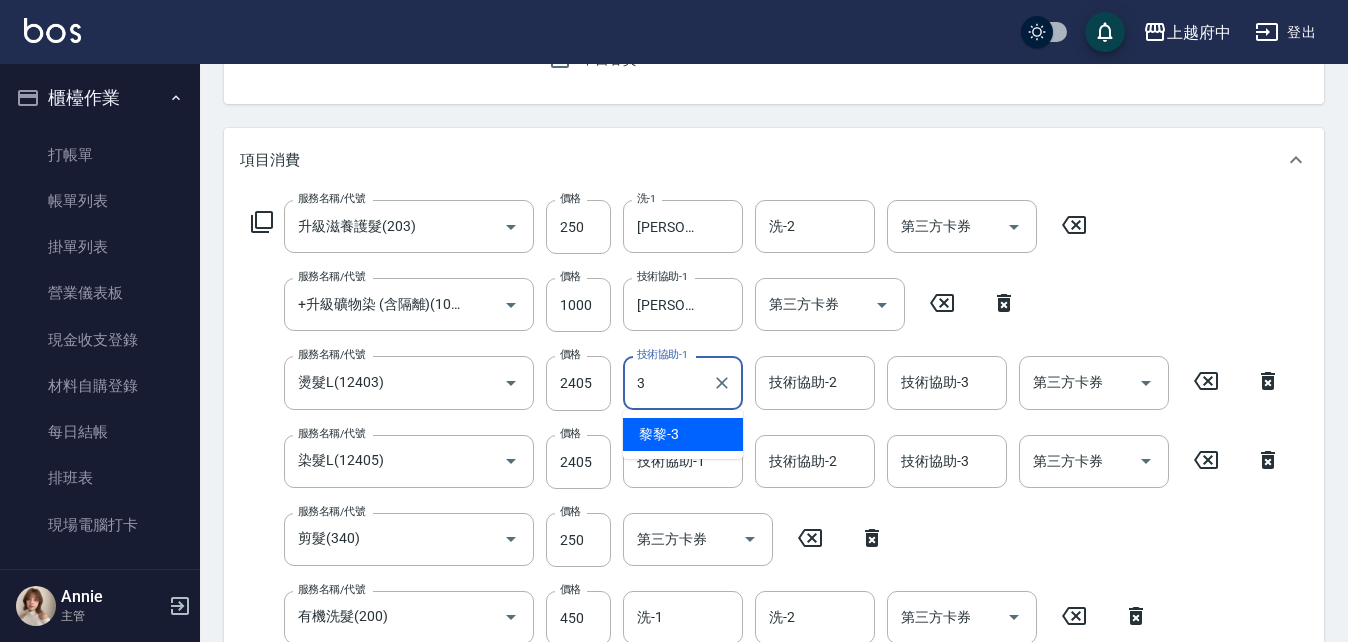click on "黎黎 -3" at bounding box center (683, 434) 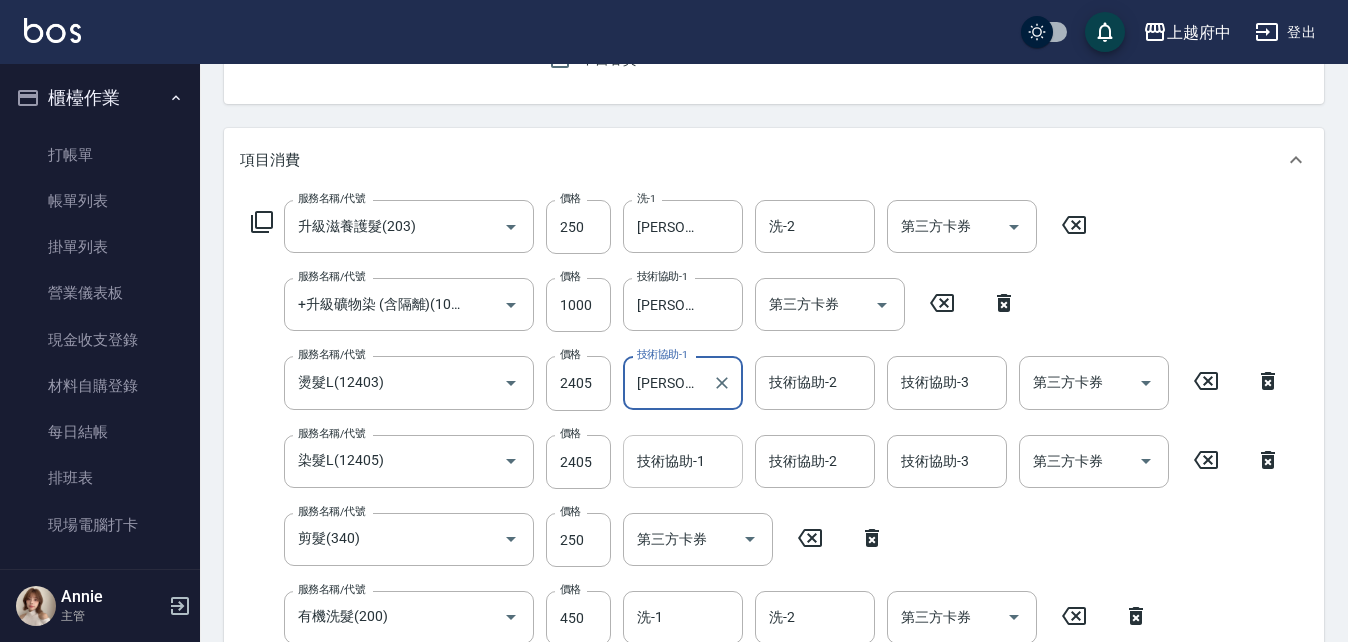 type on "黎黎-3" 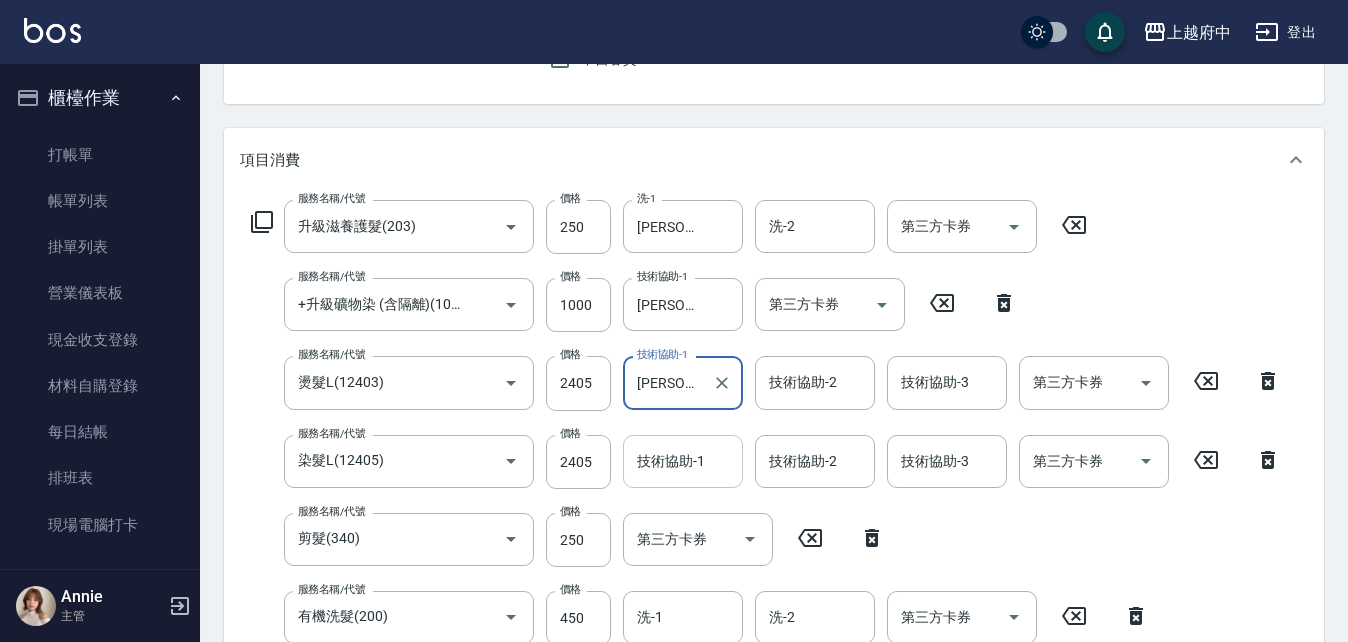 click on "技術協助-1" at bounding box center (683, 461) 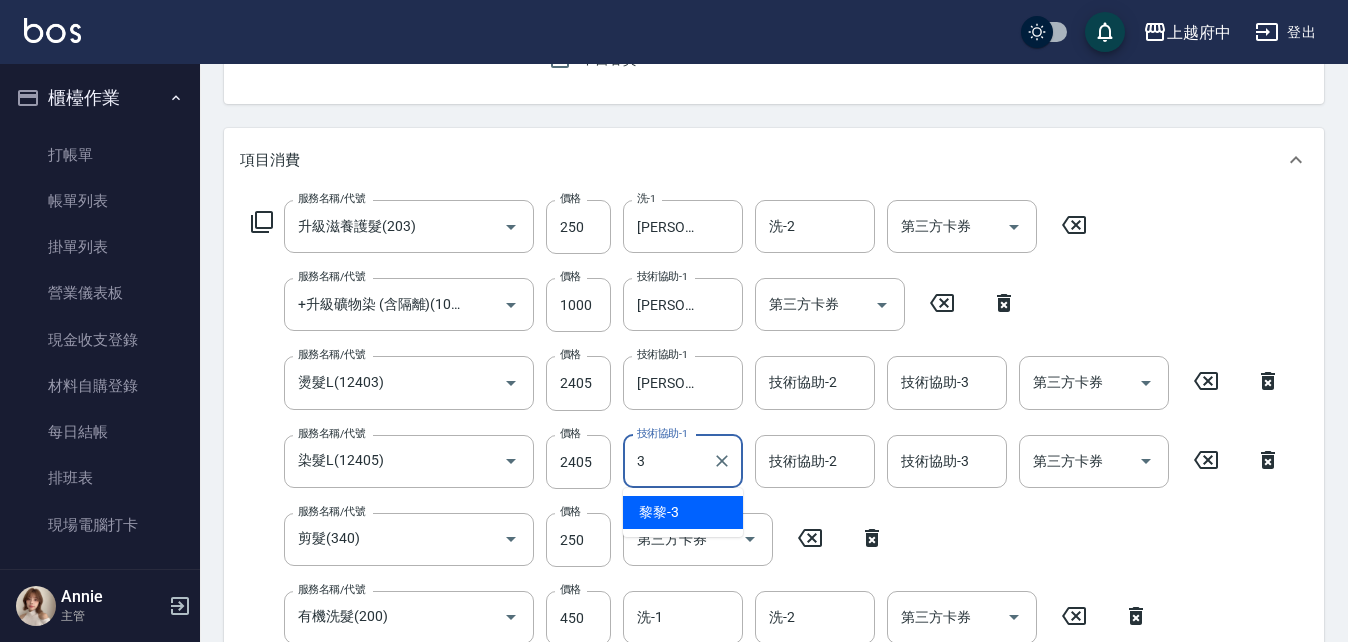 click on "黎黎 -3" at bounding box center (659, 512) 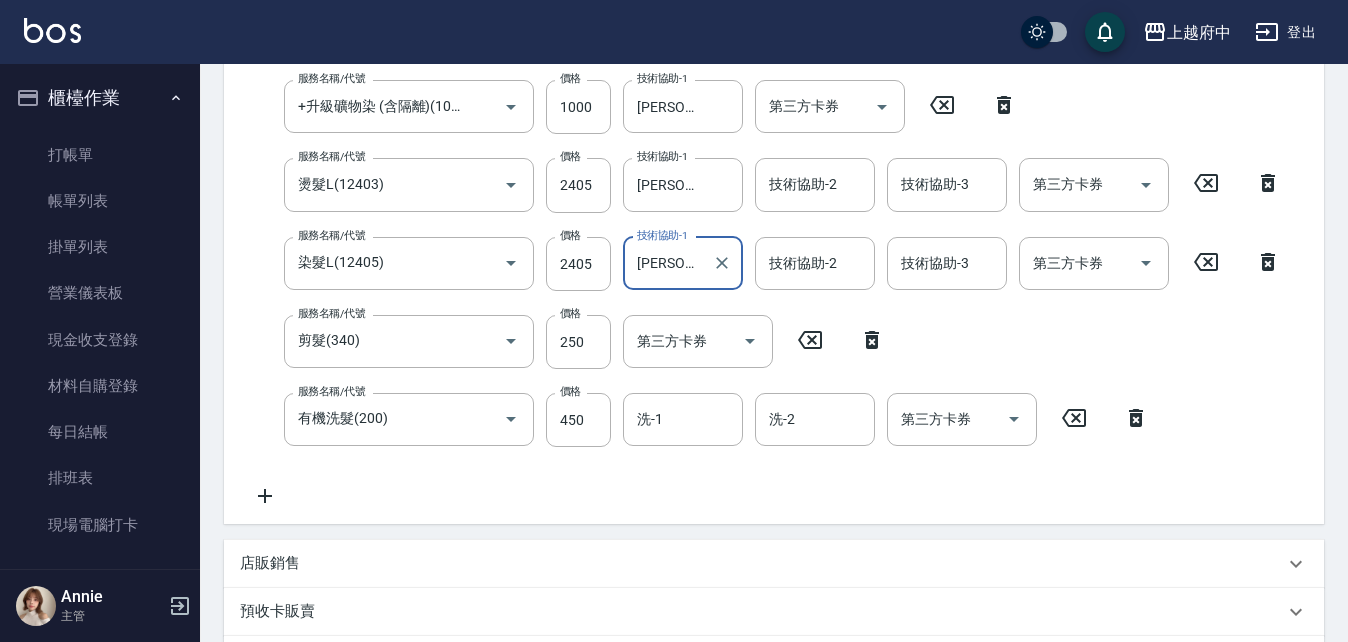 scroll, scrollTop: 400, scrollLeft: 0, axis: vertical 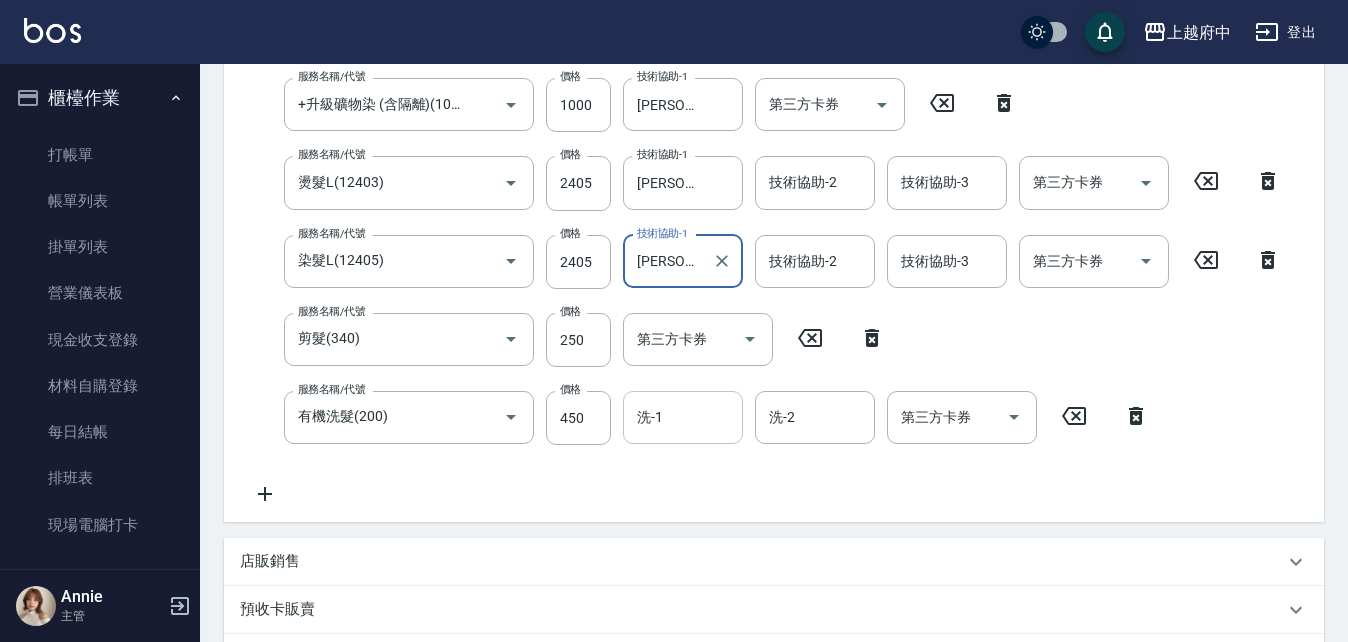 type on "黎黎-3" 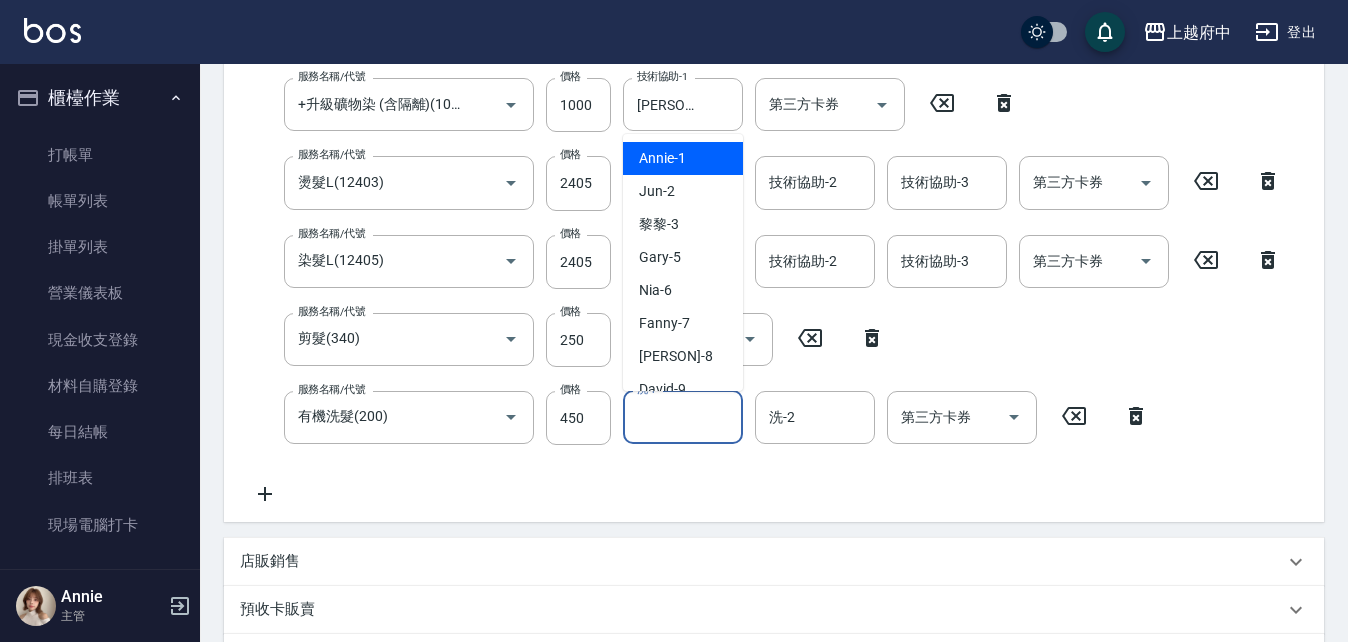 click on "洗-1" at bounding box center [683, 417] 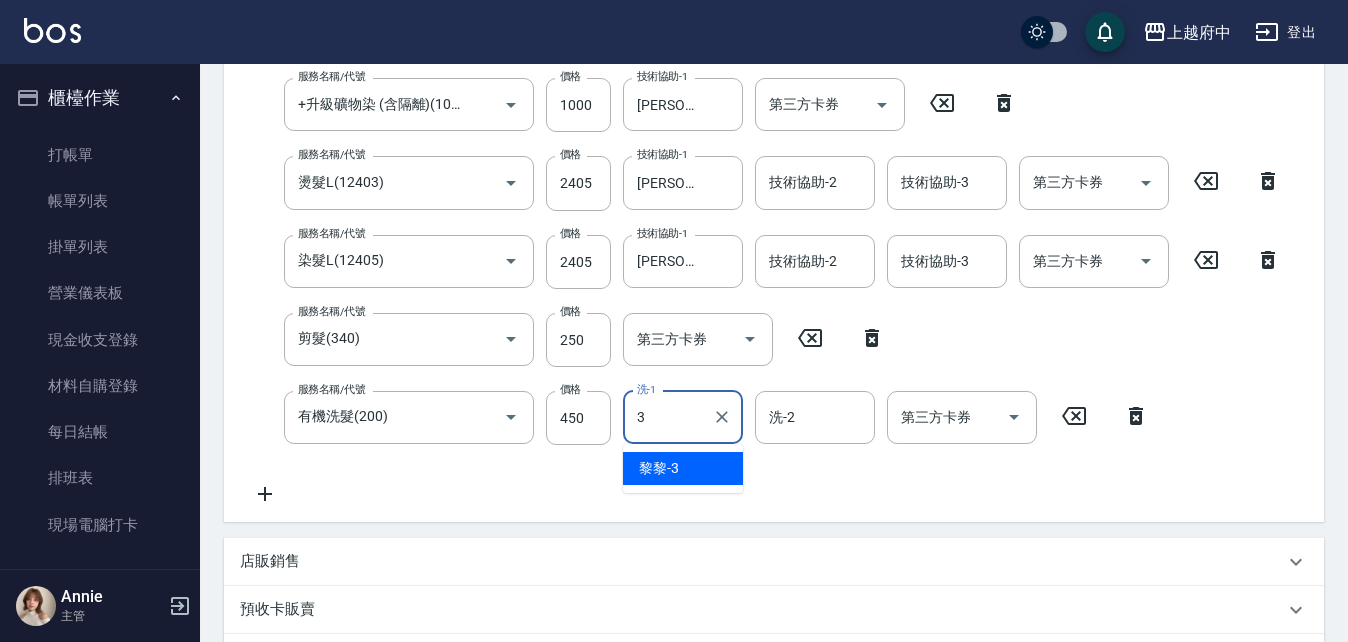click on "黎黎 -3" at bounding box center (659, 468) 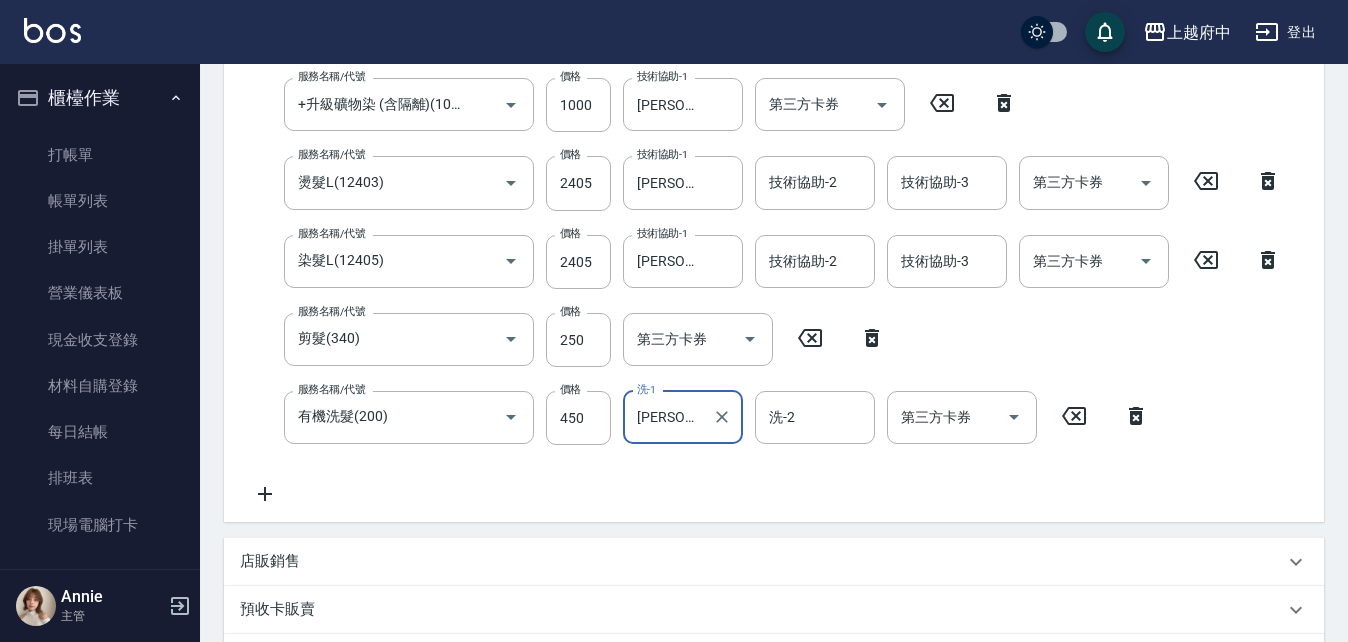 type on "黎黎-3" 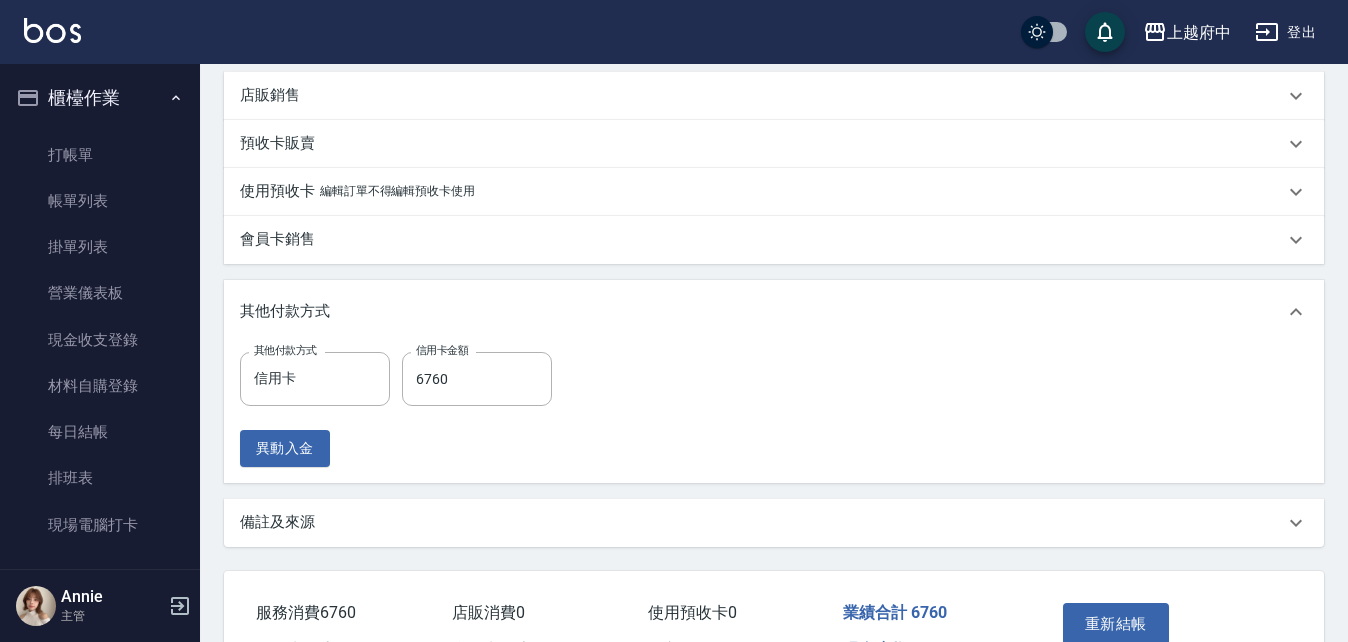 scroll, scrollTop: 987, scrollLeft: 0, axis: vertical 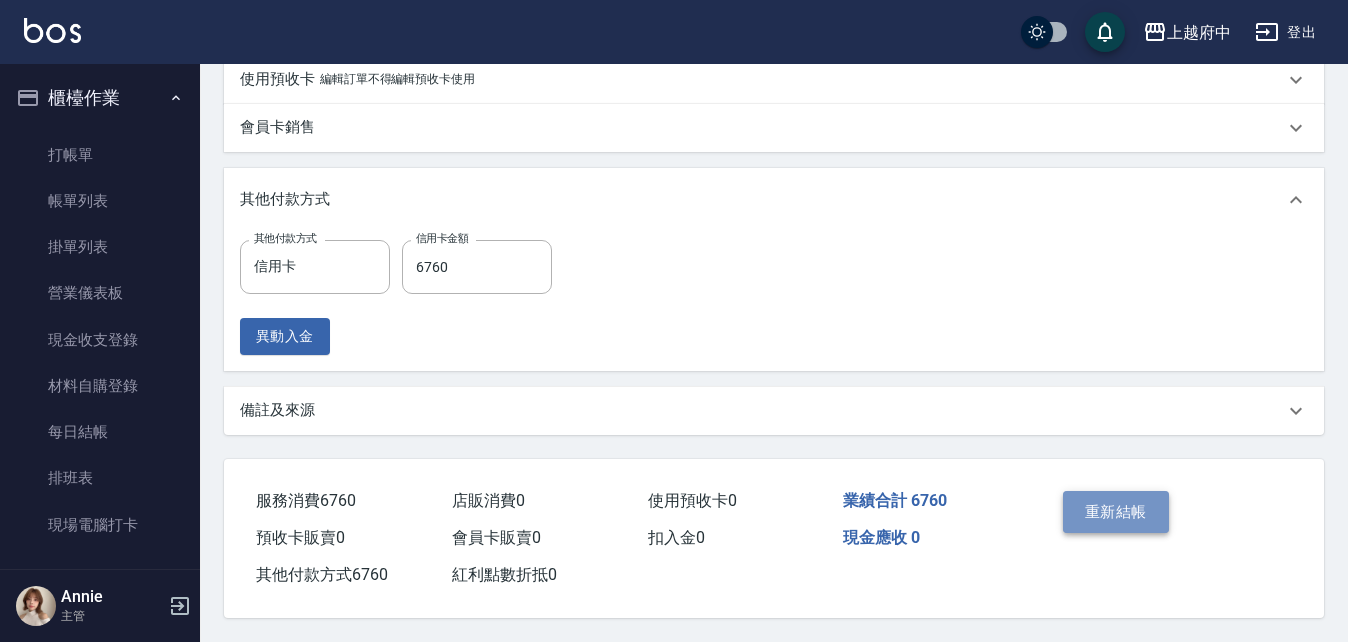 click on "重新結帳" at bounding box center [1116, 512] 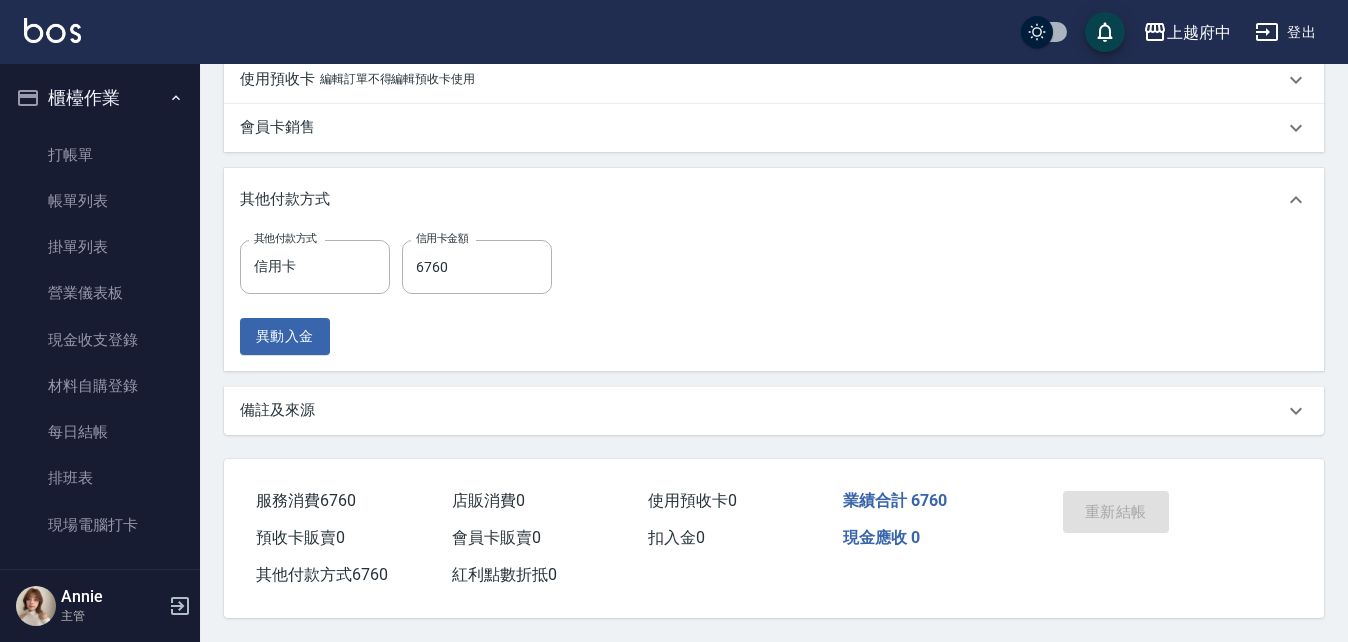 scroll, scrollTop: 0, scrollLeft: 0, axis: both 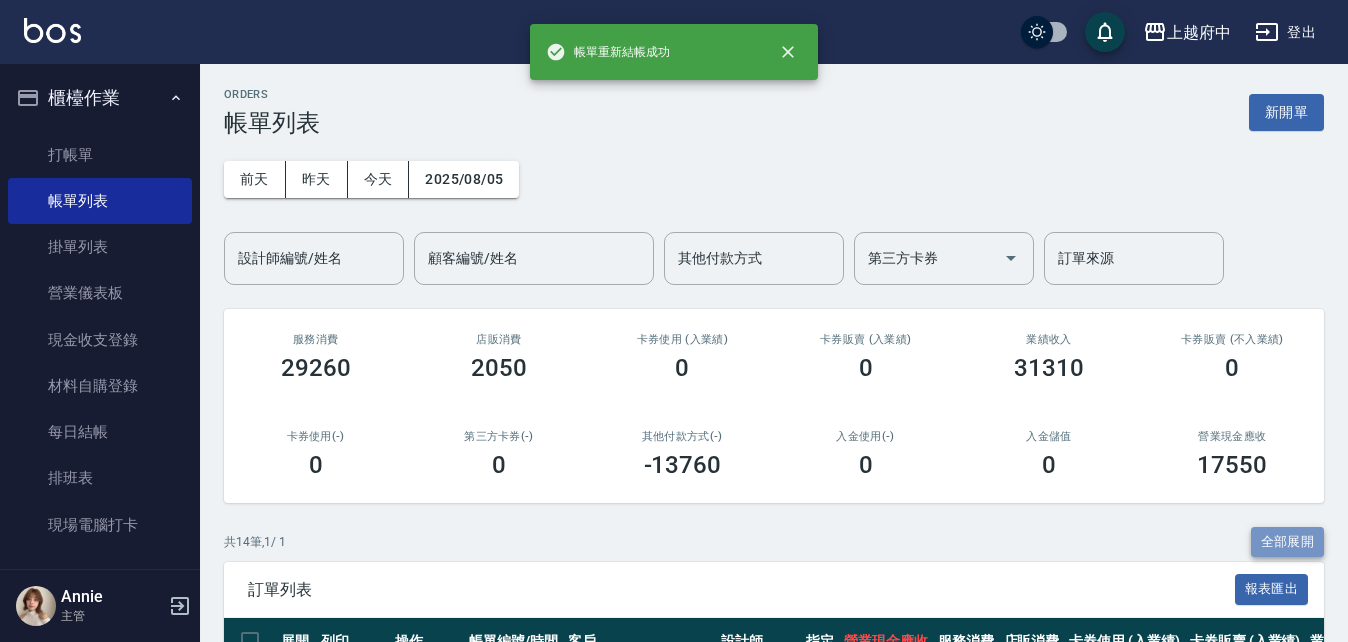 click on "全部展開" at bounding box center (1288, 542) 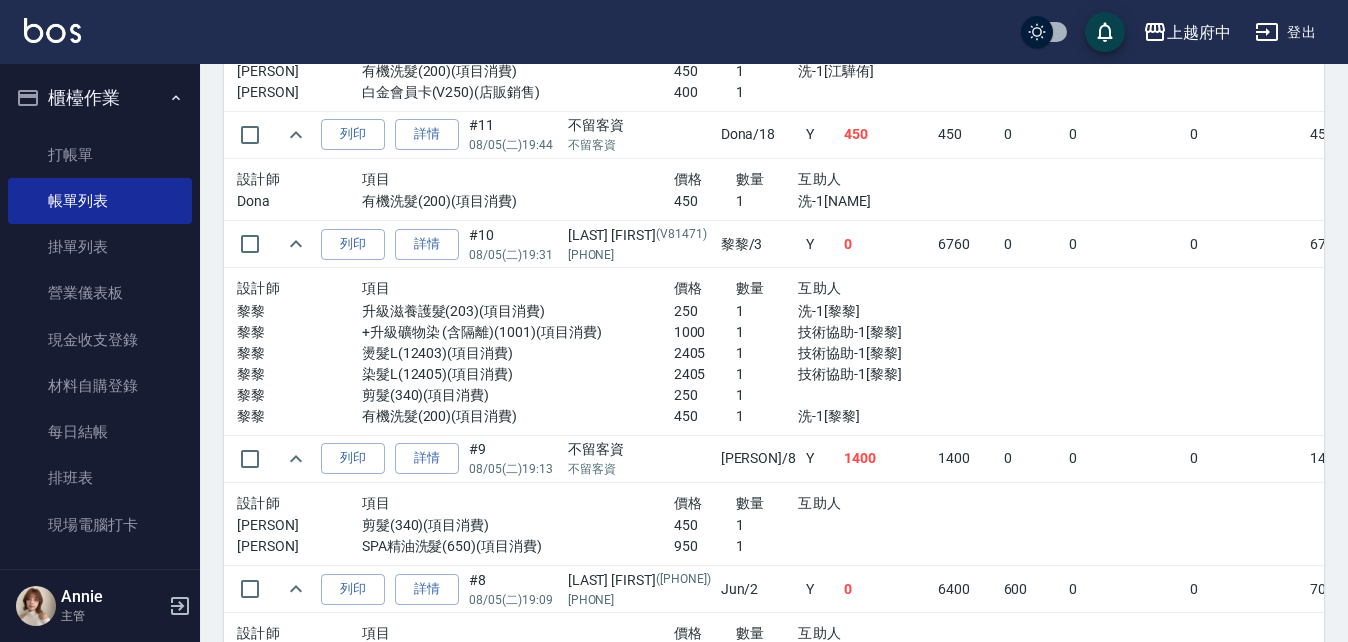 scroll, scrollTop: 1000, scrollLeft: 0, axis: vertical 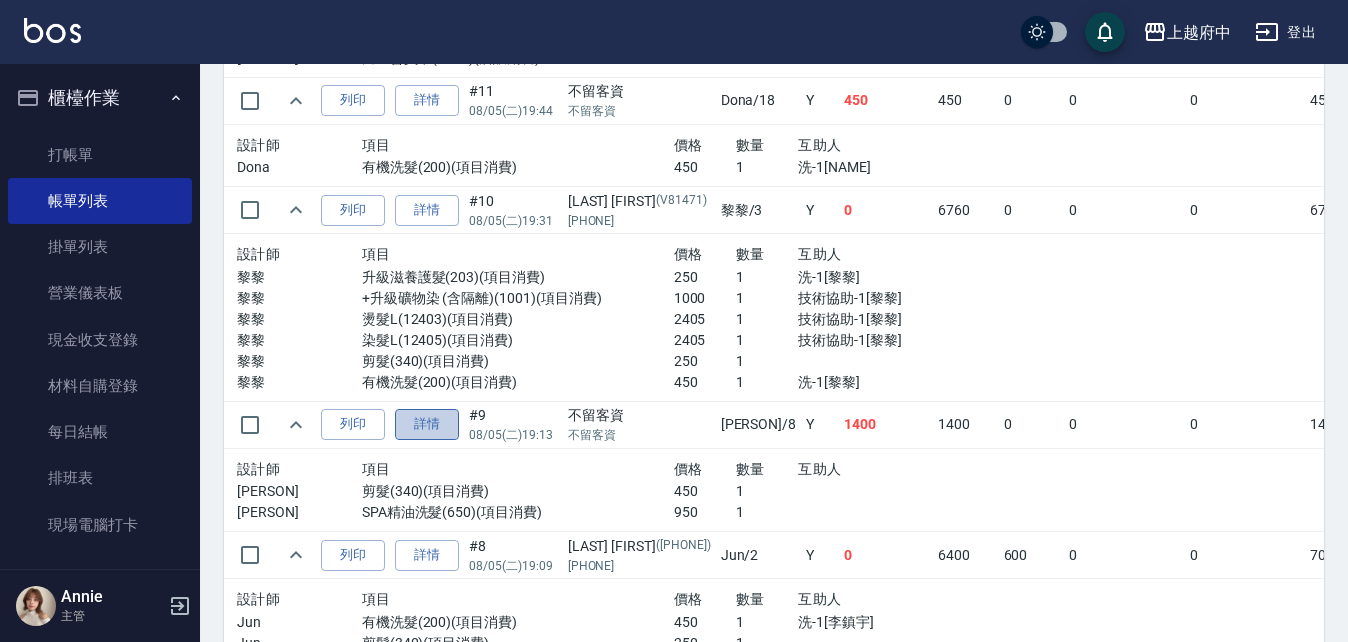 click on "詳情" at bounding box center [427, 424] 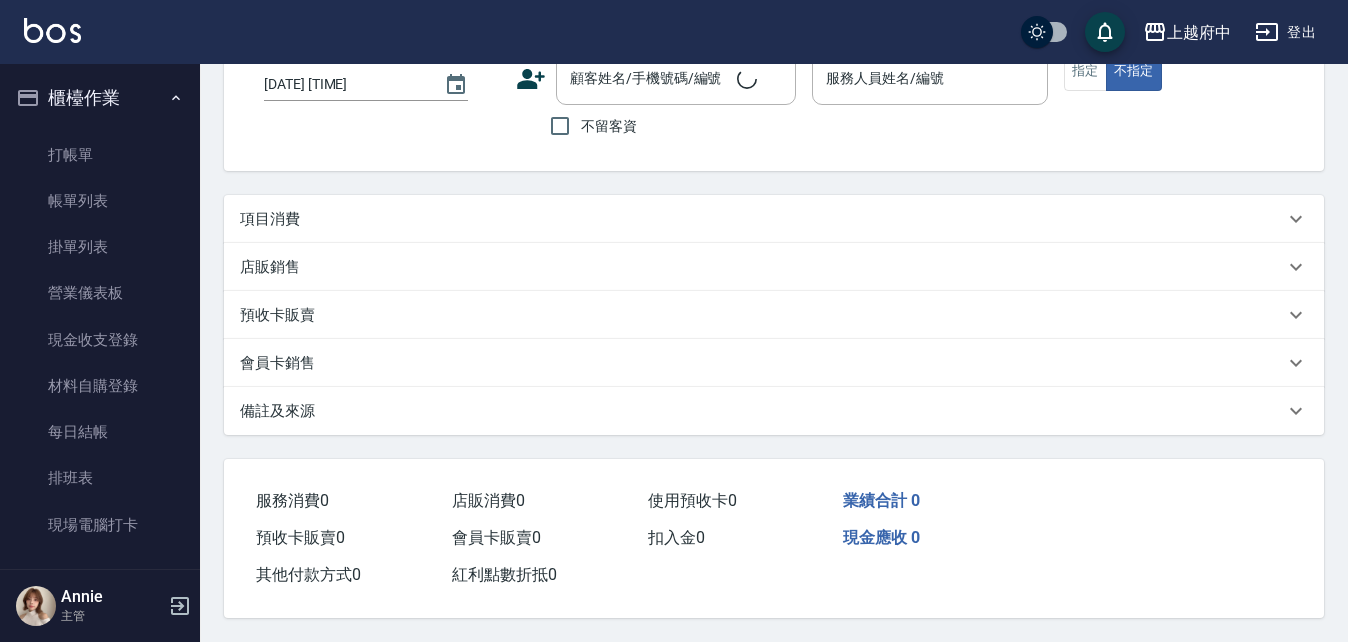 scroll, scrollTop: 0, scrollLeft: 0, axis: both 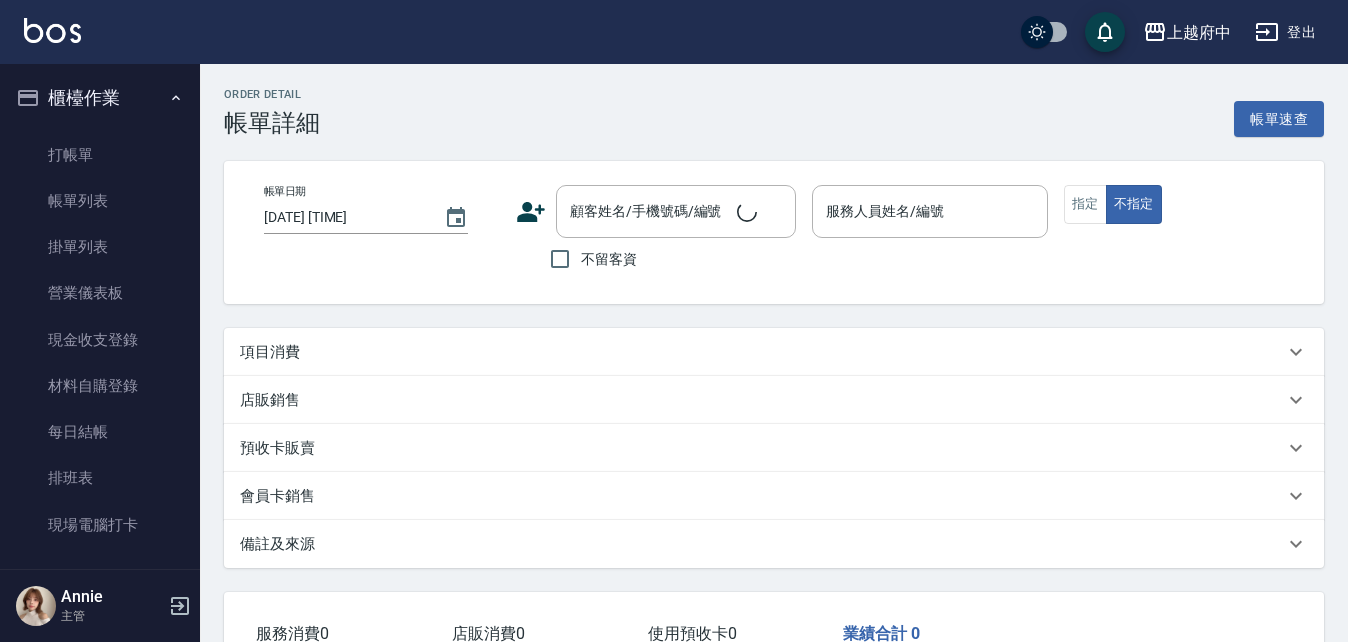 type on "2025/08/05 19:13" 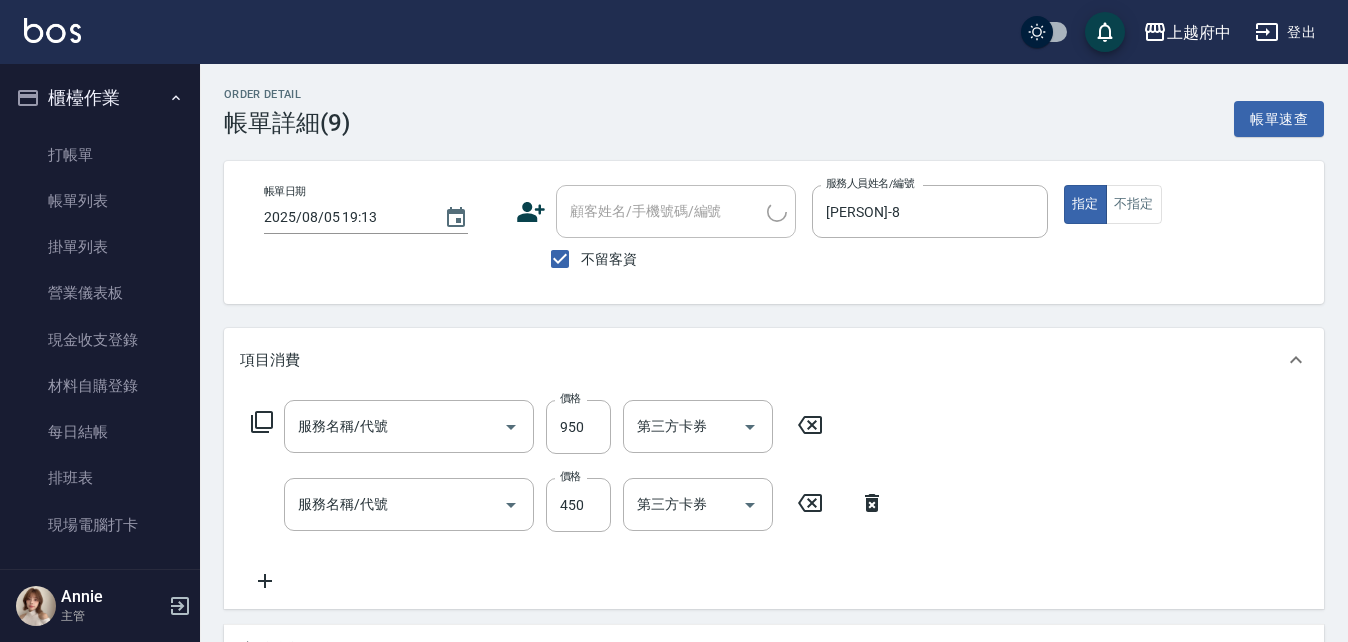 type on "SPA精油洗髮(650)" 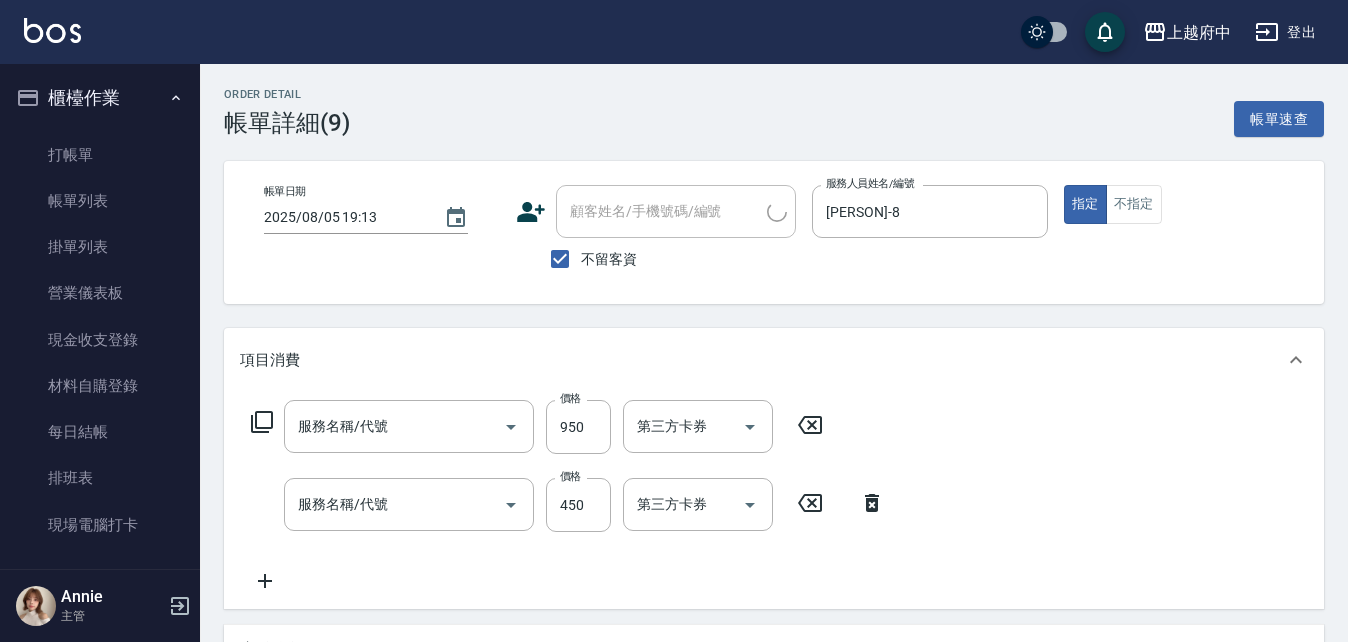 type on "剪髮(340)" 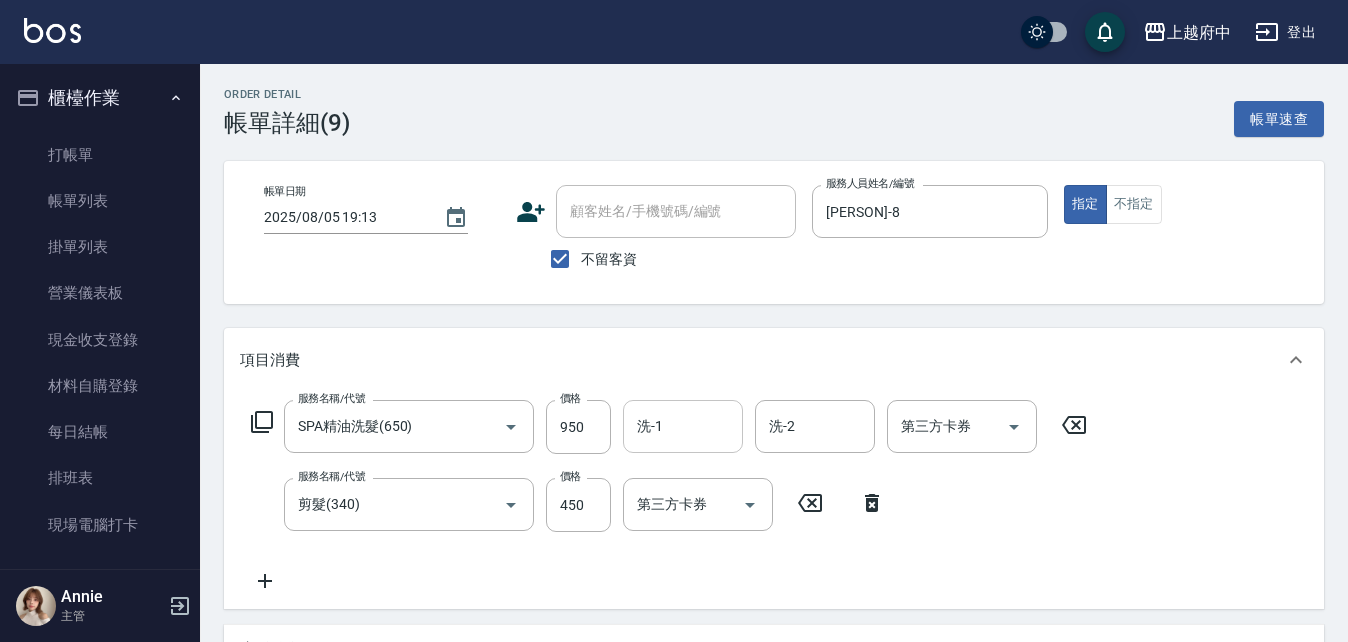 click on "洗-1" at bounding box center [683, 426] 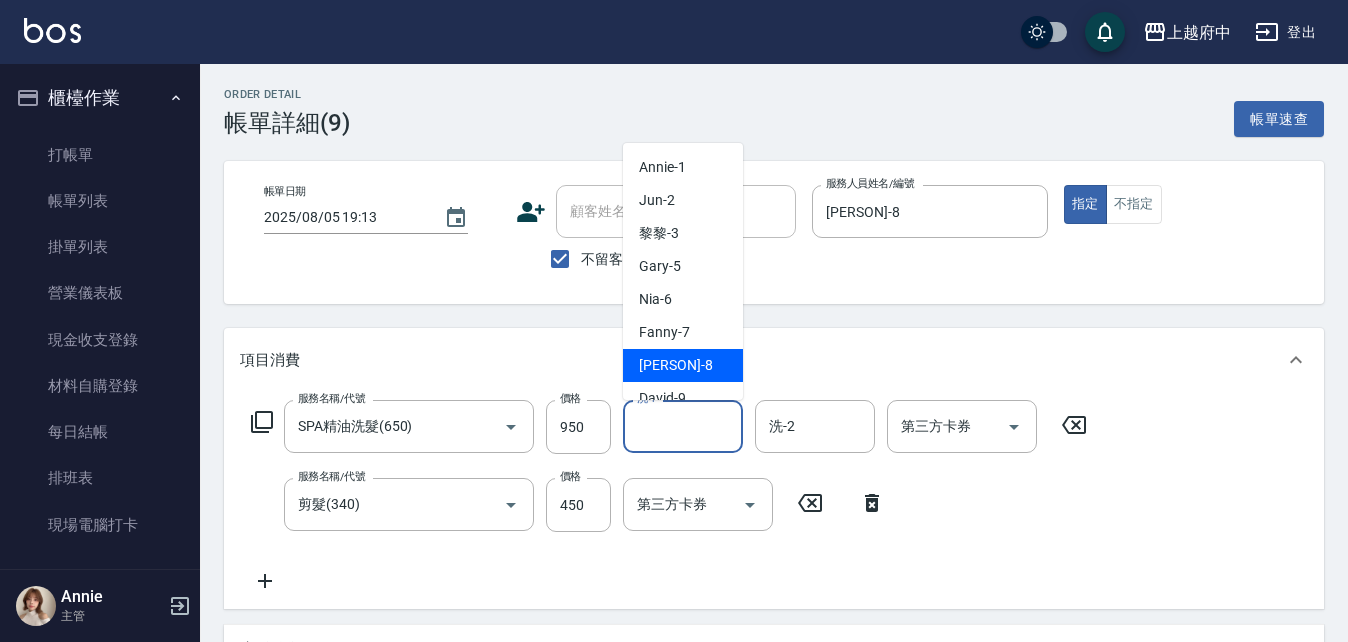 click on "江驊侑 -8" at bounding box center (683, 365) 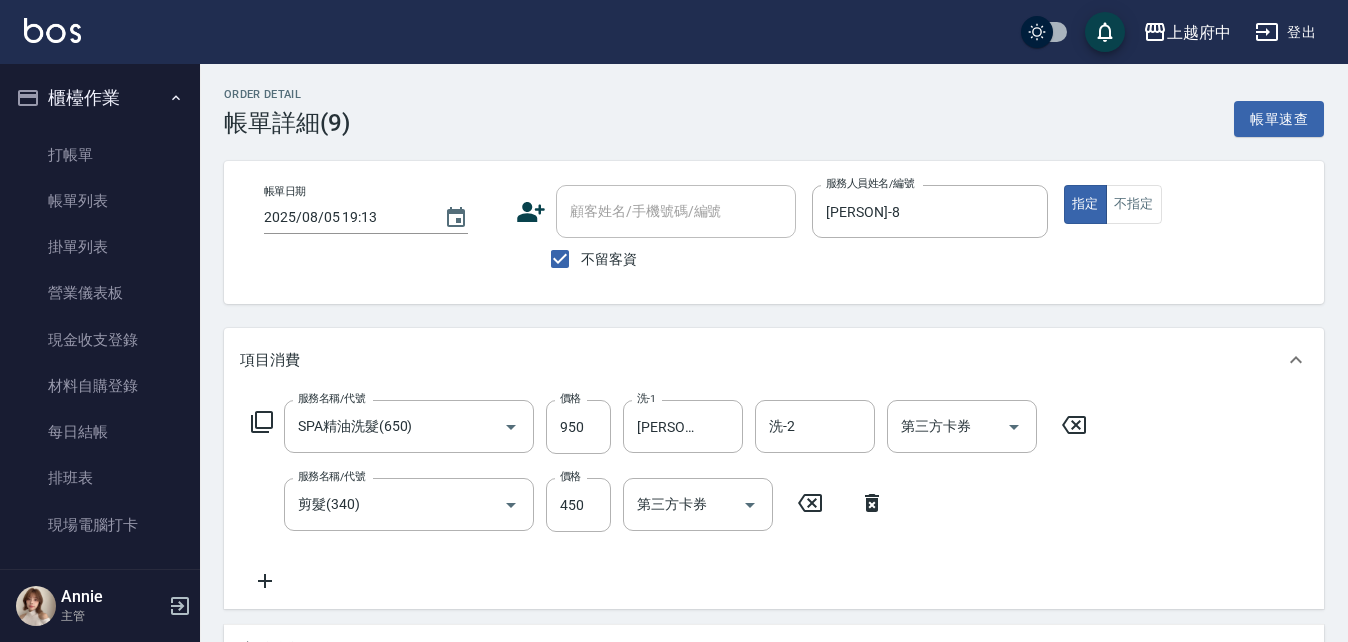 click on "Order detail 帳單詳細  (9) 帳單速查 帳單日期 2025/08/05 19:13 顧客姓名/手機號碼/編號 顧客姓名/手機號碼/編號 不留客資 服務人員姓名/編號 江驊侑-8 服務人員姓名/編號 指定 不指定 項目消費 服務名稱/代號 SPA精油洗髮(650) 服務名稱/代號 價格 950 價格 洗-1 江驊侑-8 洗-1 洗-2 洗-2 第三方卡券 第三方卡券 服務名稱/代號 剪髮(340) 服務名稱/代號 價格 450 價格 第三方卡券 第三方卡券 店販銷售 服務人員姓名/編號 服務人員姓名/編號 商品代號/名稱 商品代號/名稱 預收卡販賣 卡券名稱/代號 卡券名稱/代號 會員卡銷售 服務人員姓名/編號 服務人員姓名/編號 會員卡名稱/代號 會員卡名稱/代號 其他付款方式 其他付款方式 其他付款方式 備註及來源 備註 備註 訂單來源 ​ 訂單來源 服務消費  1400 店販消費  0 使用預收卡  0 業績合計   1400 預收卡販賣  0 會員卡販賣  0 扣入金  0   1400 0 0" at bounding box center [774, 568] 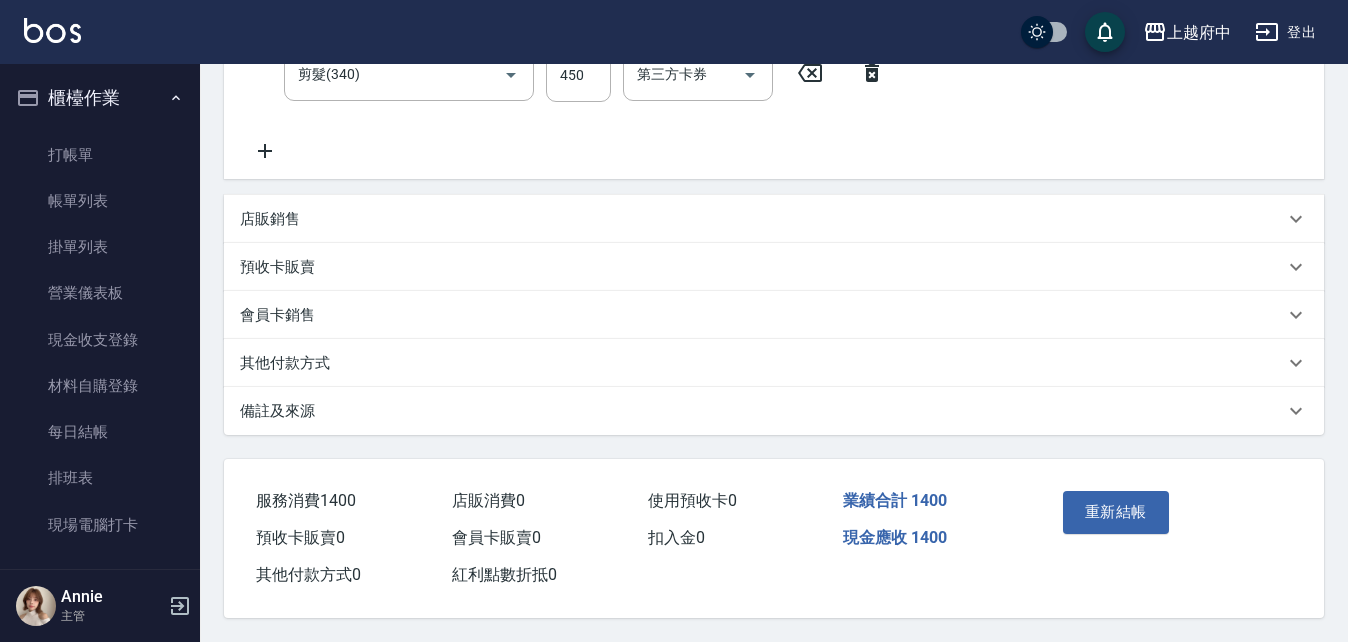 scroll, scrollTop: 439, scrollLeft: 0, axis: vertical 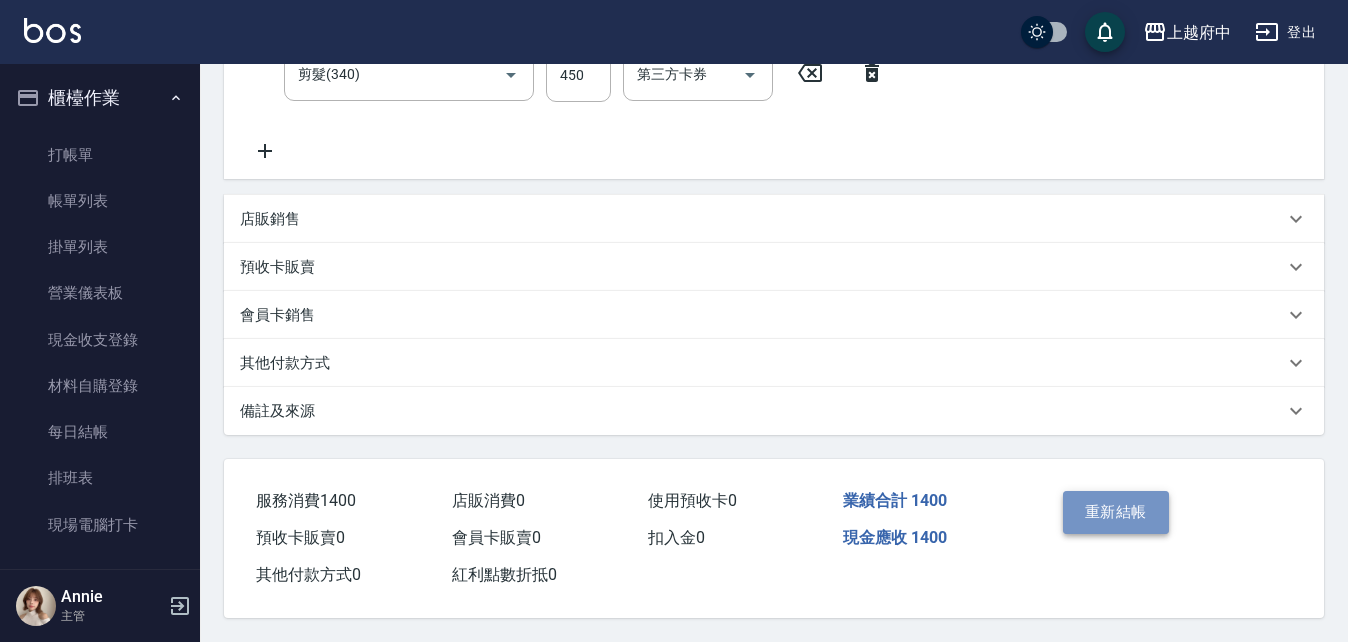 click on "重新結帳" at bounding box center (1116, 512) 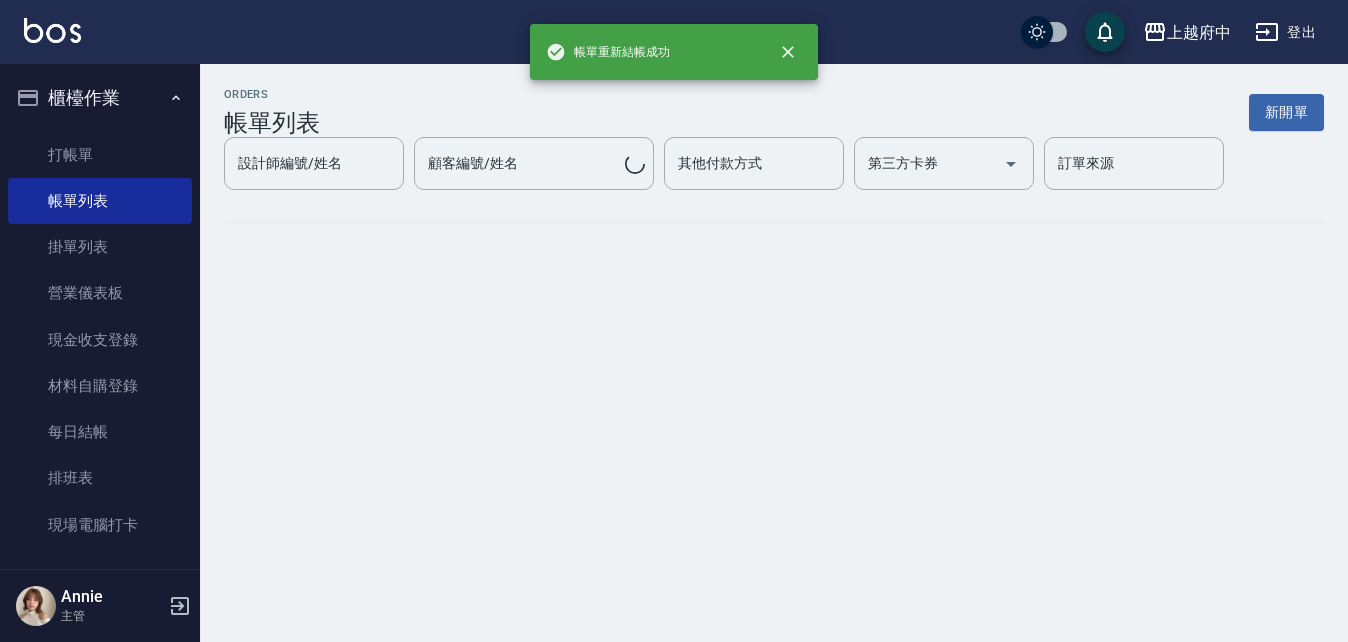 scroll, scrollTop: 0, scrollLeft: 0, axis: both 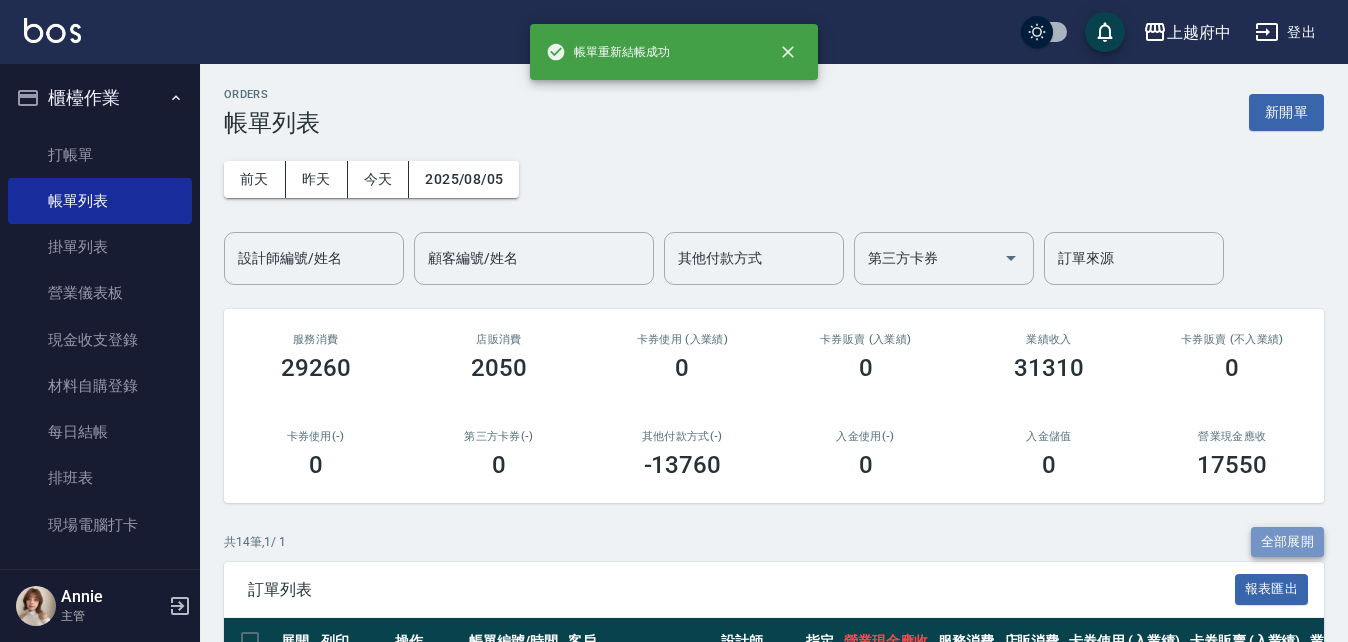 click on "全部展開" at bounding box center [1288, 542] 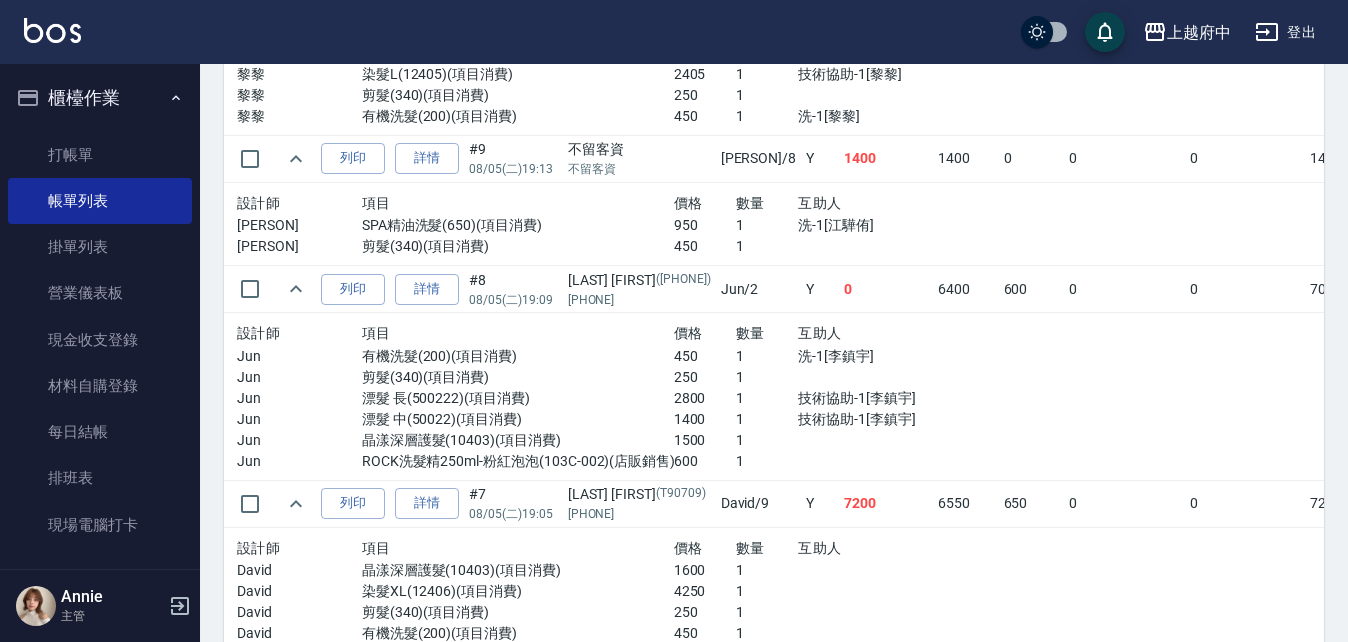 scroll, scrollTop: 1300, scrollLeft: 0, axis: vertical 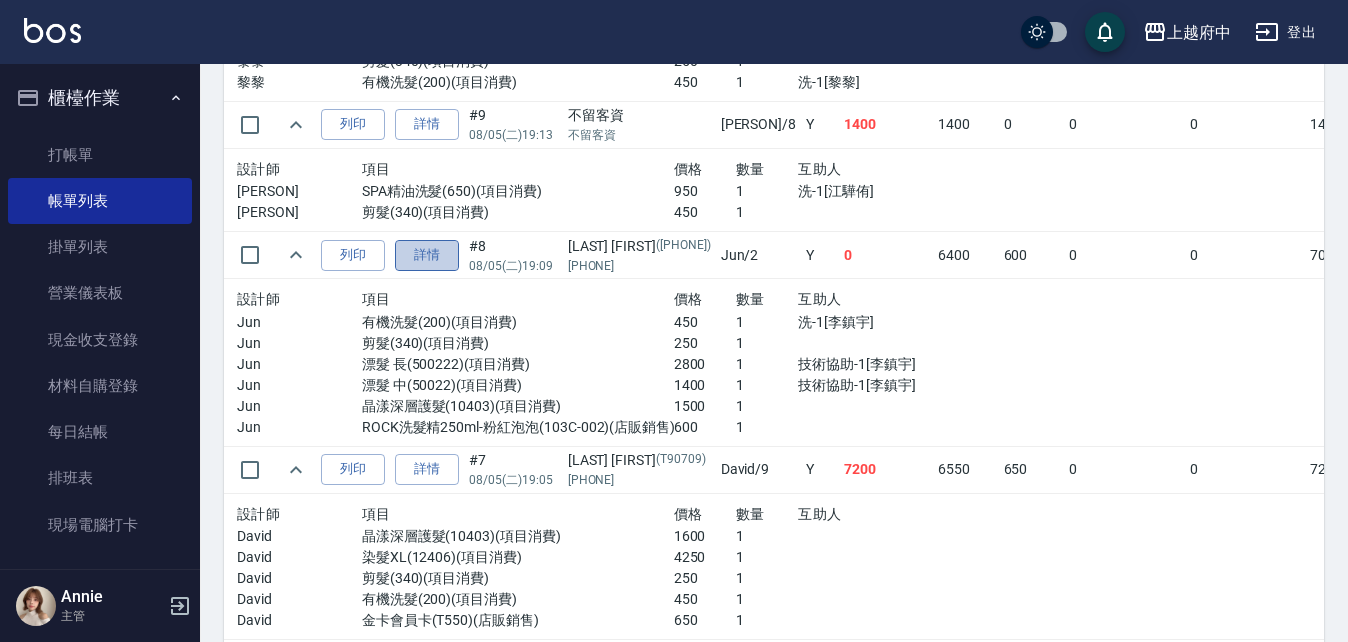 click on "詳情" at bounding box center (427, 255) 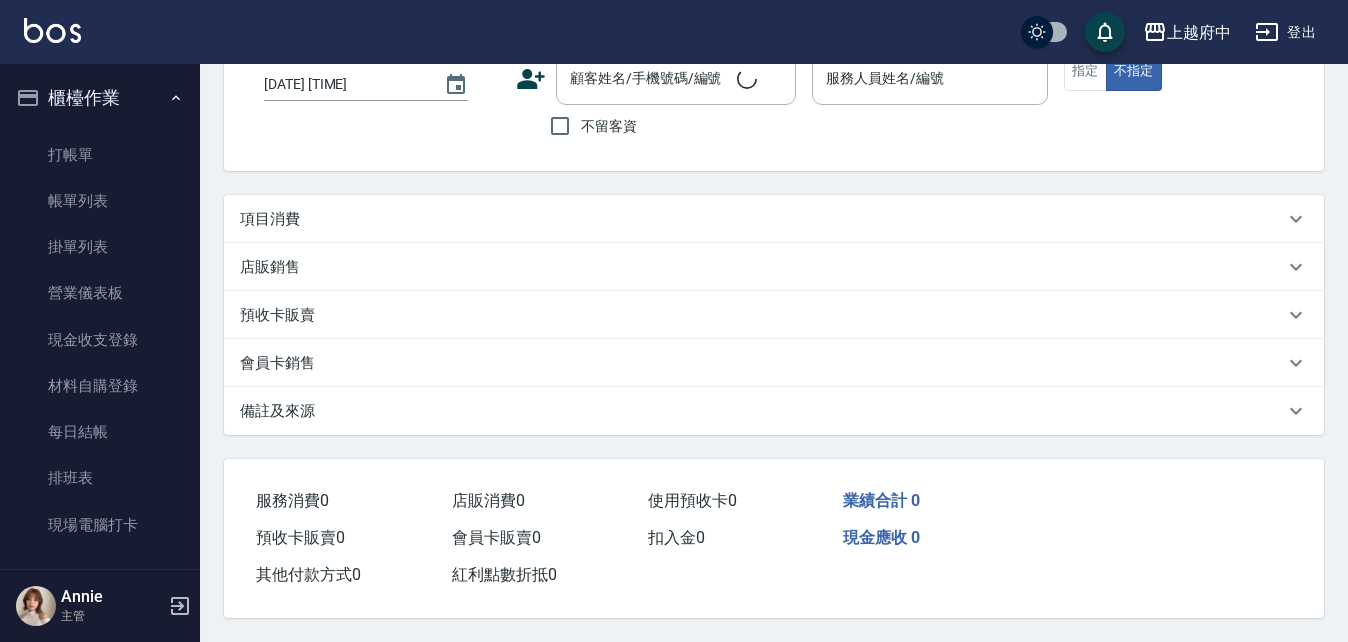 scroll, scrollTop: 0, scrollLeft: 0, axis: both 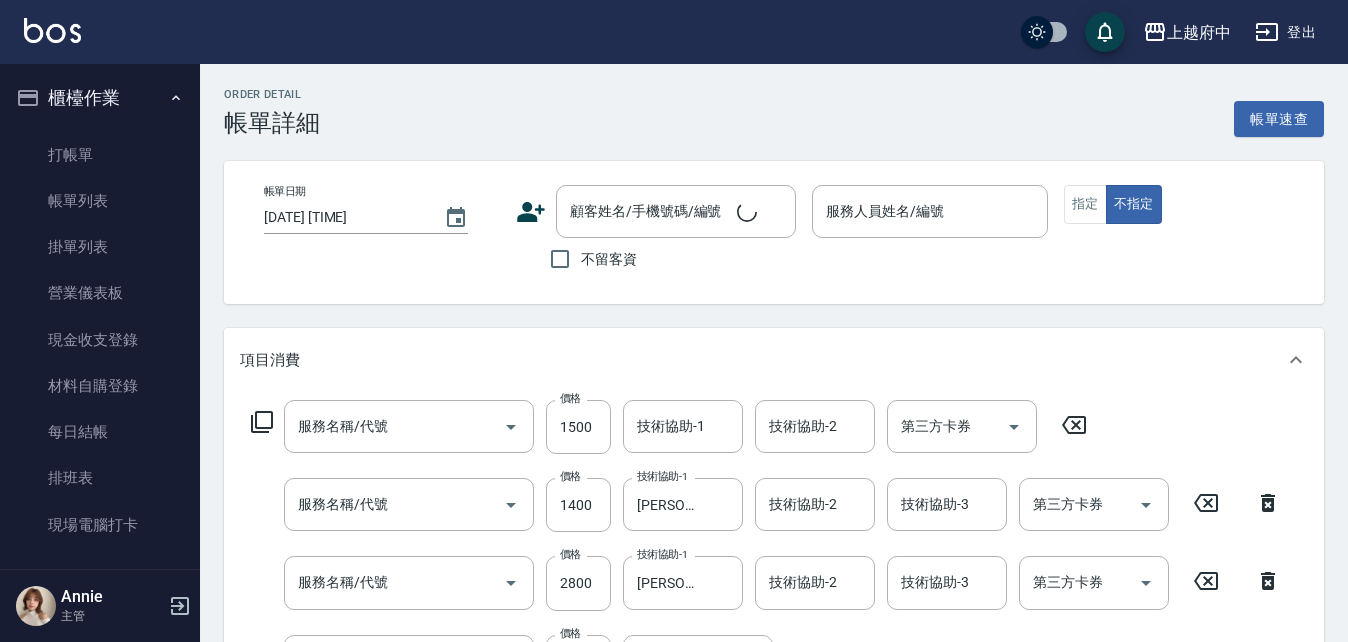 type on "2025/08/05 19:09" 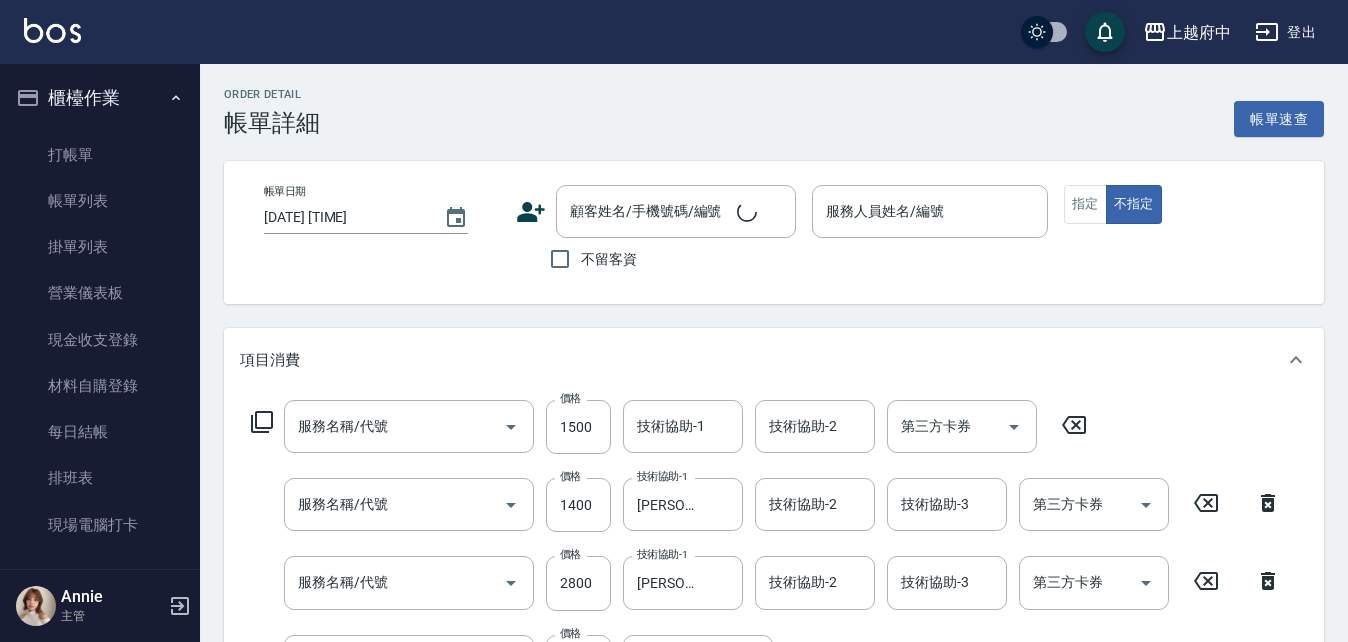 type on "Jun-2" 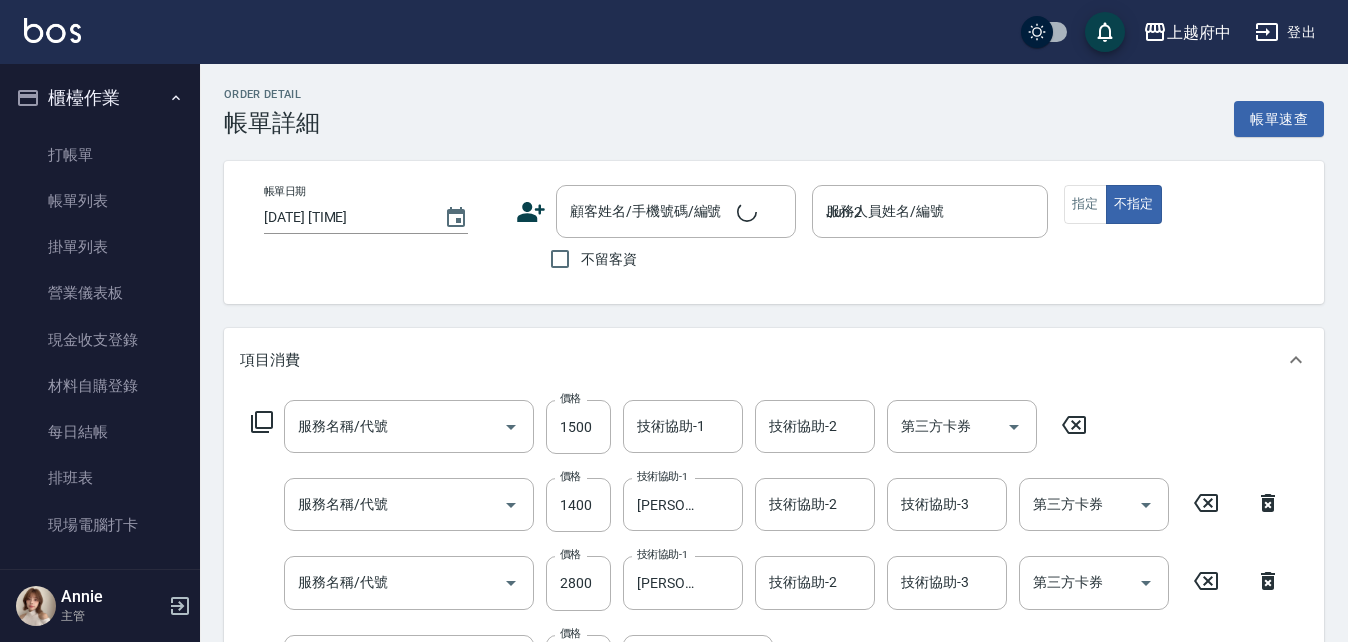 type on "晶漾深層護髮(10403)" 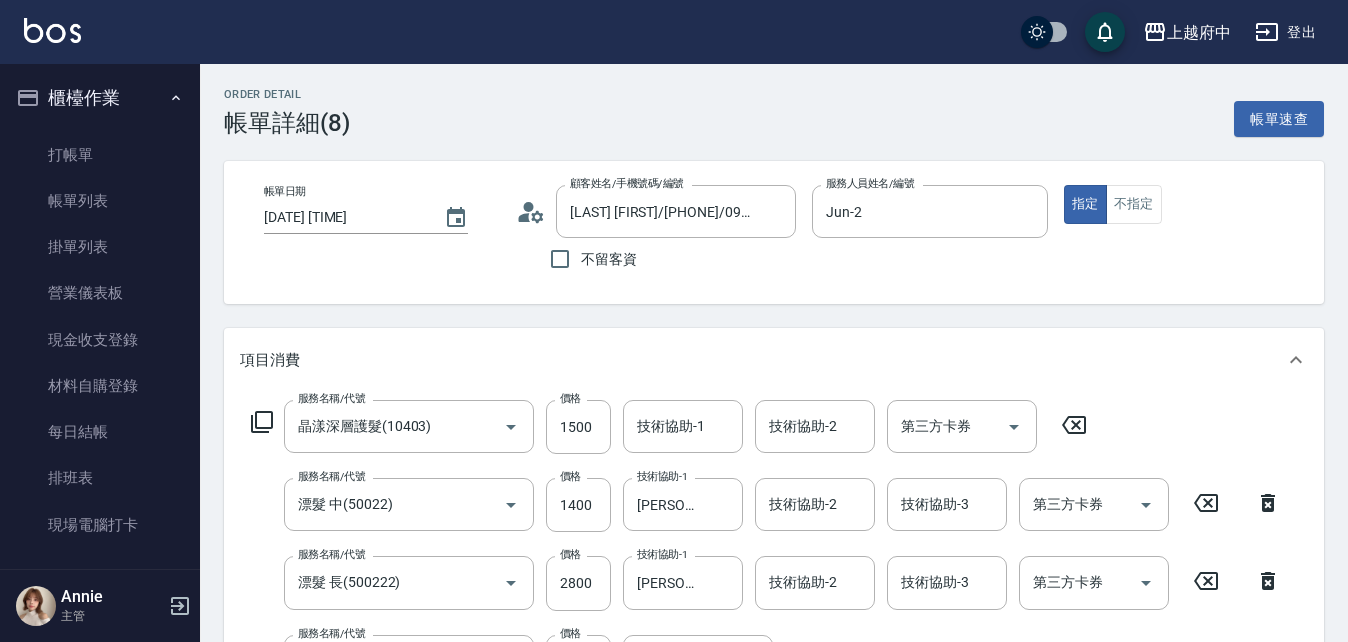 type on "潘欣瑩/0963544981/0963544981" 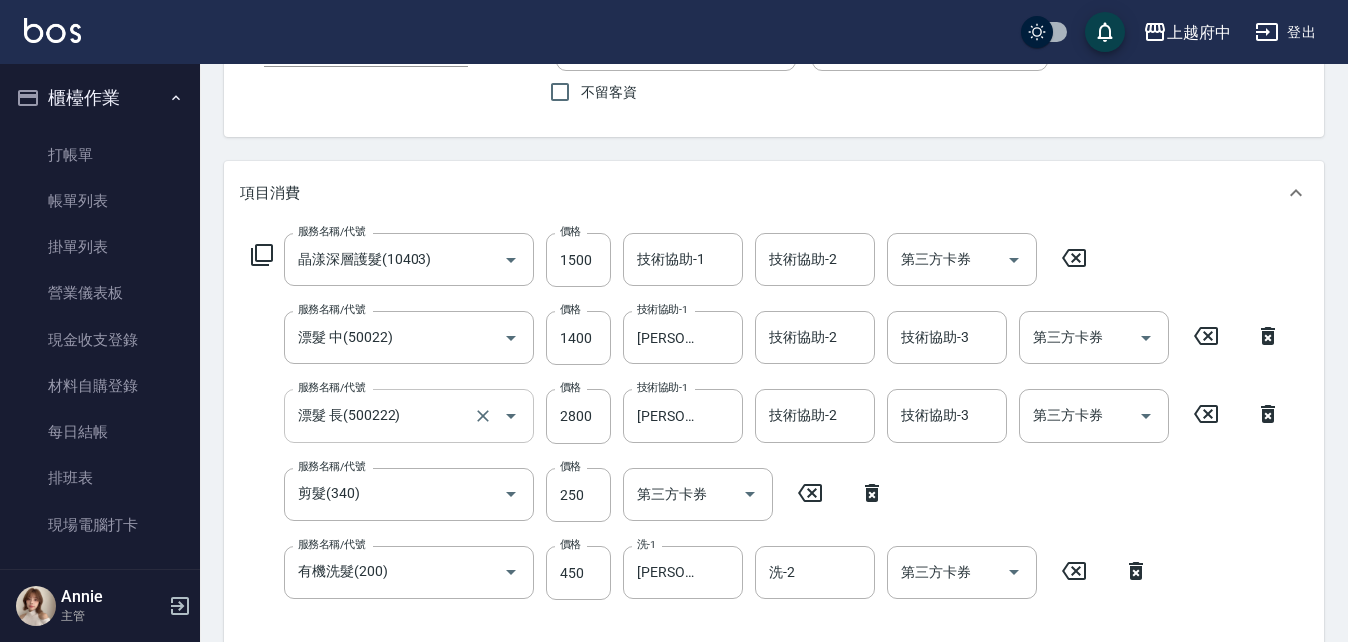 scroll, scrollTop: 200, scrollLeft: 0, axis: vertical 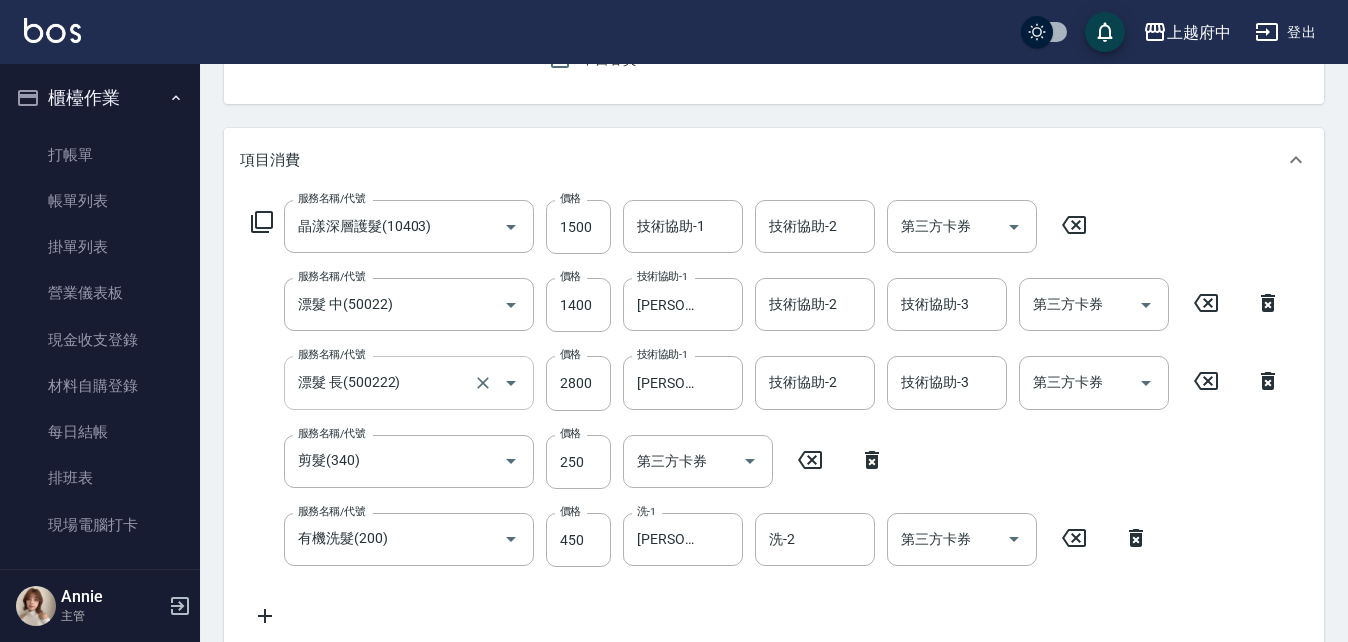 click on "漂髮 長(500222)" at bounding box center [381, 382] 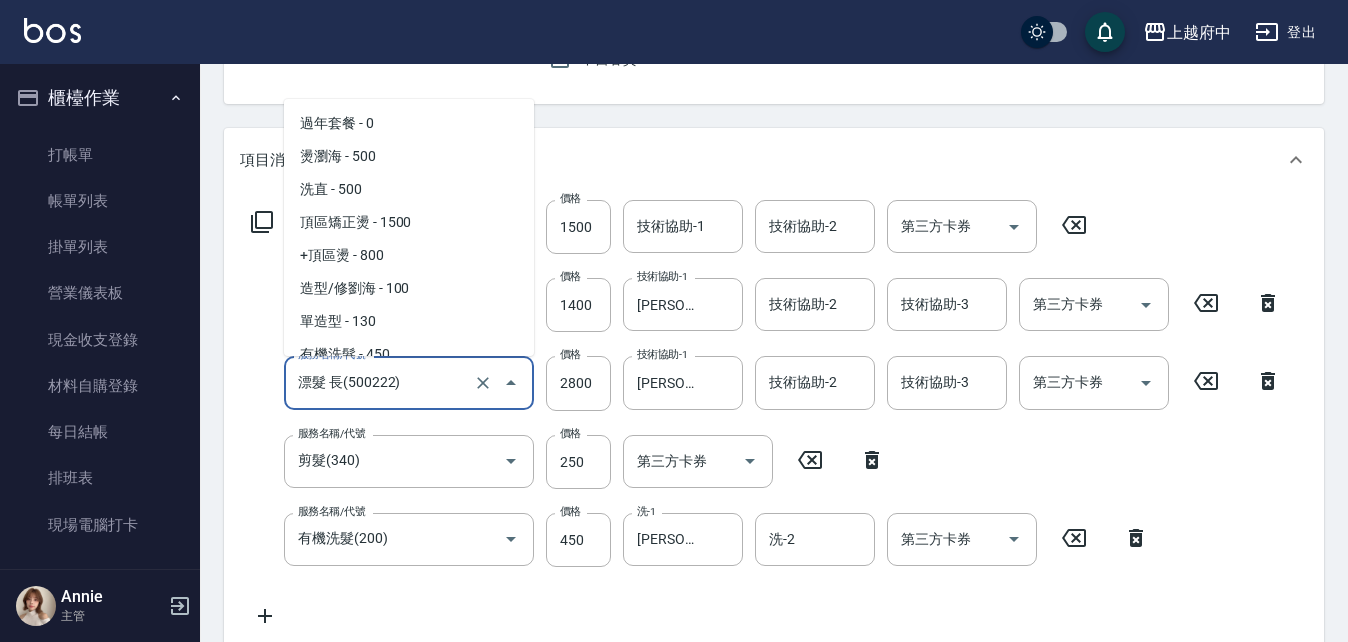 scroll, scrollTop: 4863, scrollLeft: 0, axis: vertical 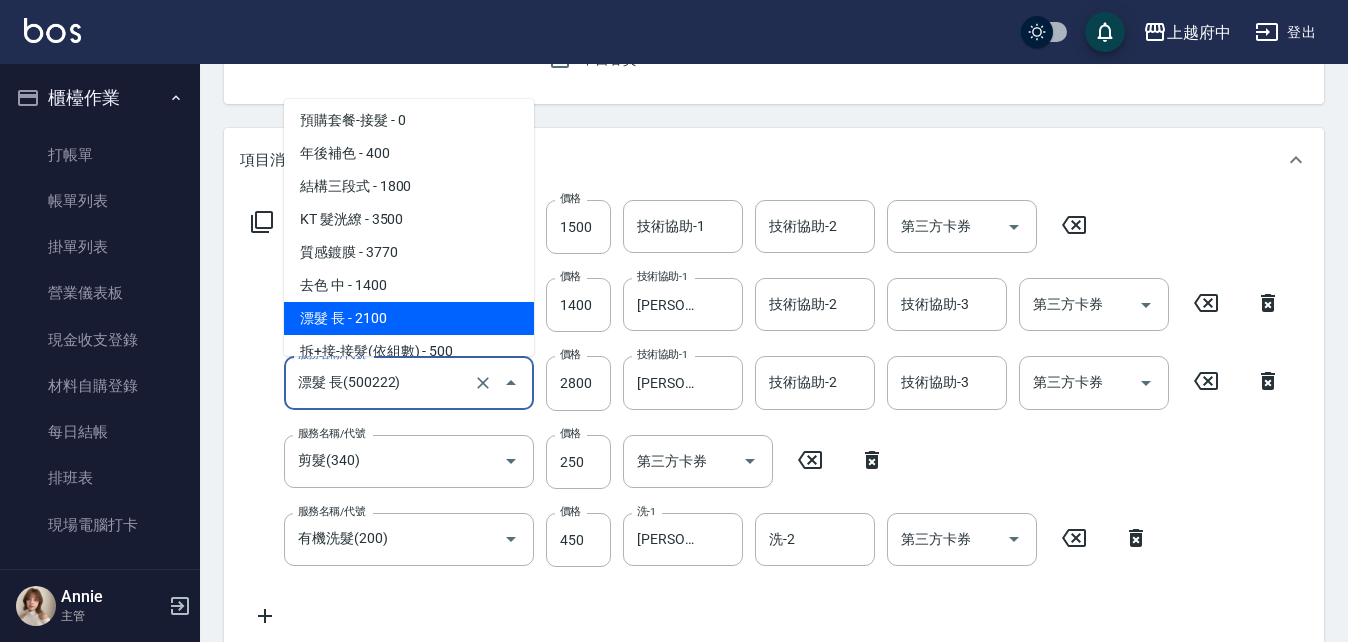 type on "1" 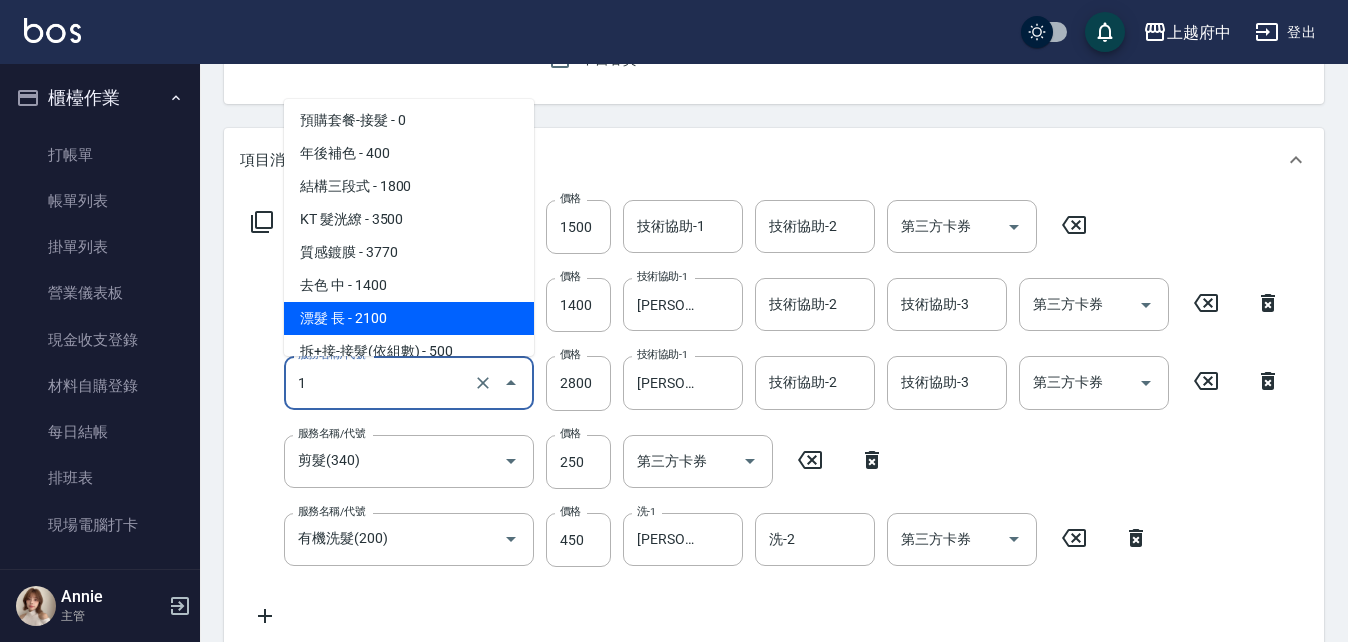 type on "0" 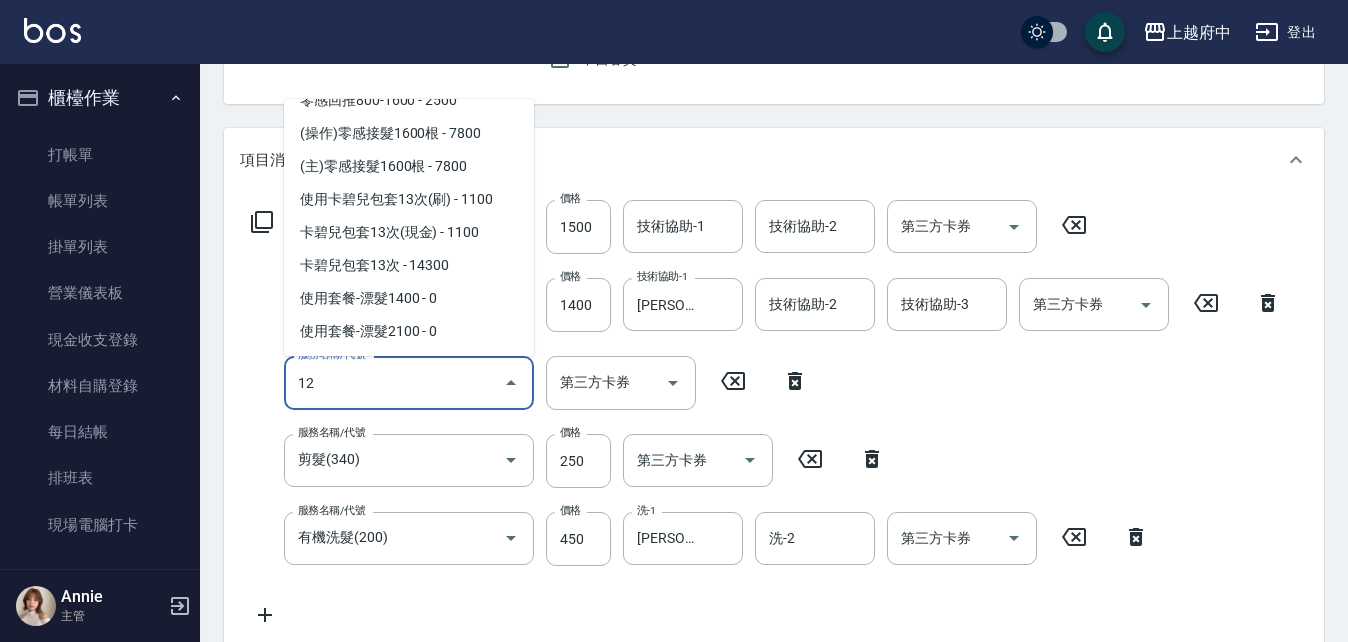 scroll, scrollTop: 0, scrollLeft: 0, axis: both 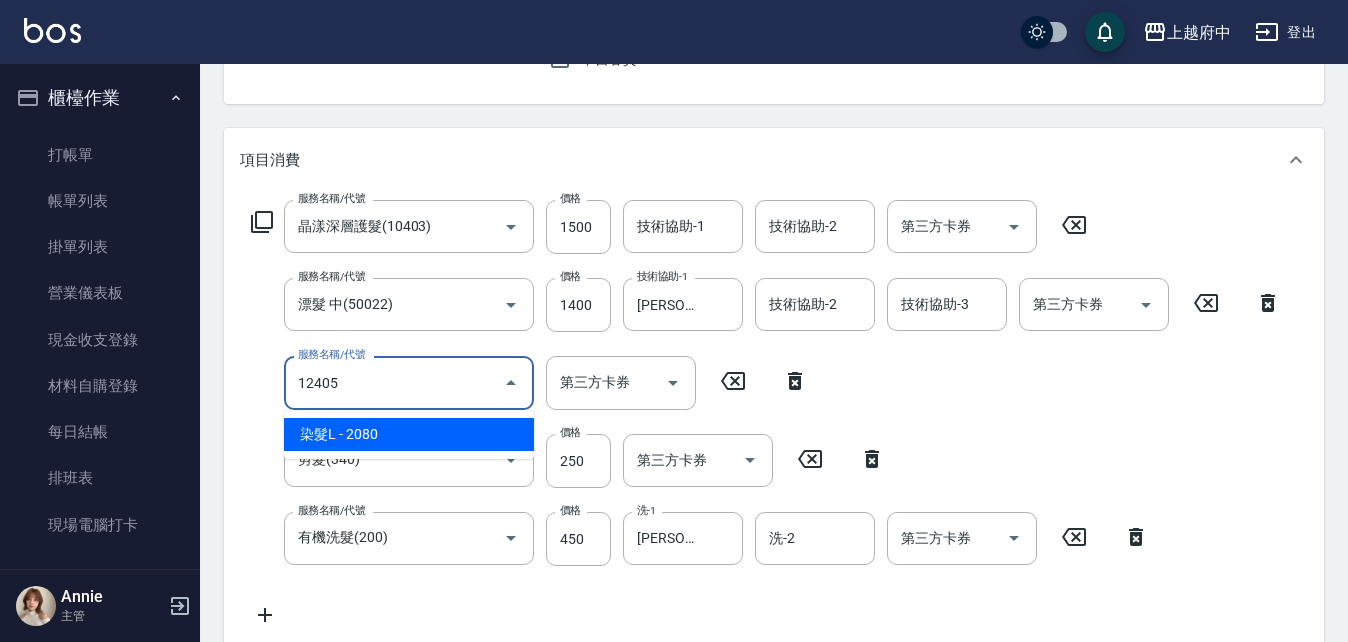 click on "染髮L - 2080" at bounding box center [409, 434] 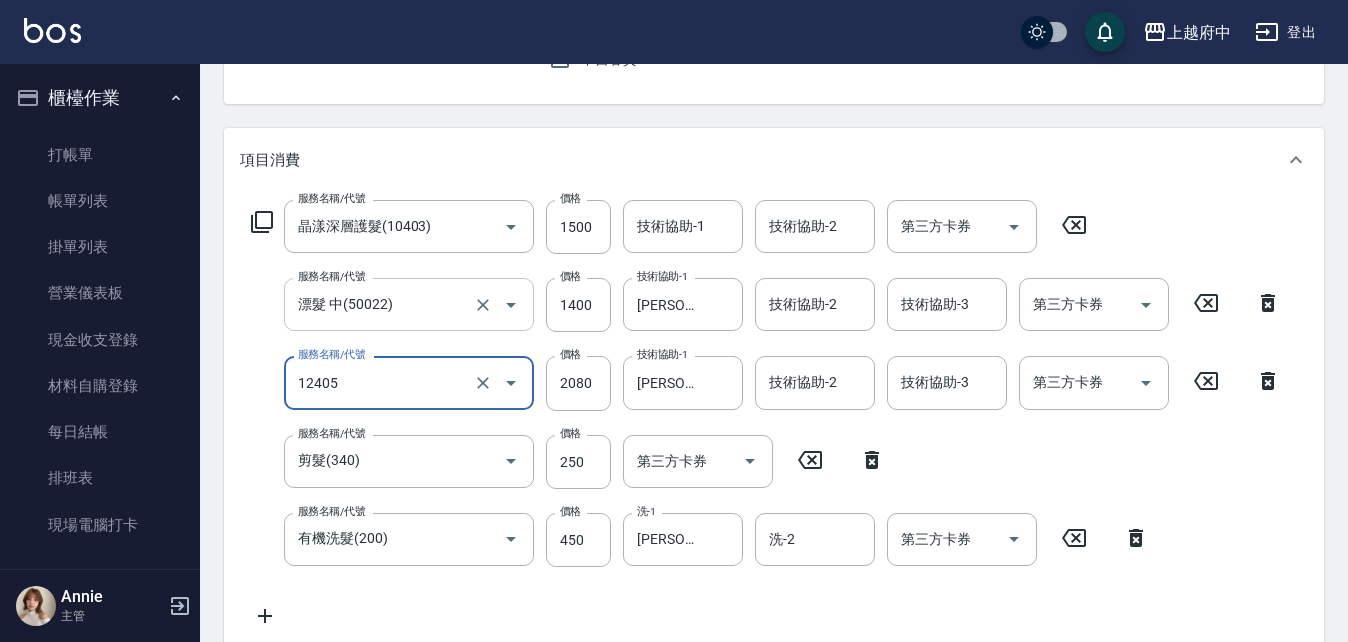 type on "染髮L(12405)" 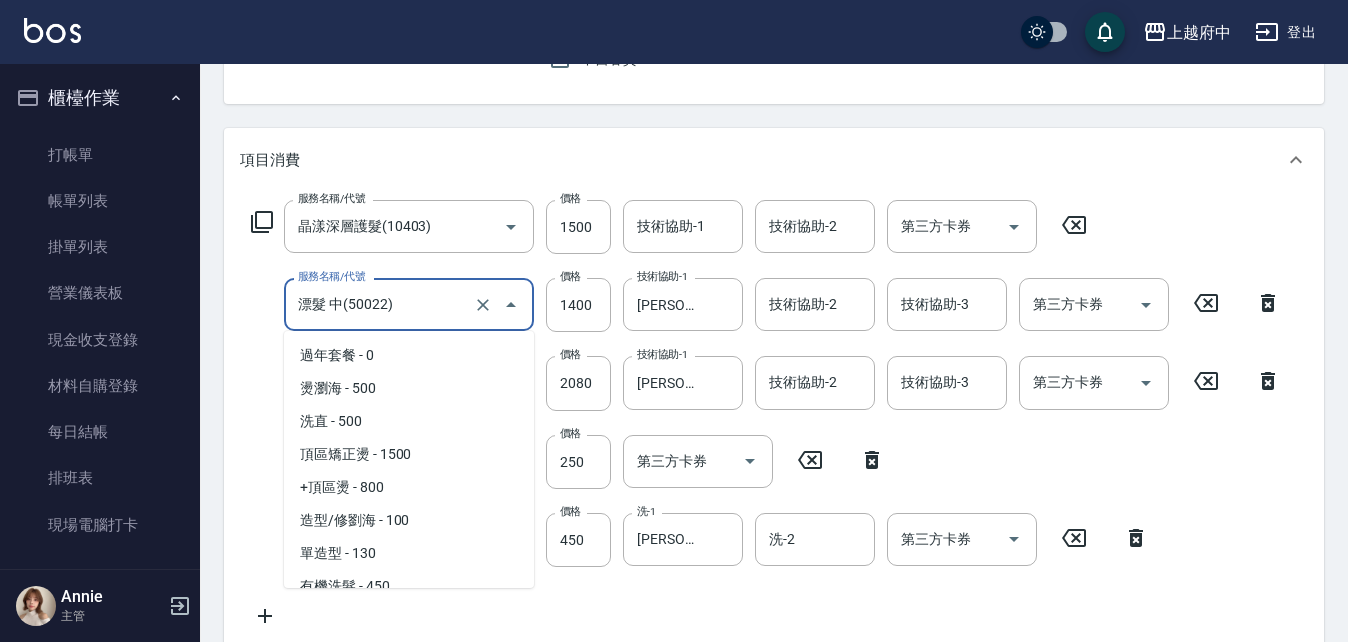 click on "漂髮 中(50022)" at bounding box center (381, 304) 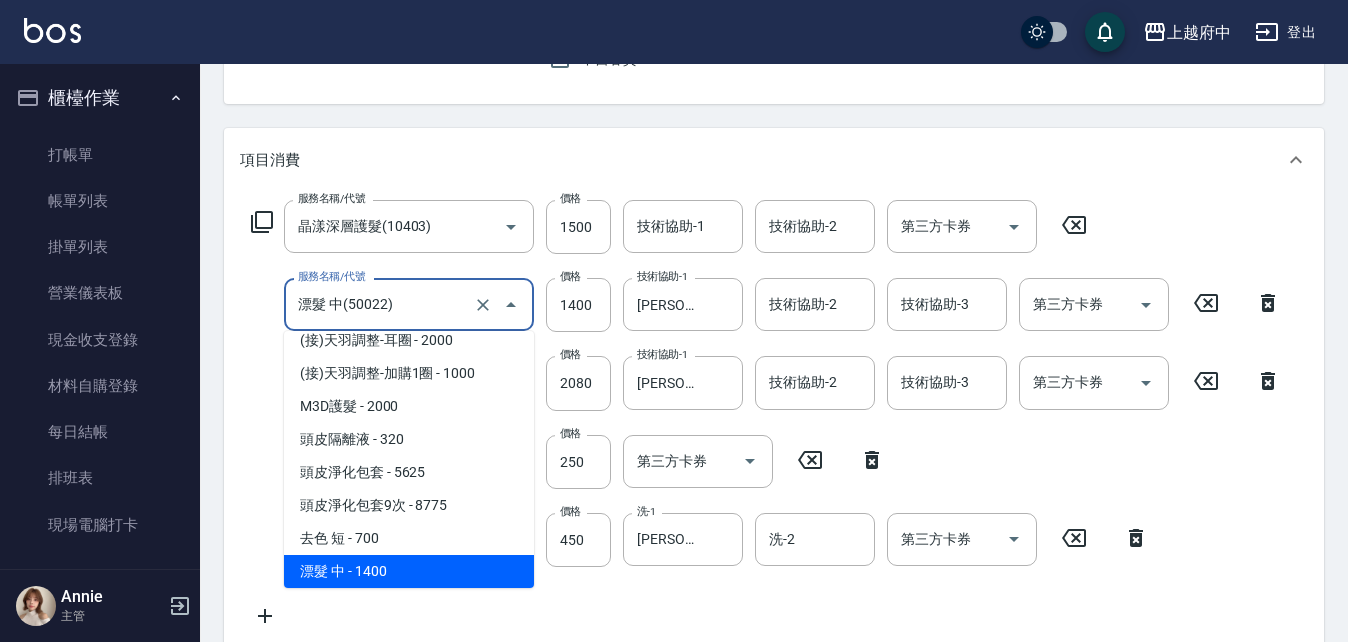 click on "服務名稱/代號 晶漾深層護髮(10403) 服務名稱/代號 價格 1500 價格 技術協助-1 技術協助-1 技術協助-2 技術協助-2 第三方卡券 第三方卡券 服務名稱/代號 漂髮 中(50022) 服務名稱/代號 價格 1400 價格 技術協助-1 李鎮宇-28 技術協助-1 技術協助-2 技術協助-2 技術協助-3 技術協助-3 第三方卡券 第三方卡券 服務名稱/代號 染髮L(12405) 服務名稱/代號 價格 2080 價格 技術協助-1 李鎮宇-28 技術協助-1 技術協助-2 技術協助-2 技術協助-3 技術協助-3 第三方卡券 第三方卡券 服務名稱/代號 剪髮(340) 服務名稱/代號 價格 250 價格 第三方卡券 第三方卡券 服務名稱/代號 有機洗髮(200) 服務名稱/代號 價格 450 價格 洗-1 李鎮宇-28 洗-1 洗-2 洗-2 第三方卡券 第三方卡券" at bounding box center [766, 414] 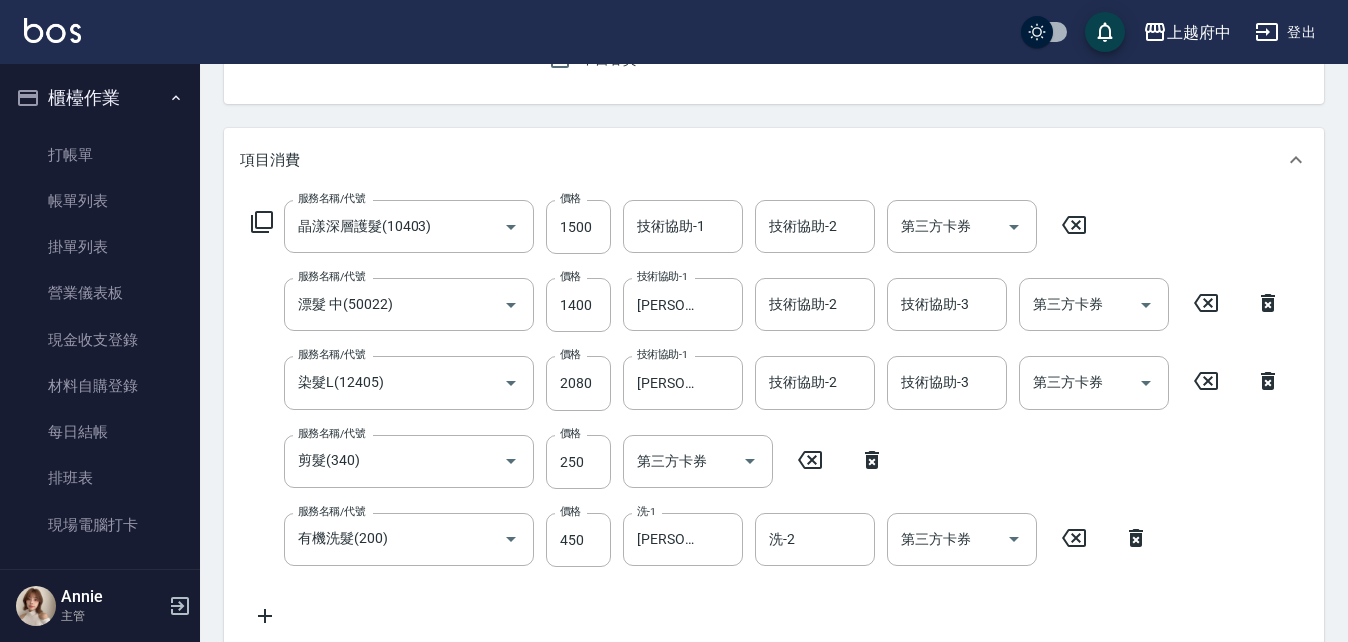 click 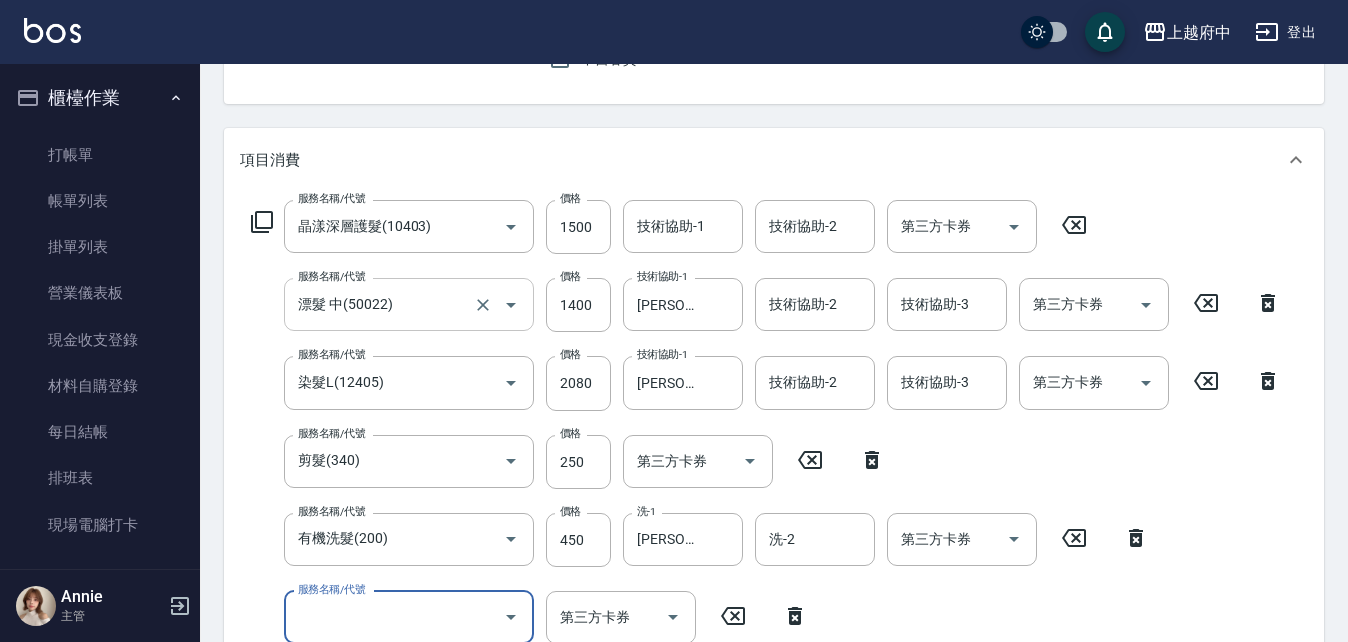 scroll, scrollTop: 300, scrollLeft: 0, axis: vertical 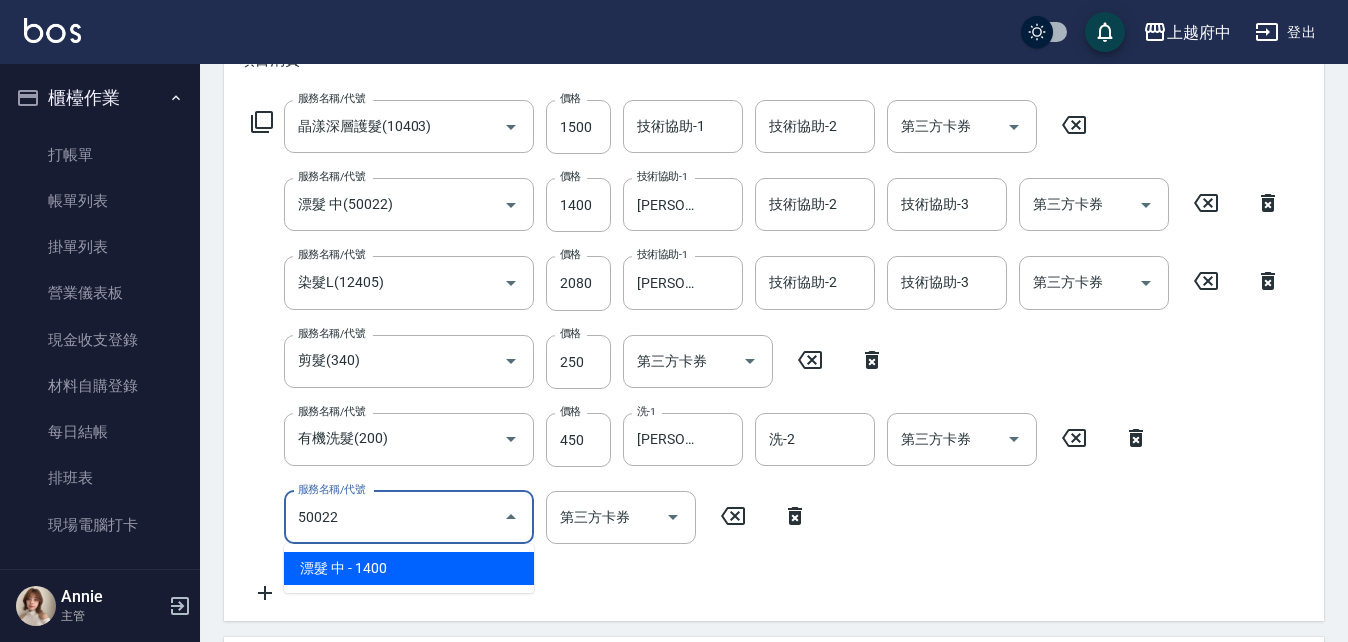 click on "漂髮 中 - 1400" at bounding box center (409, 568) 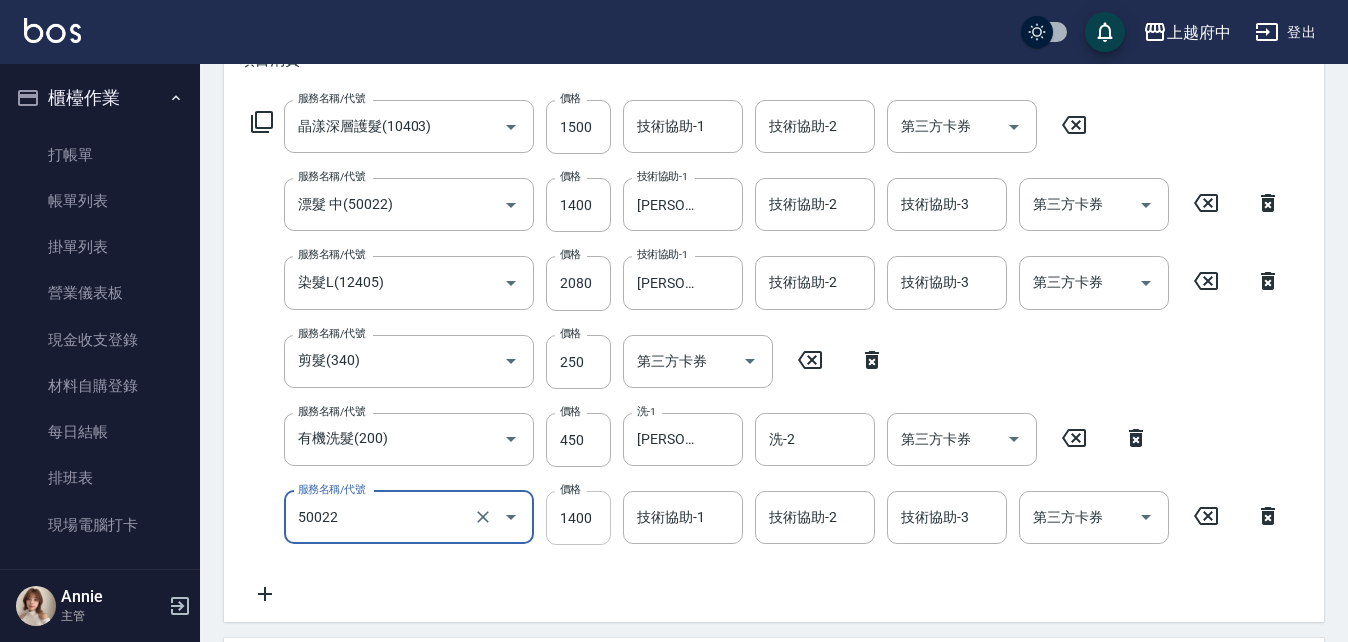 type on "漂髮 中(50022)" 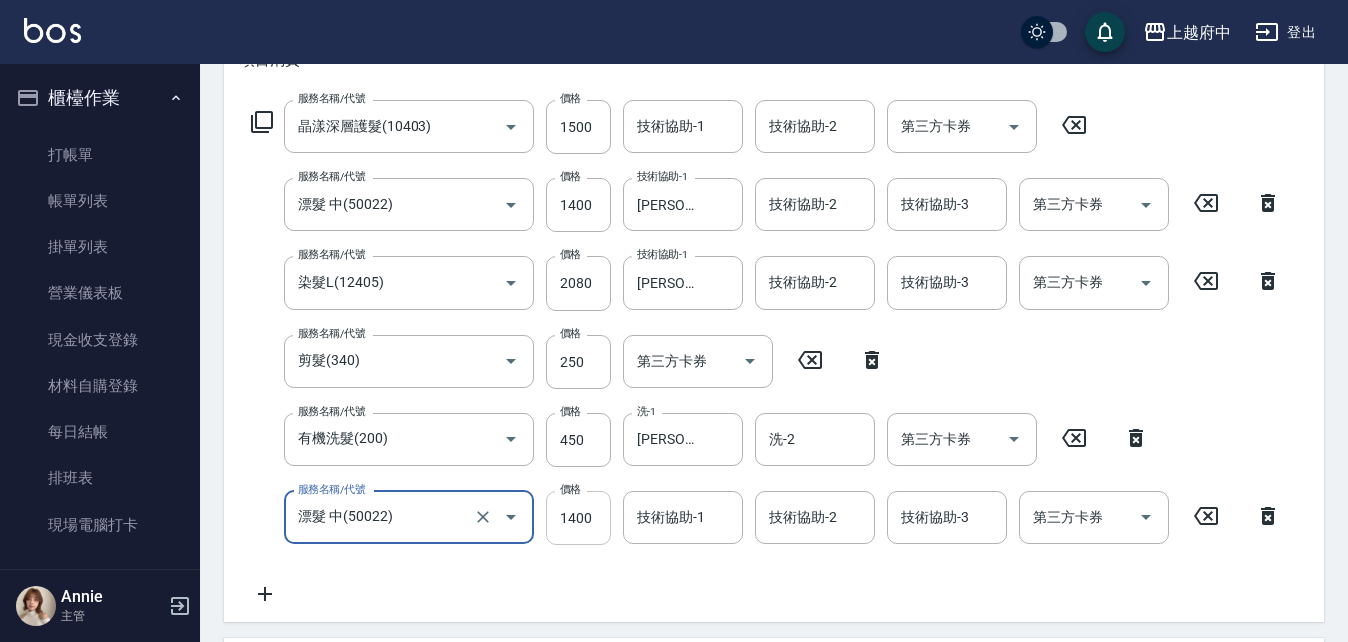click on "1400" at bounding box center (578, 518) 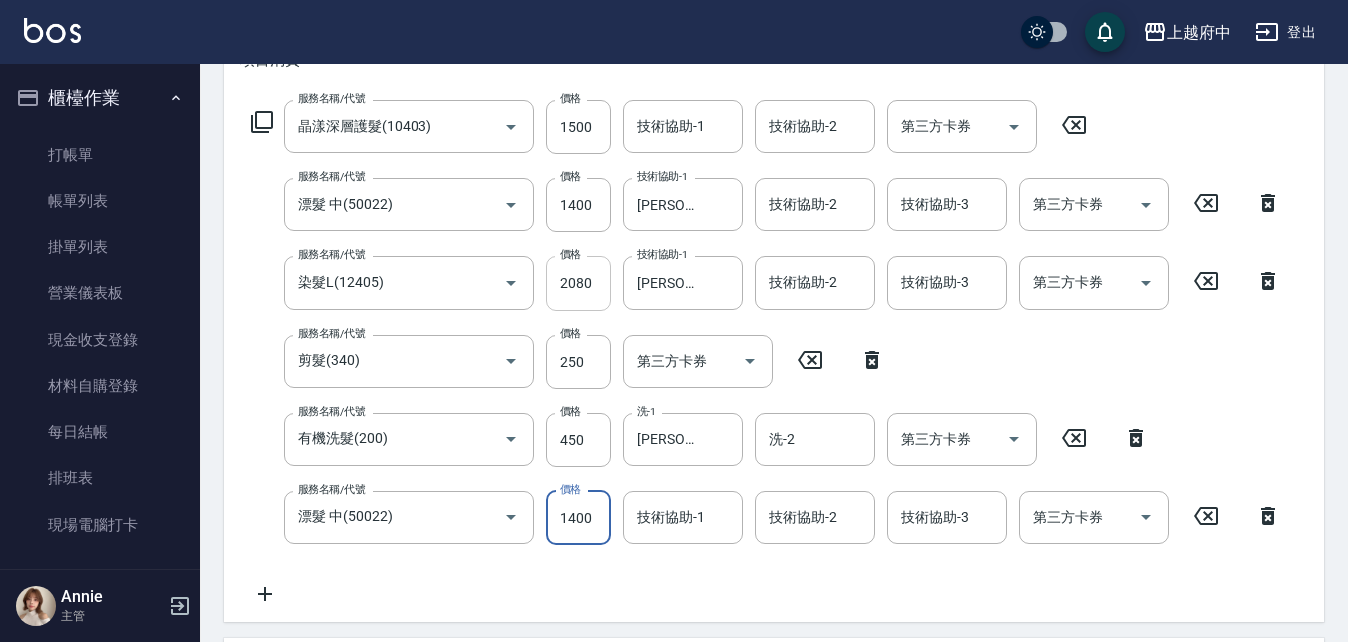 click on "2080" at bounding box center [578, 283] 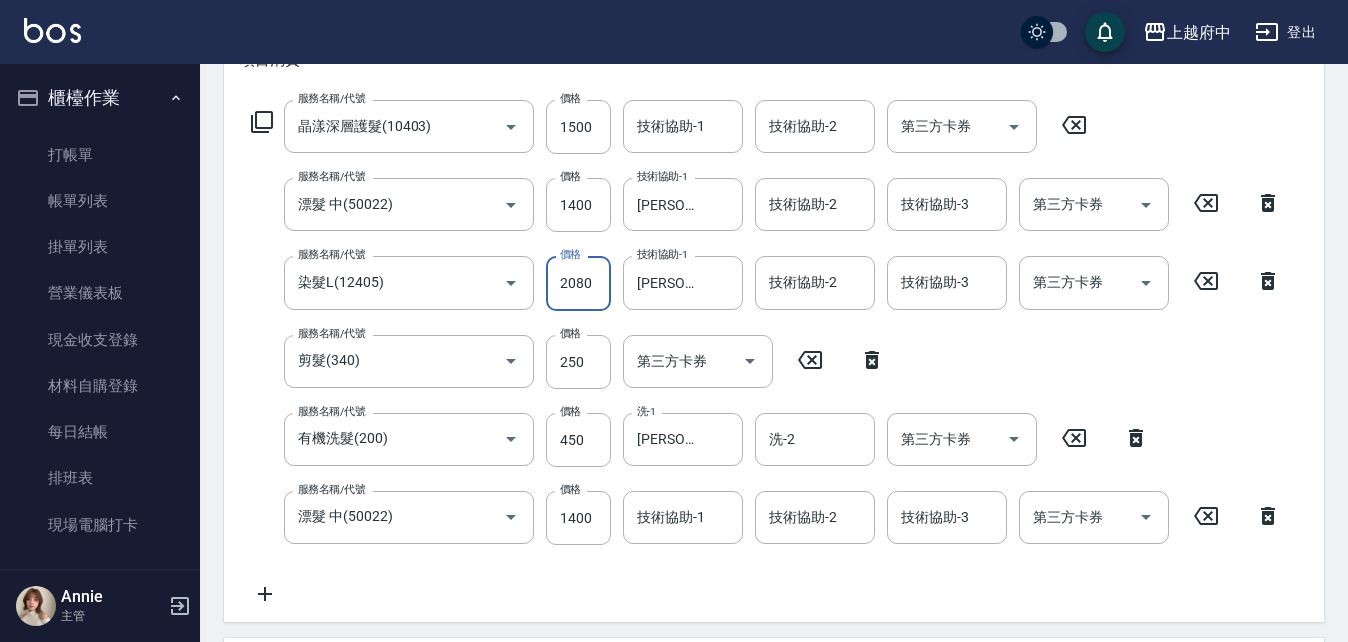 click on "2080" at bounding box center (578, 283) 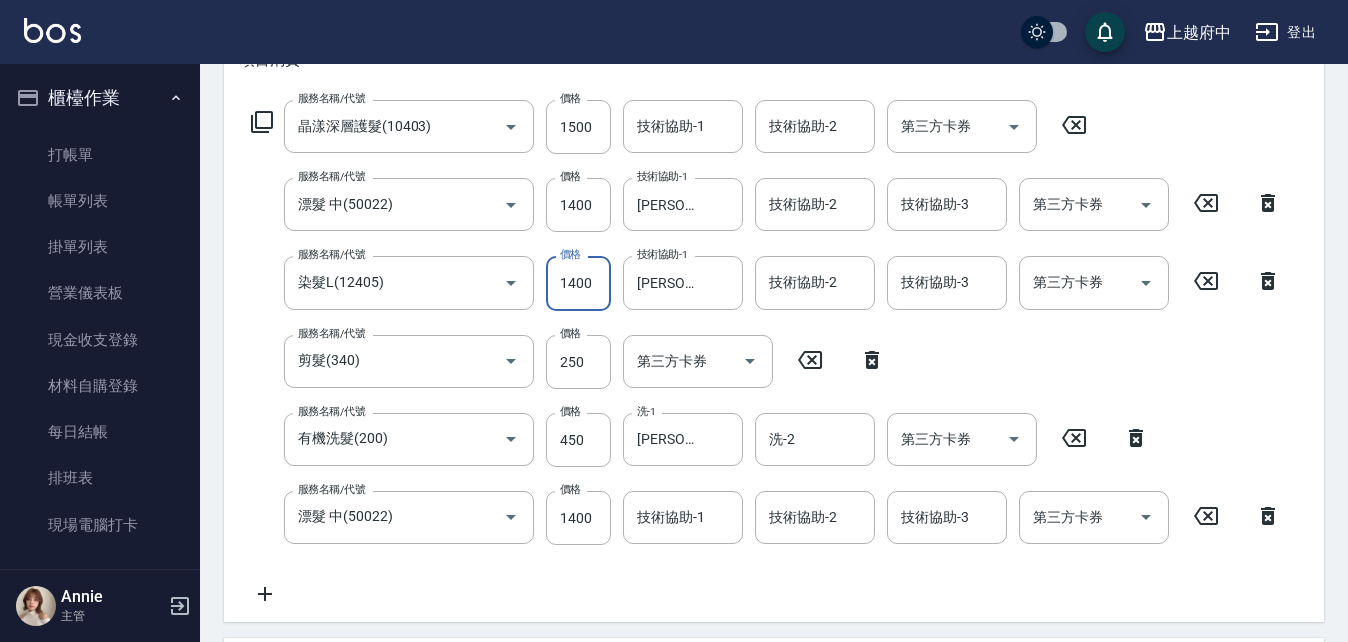 type on "1400" 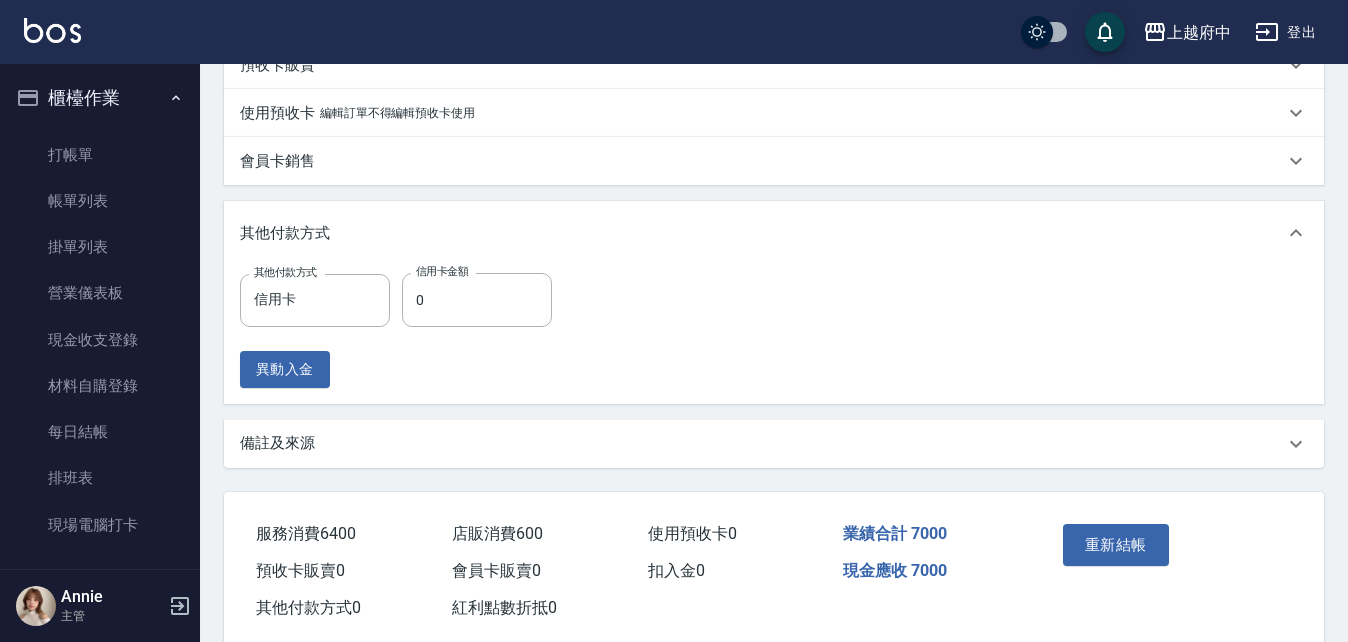 scroll, scrollTop: 1160, scrollLeft: 0, axis: vertical 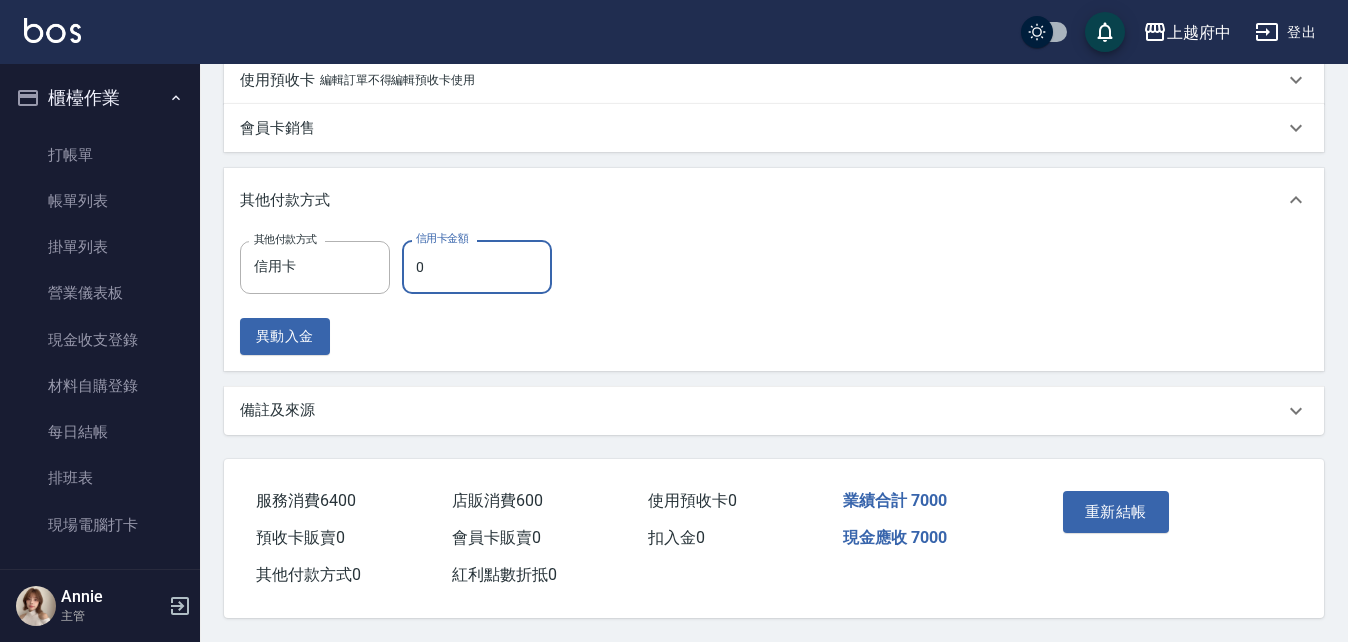 click on "0" at bounding box center (477, 267) 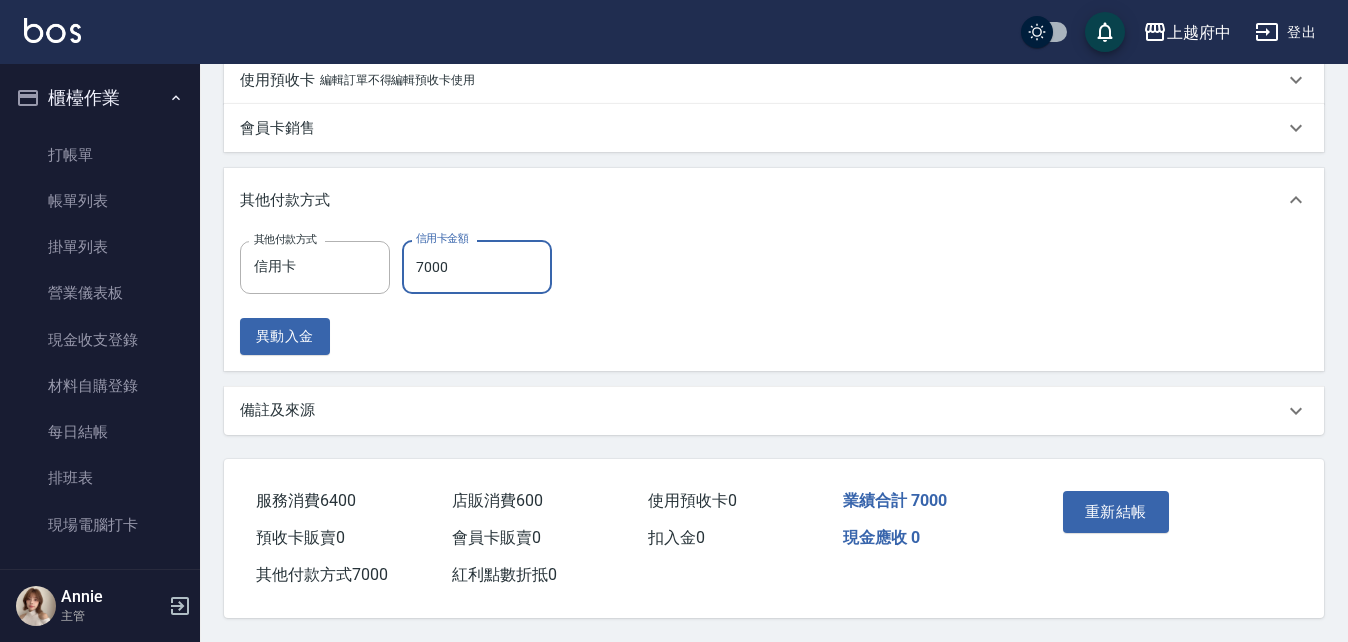 type on "7000" 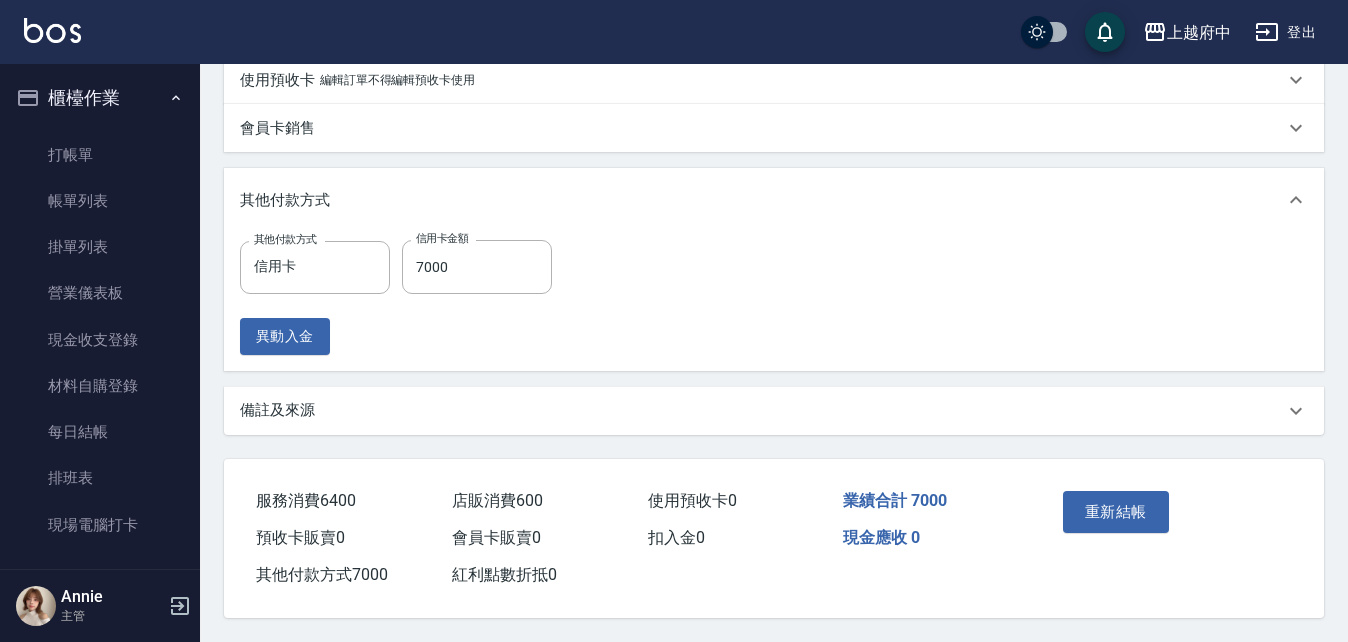 click on "項目消費 服務名稱/代號 晶漾深層護髮(10403) 服務名稱/代號 價格 1500 價格 技術協助-1 技術協助-1 技術協助-2 技術協助-2 第三方卡券 第三方卡券 服務名稱/代號 漂髮 中(50022) 服務名稱/代號 價格 1400 價格 技術協助-1 李鎮宇-28 技術協助-1 技術協助-2 技術協助-2 技術協助-3 技術協助-3 第三方卡券 第三方卡券 服務名稱/代號 染髮L(12405) 服務名稱/代號 價格 1400 價格 技術協助-1 李鎮宇-28 技術協助-1 技術協助-2 技術協助-2 技術協助-3 技術協助-3 第三方卡券 第三方卡券 服務名稱/代號 剪髮(340) 服務名稱/代號 價格 250 價格 第三方卡券 第三方卡券 服務名稱/代號 有機洗髮(200) 服務名稱/代號 價格 450 價格 洗-1 李鎮宇-28 洗-1 洗-2 洗-2 第三方卡券 第三方卡券 服務名稱/代號 漂髮 中(50022) 服務名稱/代號 價格 1400 價格 技術協助-1 技術協助-1 技術協助-2 技術協助-2 技術協助-3 技術協助-3" at bounding box center [774, -187] 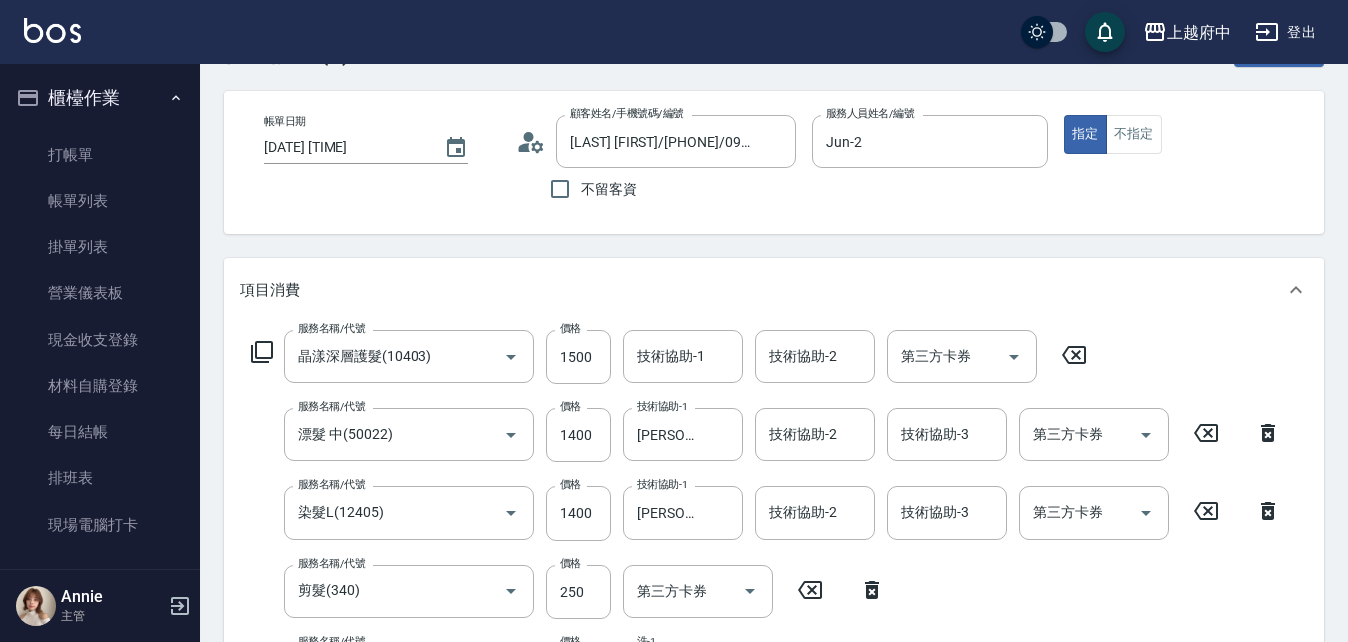 scroll, scrollTop: 60, scrollLeft: 0, axis: vertical 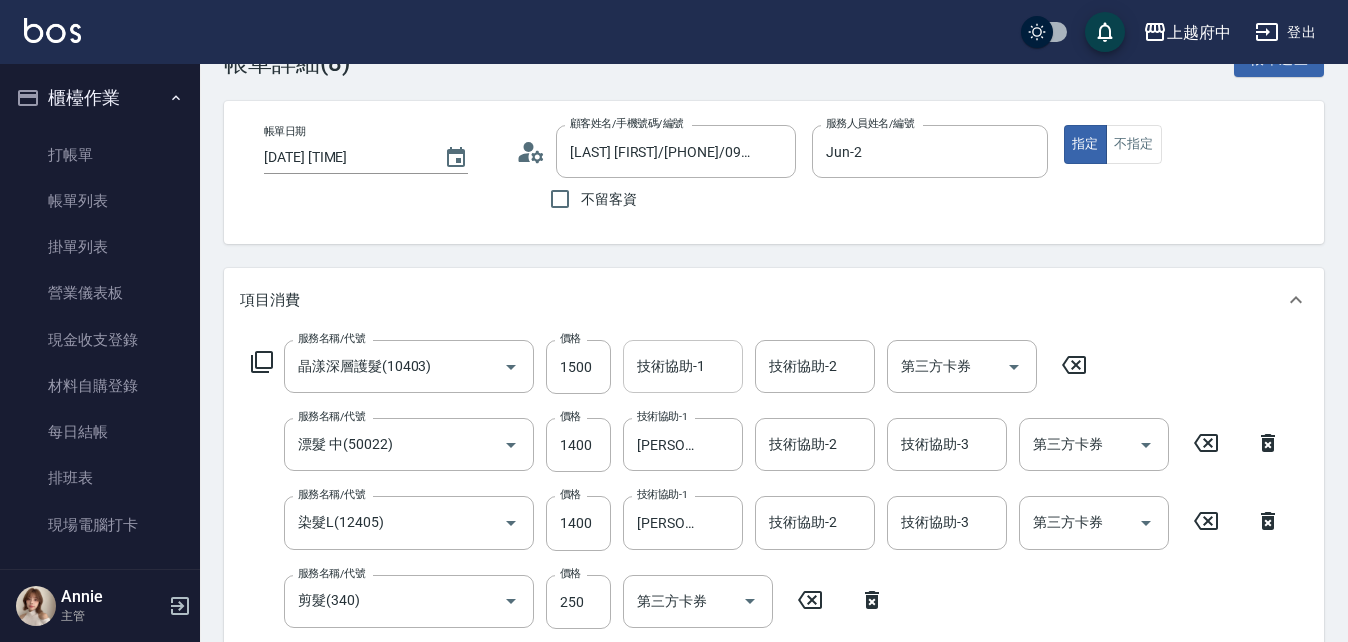 click on "技術協助-1" at bounding box center (683, 366) 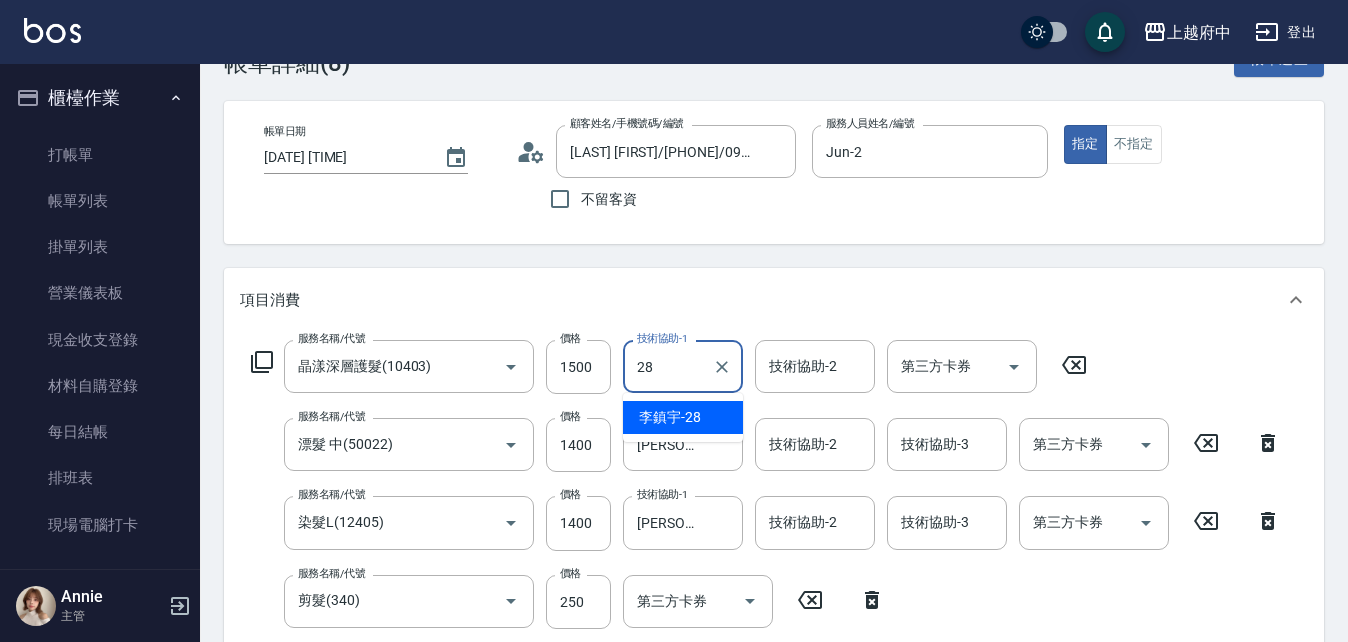 click on "李鎮宇 -28" at bounding box center (670, 417) 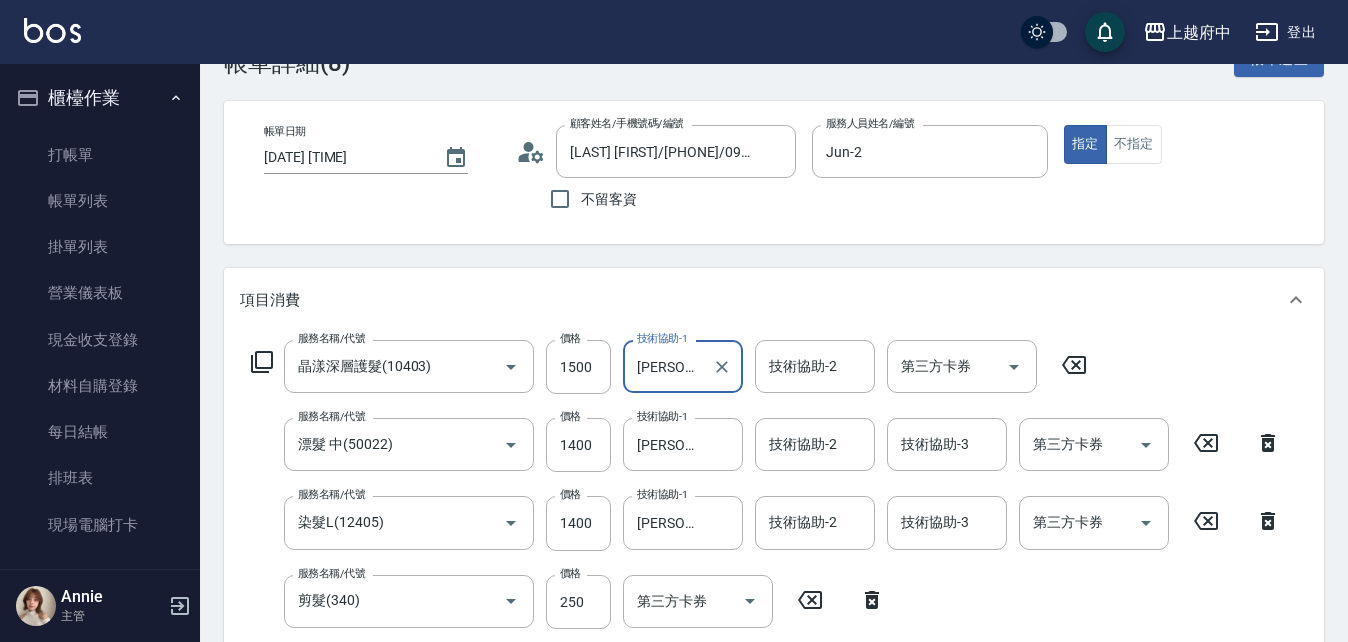 type on "李鎮宇-28" 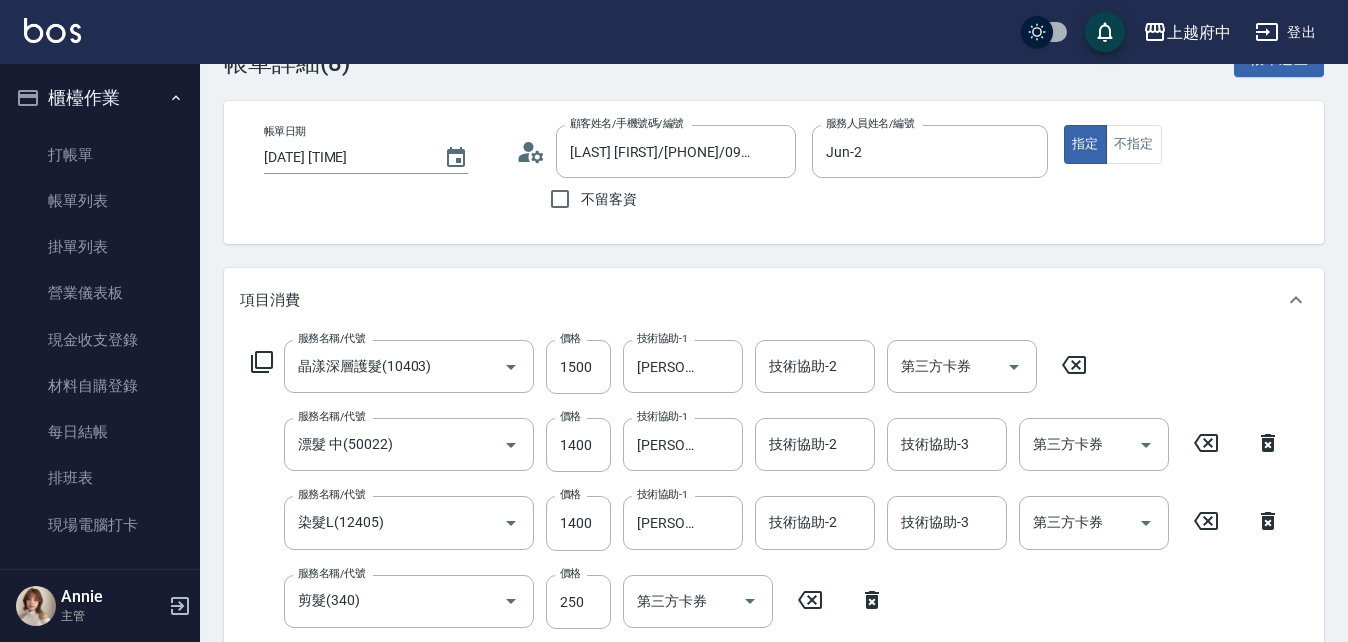 click on "Order detail 帳單詳細  (8) 帳單速查 帳單日期 2025/08/05 19:09 顧客姓名/手機號碼/編號 潘欣瑩/0963544981/0963544981 顧客姓名/手機號碼/編號 不留客資 服務人員姓名/編號 Jun-2 服務人員姓名/編號 指定 不指定 項目消費 服務名稱/代號 晶漾深層護髮(10403) 服務名稱/代號 價格 1500 價格 技術協助-1 李鎮宇-28 技術協助-1 技術協助-2 技術協助-2 第三方卡券 第三方卡券 服務名稱/代號 漂髮 中(50022) 服務名稱/代號 價格 1400 價格 技術協助-1 李鎮宇-28 技術協助-1 技術協助-2 技術協助-2 技術協助-3 技術協助-3 第三方卡券 第三方卡券 服務名稱/代號 染髮L(12405) 服務名稱/代號 價格 1400 價格 技術協助-1 李鎮宇-28 技術協助-1 技術協助-2 技術協助-2 技術協助-3 技術協助-3 第三方卡券 第三方卡券 服務名稱/代號 剪髮(340) 服務名稱/代號 價格 250 價格 第三方卡券 第三方卡券 服務名稱/代號 有機洗髮(200)" at bounding box center (774, 861) 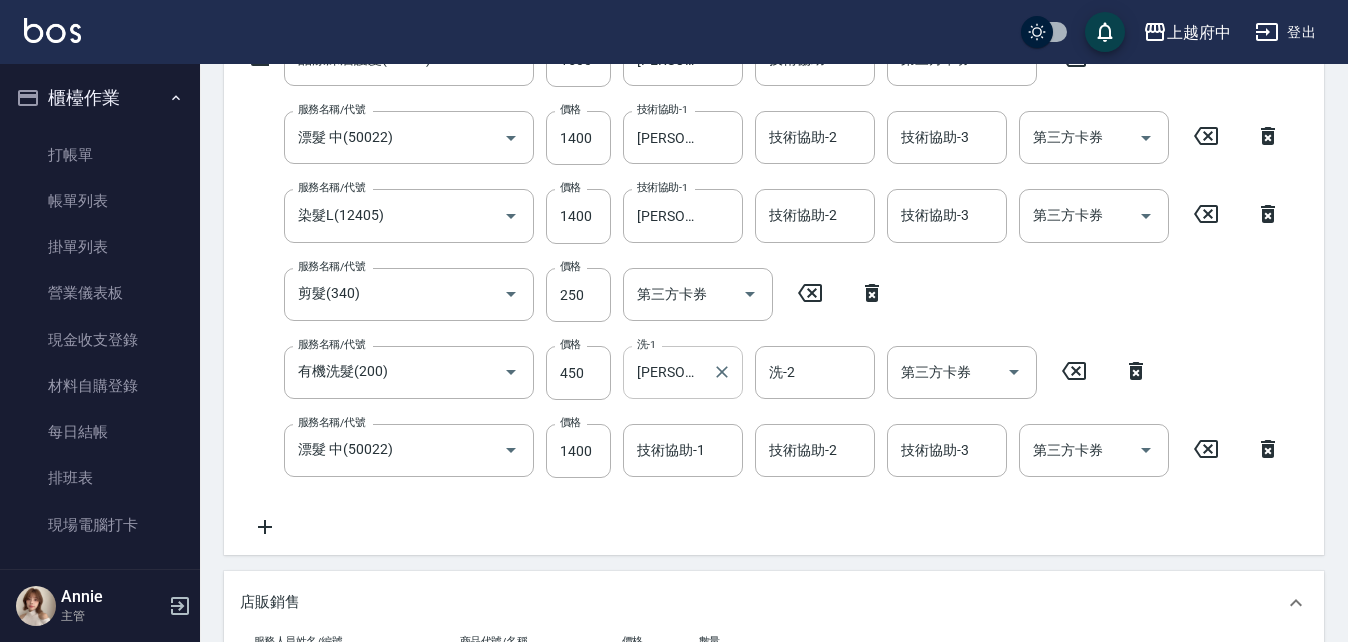 scroll, scrollTop: 360, scrollLeft: 0, axis: vertical 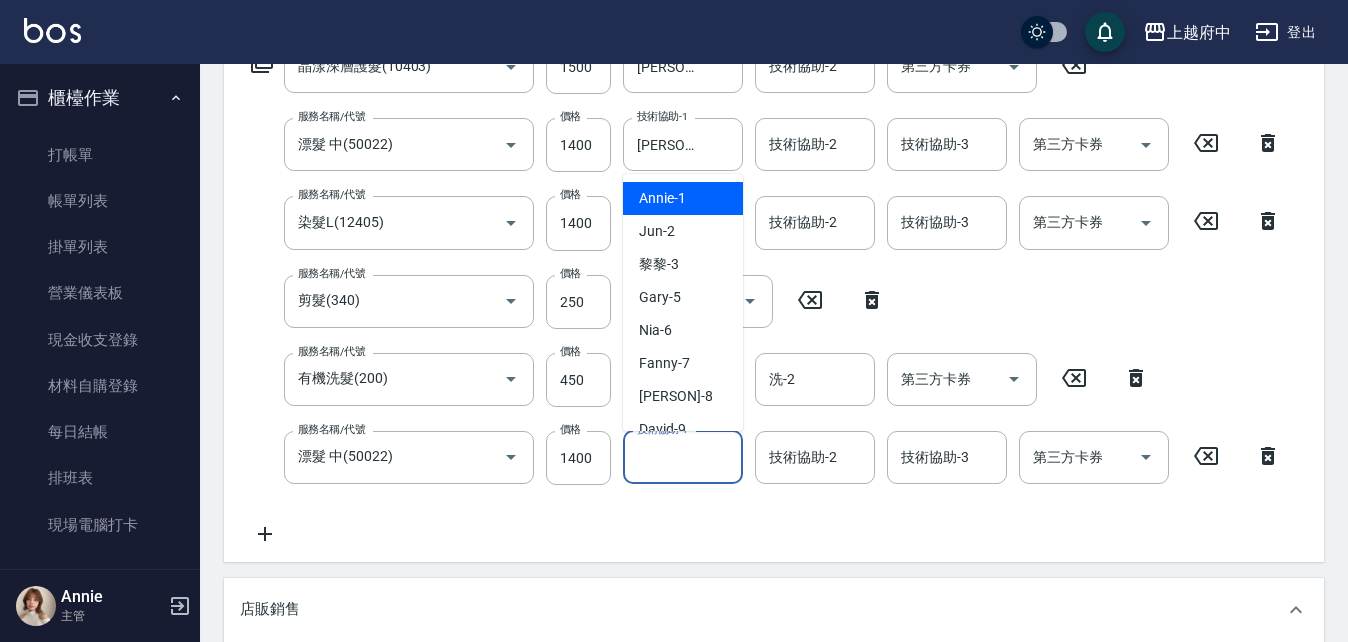 click on "技術協助-1" at bounding box center [683, 457] 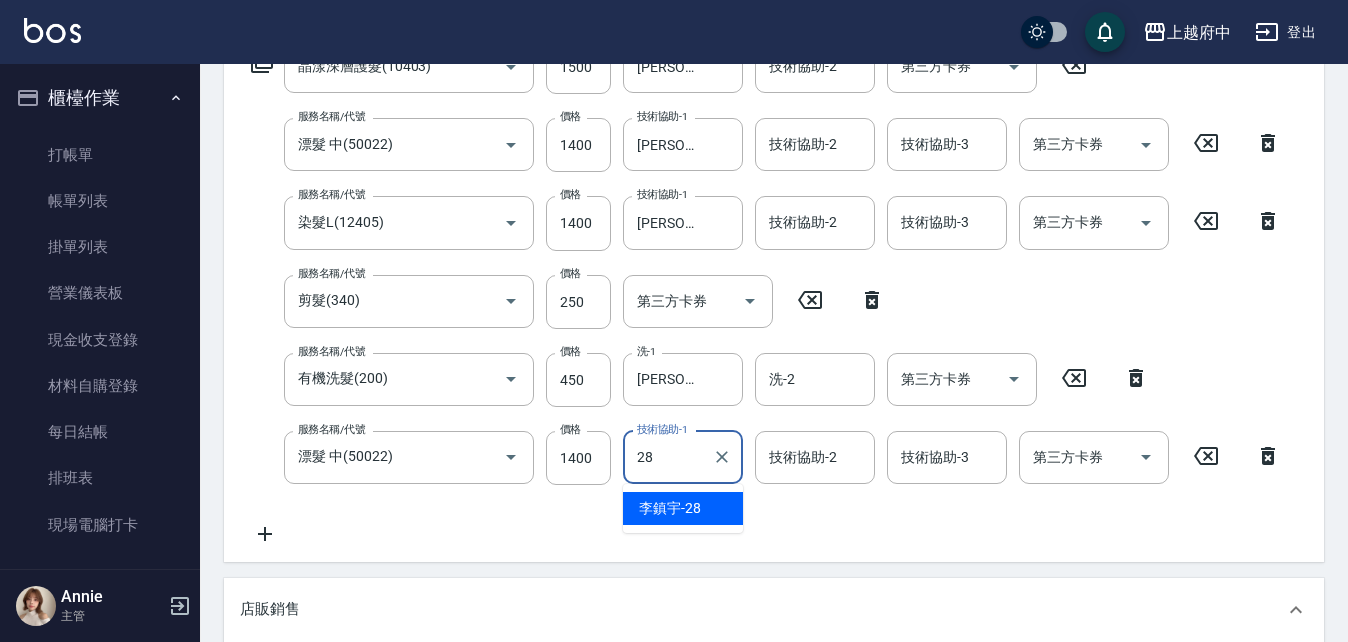 click on "李鎮宇 -28" at bounding box center (670, 508) 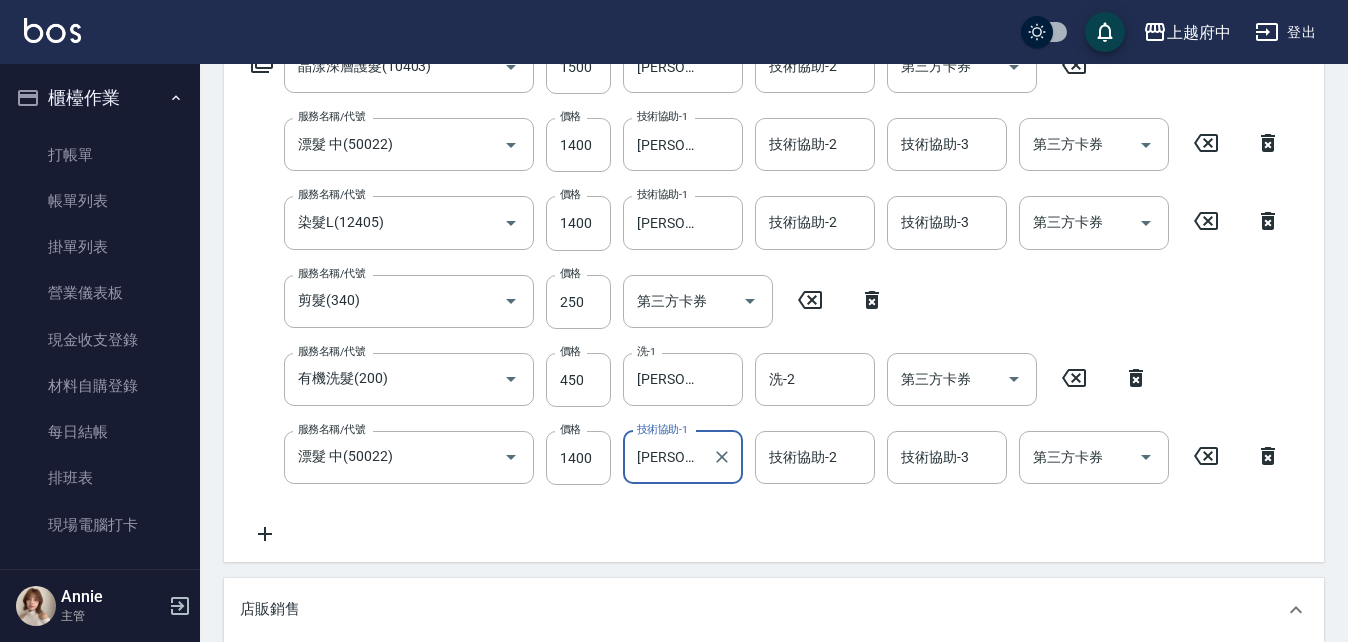 type on "李鎮宇-28" 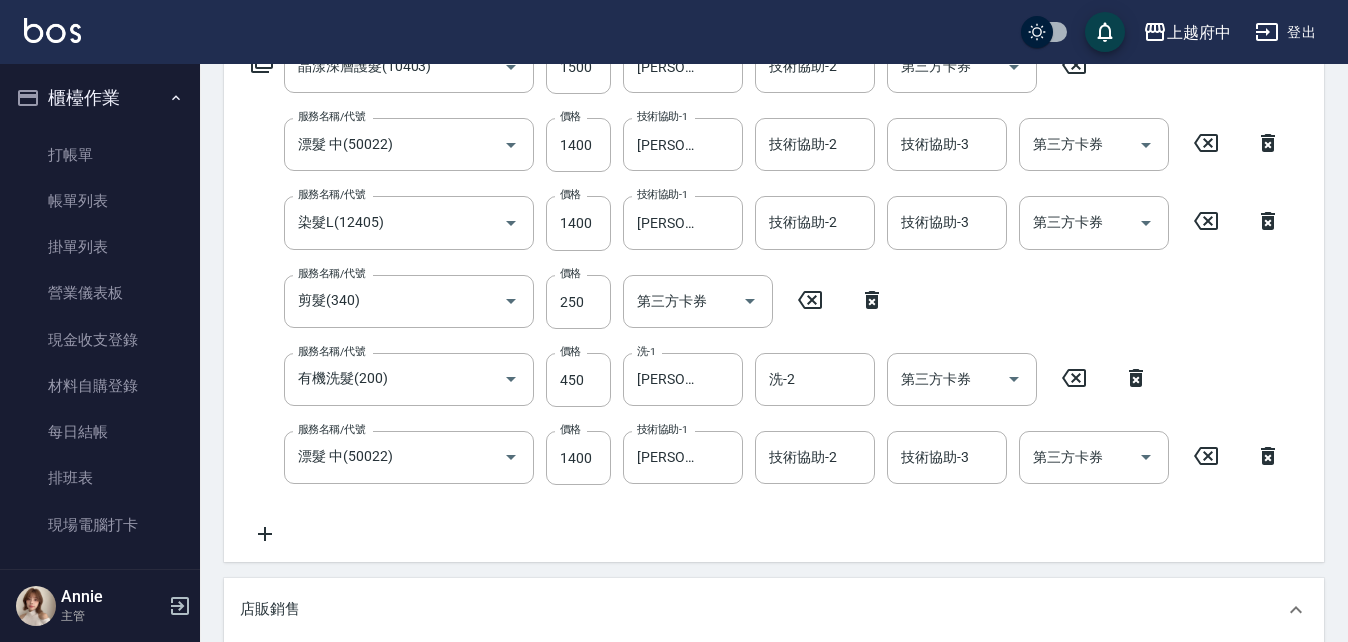 click on "服務名稱/代號 晶漾深層護髮(10403) 服務名稱/代號 價格 1500 價格 技術協助-1 李鎮宇-28 技術協助-1 技術協助-2 技術協助-2 第三方卡券 第三方卡券 服務名稱/代號 漂髮 中(50022) 服務名稱/代號 價格 1400 價格 技術協助-1 李鎮宇-28 技術協助-1 技術協助-2 技術協助-2 技術協助-3 技術協助-3 第三方卡券 第三方卡券 服務名稱/代號 染髮L(12405) 服務名稱/代號 價格 1400 價格 技術協助-1 李鎮宇-28 技術協助-1 技術協助-2 技術協助-2 技術協助-3 技術協助-3 第三方卡券 第三方卡券 服務名稱/代號 剪髮(340) 服務名稱/代號 價格 250 價格 第三方卡券 第三方卡券 服務名稱/代號 有機洗髮(200) 服務名稱/代號 價格 450 價格 洗-1 李鎮宇-28 洗-1 洗-2 洗-2 第三方卡券 第三方卡券 服務名稱/代號 漂髮 中(50022) 服務名稱/代號 價格 1400 價格 技術協助-1 李鎮宇-28 技術協助-1 技術協助-2 技術協助-2 技術協助-3" at bounding box center [774, 297] 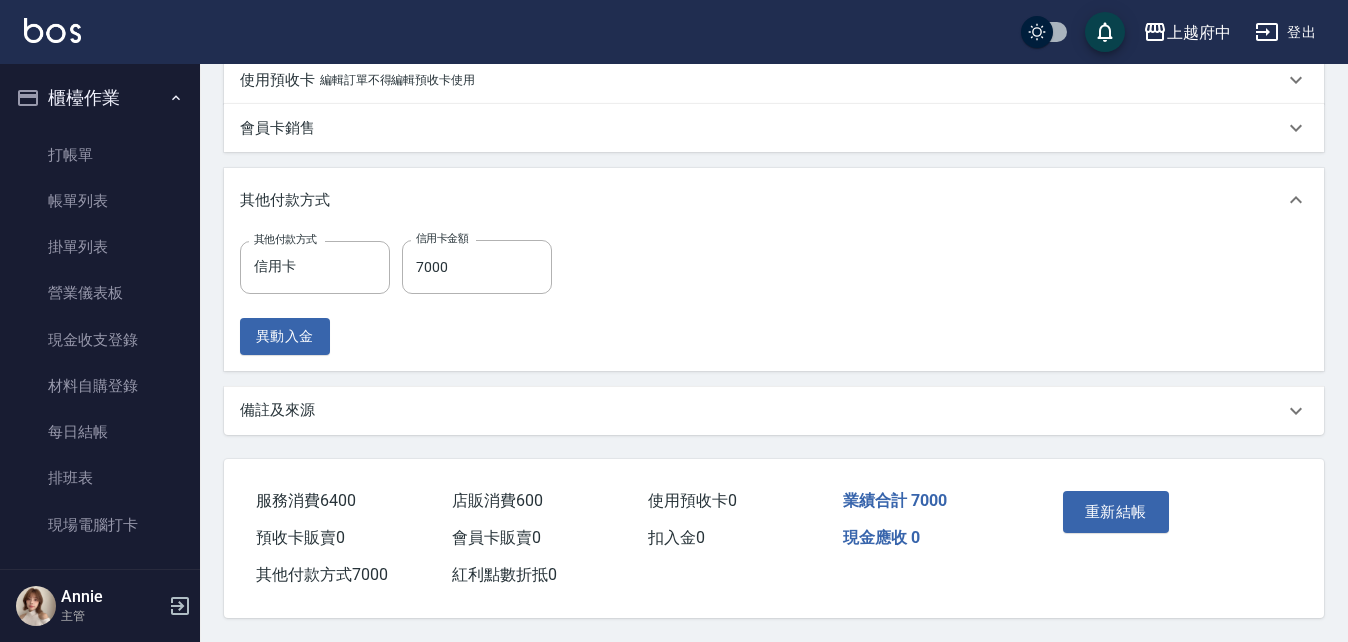 scroll, scrollTop: 1160, scrollLeft: 0, axis: vertical 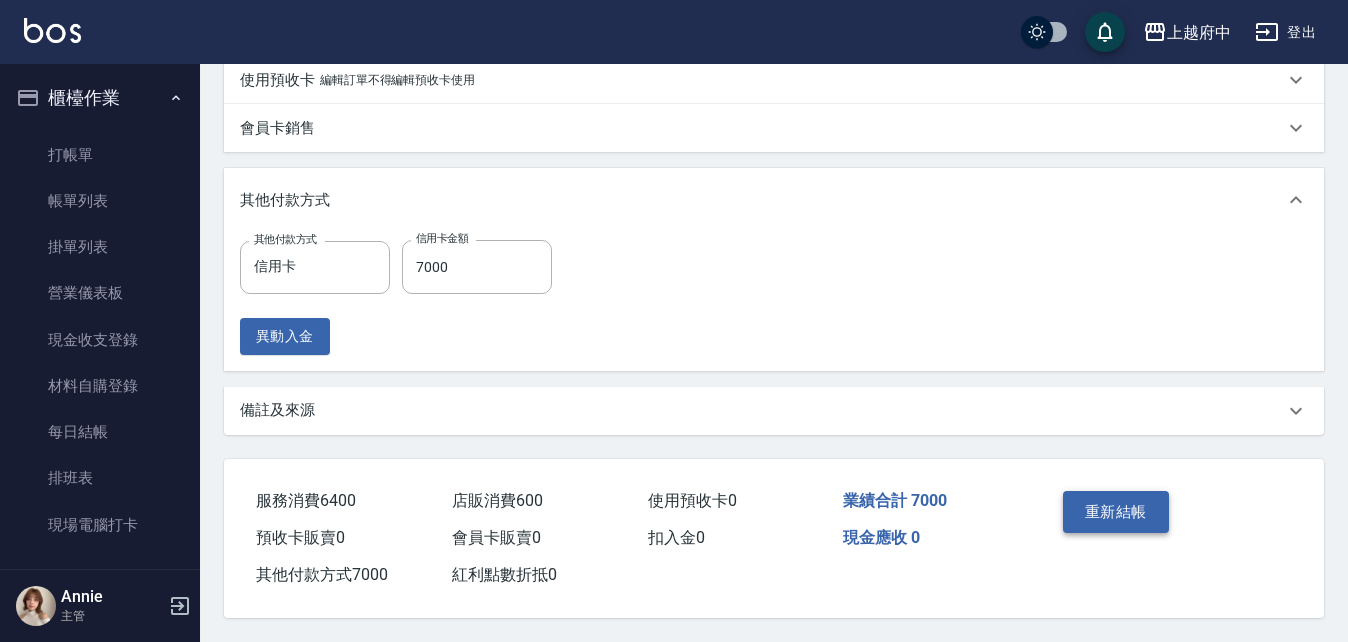 click on "重新結帳" at bounding box center (1116, 512) 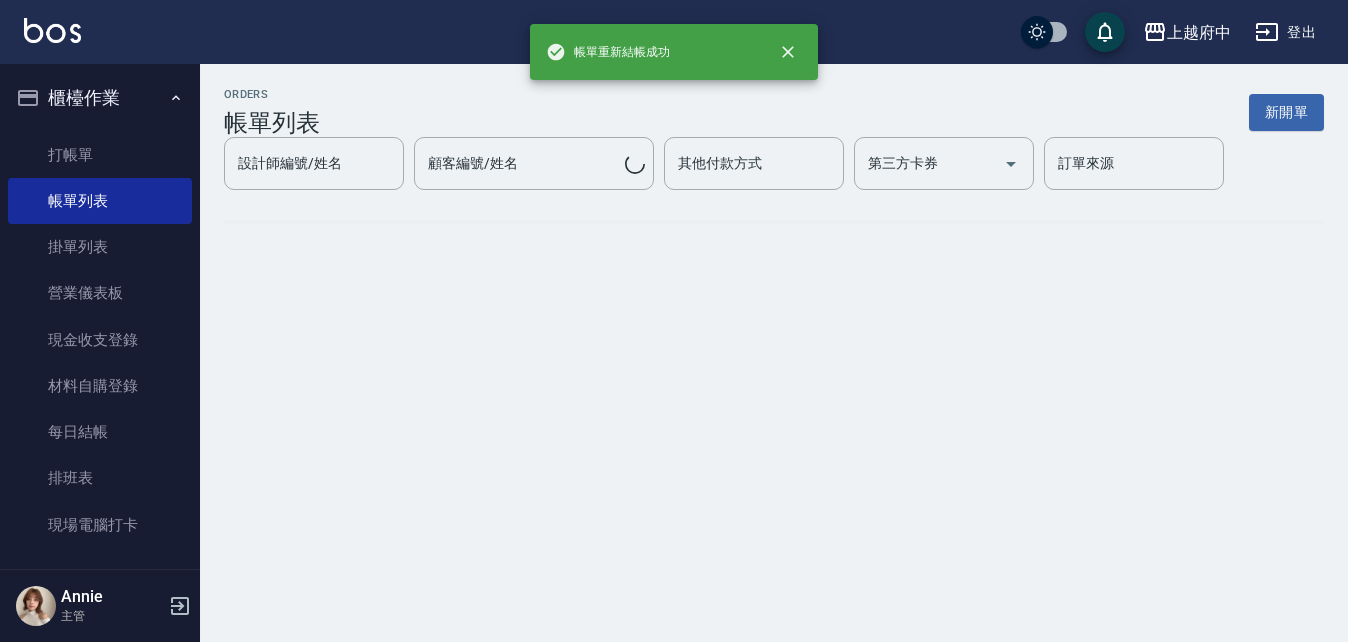 scroll, scrollTop: 0, scrollLeft: 0, axis: both 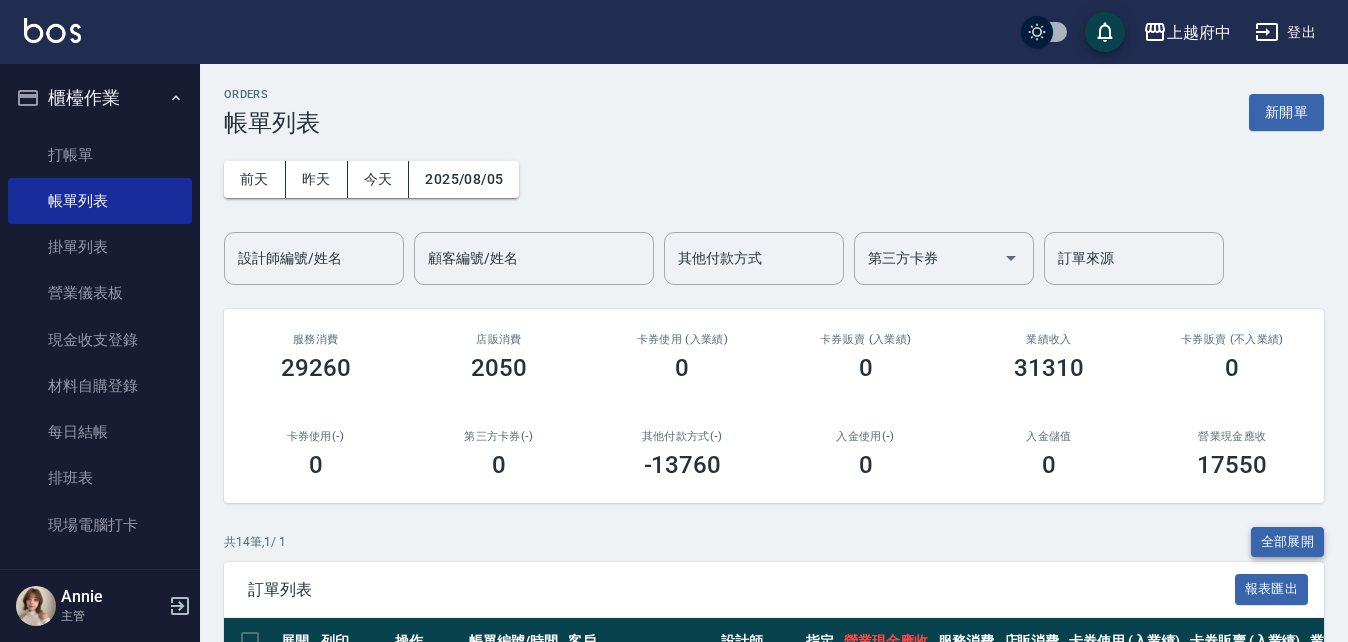 click on "全部展開" at bounding box center (1288, 542) 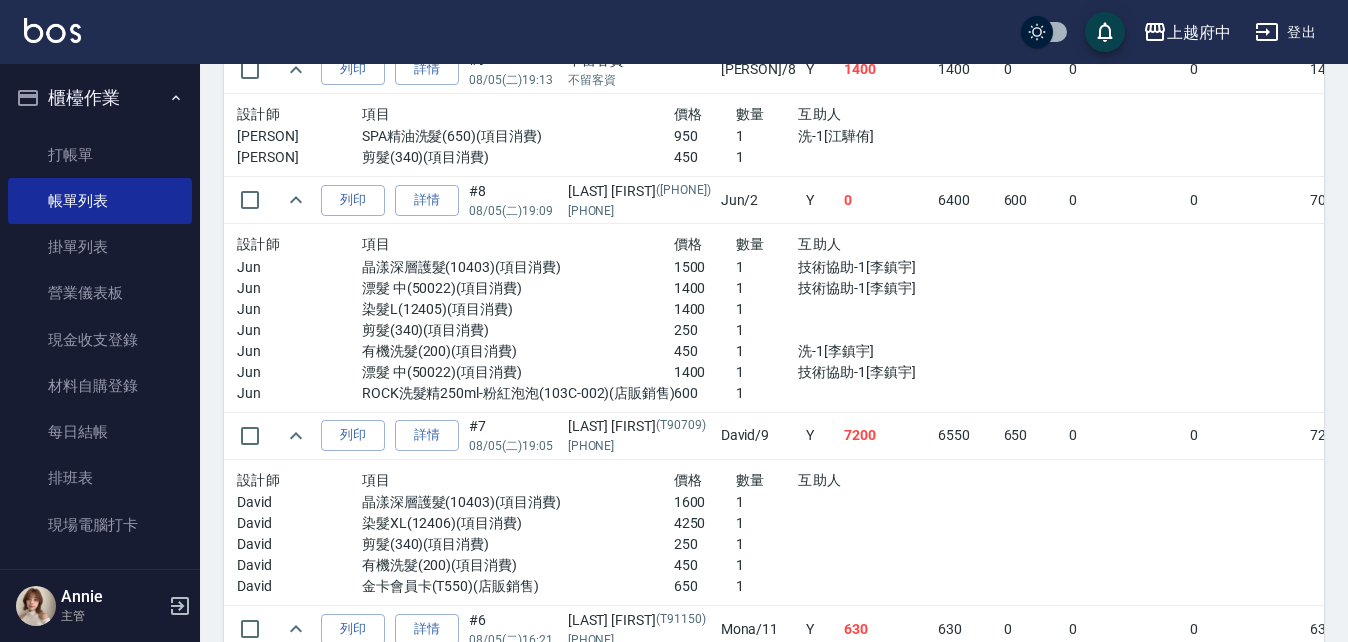 scroll, scrollTop: 1400, scrollLeft: 0, axis: vertical 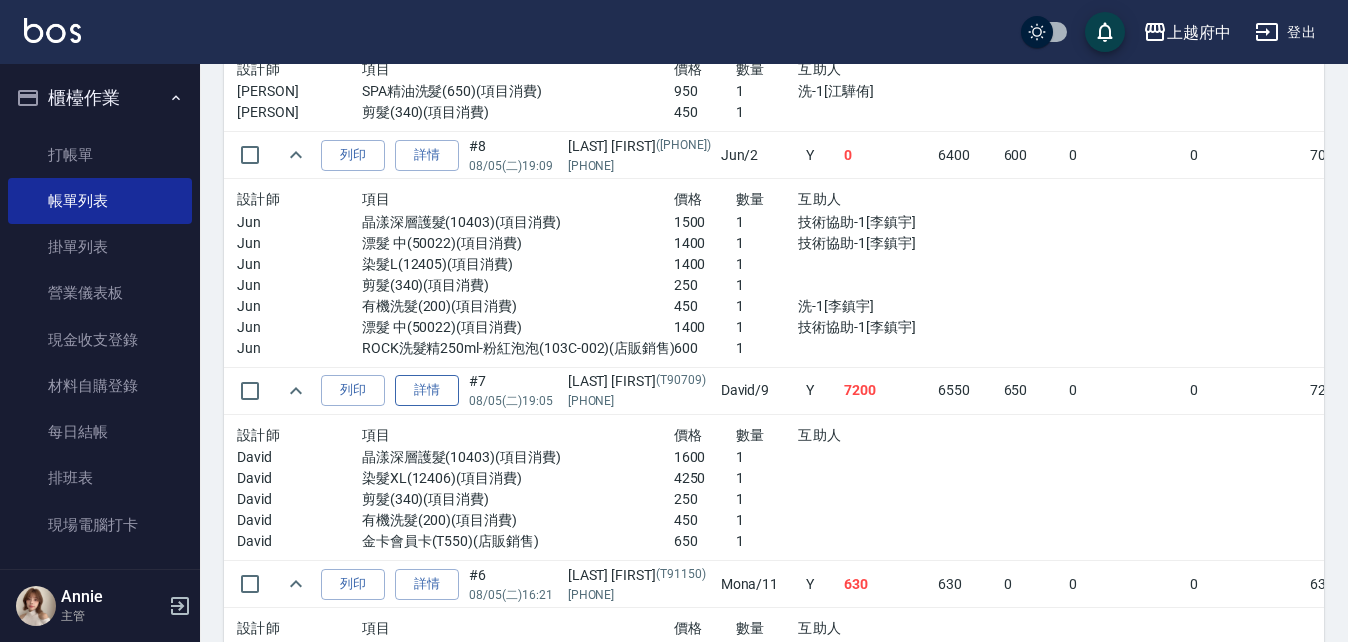 click on "詳情" at bounding box center (427, 390) 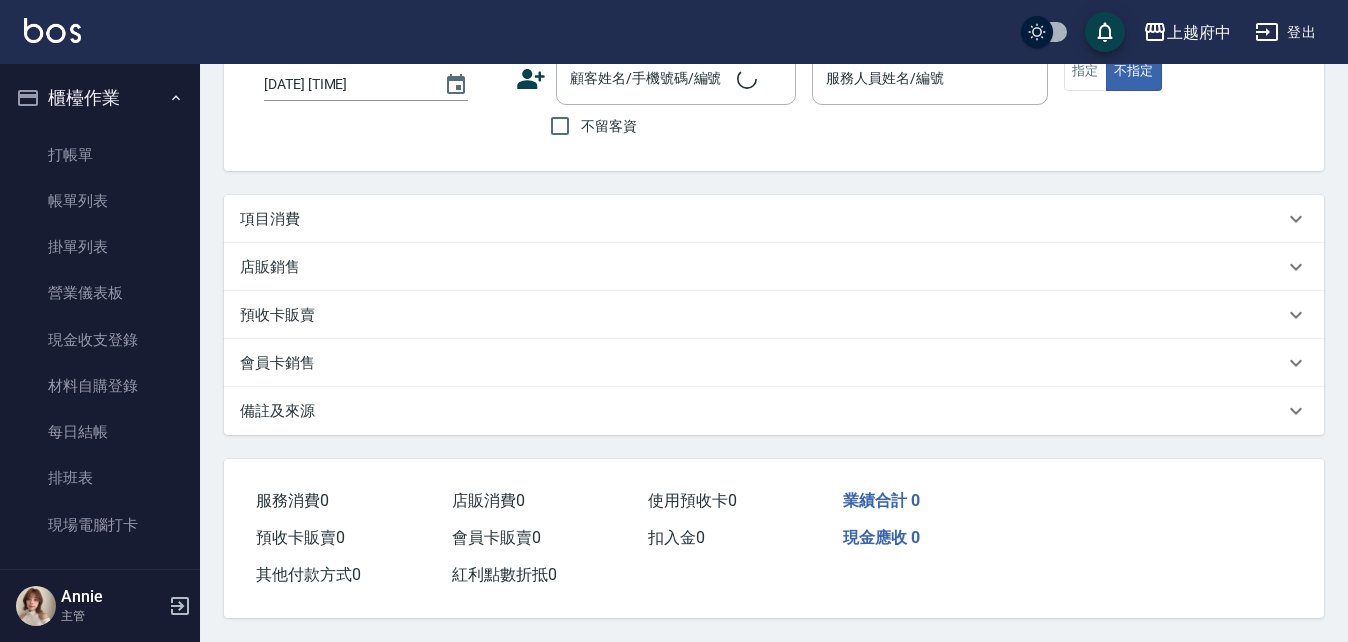 scroll, scrollTop: 0, scrollLeft: 0, axis: both 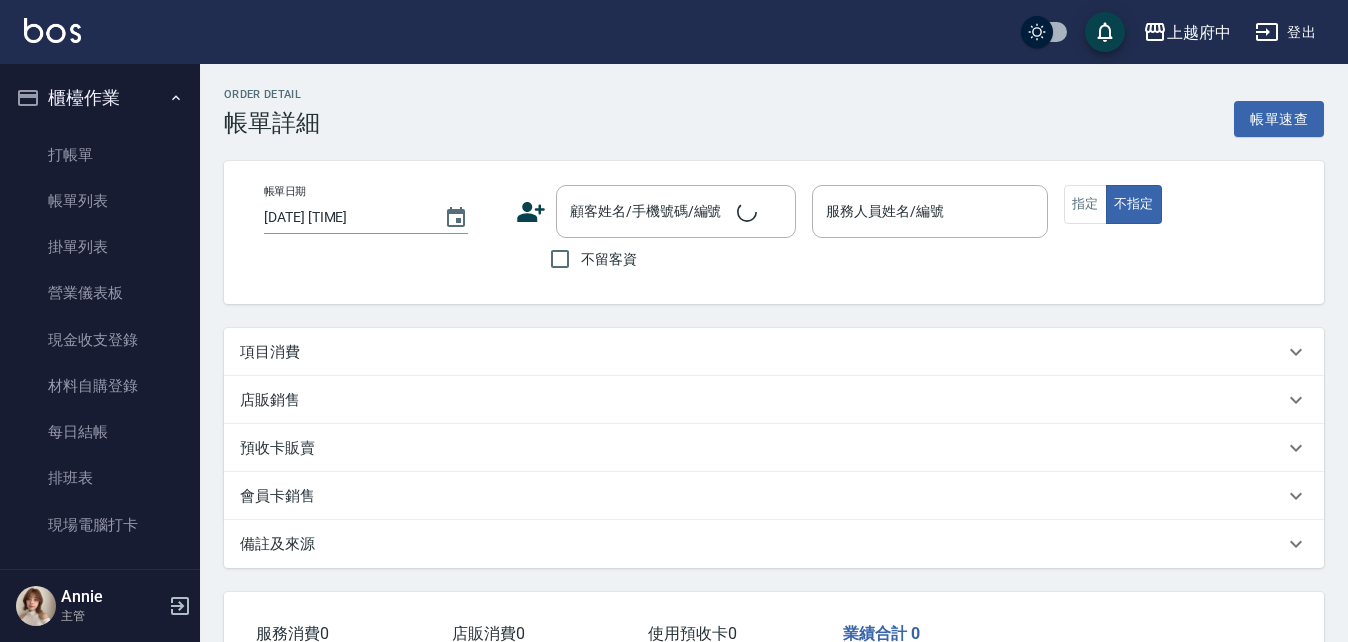 type on "2025/08/05 19:05" 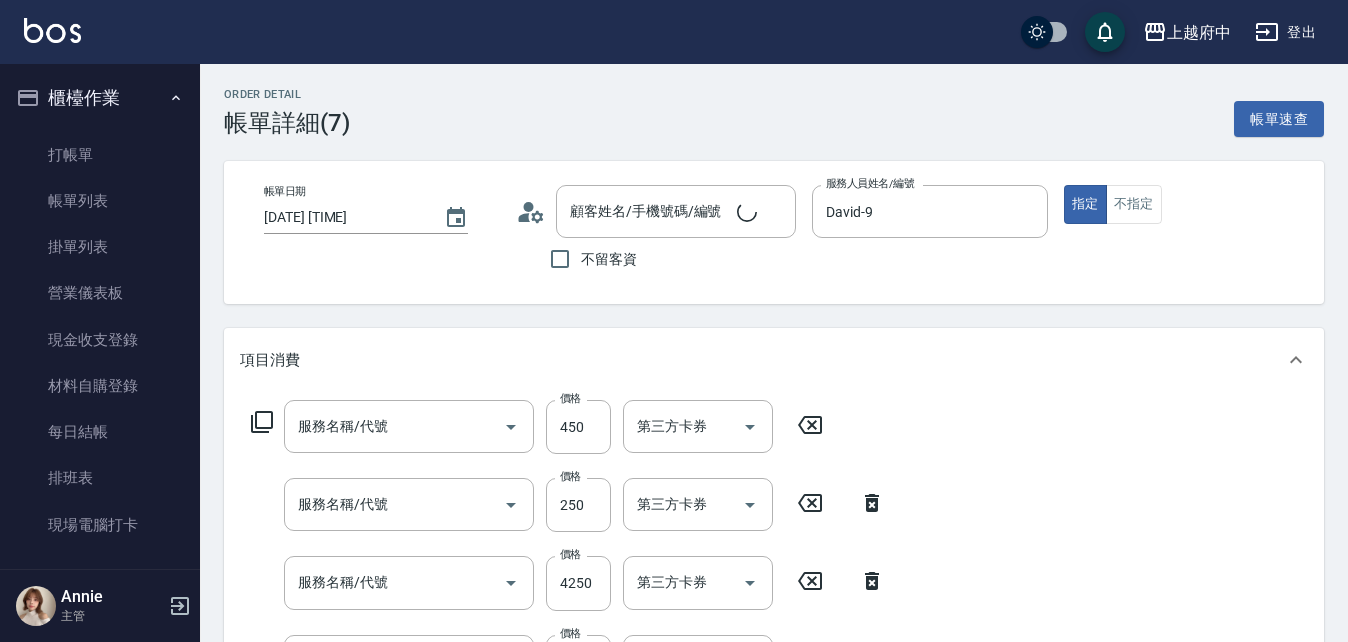 type on "鄔欣恩/0972130843/T90709" 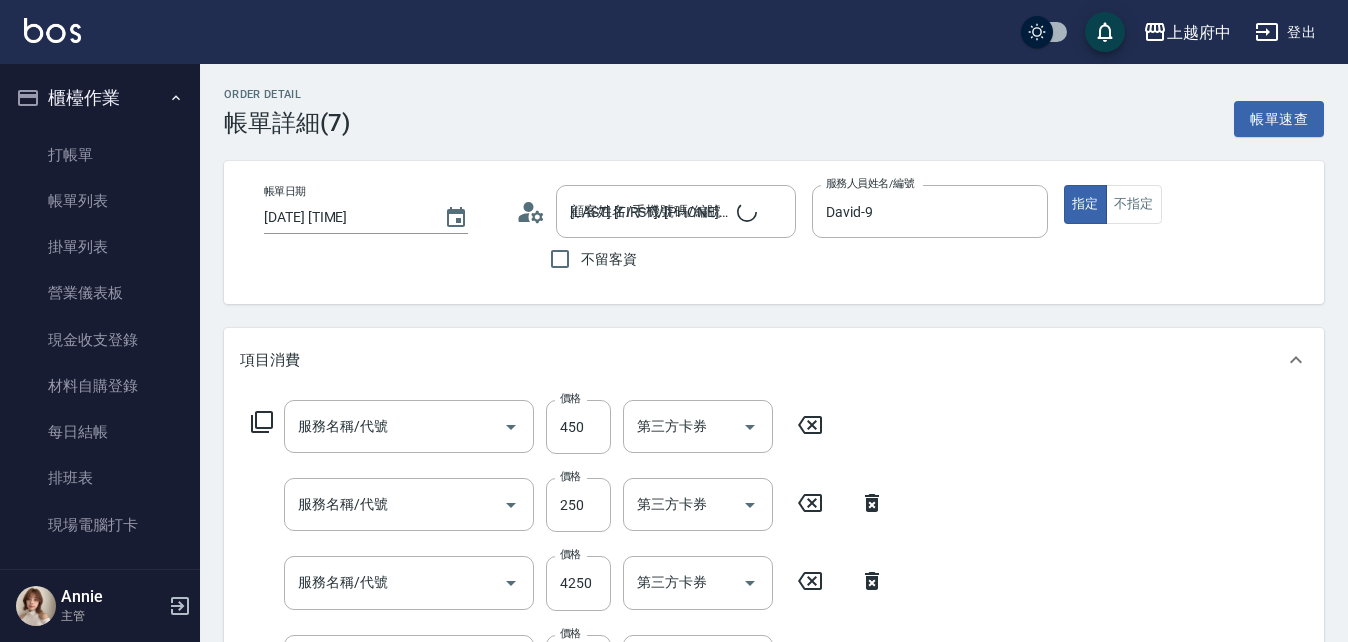scroll, scrollTop: 0, scrollLeft: 0, axis: both 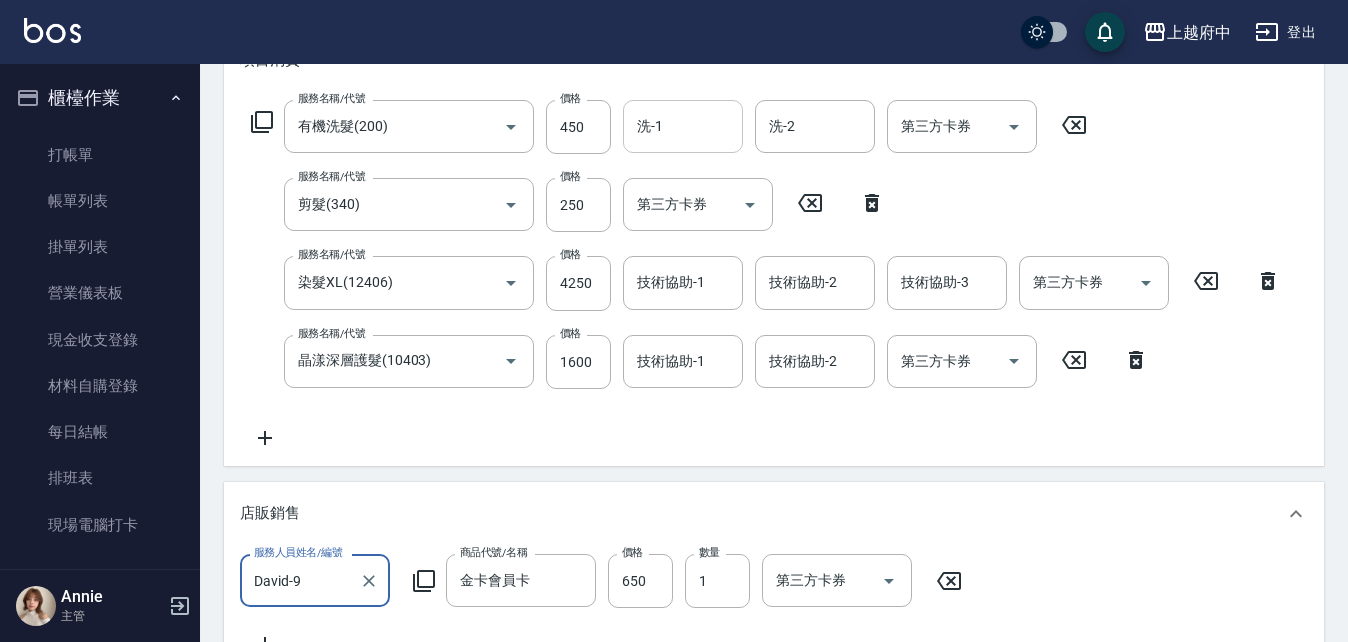 click on "洗-1" at bounding box center [683, 126] 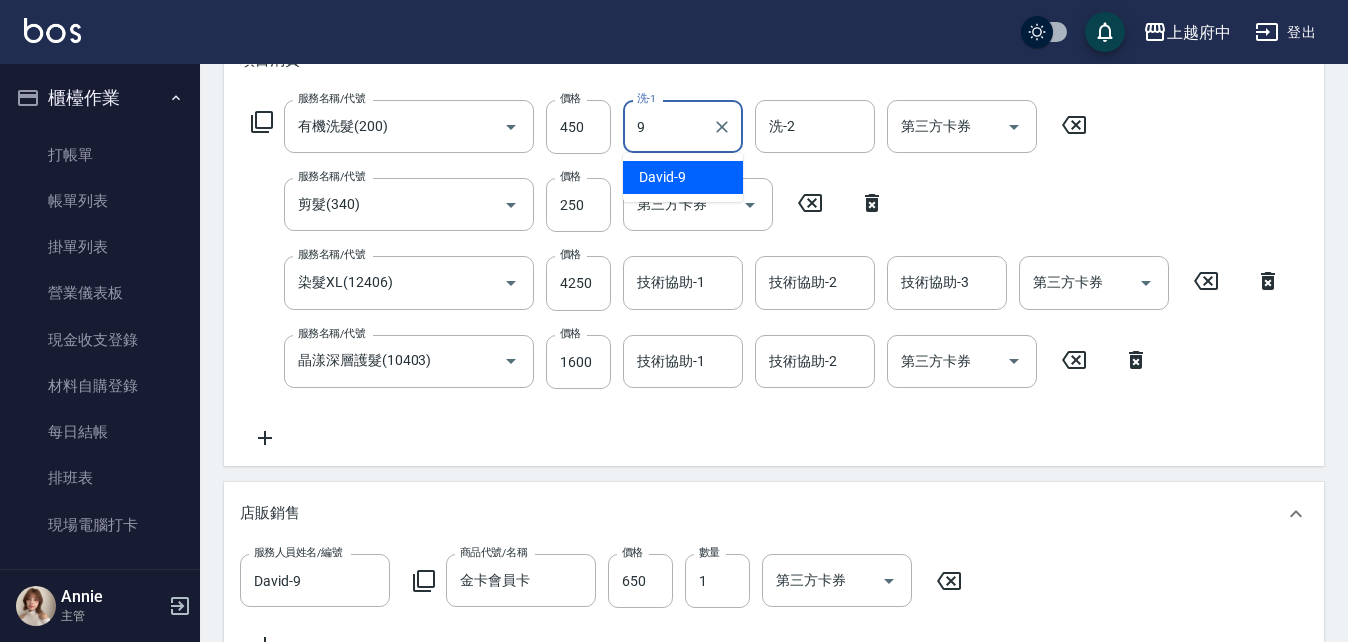 click on "David -9" at bounding box center [662, 177] 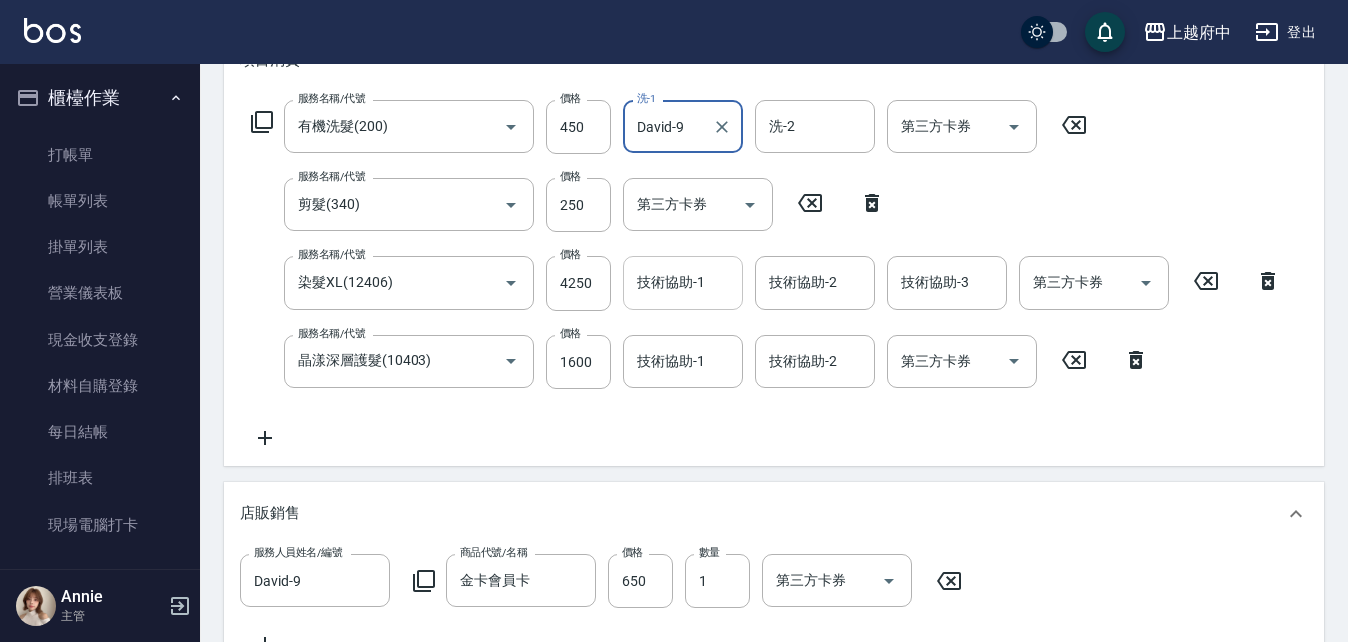 type on "David-9" 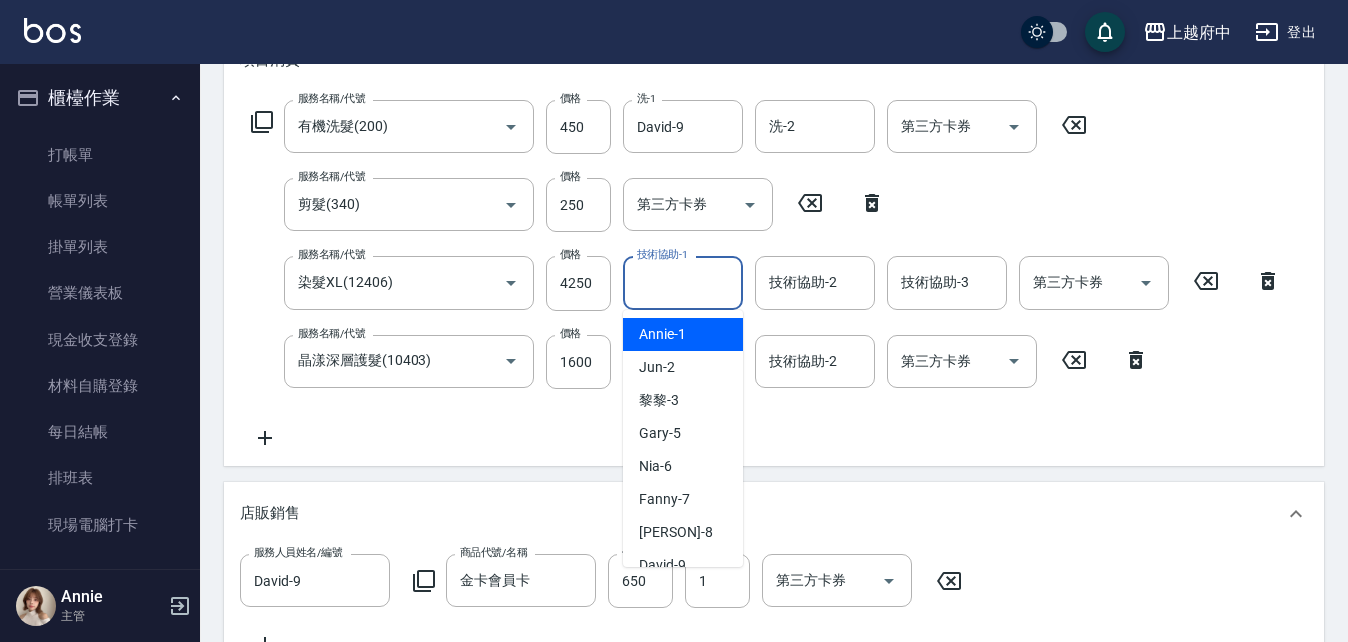 click on "技術協助-1" at bounding box center [683, 282] 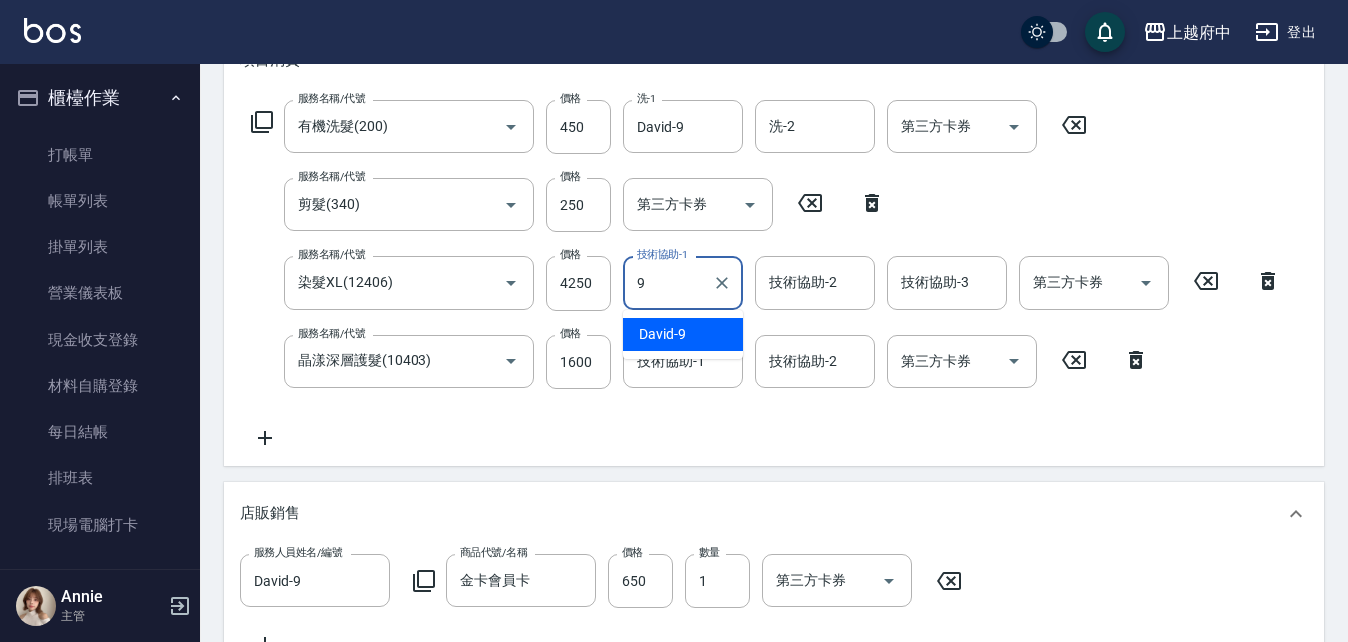 click on "David -9" at bounding box center [662, 334] 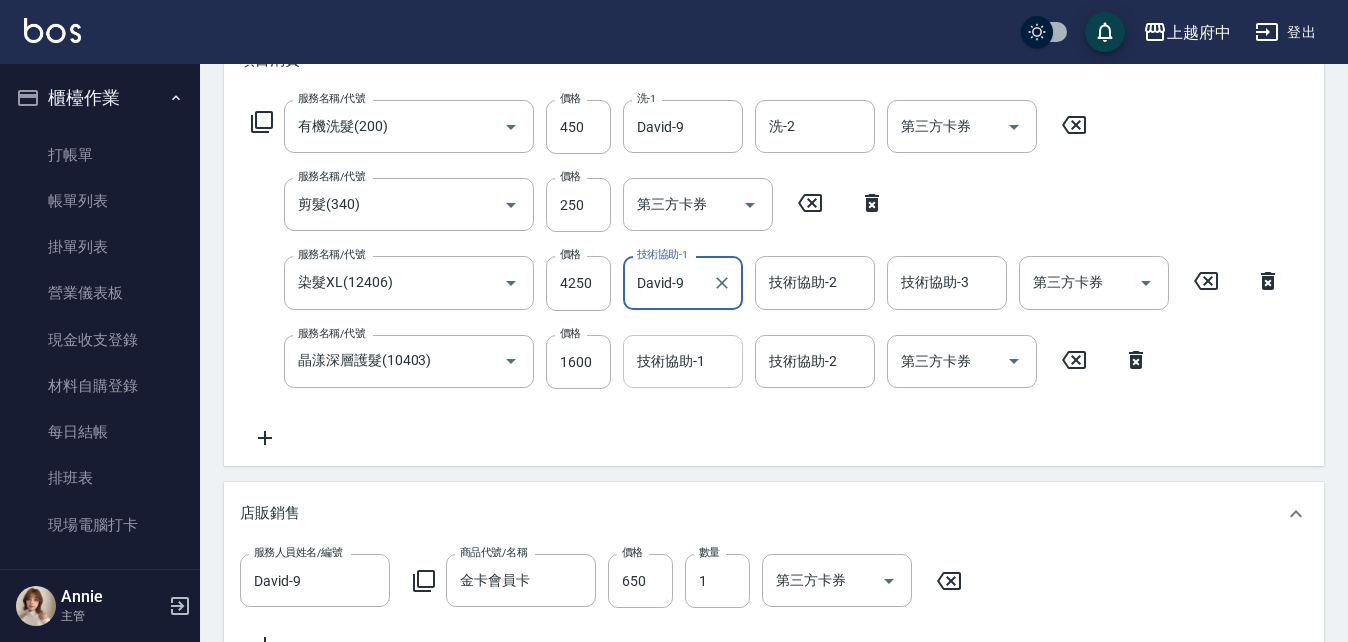 type on "David-9" 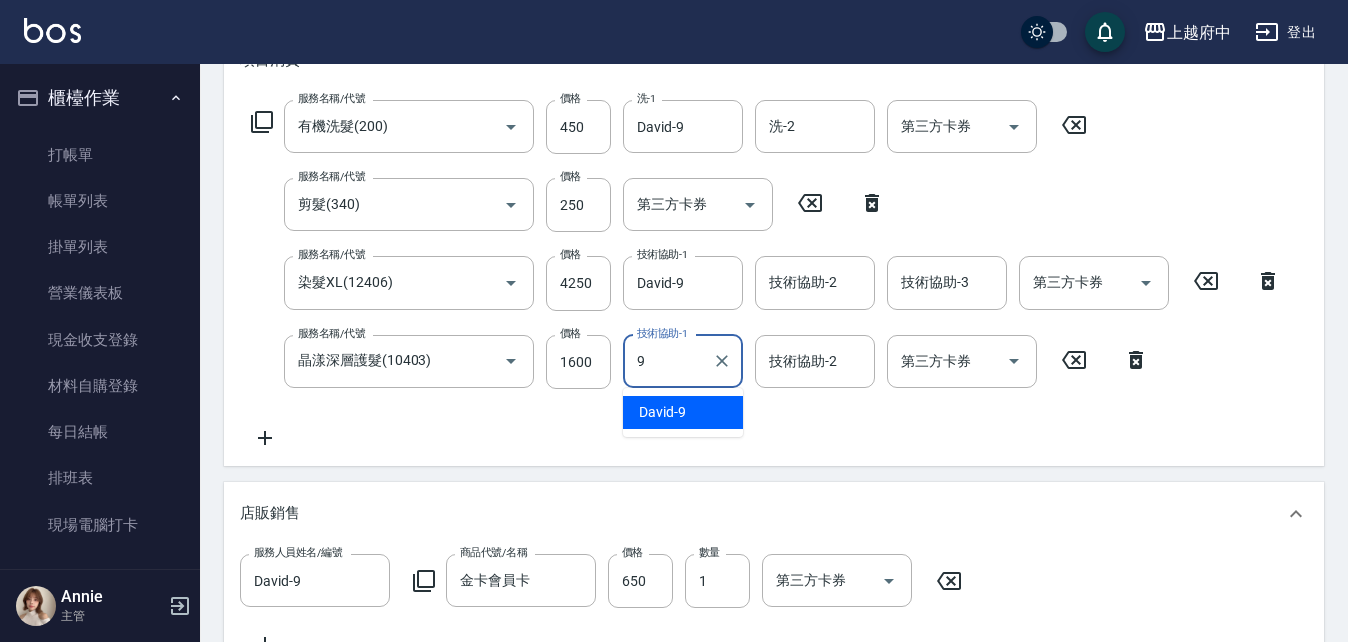 click on "David -9" at bounding box center (662, 412) 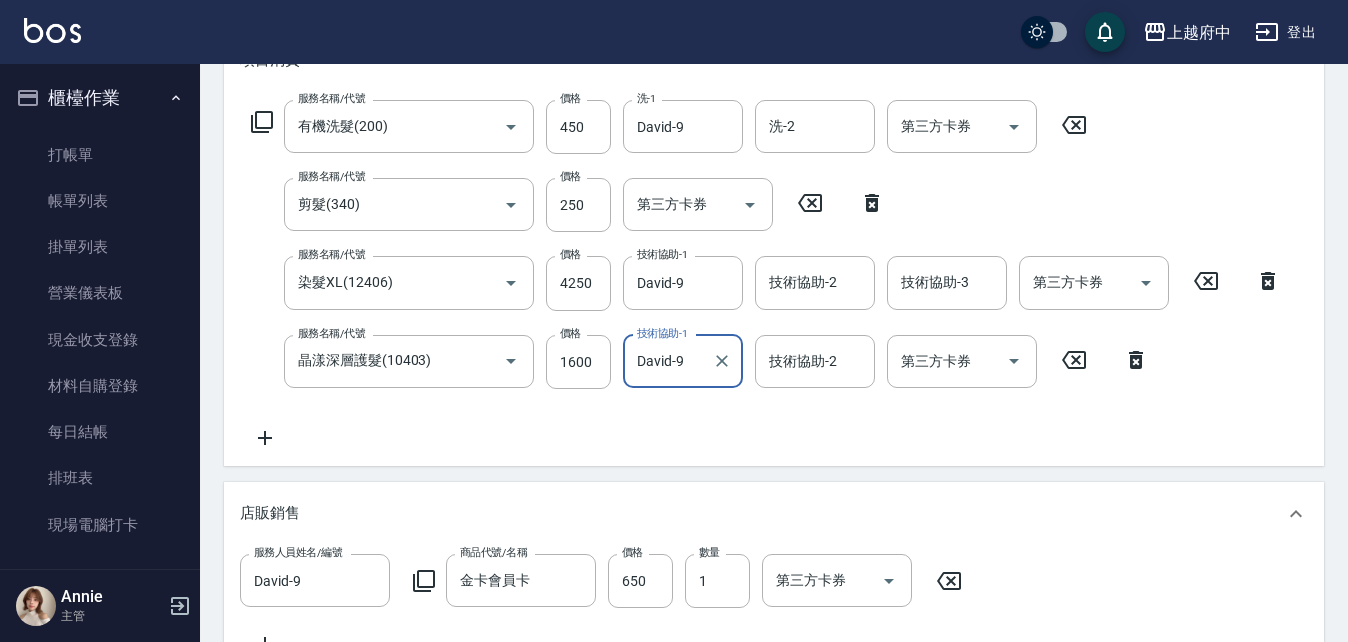 type on "David-9" 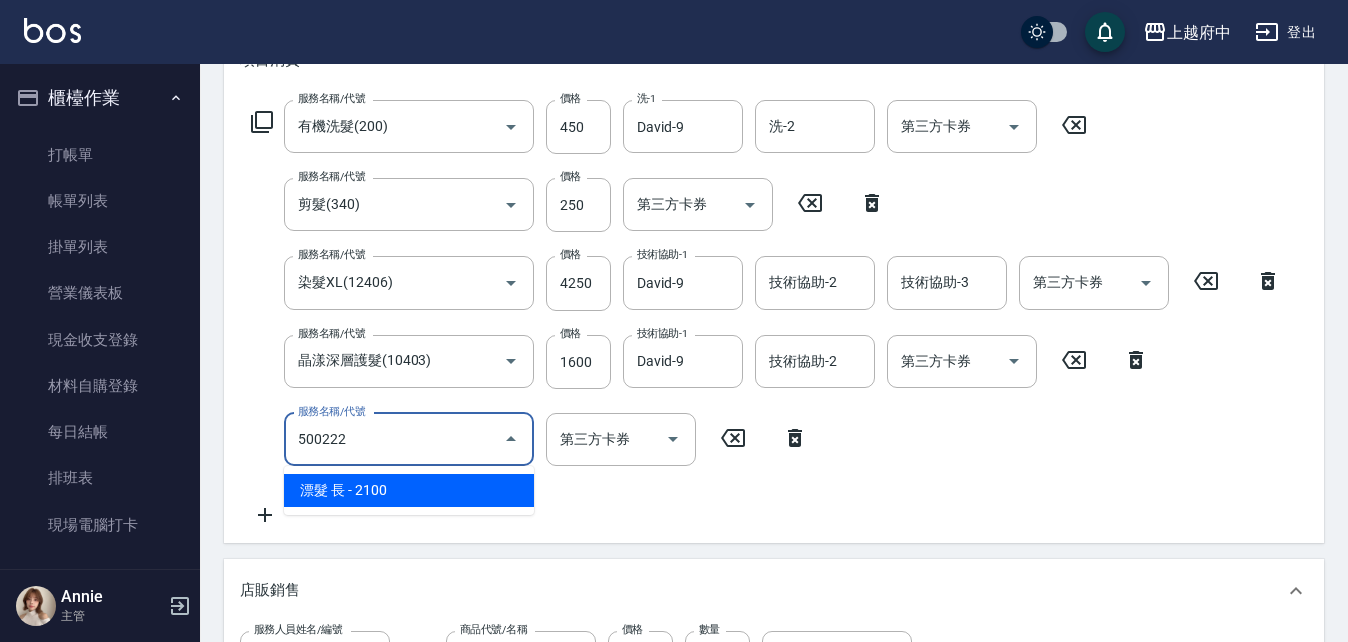 click on "漂髮 長 - 2100" at bounding box center (409, 490) 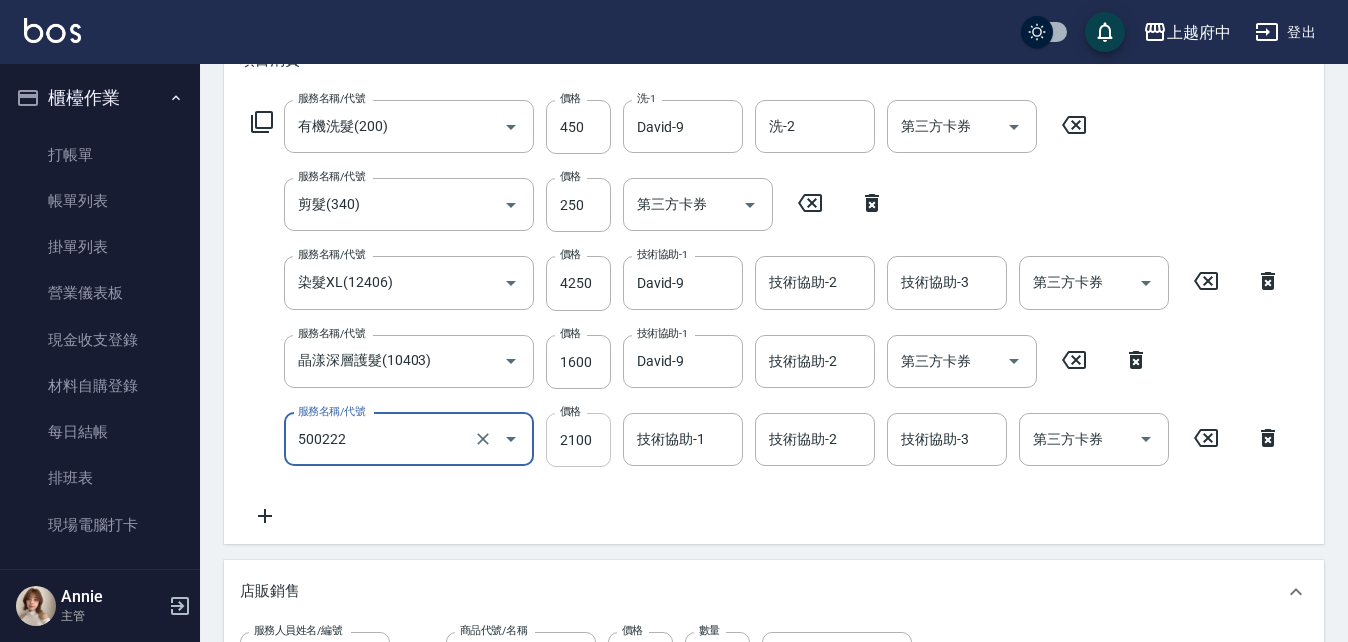 type on "漂髮 長(500222)" 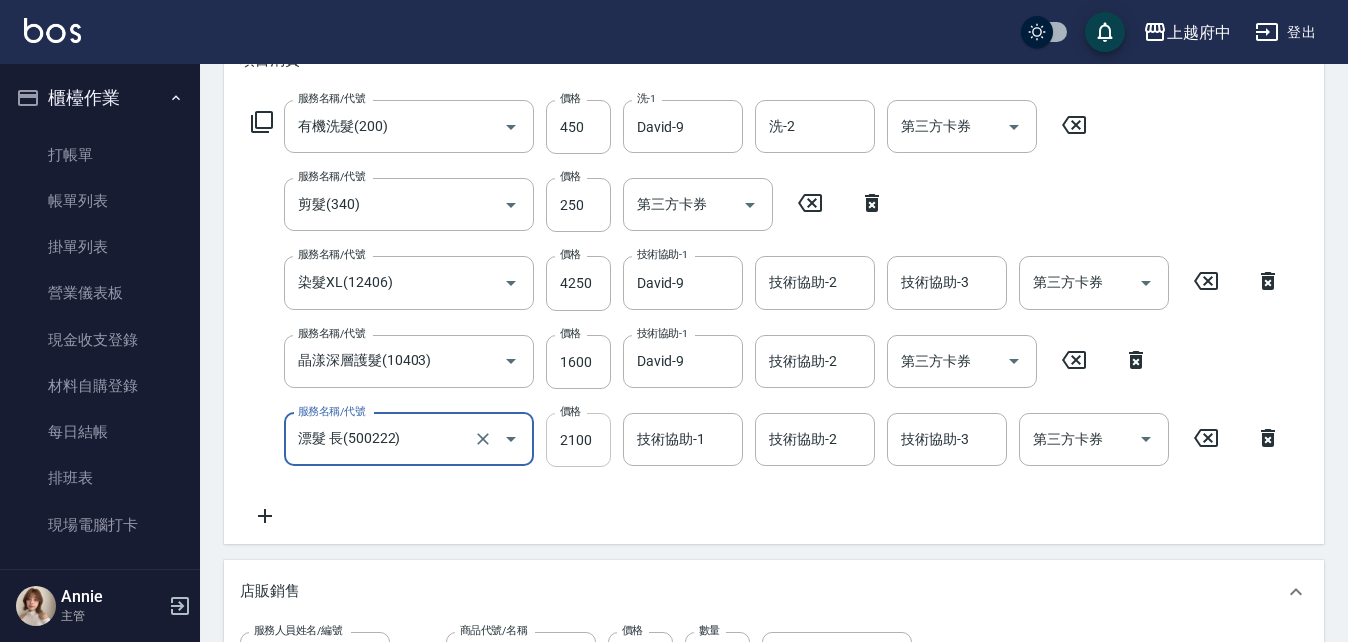 click on "2100" at bounding box center (578, 440) 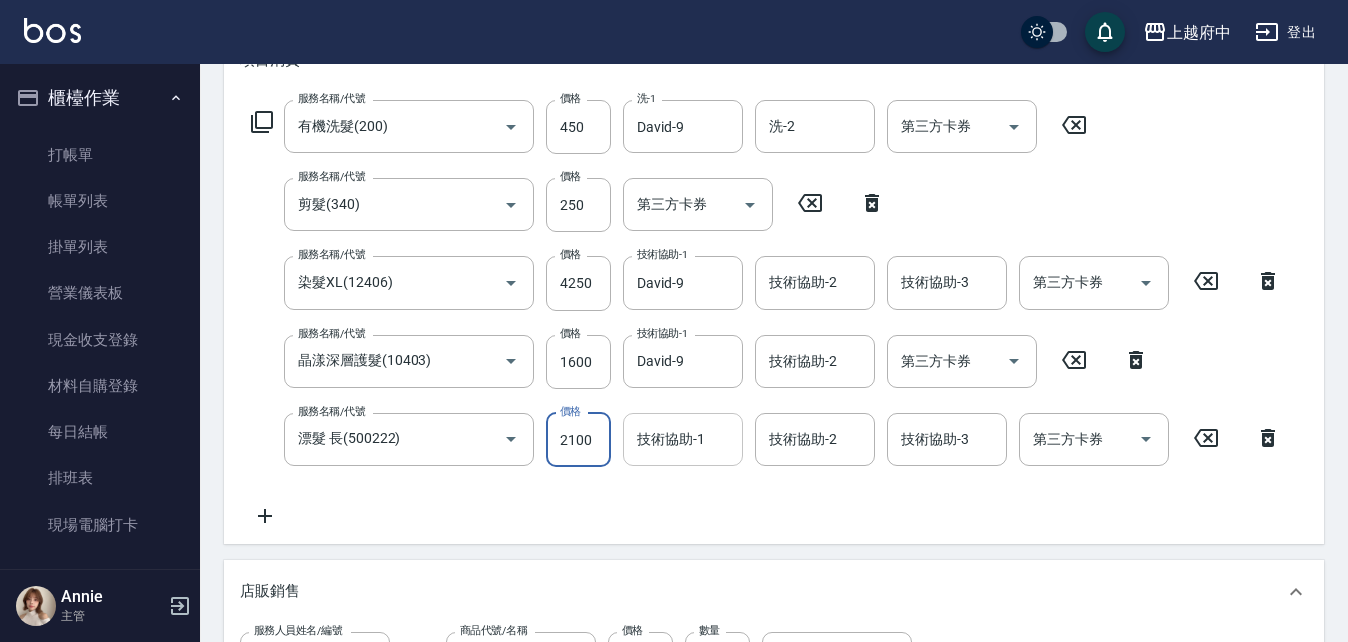 click on "技術協助-1" at bounding box center (683, 439) 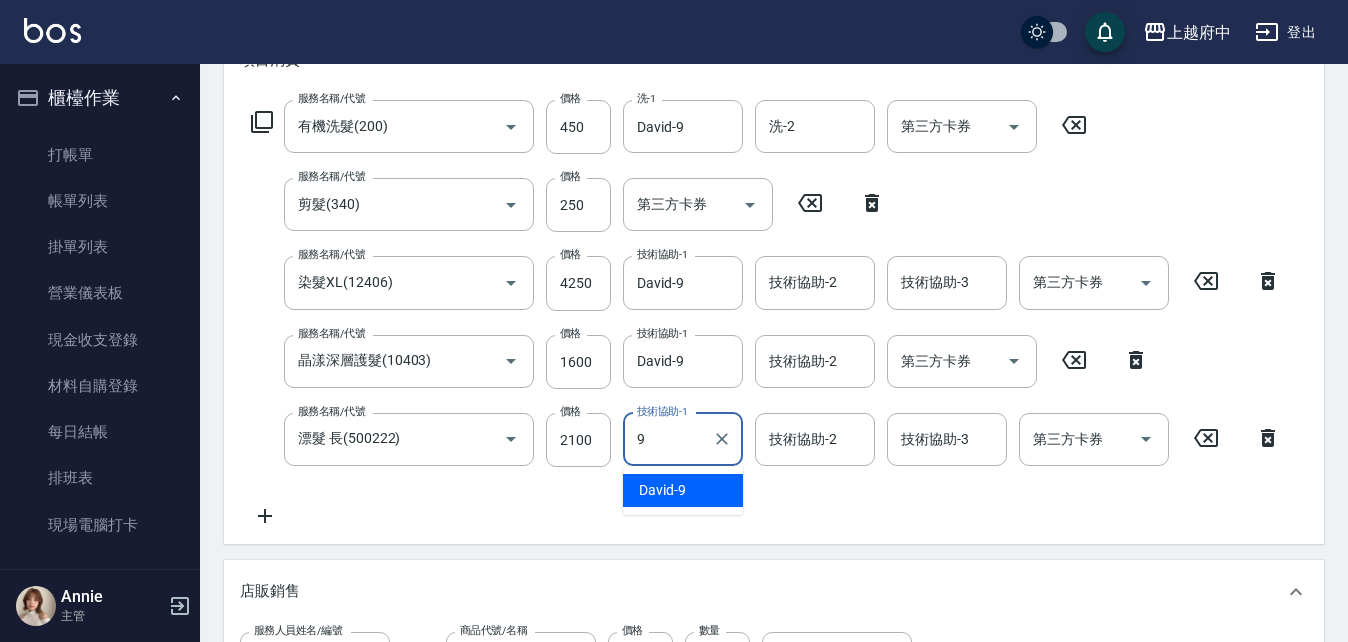 click on "David -9" at bounding box center (683, 490) 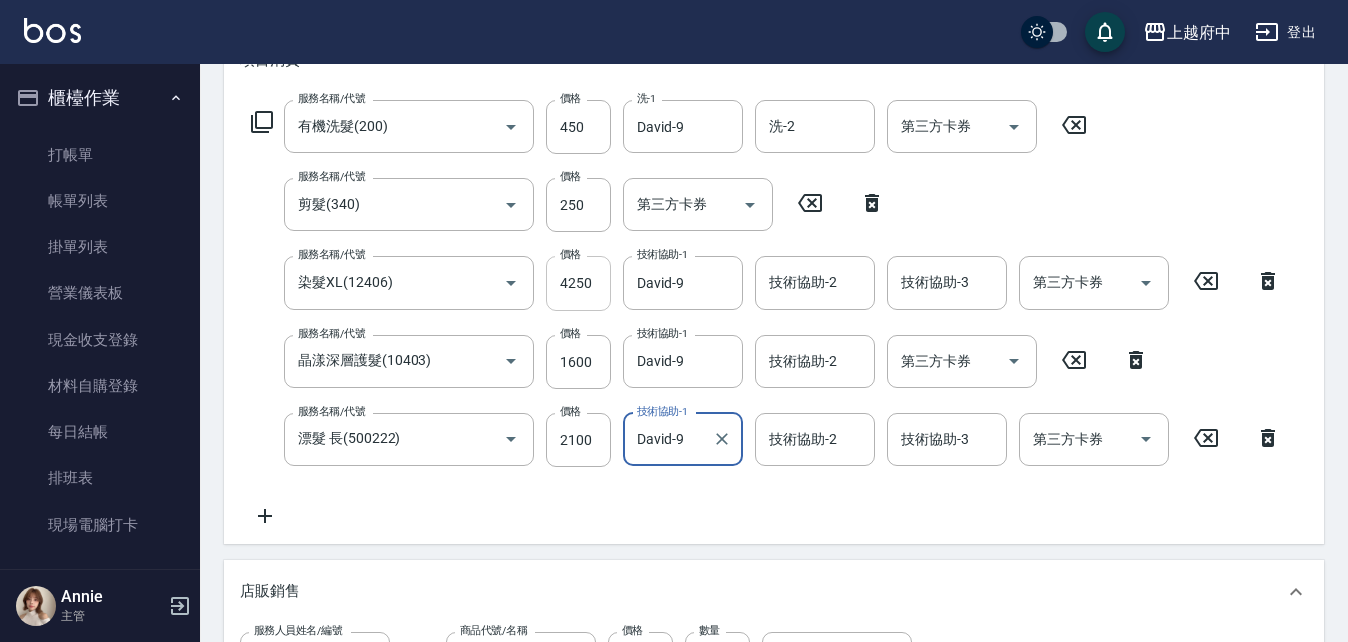 type on "David-9" 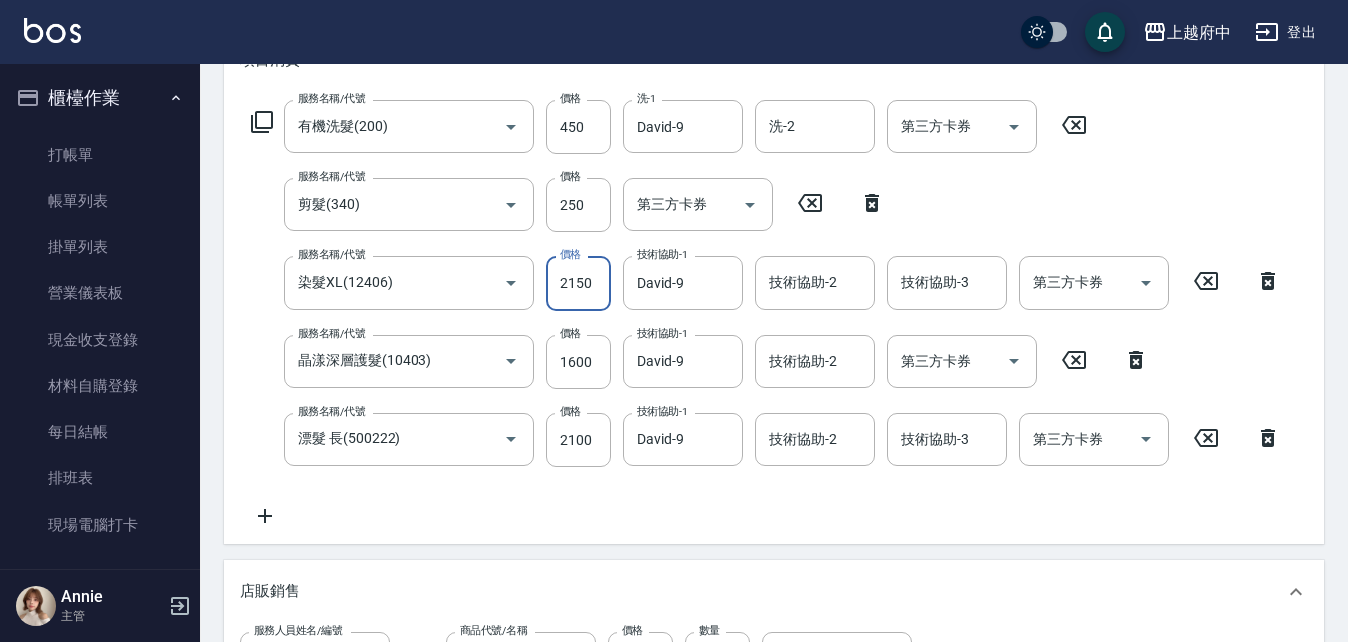 type on "2150" 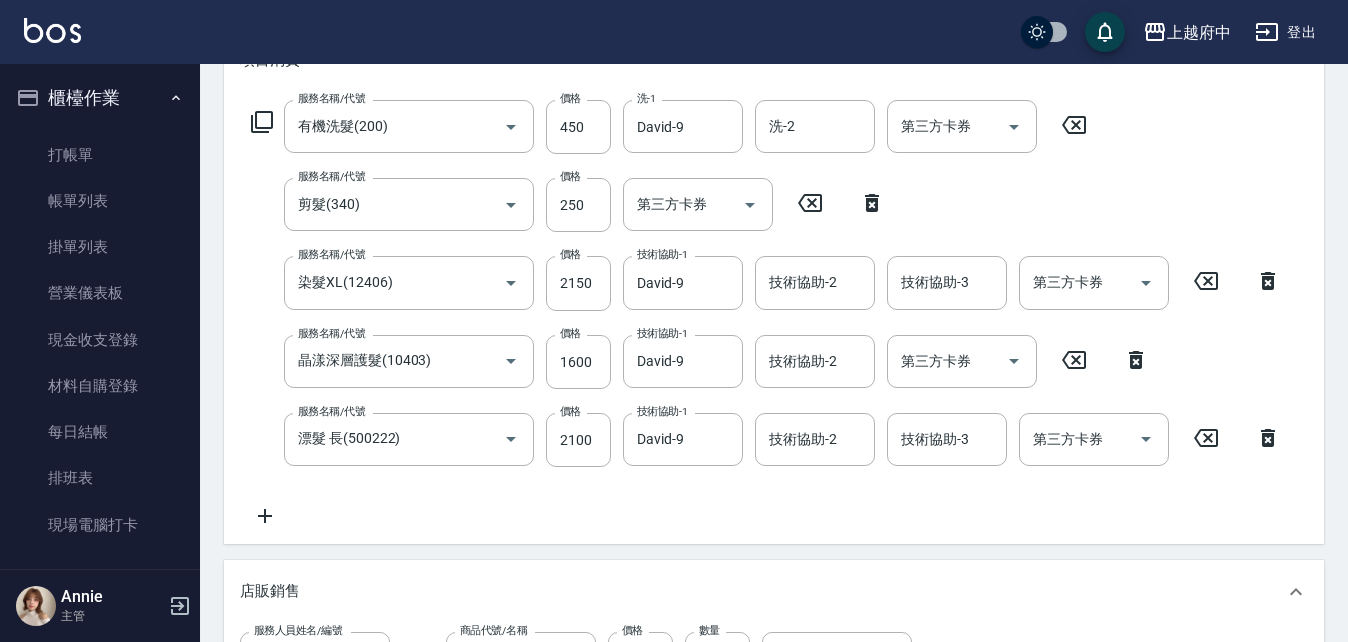 click on "服務名稱/代號 有機洗髮(200) 服務名稱/代號 價格 450 價格 洗-1 David-9 洗-1 洗-2 洗-2 第三方卡券 第三方卡券 服務名稱/代號 剪髮(340) 服務名稱/代號 價格 250 價格 第三方卡券 第三方卡券 服務名稱/代號 染髮XL(12406) 服務名稱/代號 價格 2150 價格 技術協助-1 David-9 技術協助-1 技術協助-2 技術協助-2 技術協助-3 技術協助-3 第三方卡券 第三方卡券 服務名稱/代號 晶漾深層護髮(10403) 服務名稱/代號 價格 1600 價格 技術協助-1 David-9 技術協助-1 技術協助-2 技術協助-2 第三方卡券 第三方卡券 服務名稱/代號 漂髮 長(500222) 服務名稱/代號 價格 2100 價格 技術協助-1 David-9 技術協助-1 技術協助-2 技術協助-2 技術協助-3 技術協助-3 第三方卡券 第三方卡券" at bounding box center [766, 314] 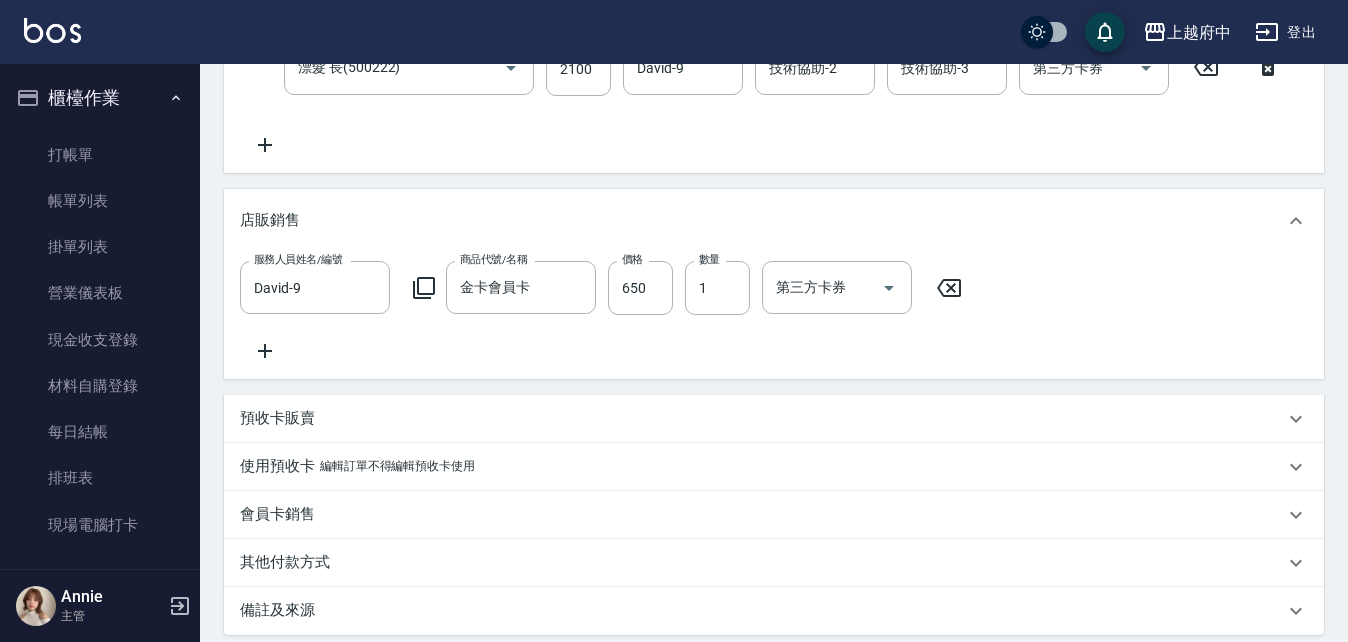 scroll, scrollTop: 895, scrollLeft: 0, axis: vertical 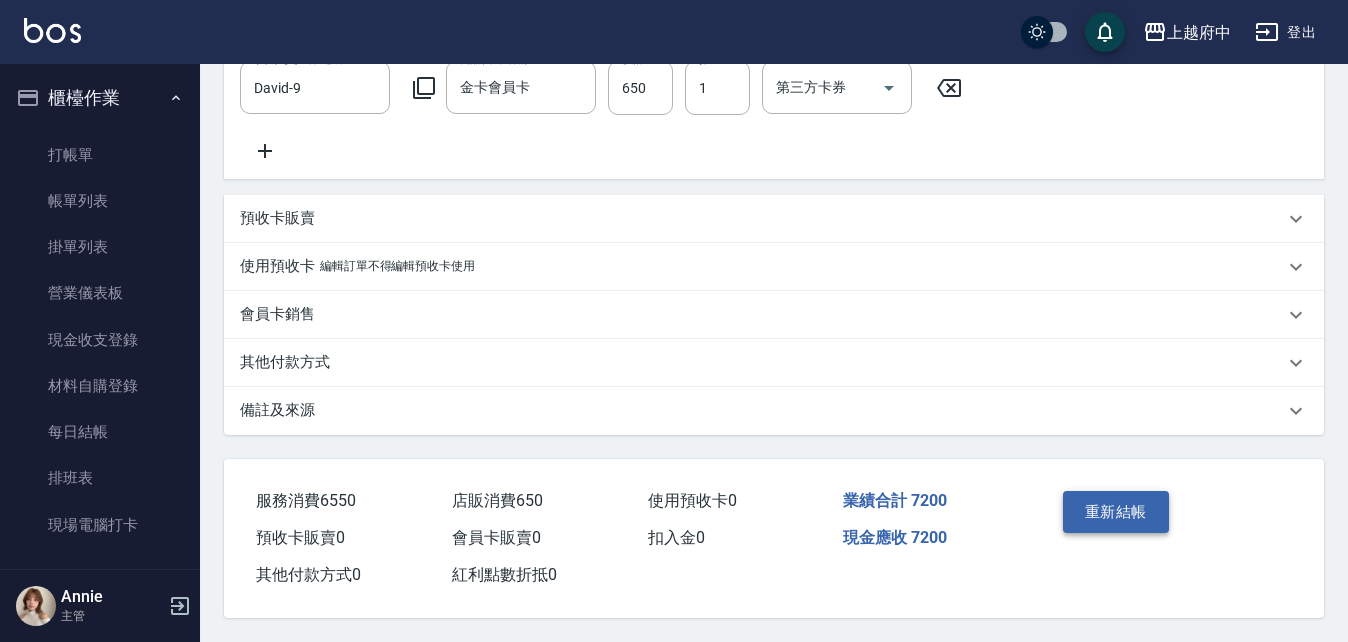 click on "重新結帳" at bounding box center [1116, 512] 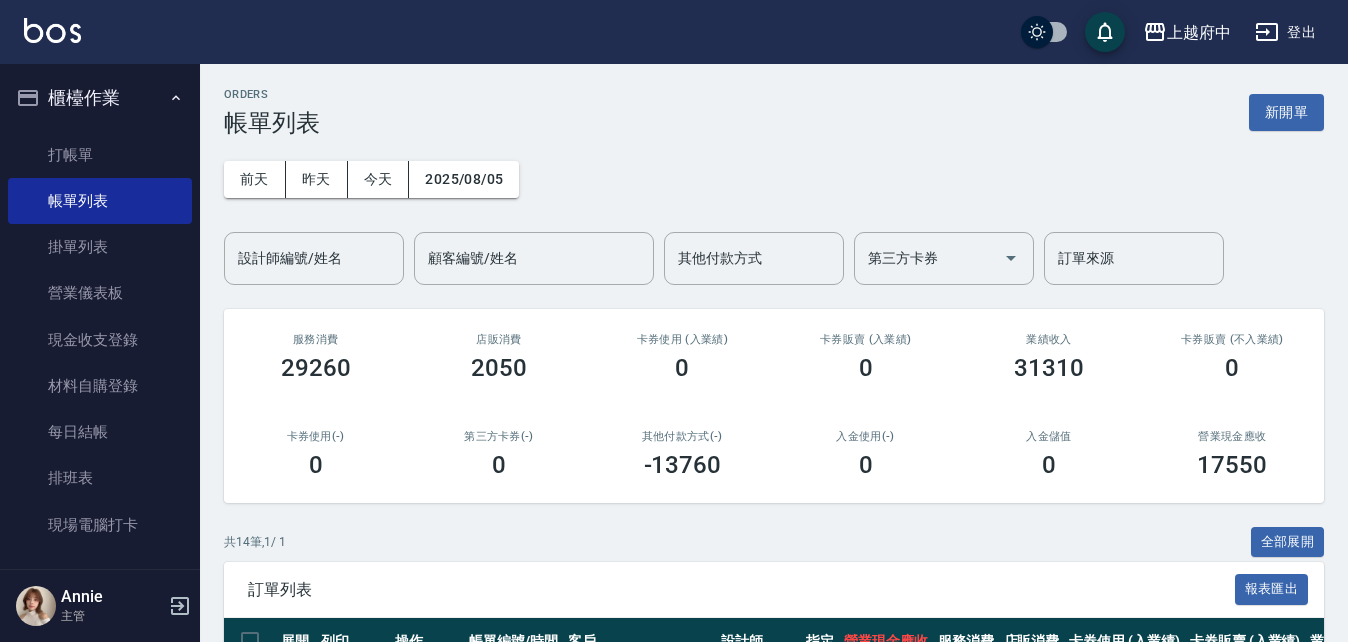 scroll, scrollTop: 300, scrollLeft: 0, axis: vertical 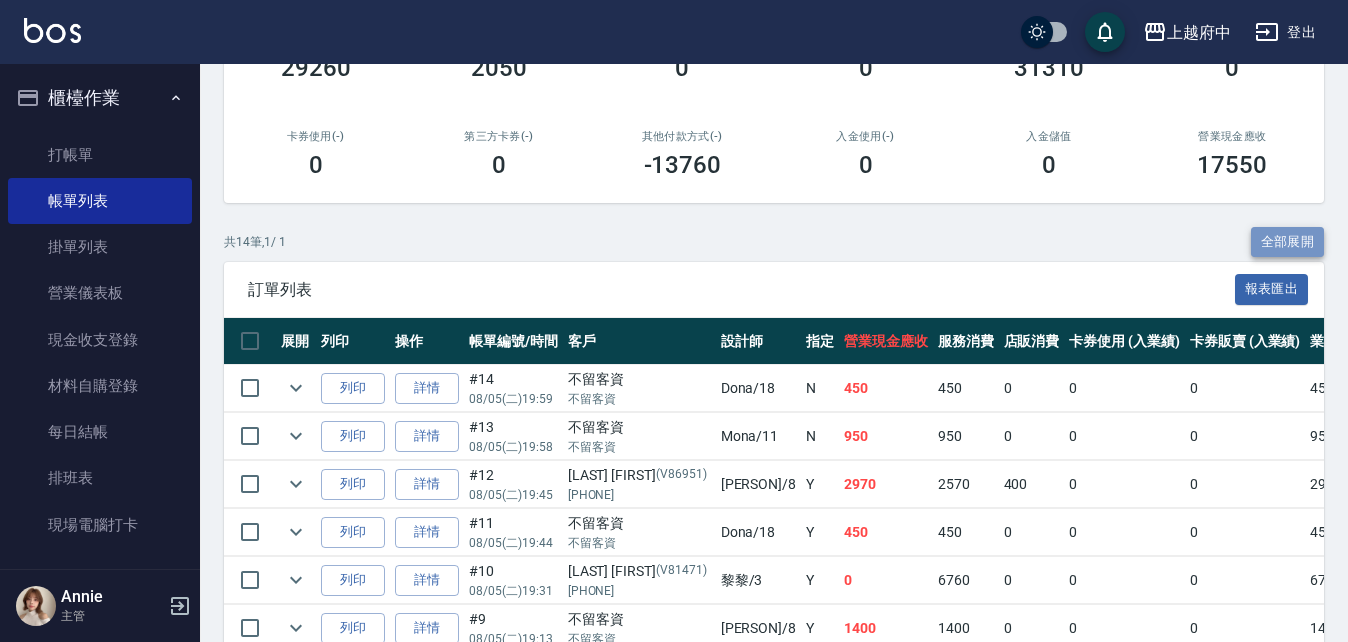 click on "全部展開" at bounding box center (1288, 242) 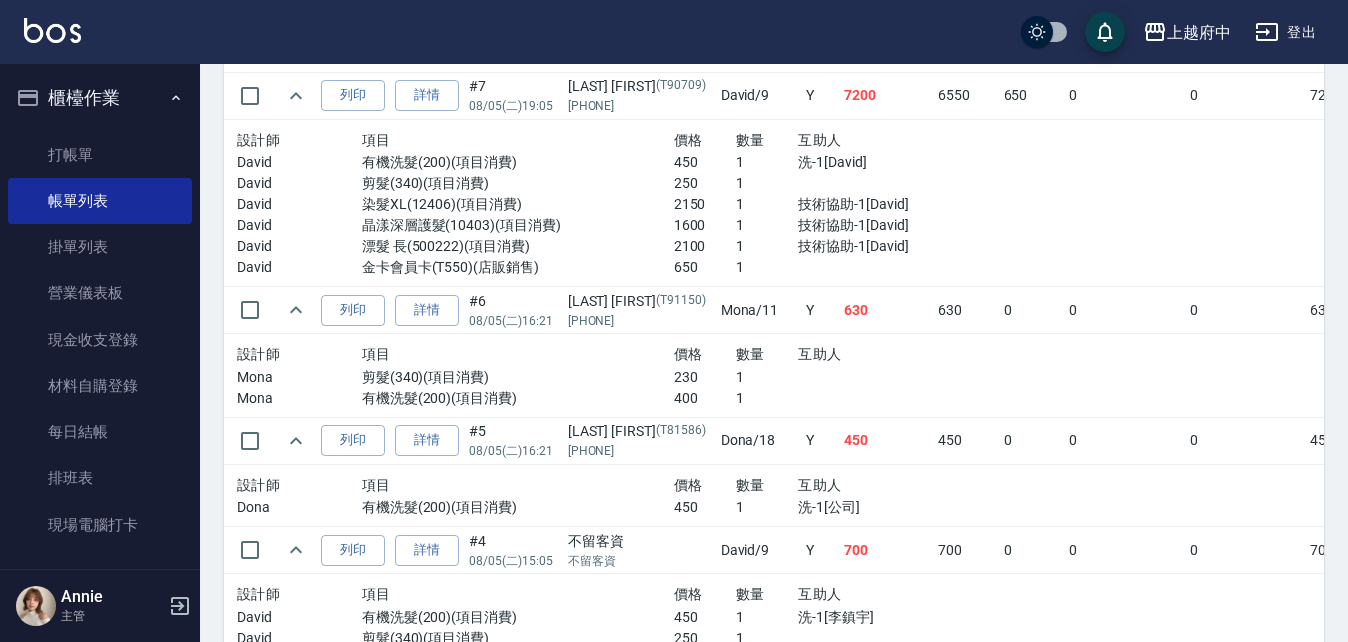 scroll, scrollTop: 1700, scrollLeft: 0, axis: vertical 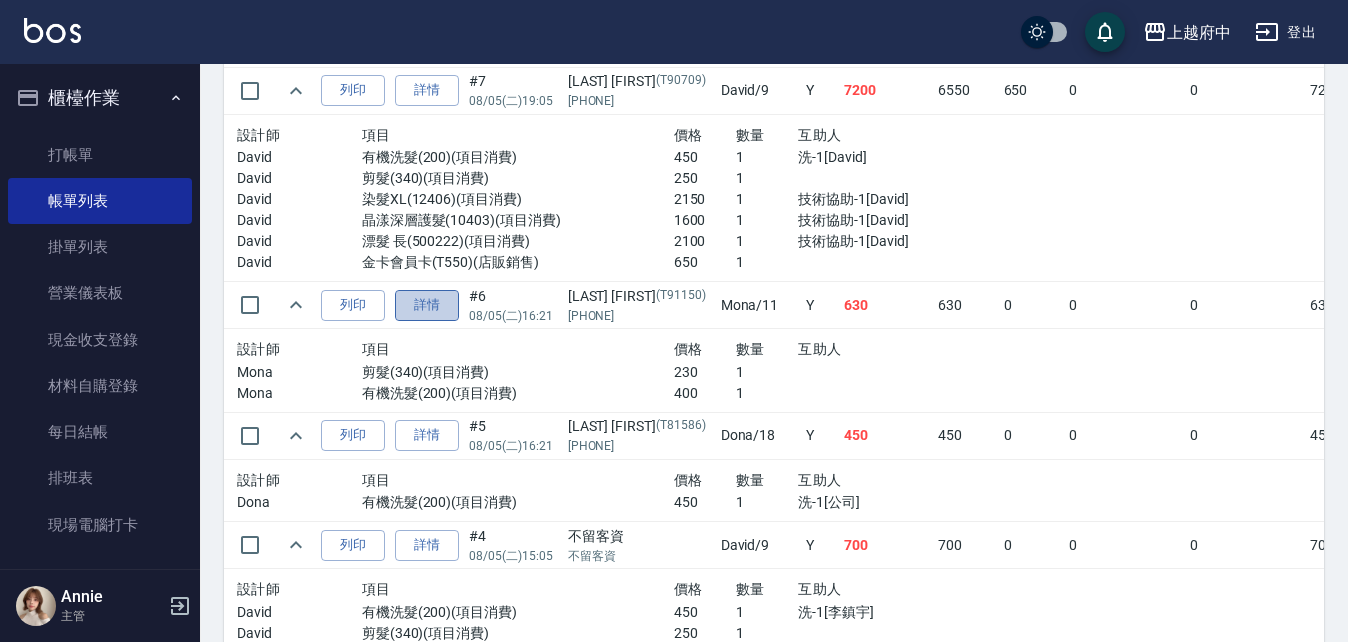 click on "詳情" at bounding box center [427, 305] 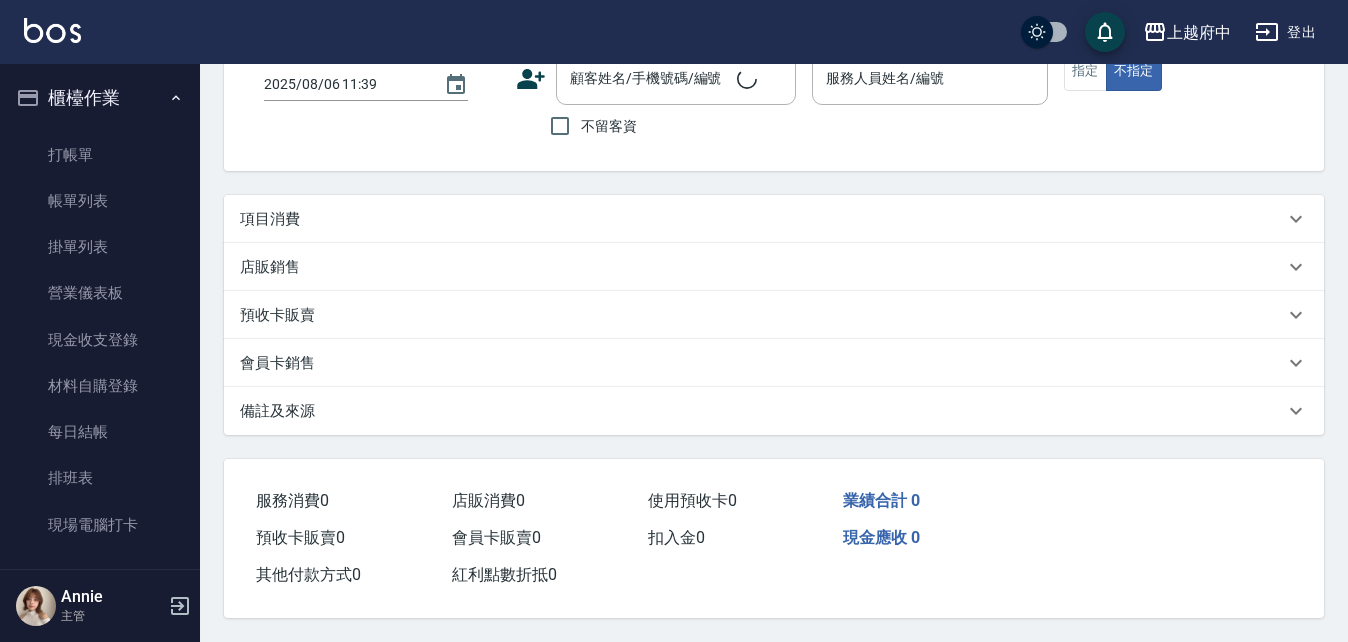 scroll, scrollTop: 0, scrollLeft: 0, axis: both 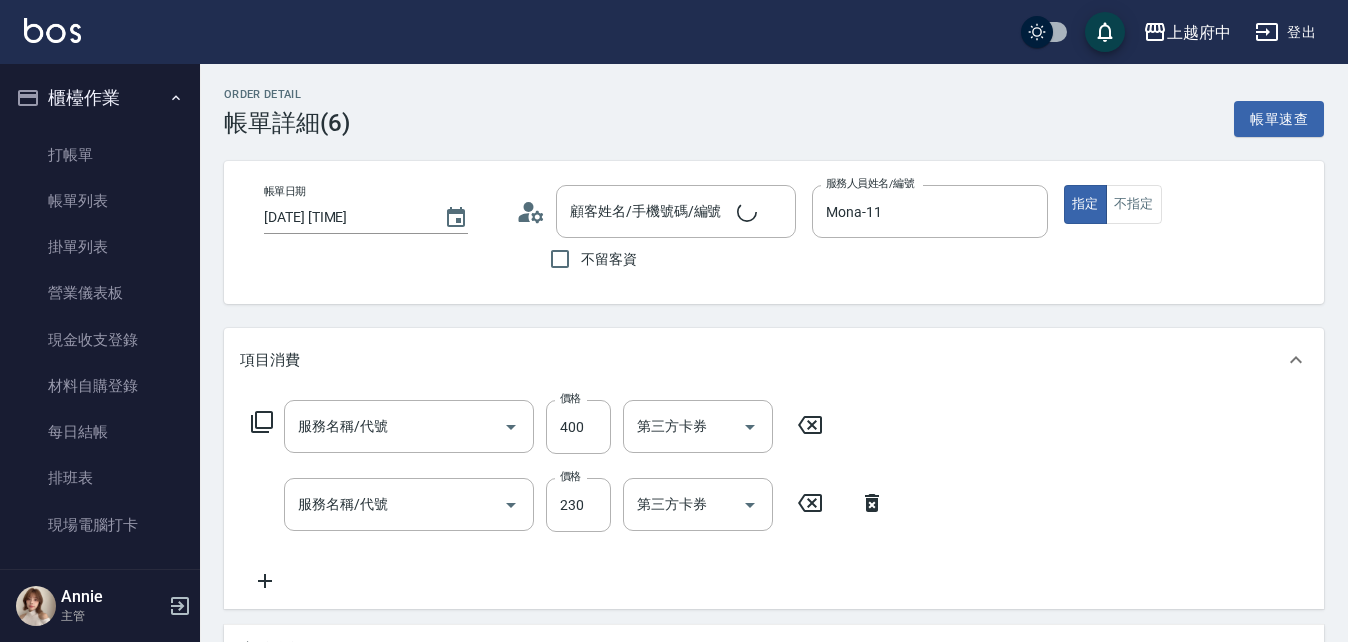 type on "2025/08/05 16:21" 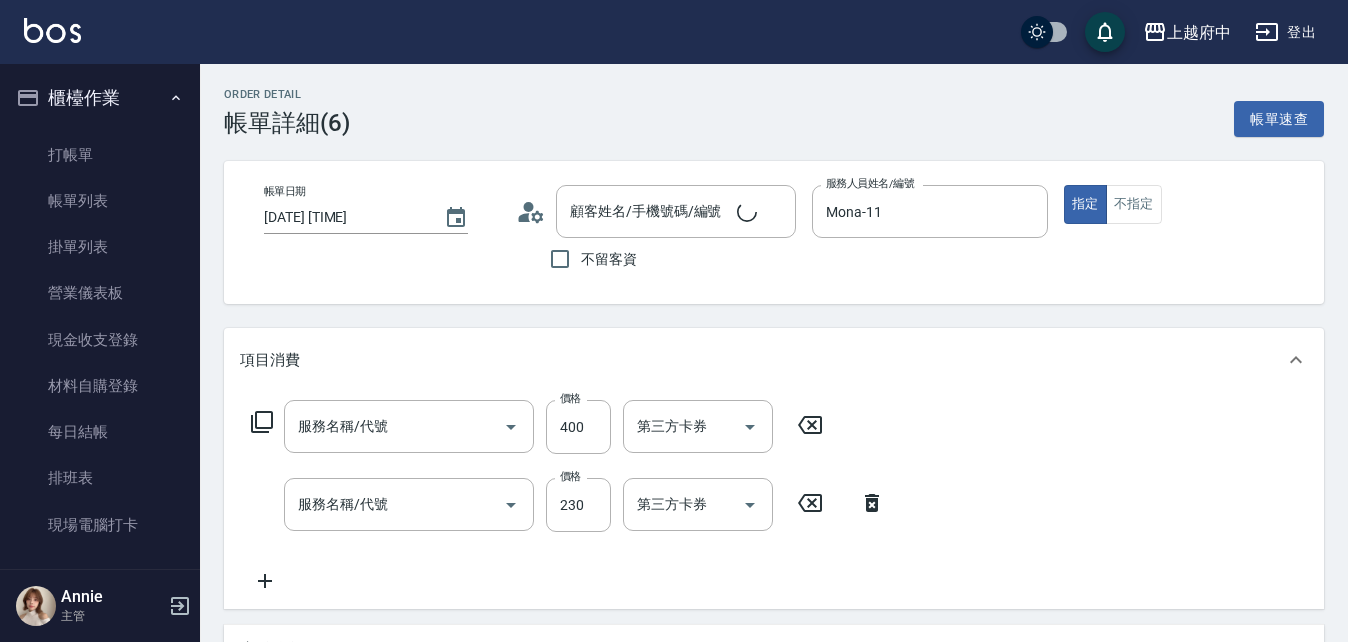 type on "Mona-11" 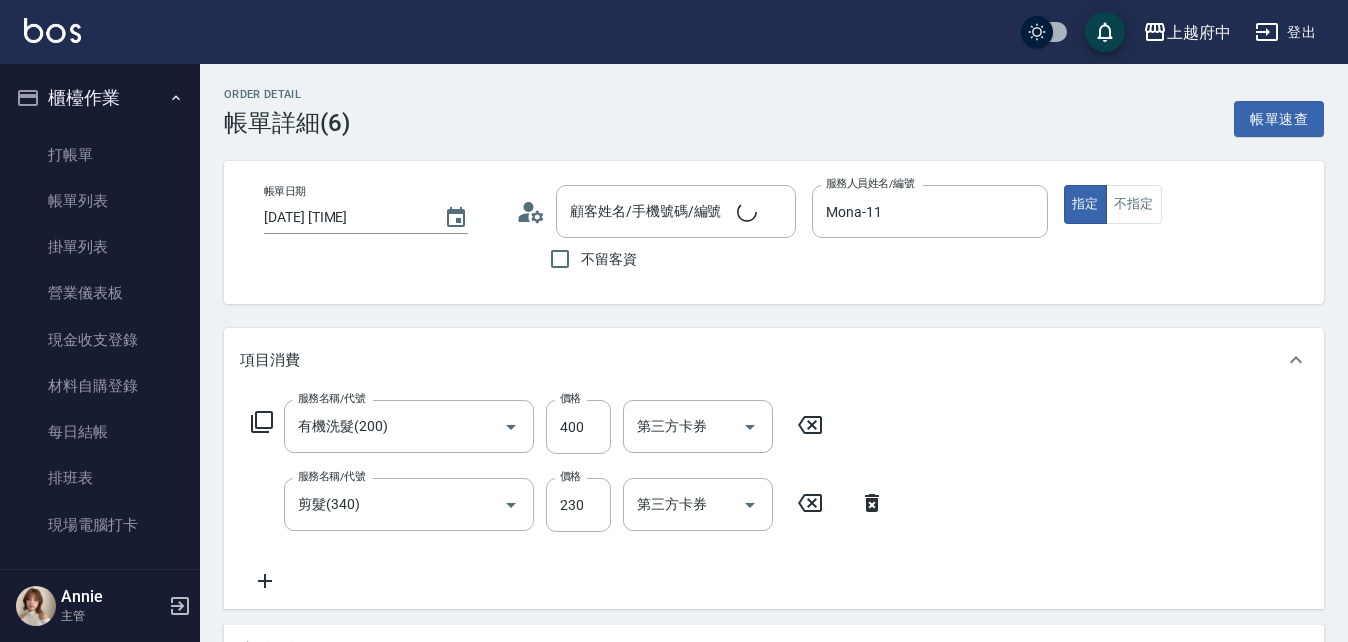 type on "胡敦翔/0908411997/T91150" 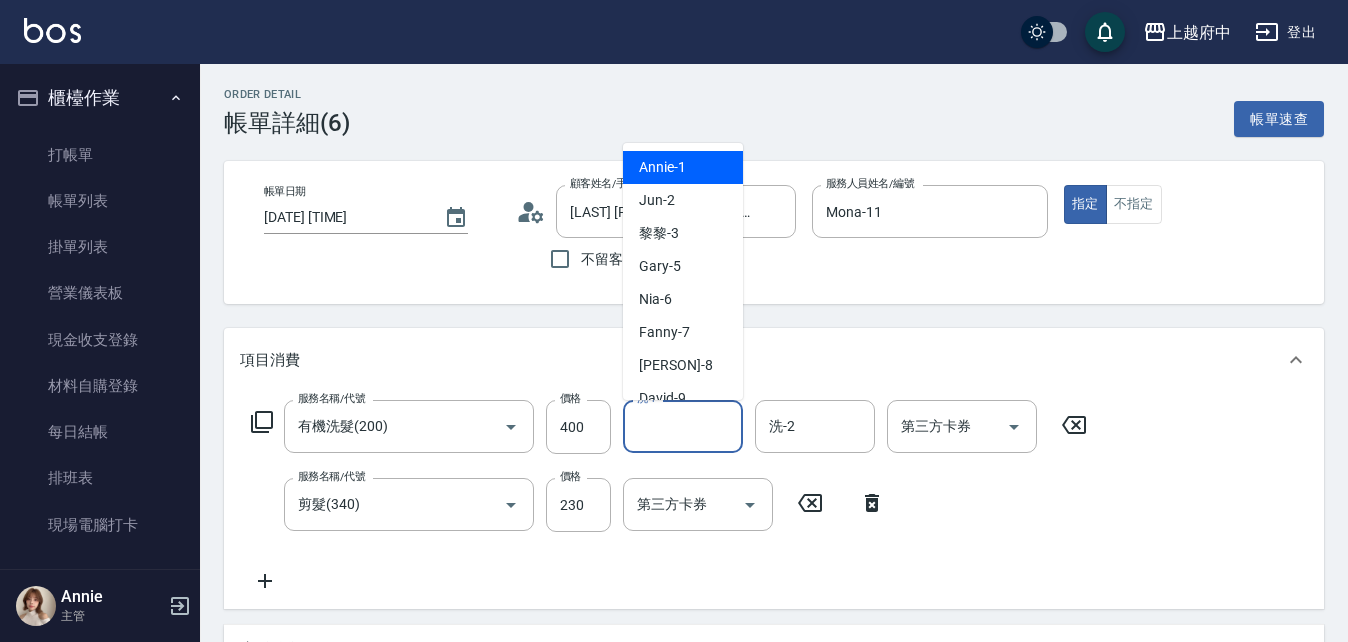 click on "洗-1" at bounding box center (683, 426) 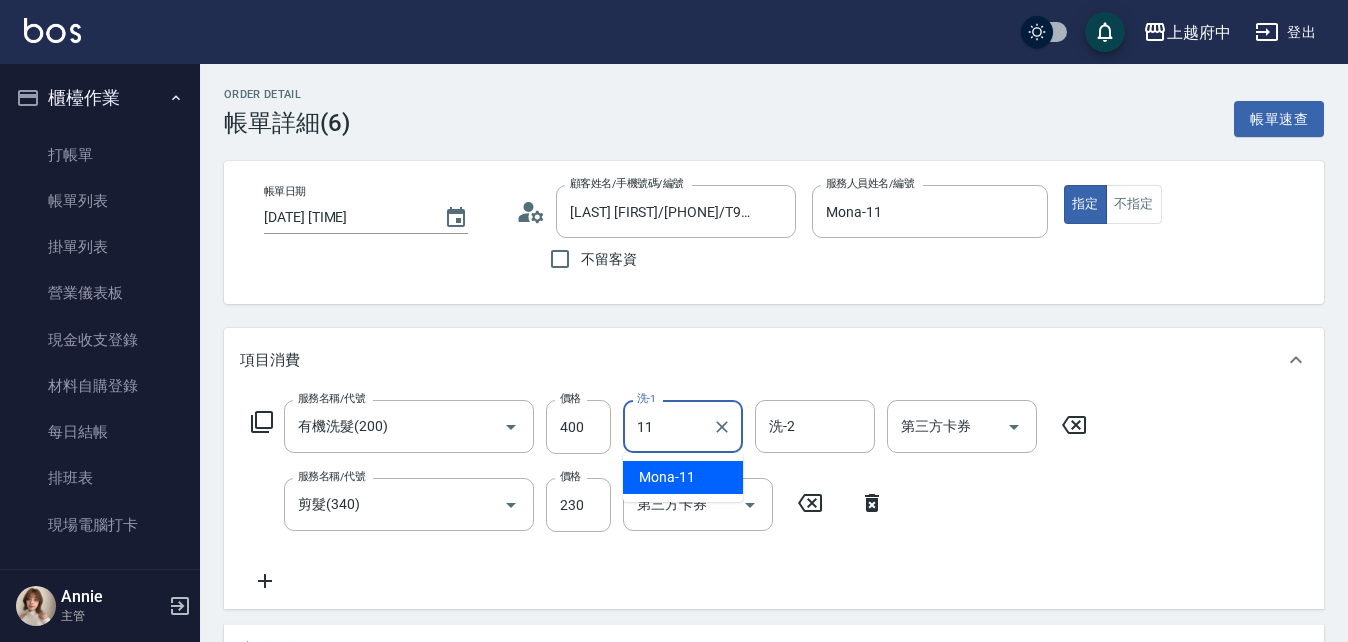 click on "Mona -11" at bounding box center [667, 477] 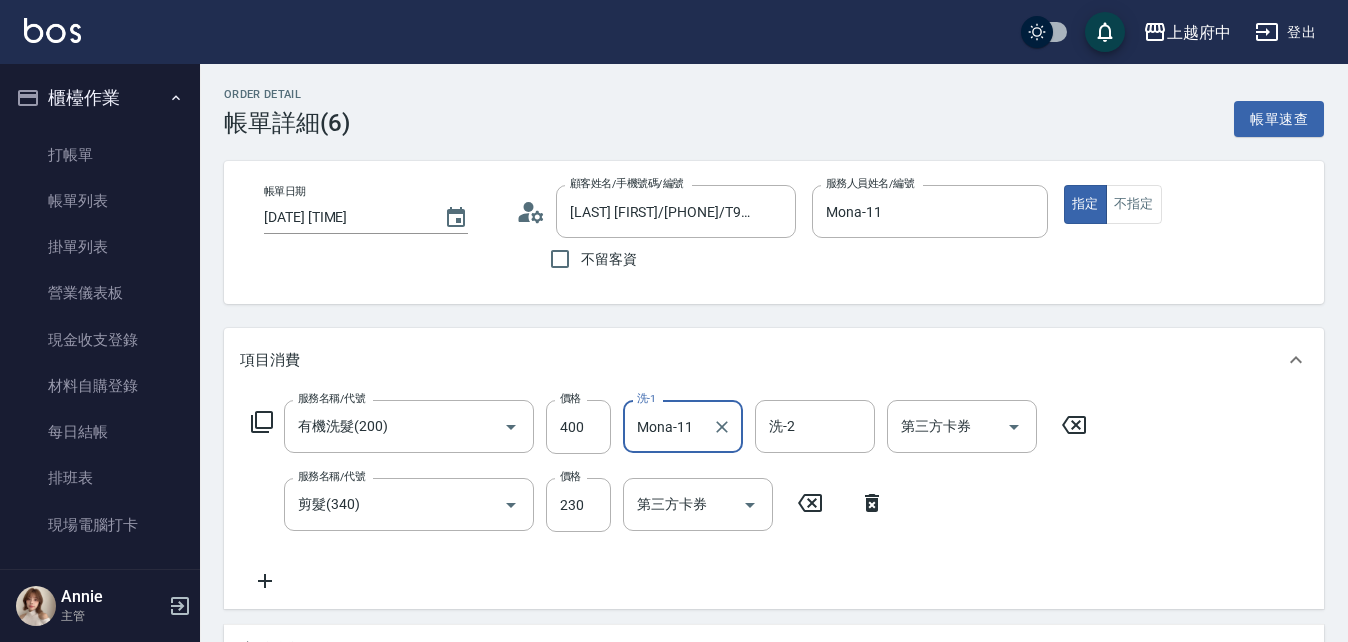 type on "Mona-11" 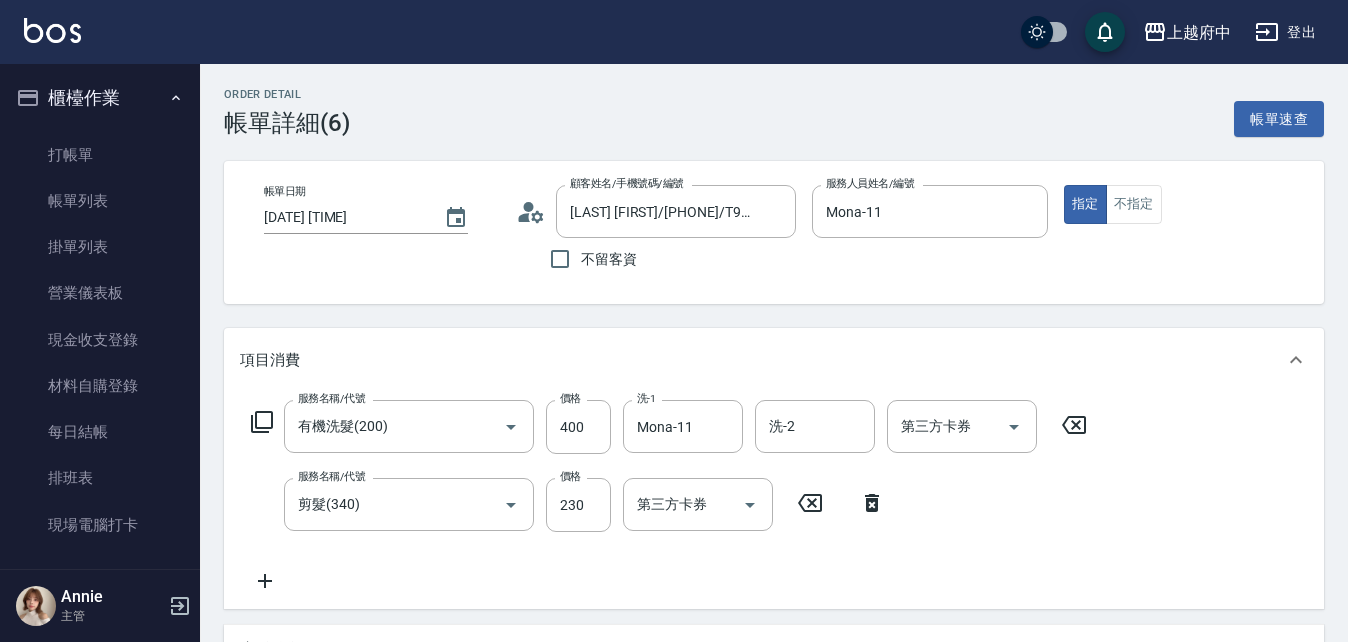 click on "Order detail 帳單詳細  (6) 帳單速查 帳單日期 2025/08/05 16:21 顧客姓名/手機號碼/編號 胡敦翔/0908411997/T91150 顧客姓名/手機號碼/編號 不留客資 服務人員姓名/編號 Mona-11 服務人員姓名/編號 指定 不指定 項目消費 服務名稱/代號 有機洗髮(200) 服務名稱/代號 價格 400 價格 洗-1 Mona-11 洗-1 洗-2 洗-2 第三方卡券 第三方卡券 服務名稱/代號 剪髮(340) 服務名稱/代號 價格 230 價格 第三方卡券 第三方卡券 店販銷售 服務人員姓名/編號 服務人員姓名/編號 商品代號/名稱 商品代號/名稱 預收卡販賣 卡券名稱/代號 卡券名稱/代號 使用預收卡 編輯訂單不得編輯預收卡使用 卡券名稱/代號 卡券名稱/代號 會員卡銷售 服務人員姓名/編號 服務人員姓名/編號 會員卡名稱/代號 會員卡名稱/代號 其他付款方式 其他付款方式 其他付款方式 異動入金 備註及來源 備註 備註 訂單來源 ​ 訂單來源 630 0 0" at bounding box center (774, 592) 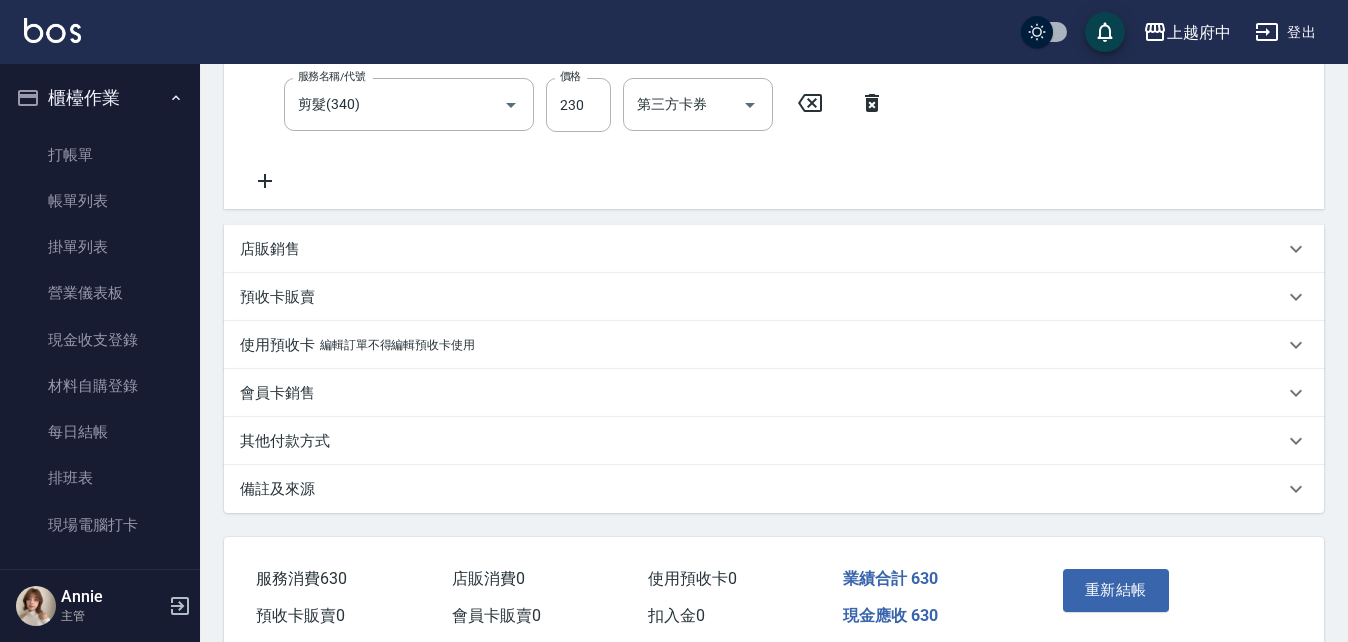 scroll, scrollTop: 487, scrollLeft: 0, axis: vertical 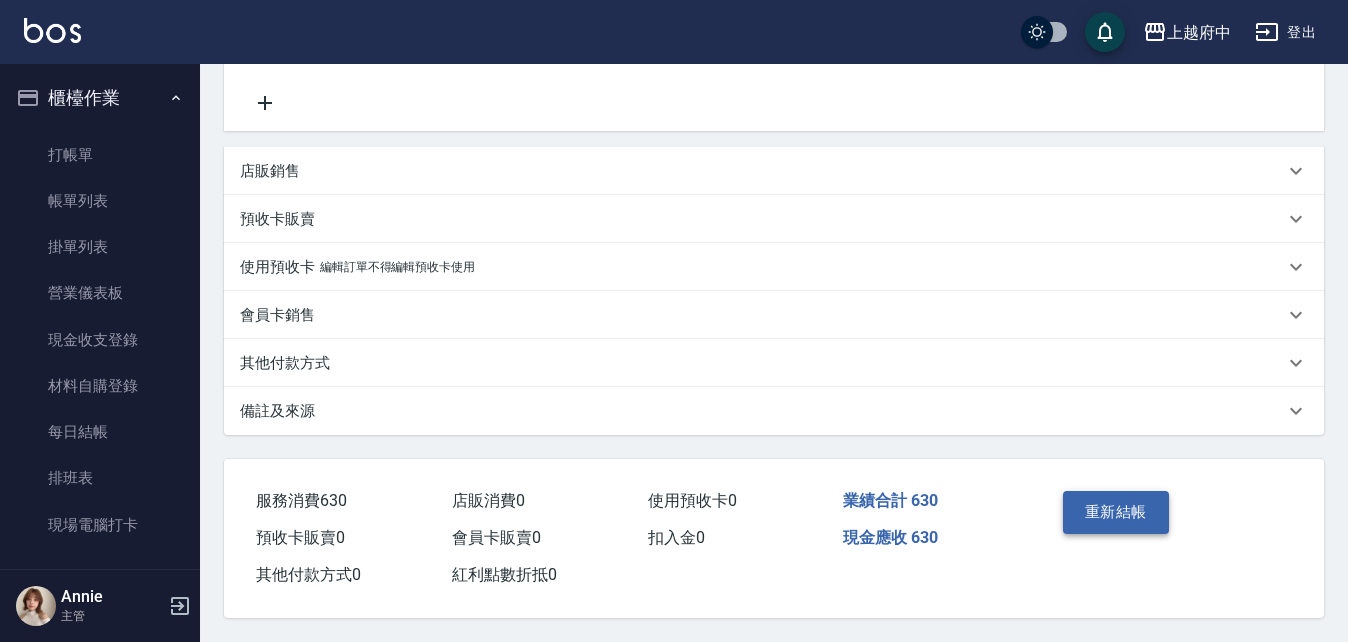 click on "重新結帳" at bounding box center (1116, 512) 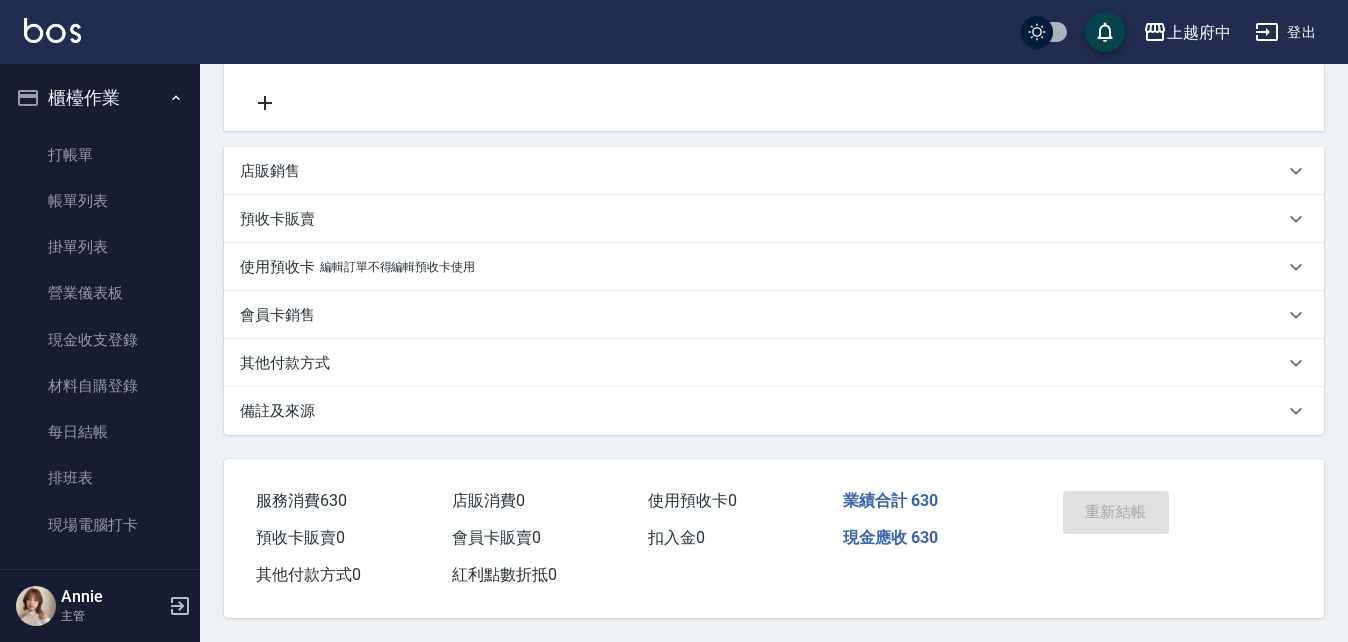 scroll, scrollTop: 0, scrollLeft: 0, axis: both 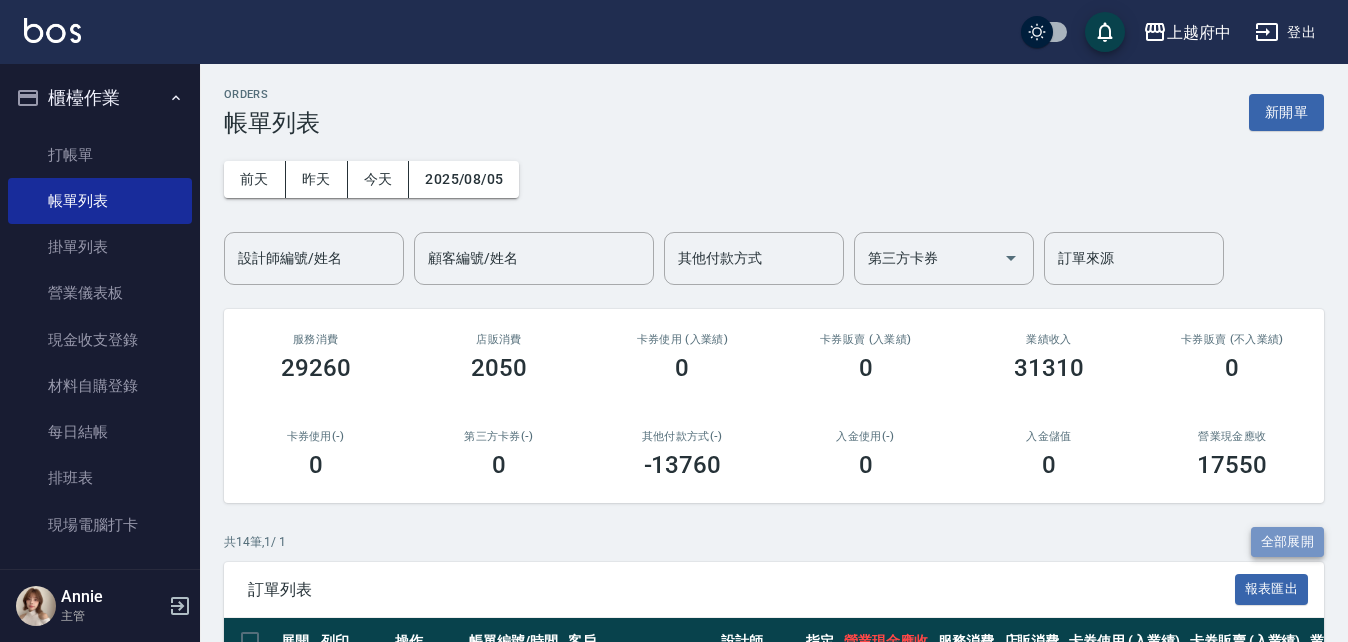 click on "全部展開" at bounding box center [1288, 542] 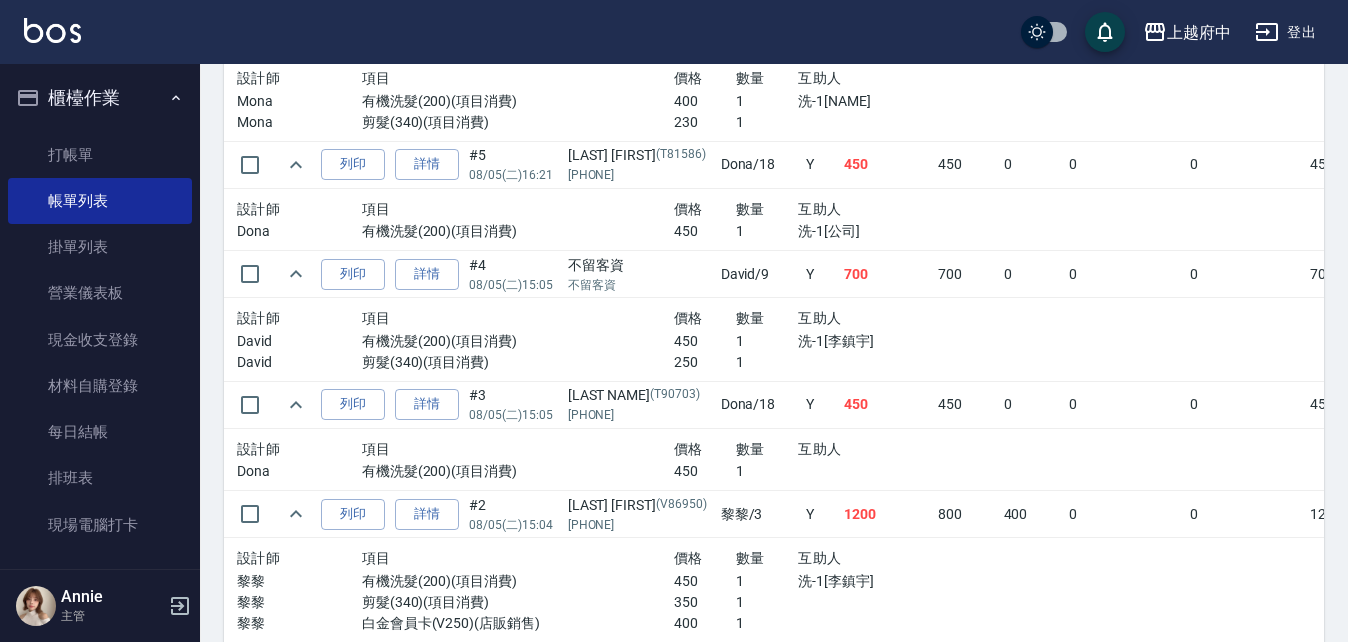 scroll, scrollTop: 2100, scrollLeft: 0, axis: vertical 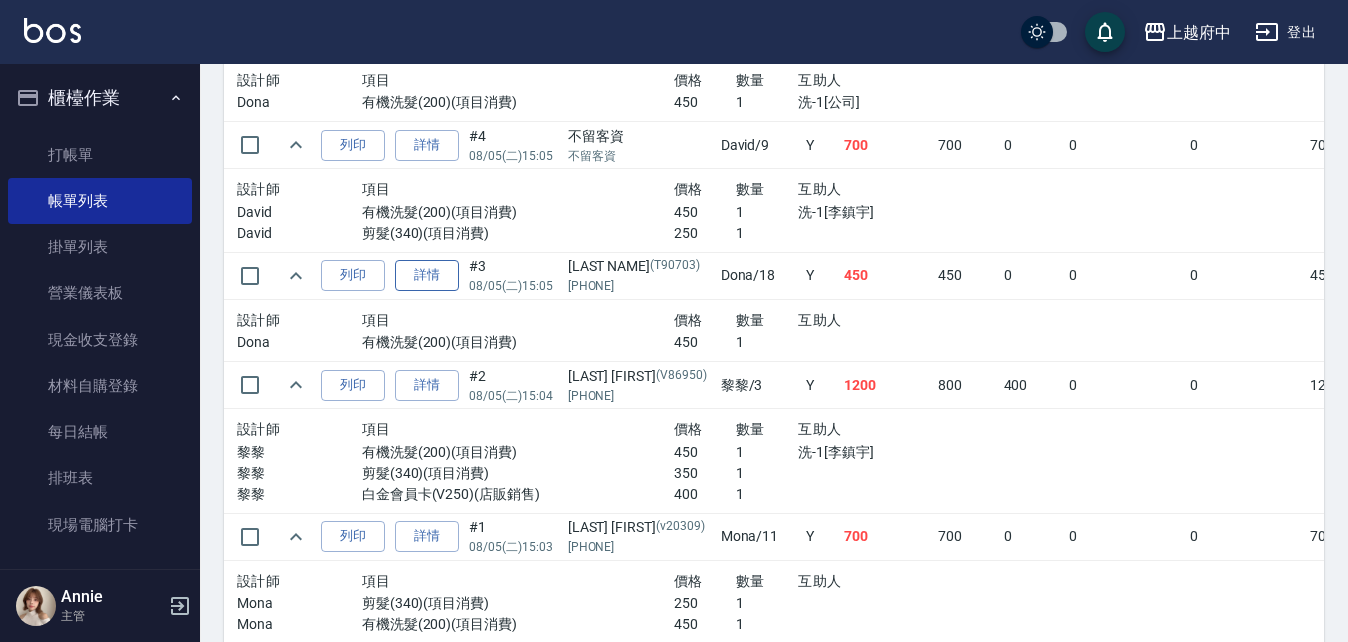 click on "詳情" at bounding box center (427, 275) 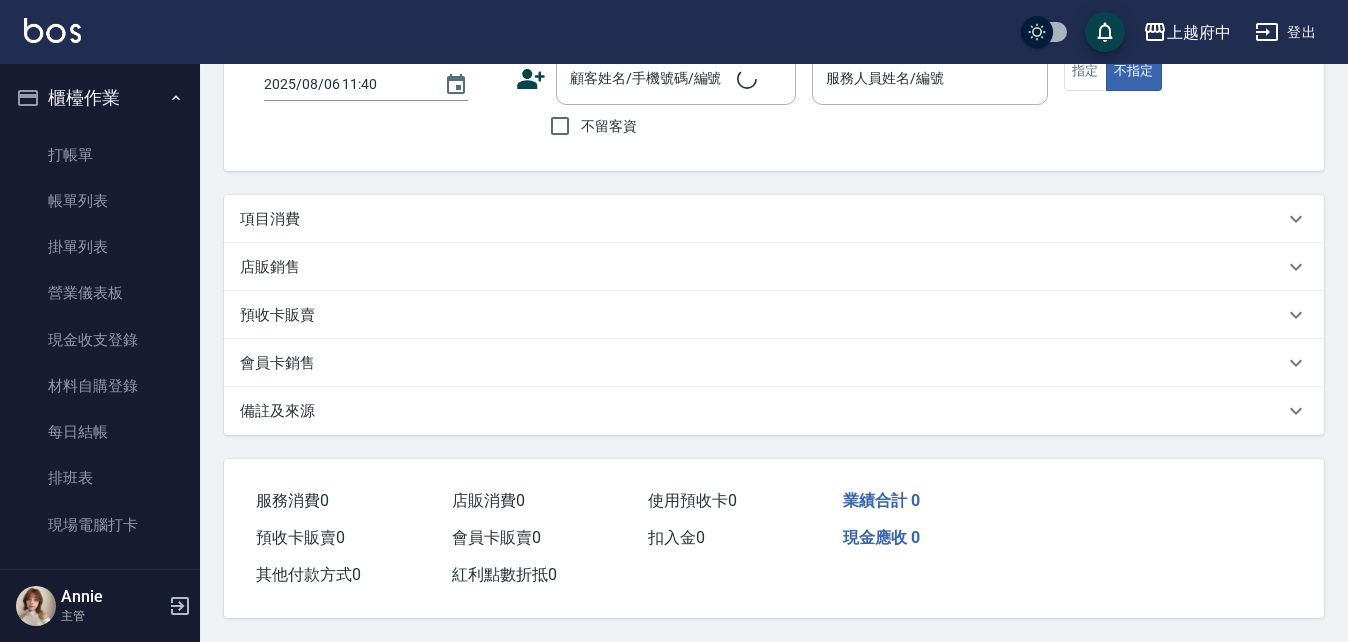 scroll, scrollTop: 0, scrollLeft: 0, axis: both 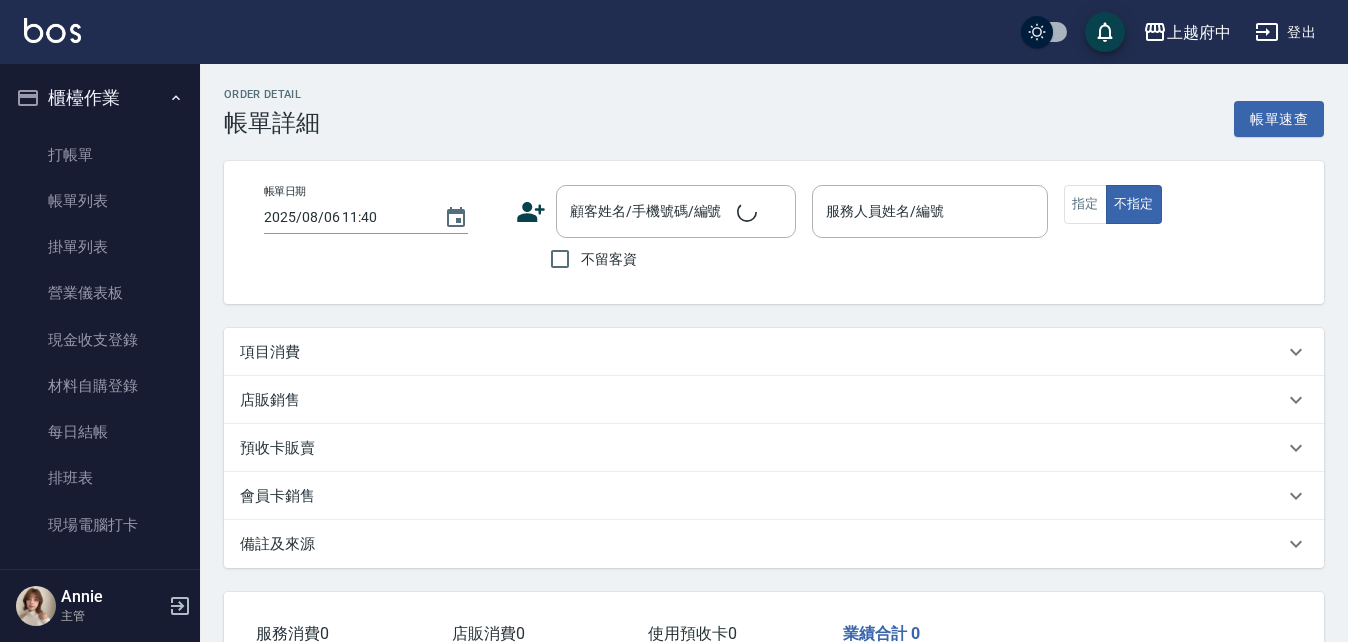 type on "2025/08/05 15:05" 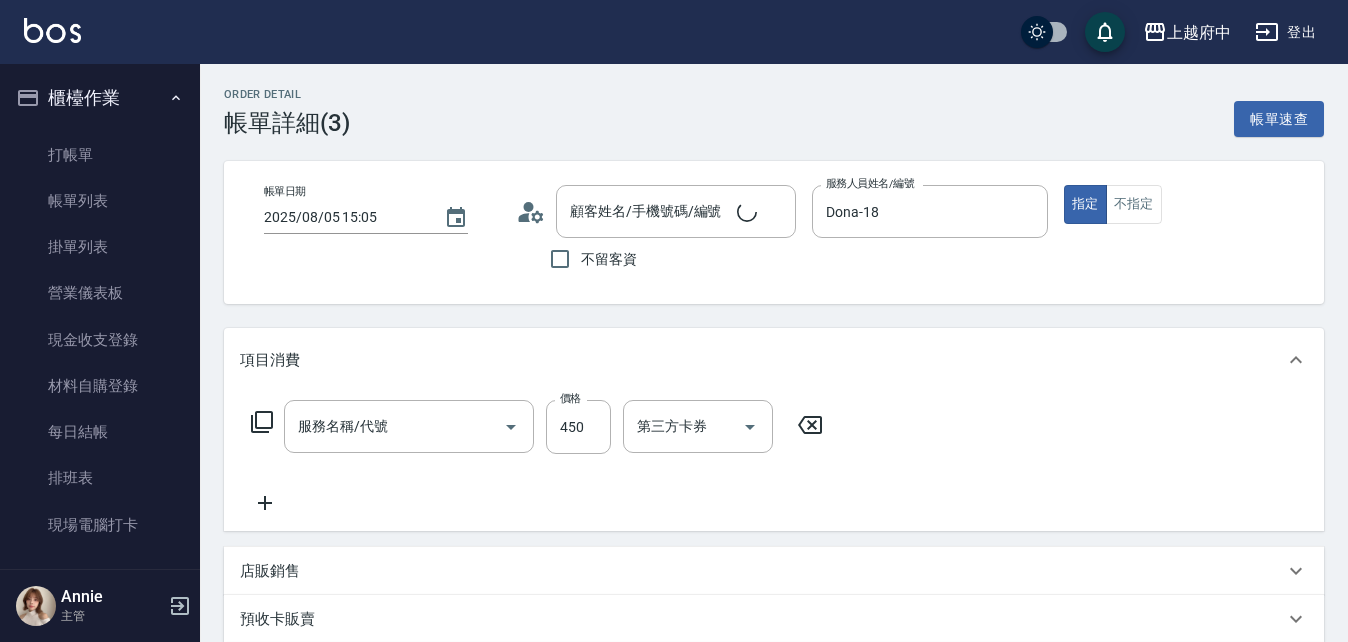type on "曹小姐/0975393881/T90703" 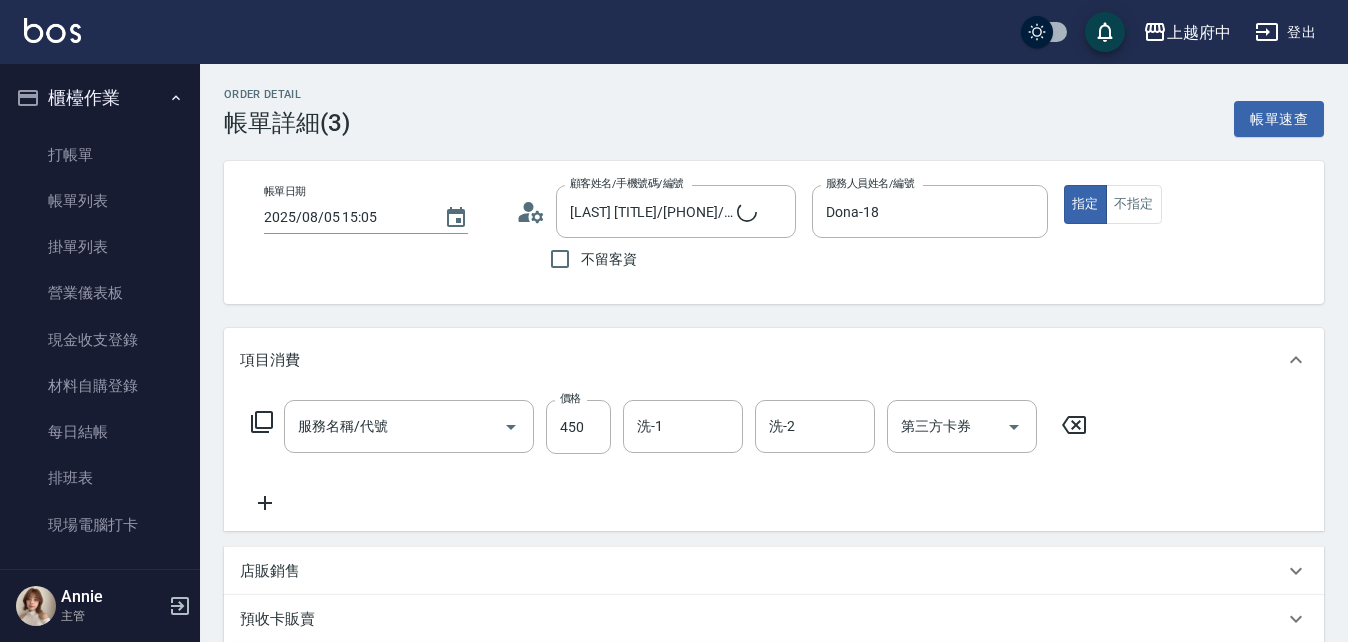 type on "有機洗髮(200)" 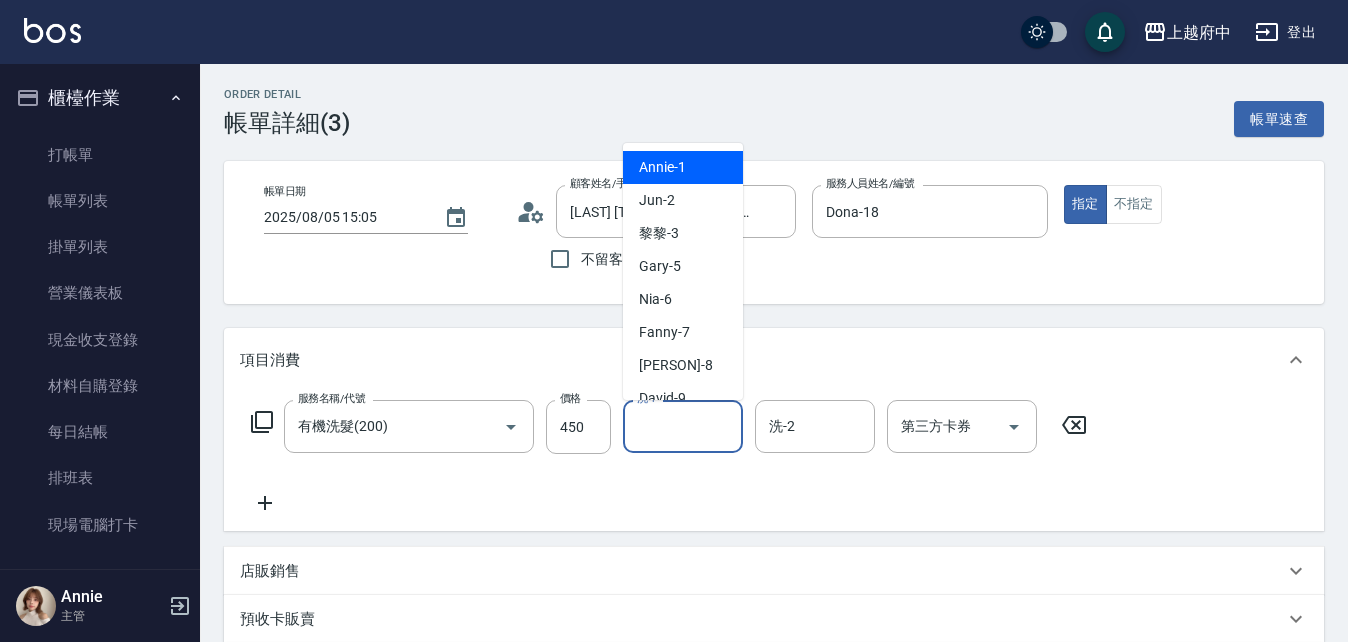 click on "洗-1" at bounding box center [683, 426] 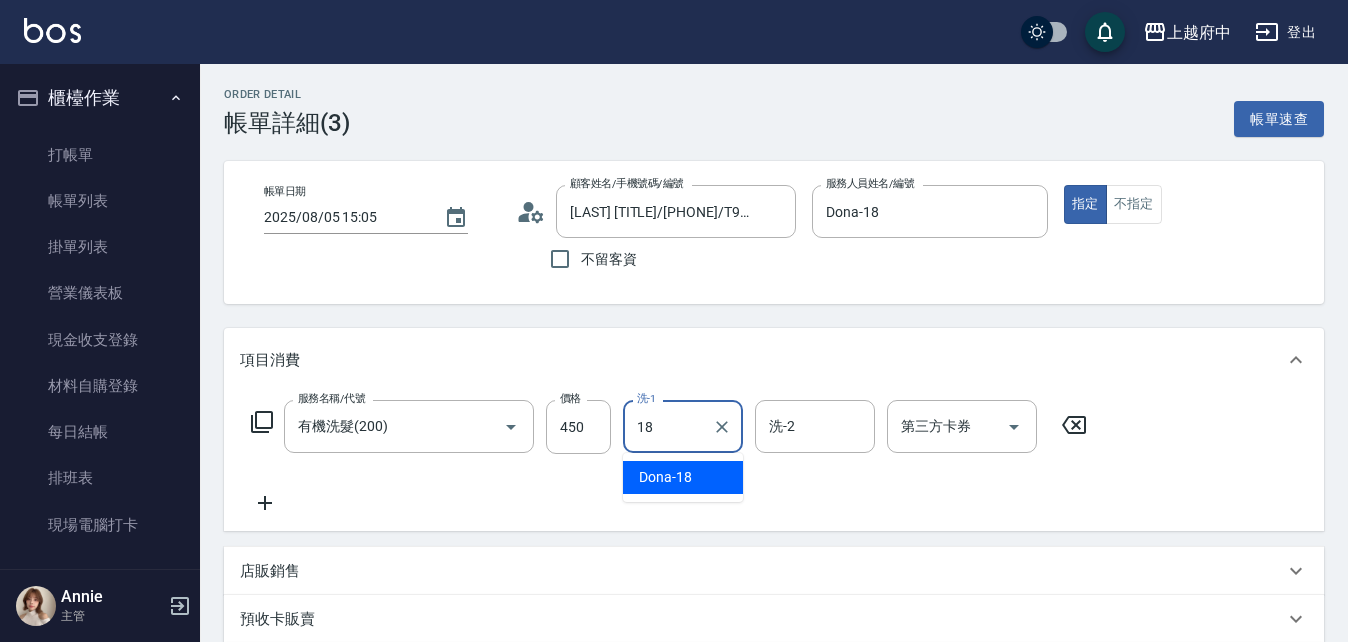 click on "Dona -18" at bounding box center (665, 477) 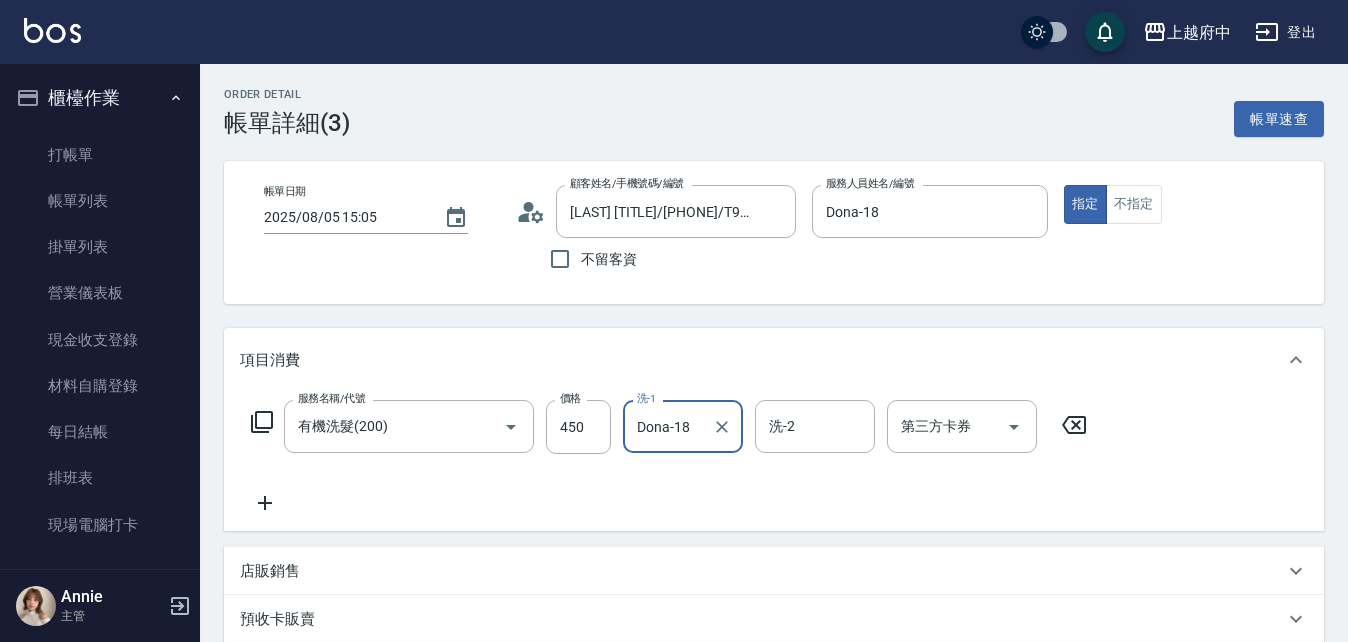 type on "Dona-18" 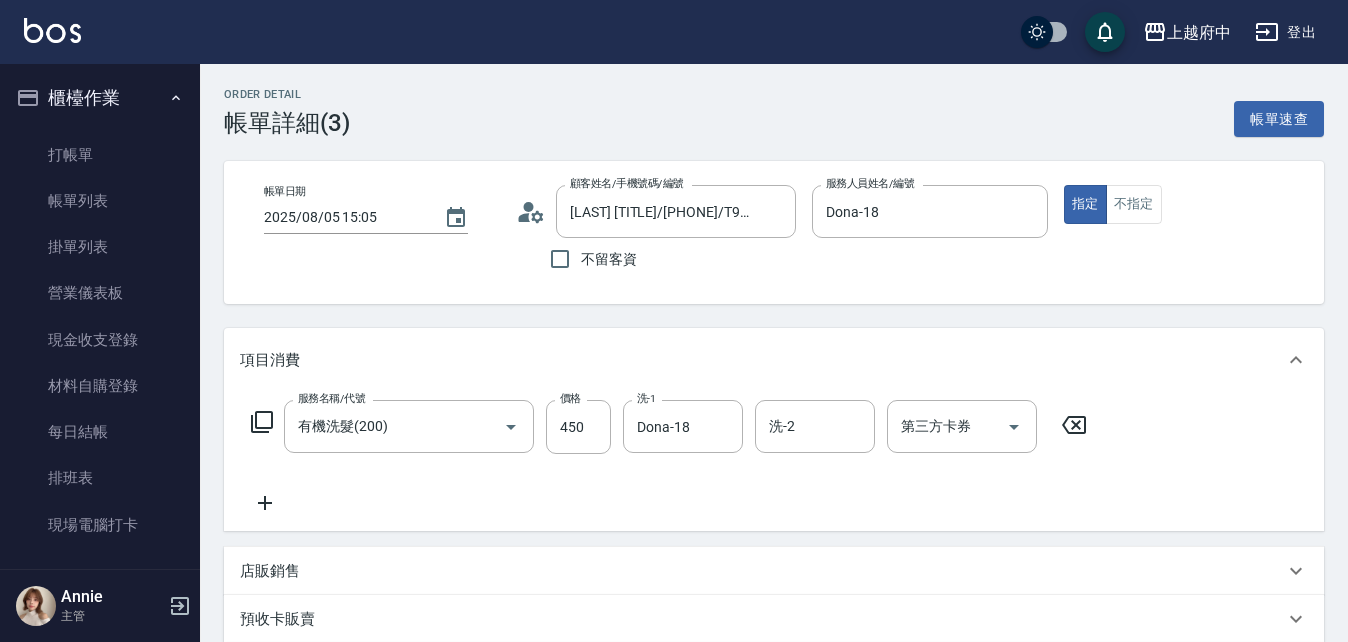 click on "項目消費 服務名稱/代號 有機洗髮(200) 服務名稱/代號 價格 450 價格 洗-1 Dona-18 洗-1 洗-2 洗-2 第三方卡券 第三方卡券 店販銷售 服務人員姓名/編號 服務人員姓名/編號 商品代號/名稱 商品代號/名稱 預收卡販賣 卡券名稱/代號 卡券名稱/代號 使用預收卡 編輯訂單不得編輯預收卡使用 卡券名稱/代號 卡券名稱/代號 會員卡銷售 服務人員姓名/編號 服務人員姓名/編號 會員卡名稱/代號 會員卡名稱/代號 其他付款方式 其他付款方式 其他付款方式 異動入金 備註及來源 備註 備註 訂單來源 ​ 訂單來源" at bounding box center (774, 581) 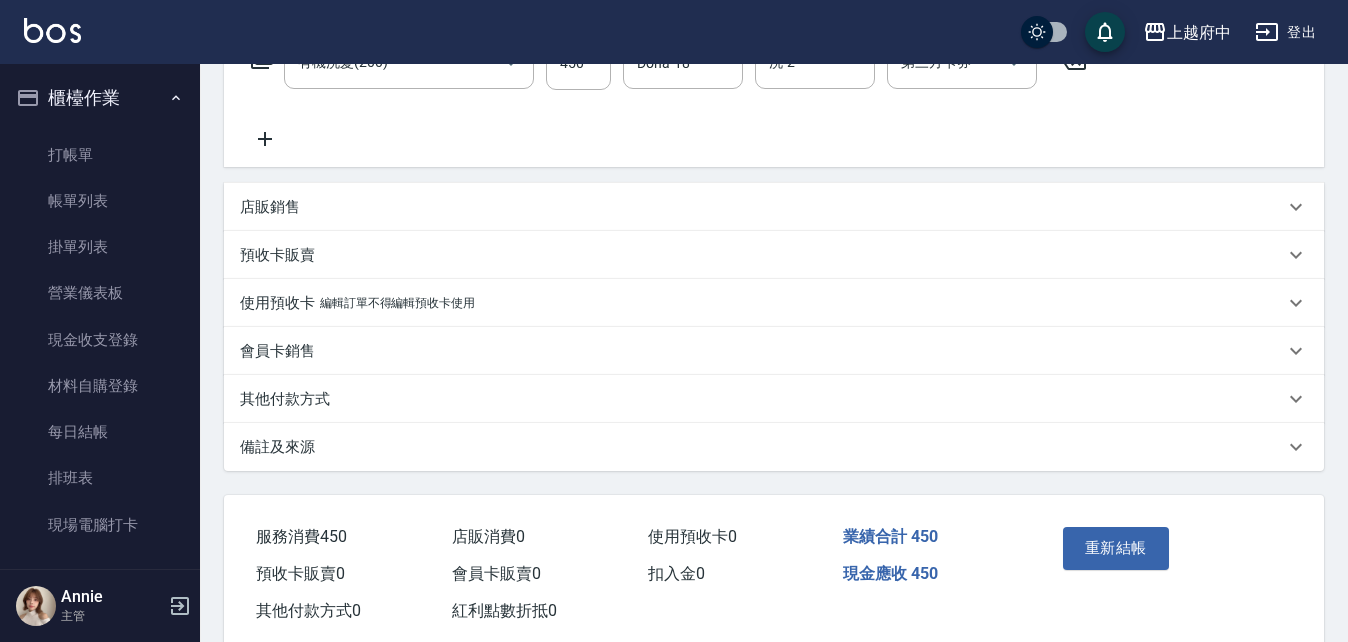 scroll, scrollTop: 400, scrollLeft: 0, axis: vertical 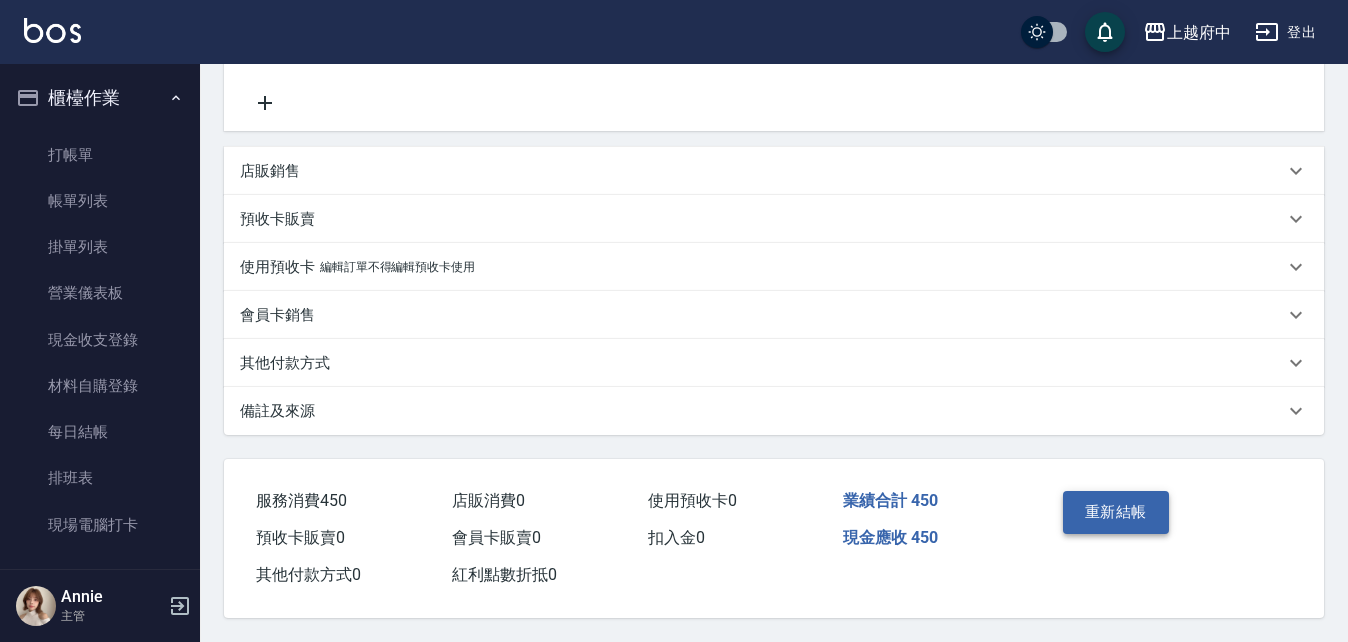click on "重新結帳" at bounding box center [1116, 512] 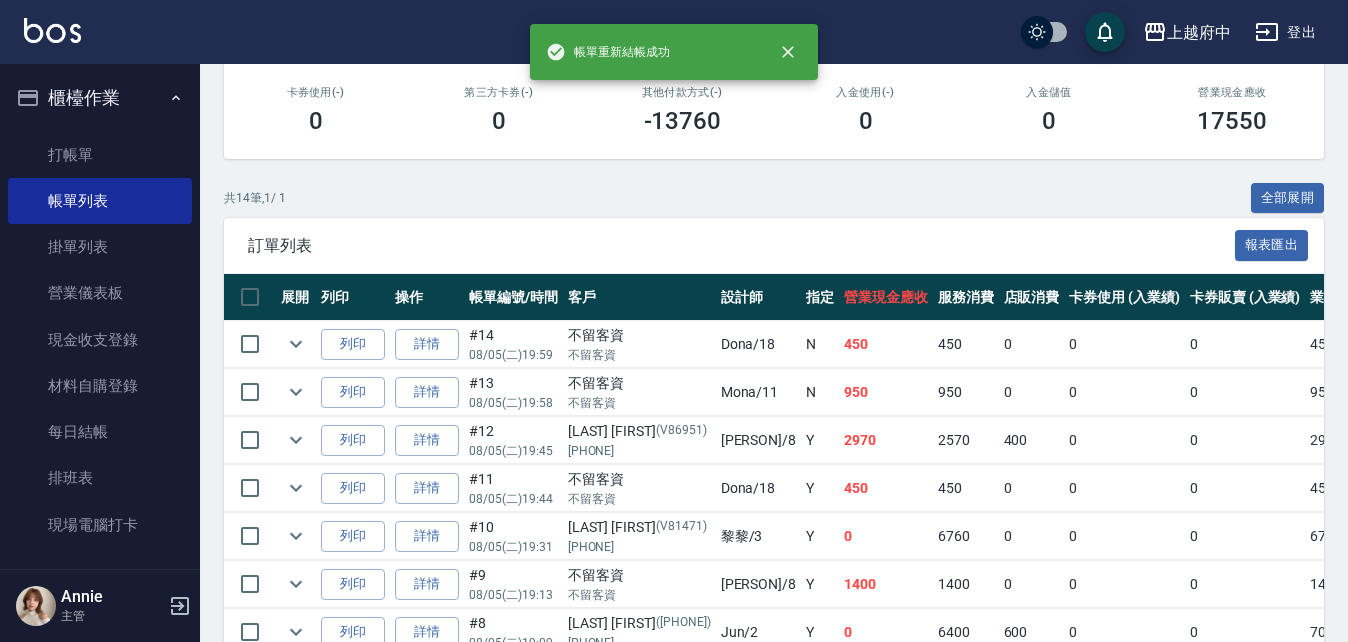 scroll, scrollTop: 300, scrollLeft: 0, axis: vertical 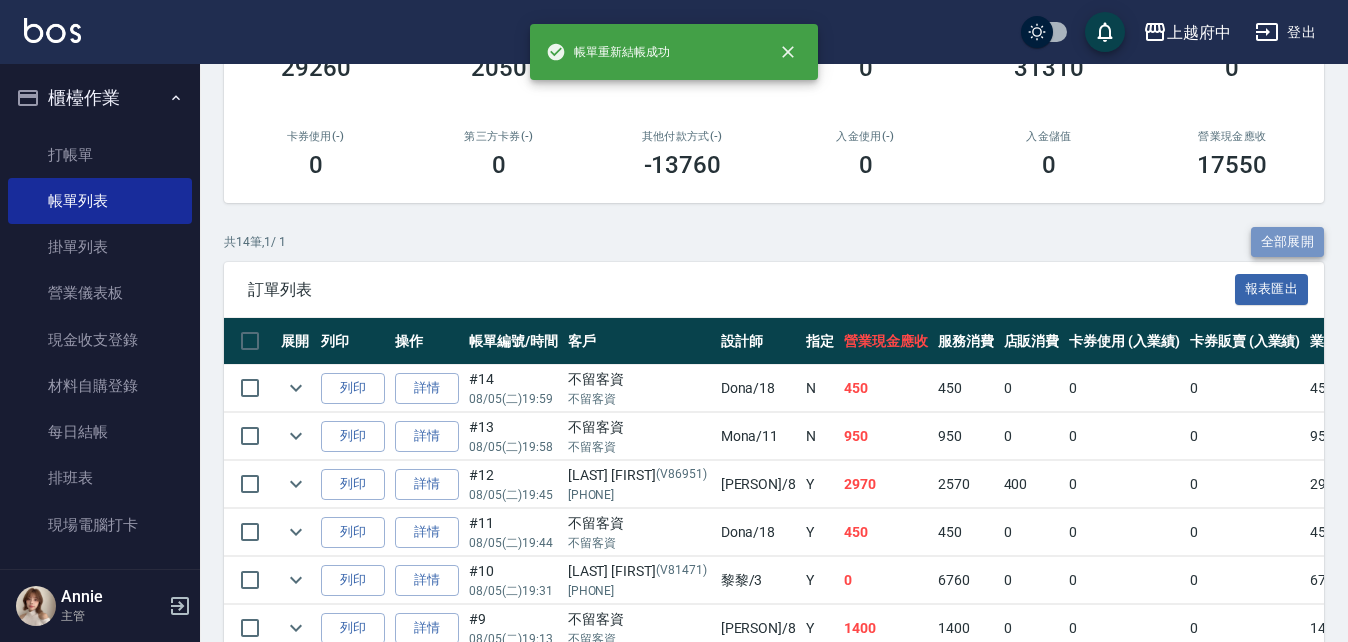 click on "全部展開" at bounding box center [1288, 242] 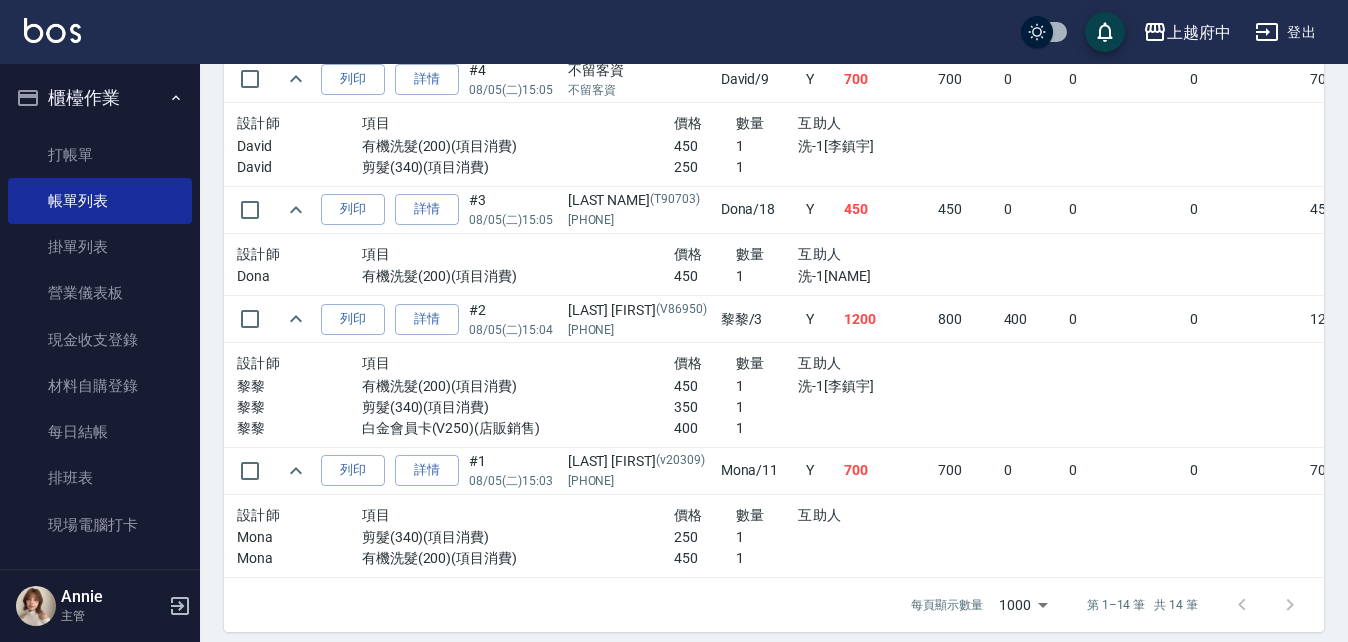 scroll, scrollTop: 2195, scrollLeft: 0, axis: vertical 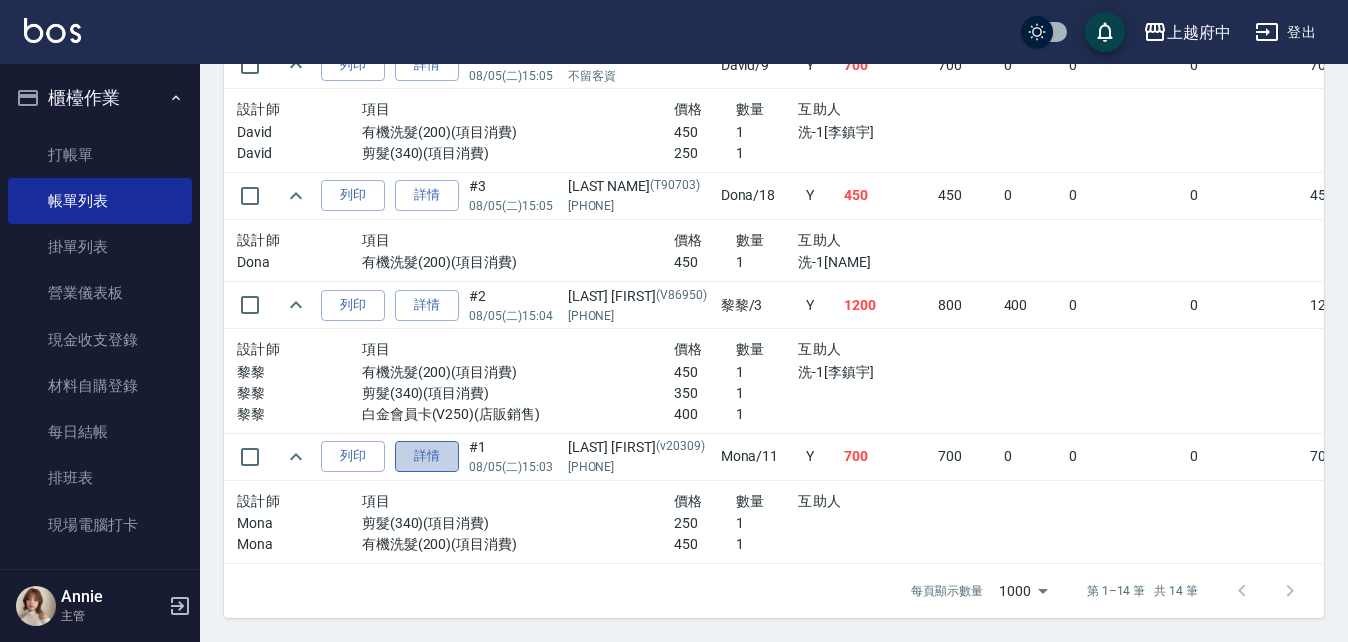 click on "詳情" at bounding box center [427, 456] 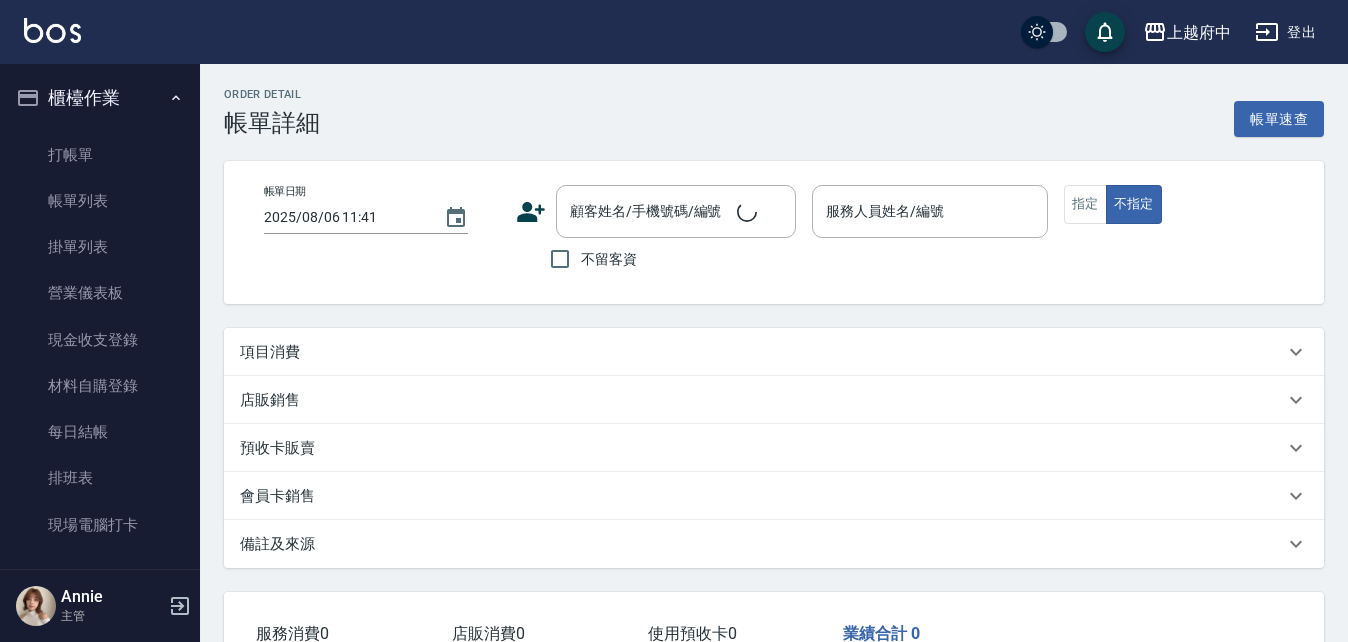 type on "2025/08/05 15:03" 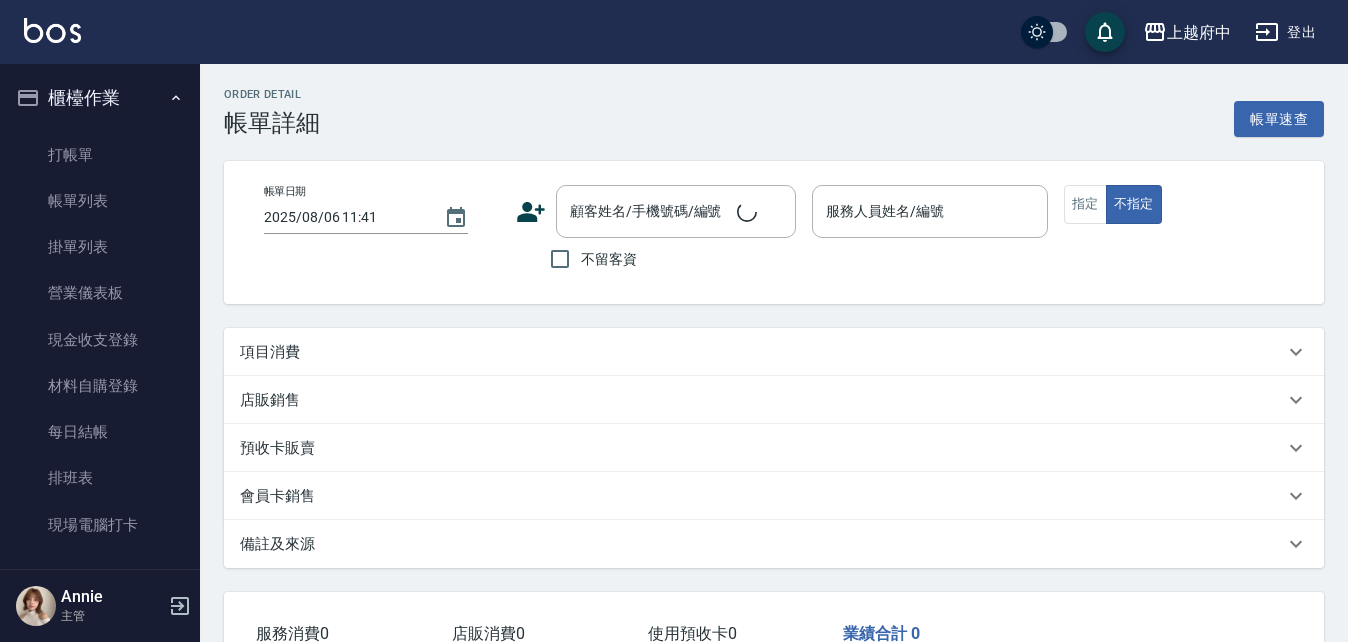 type on "Mona-11" 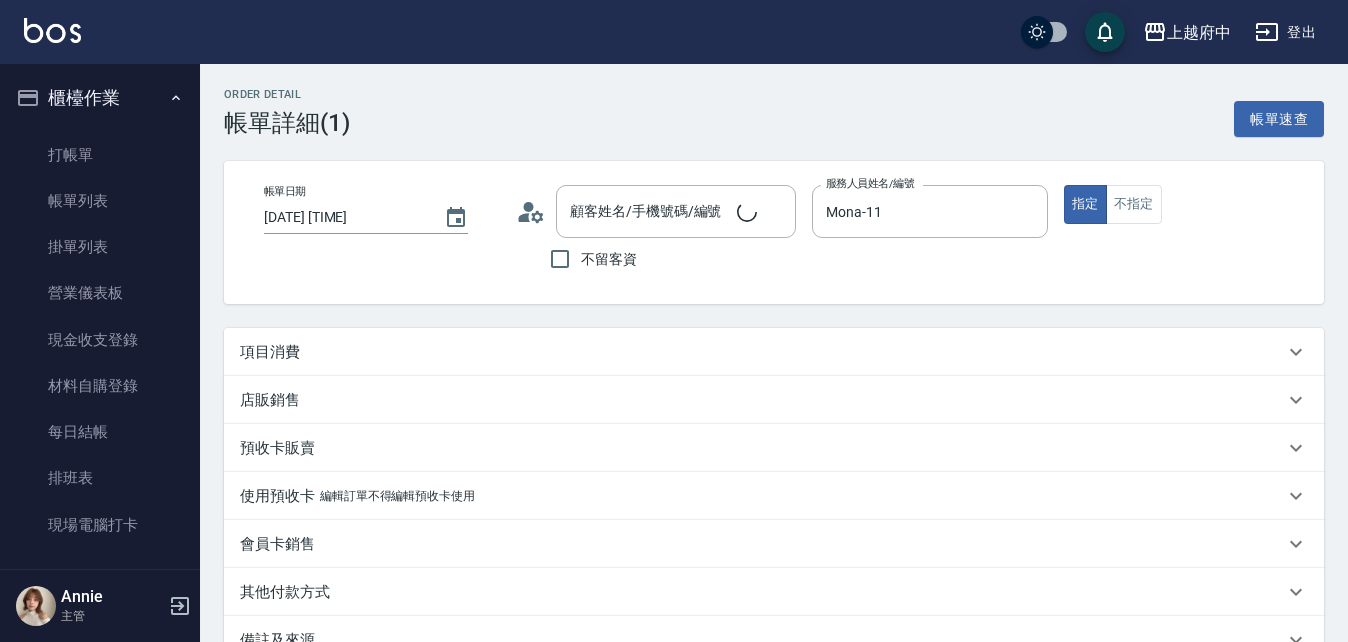 type on "蕭仲翔/0988699054/v20309" 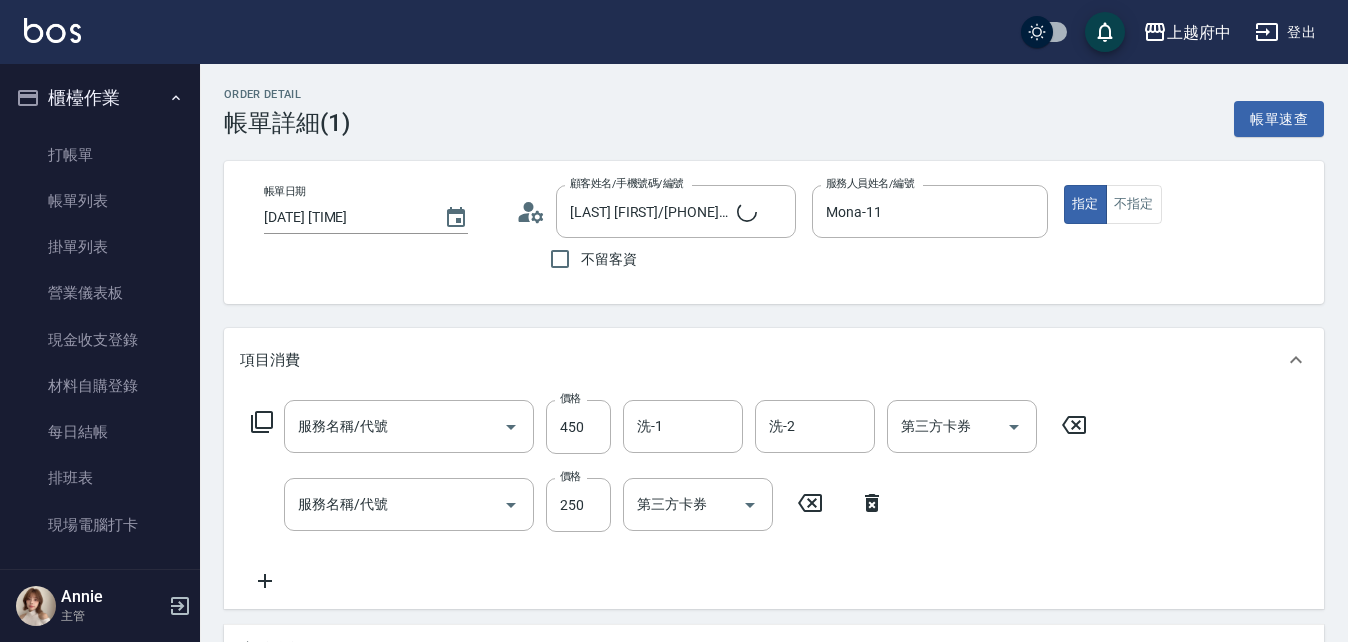 type on "有機洗髮(200)" 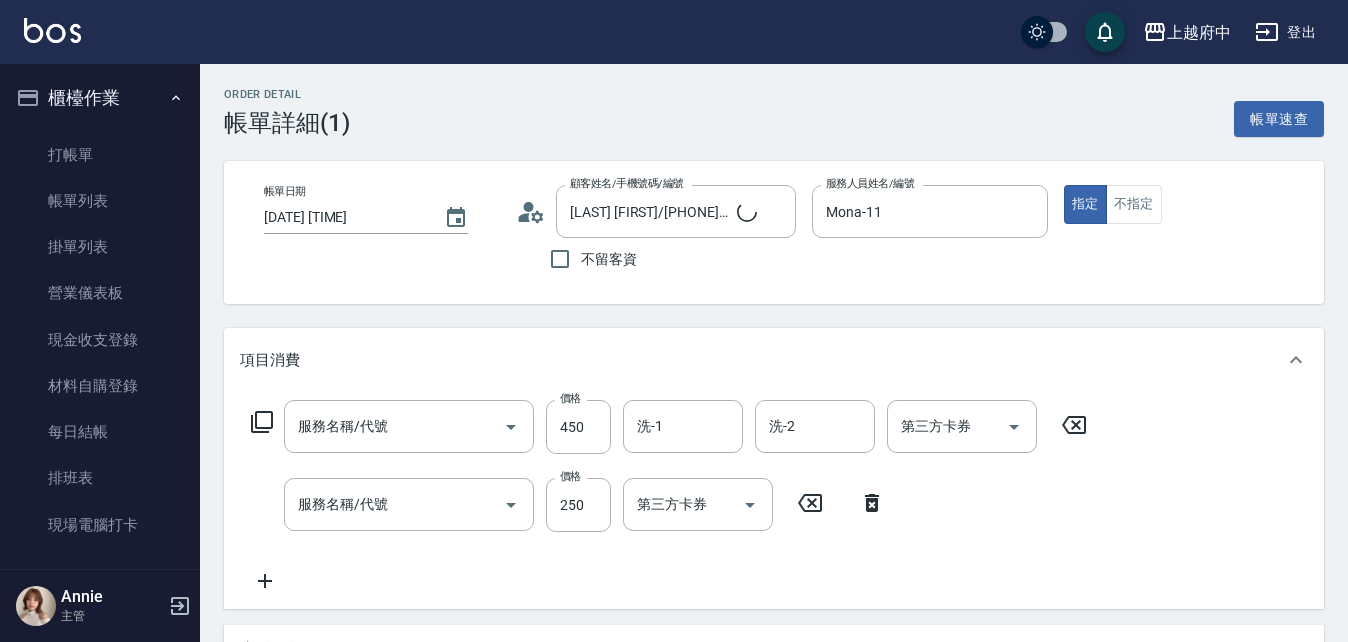 type on "剪髮(340)" 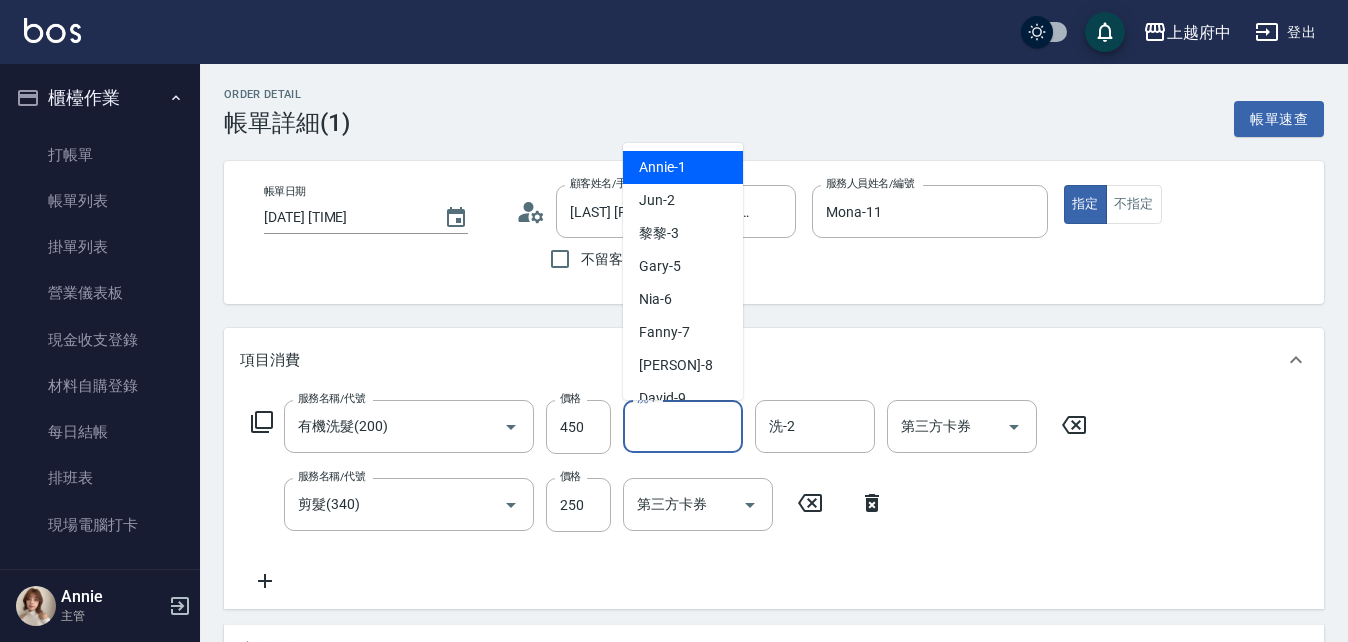 click on "洗-1" at bounding box center [683, 426] 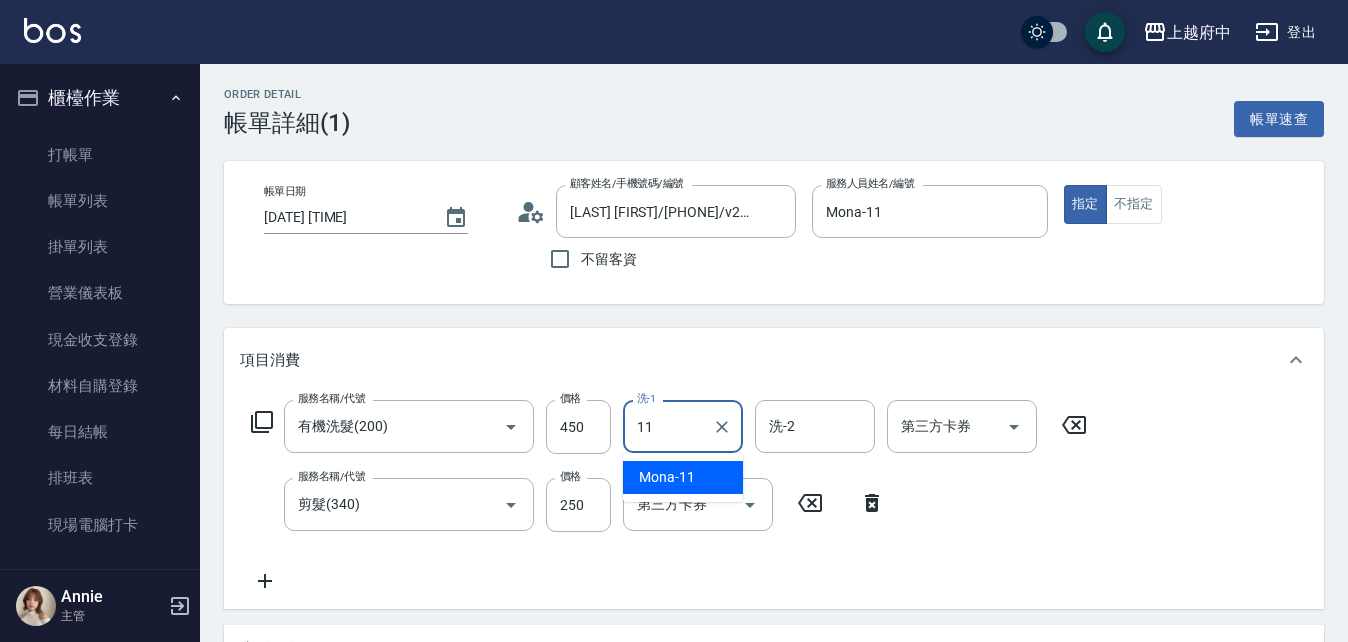 click on "Mona -11" at bounding box center (683, 477) 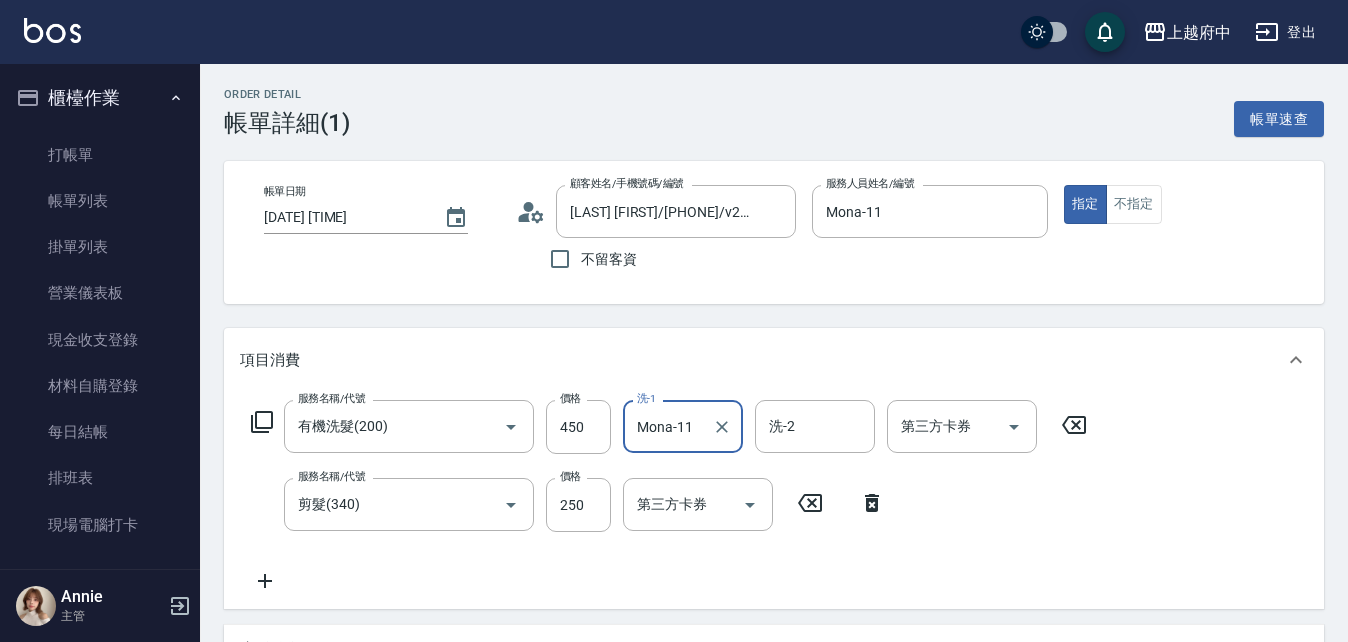 type on "Mona-11" 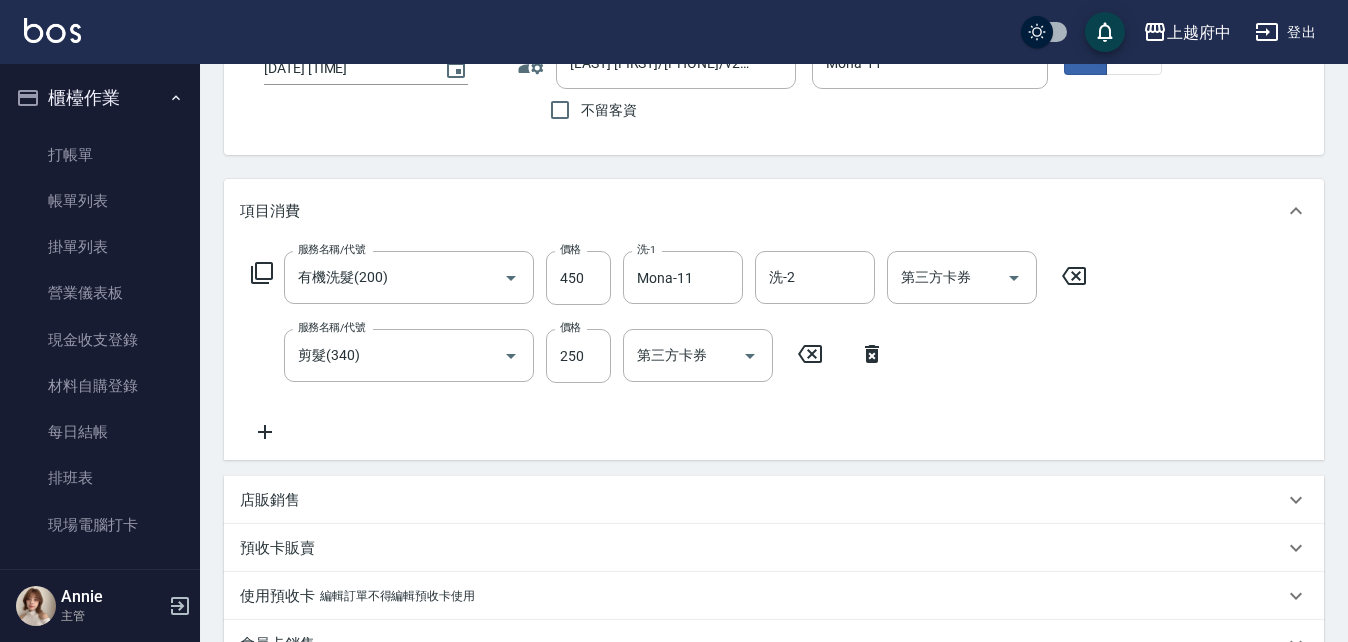 scroll, scrollTop: 487, scrollLeft: 0, axis: vertical 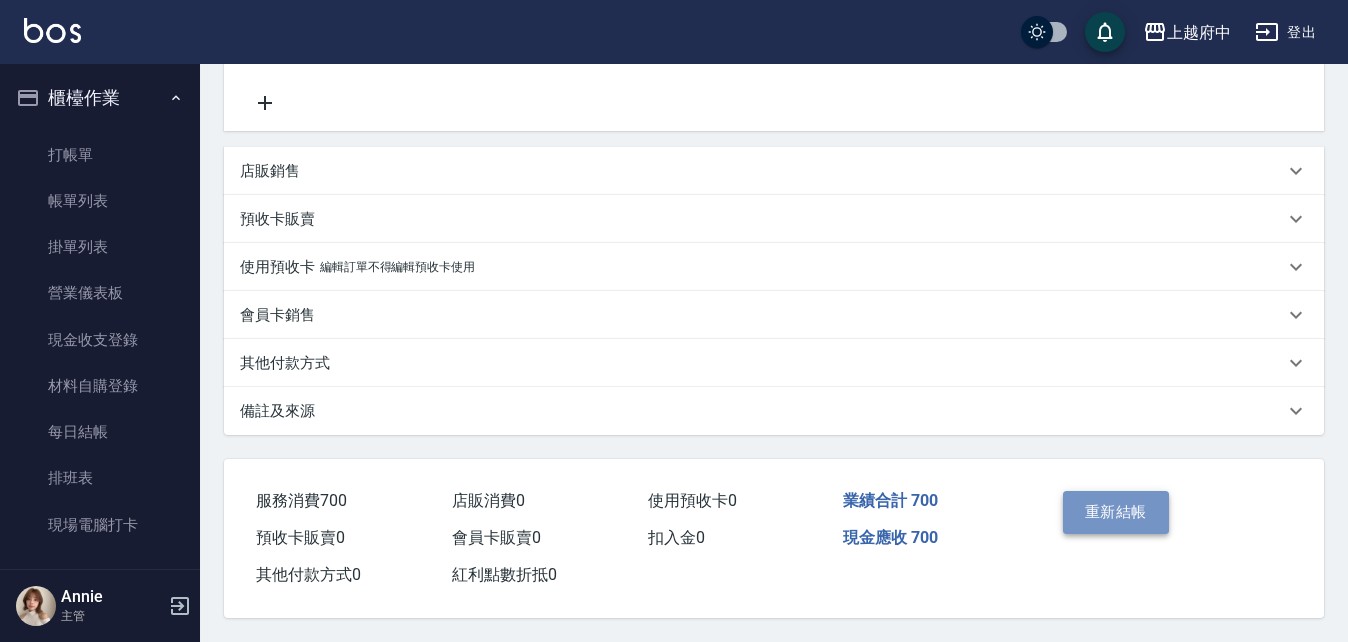 click on "重新結帳" at bounding box center [1116, 512] 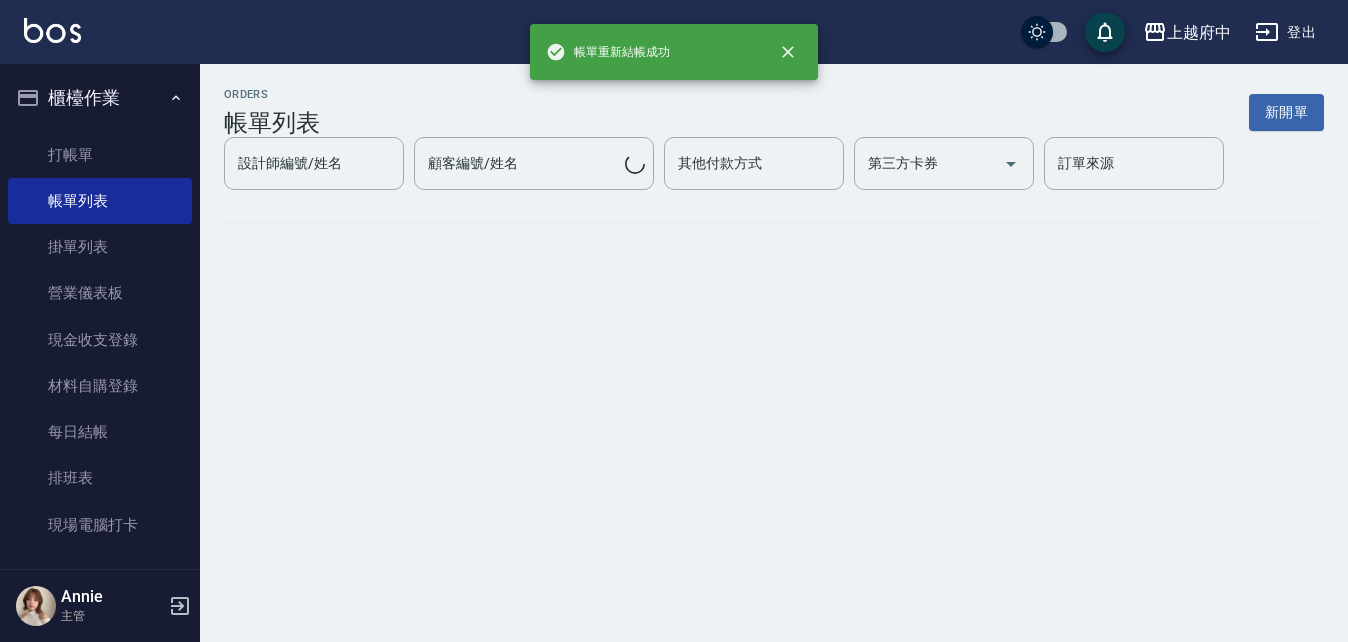 scroll, scrollTop: 0, scrollLeft: 0, axis: both 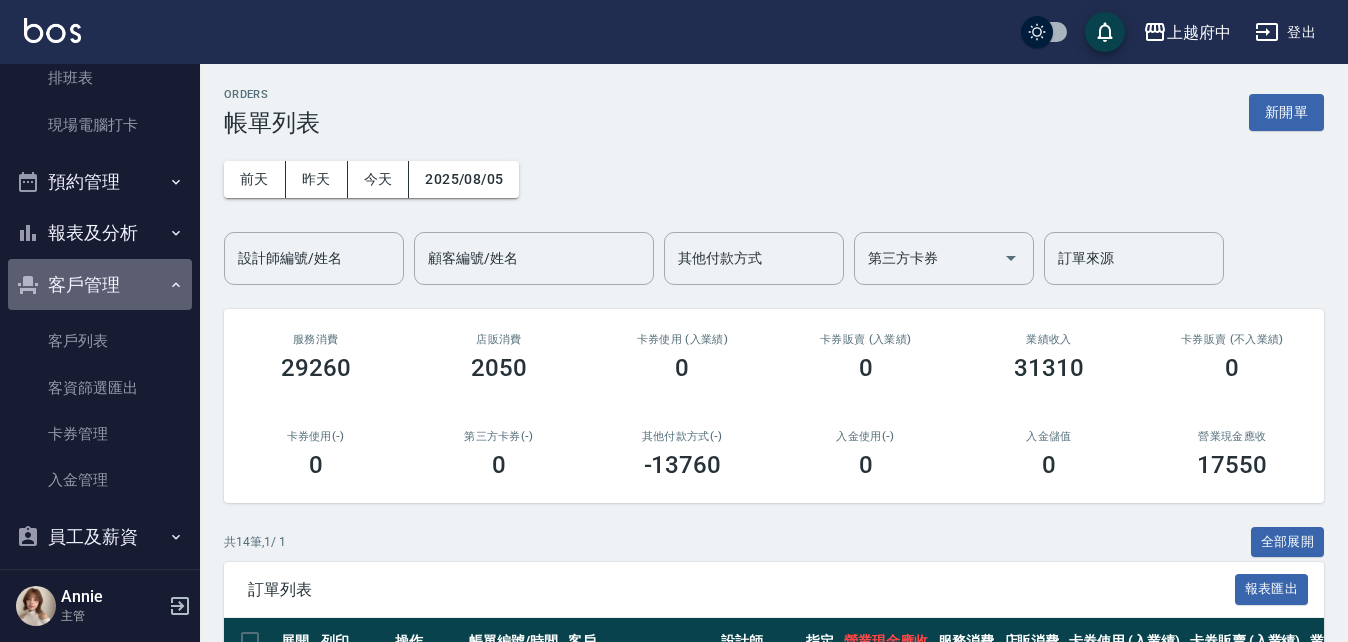 click on "客戶管理" at bounding box center (100, 285) 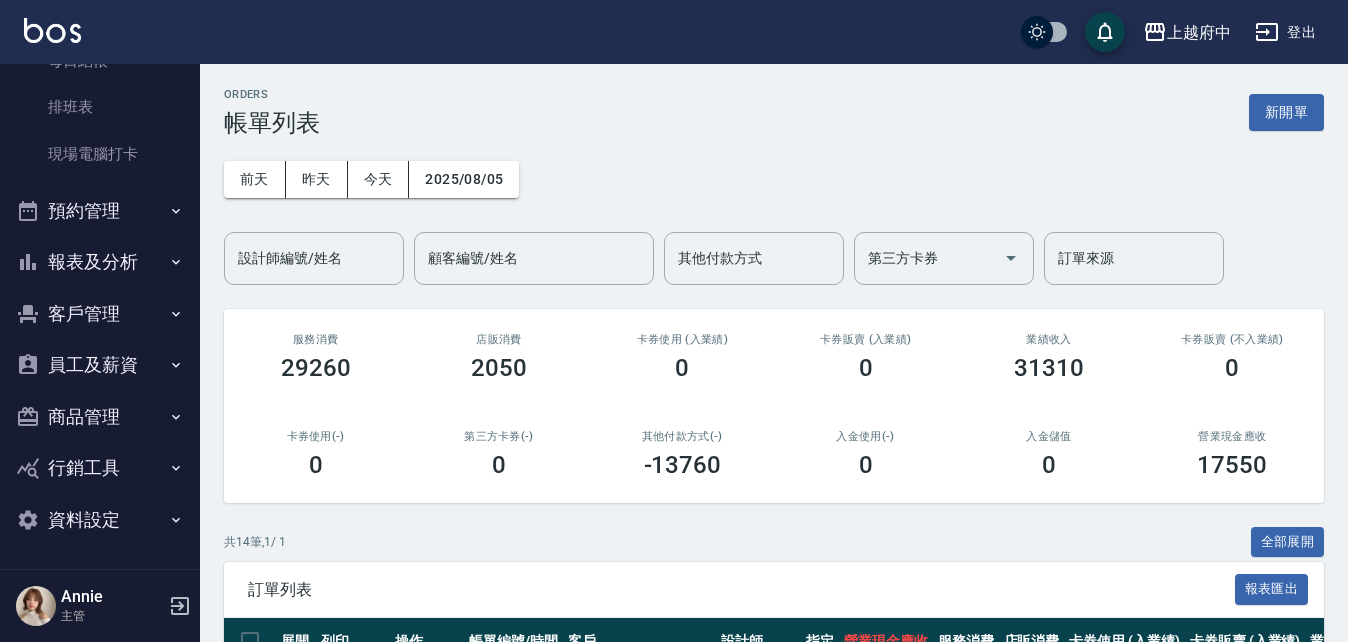 scroll, scrollTop: 371, scrollLeft: 0, axis: vertical 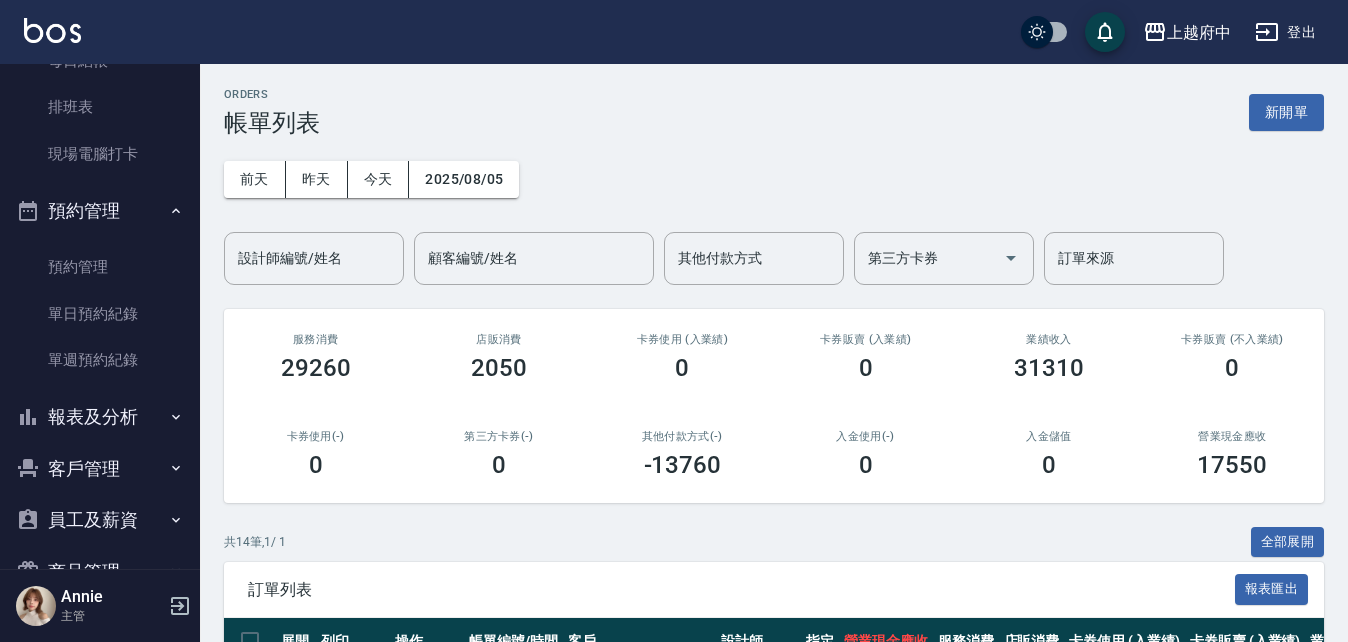 click on "報表及分析" at bounding box center (100, 417) 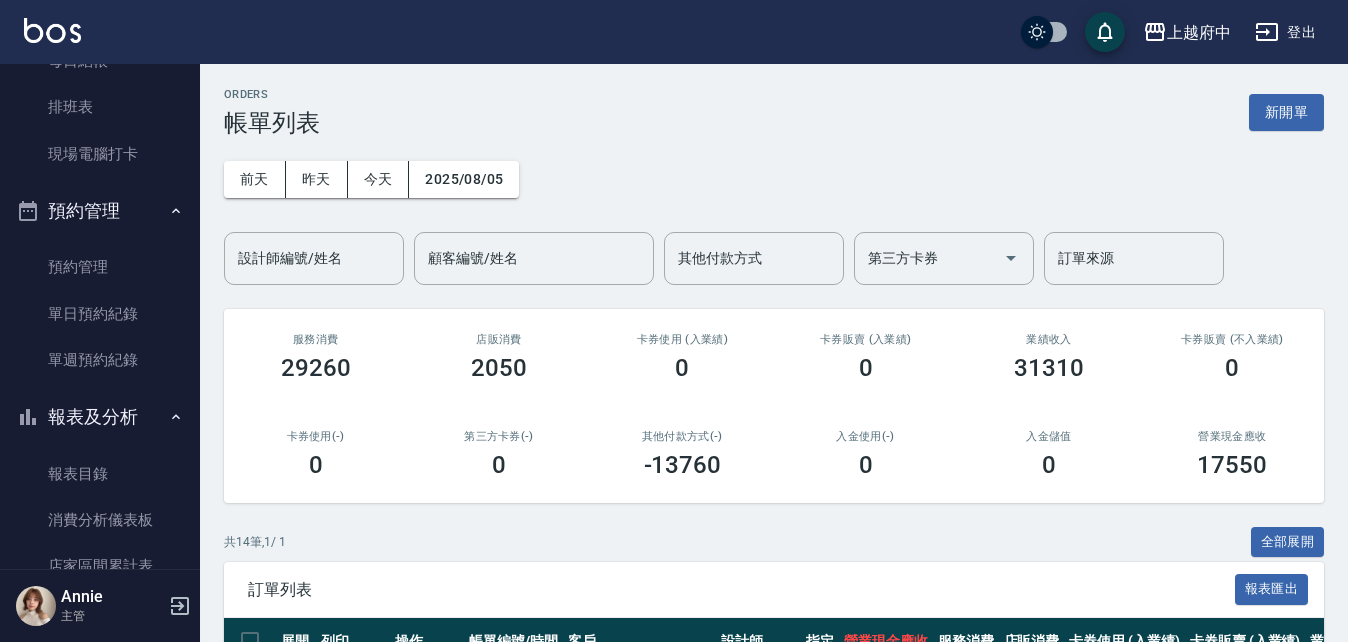 scroll, scrollTop: 571, scrollLeft: 0, axis: vertical 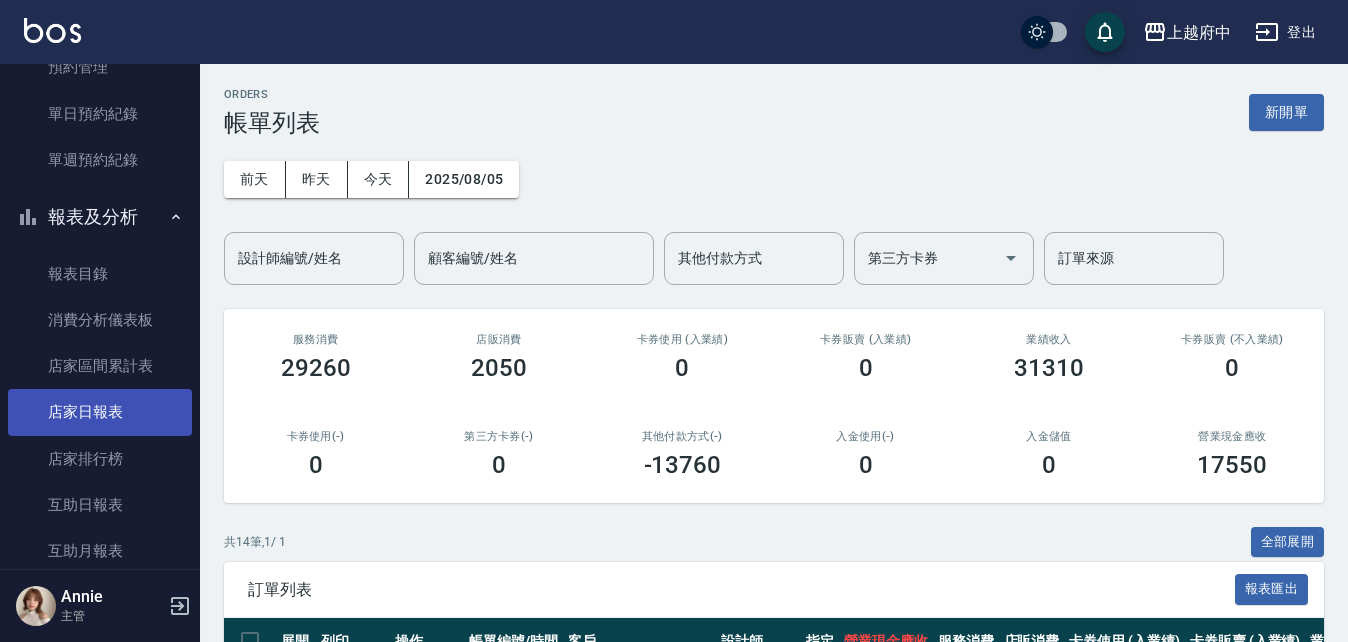click on "店家日報表" at bounding box center [100, 412] 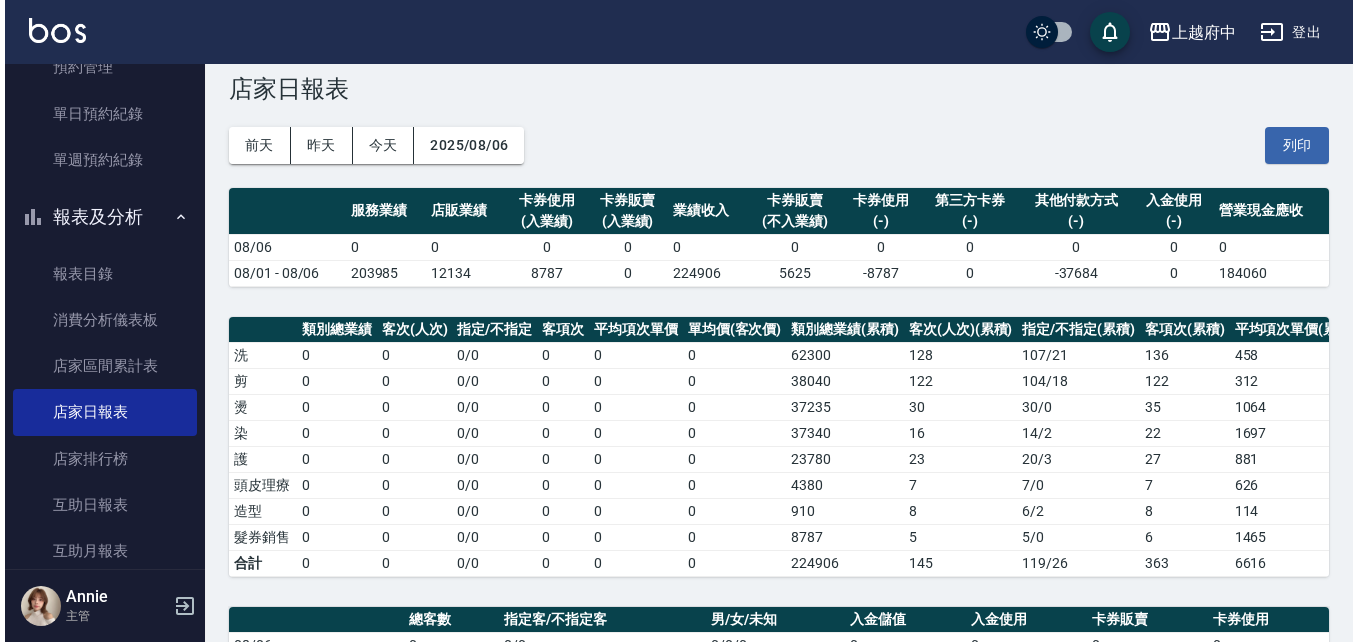 scroll, scrollTop: 0, scrollLeft: 0, axis: both 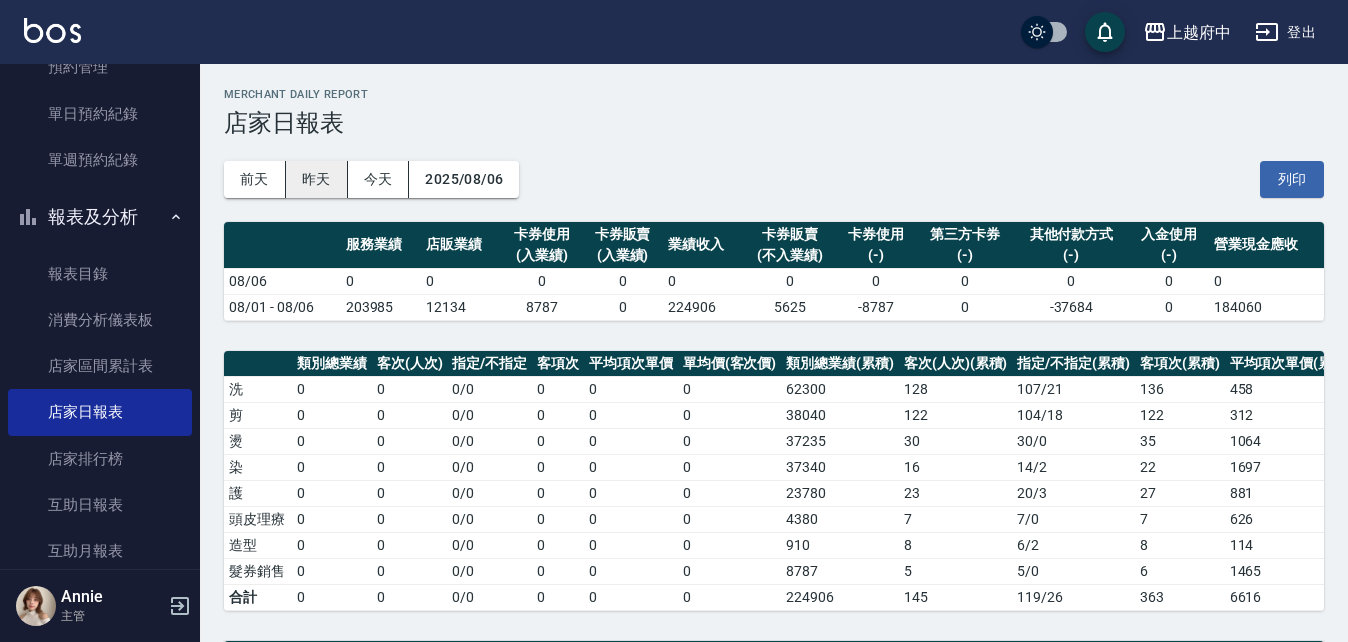 click on "昨天" at bounding box center [317, 179] 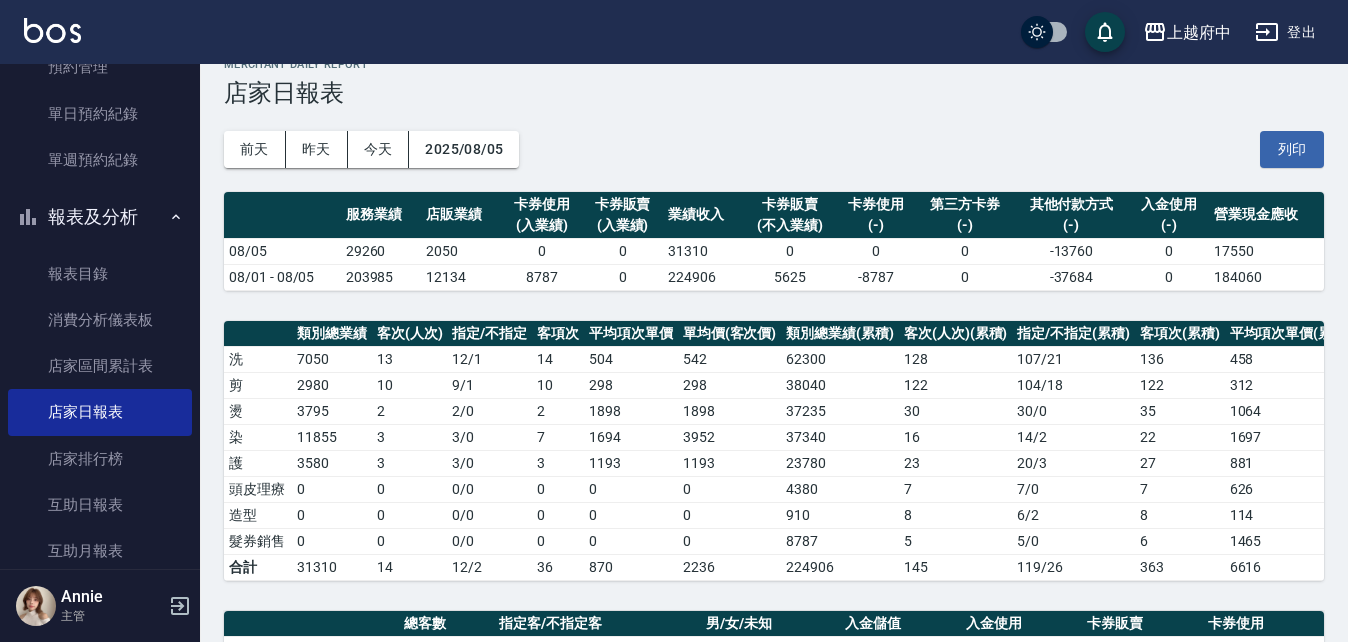scroll, scrollTop: 0, scrollLeft: 0, axis: both 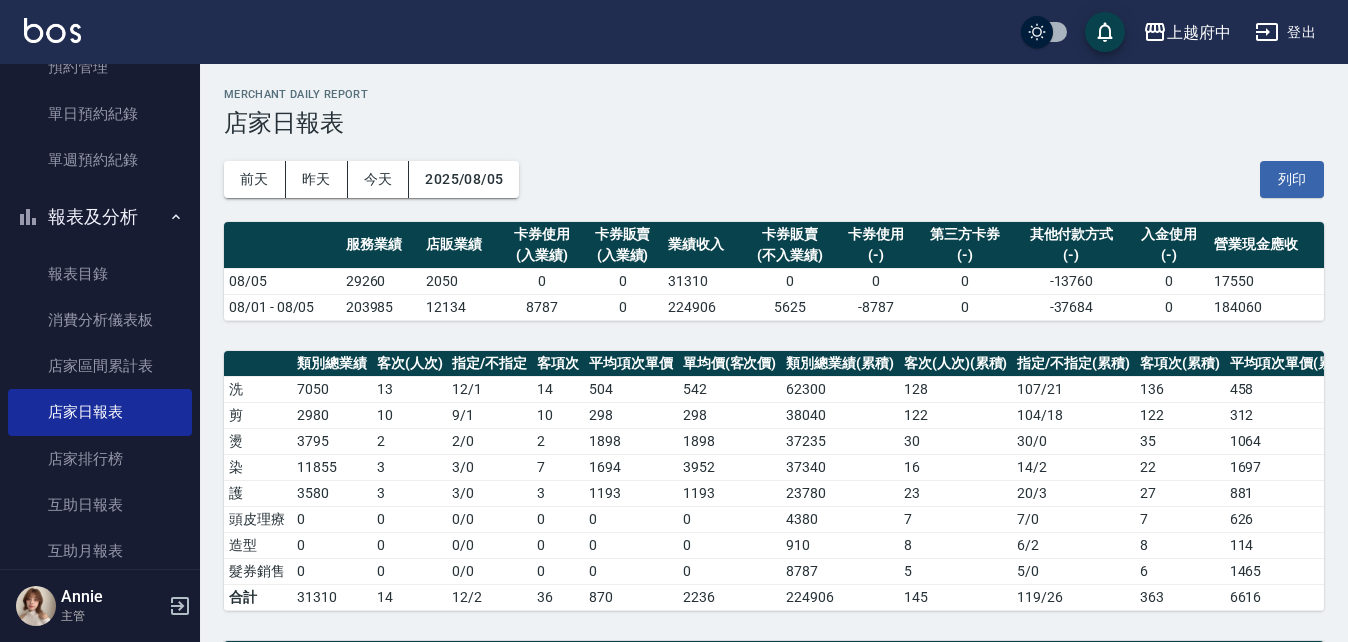 click on "報表及分析" at bounding box center [100, 217] 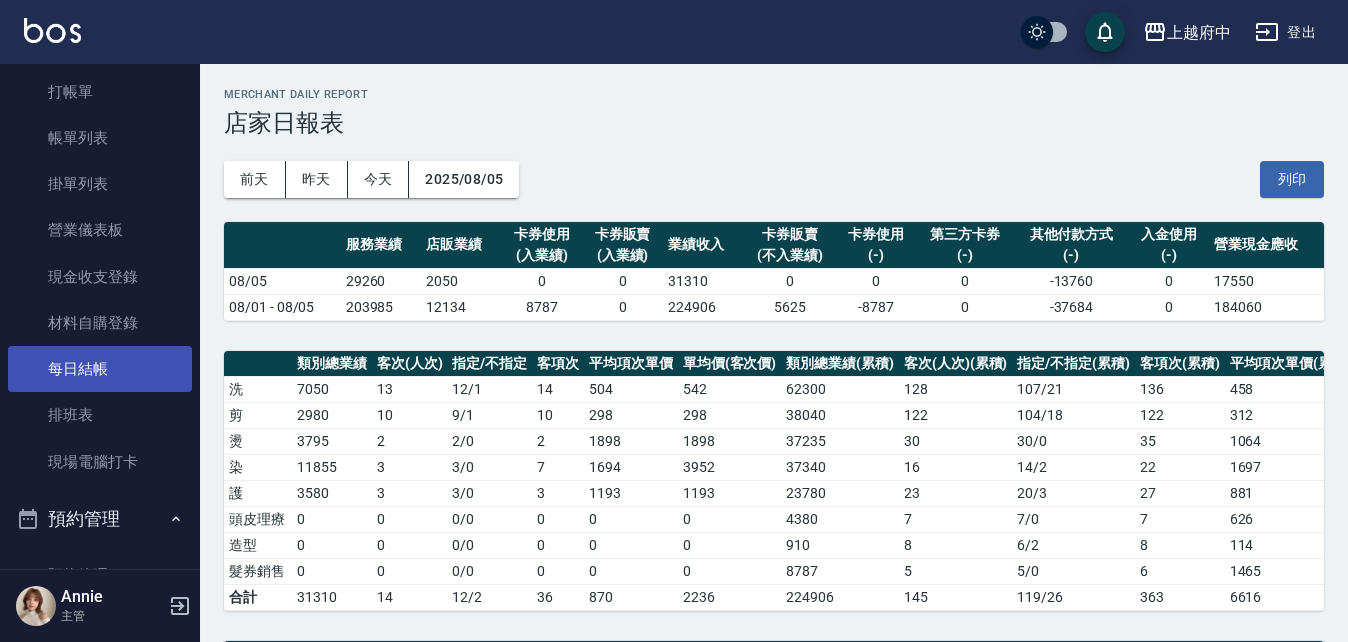 scroll, scrollTop: 0, scrollLeft: 0, axis: both 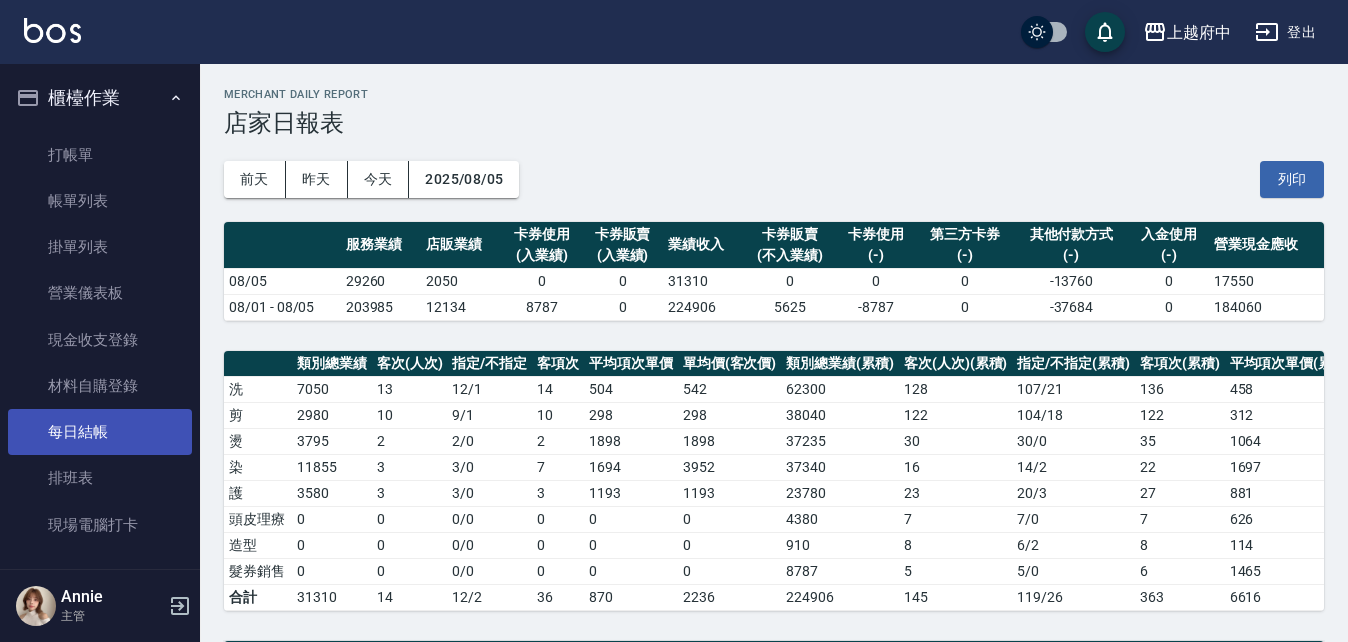 click on "每日結帳" at bounding box center (100, 432) 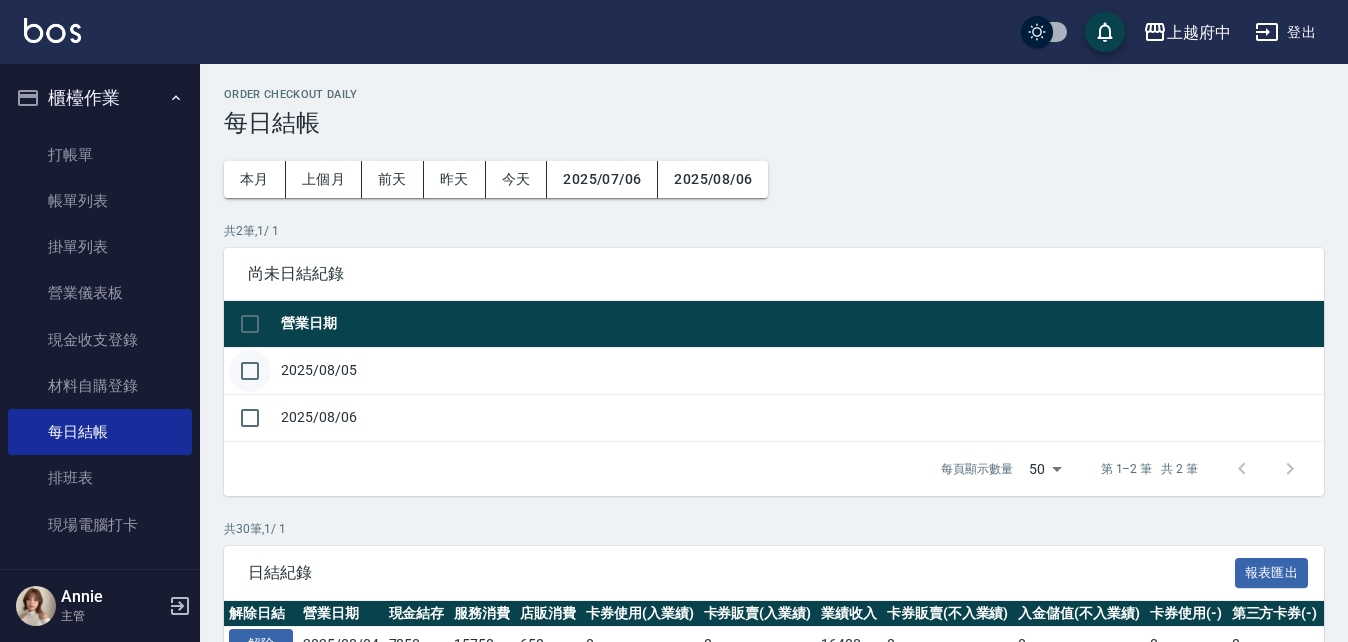 click at bounding box center [250, 371] 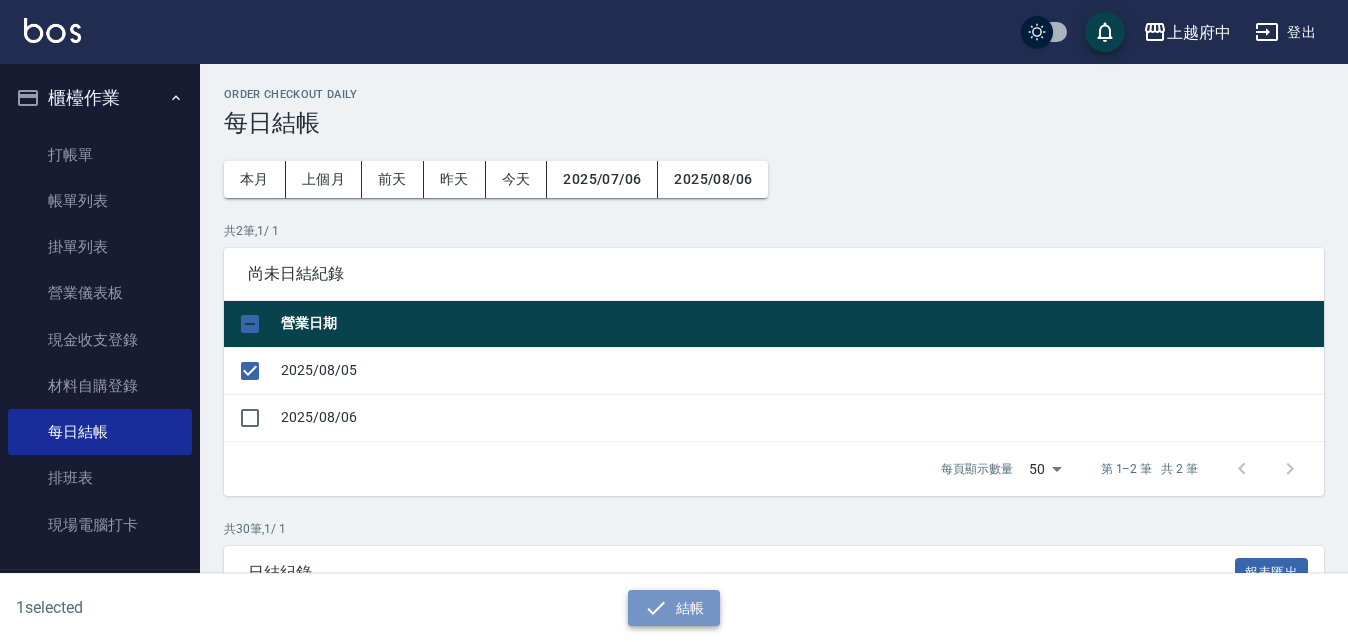 click on "結帳" at bounding box center [674, 608] 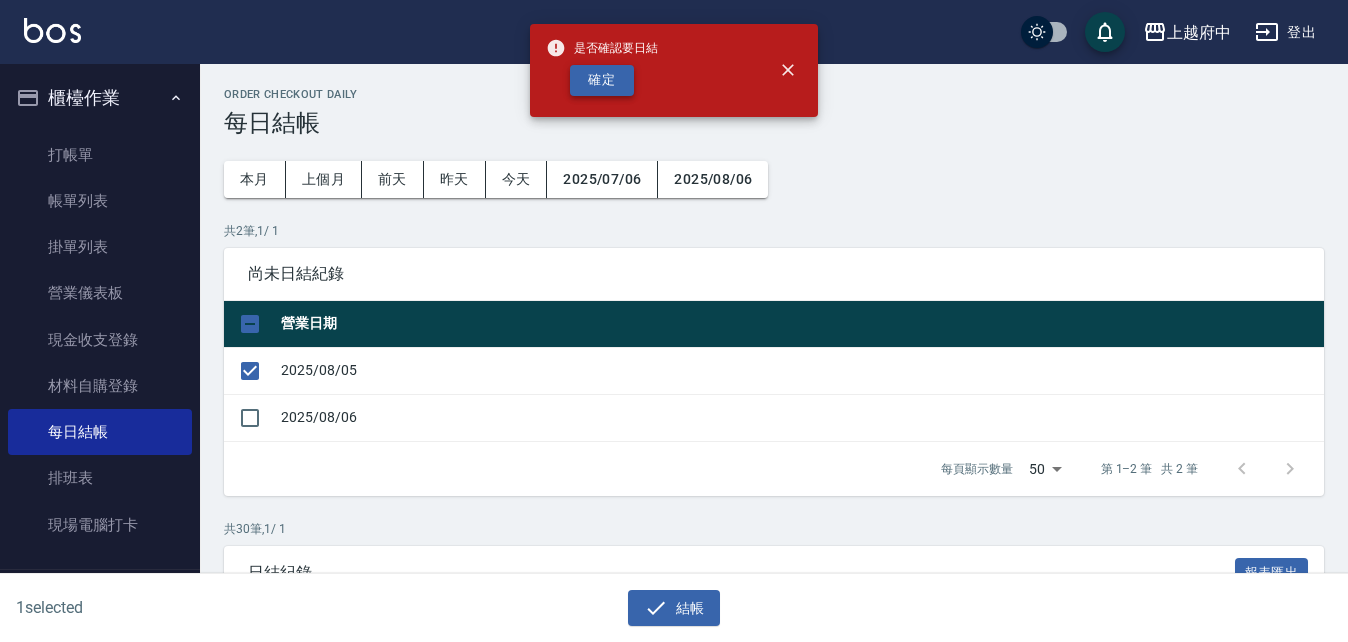 click on "確定" at bounding box center (602, 80) 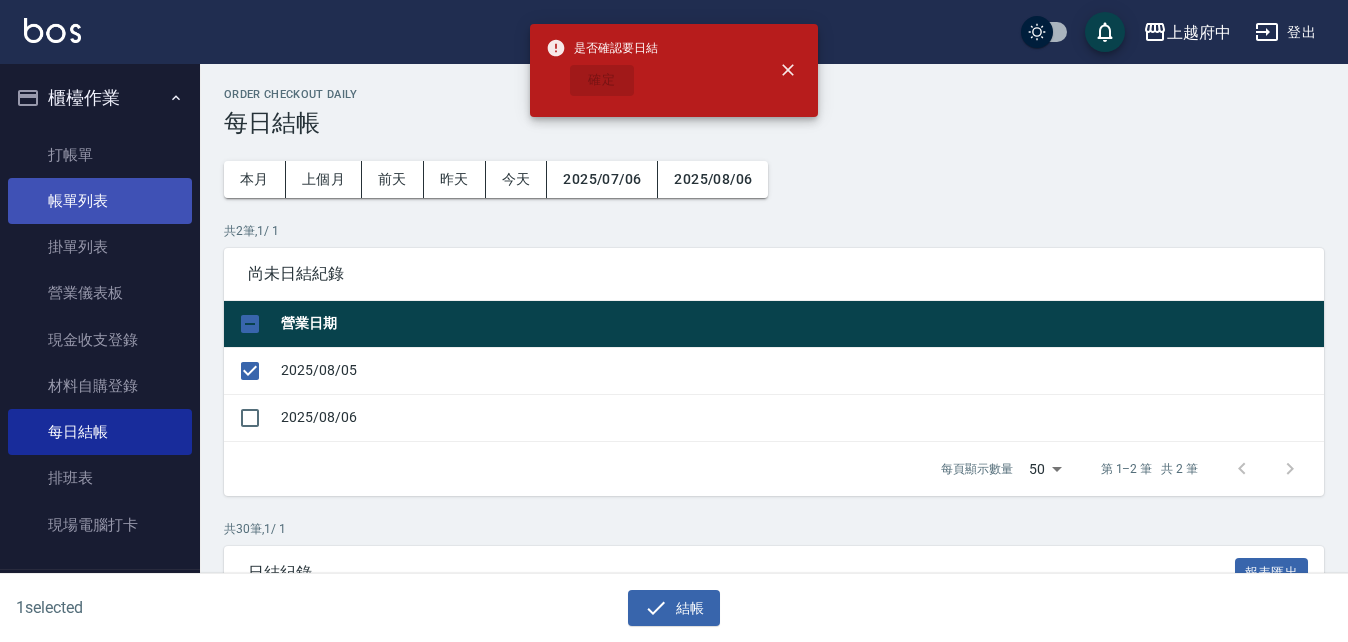 checkbox on "false" 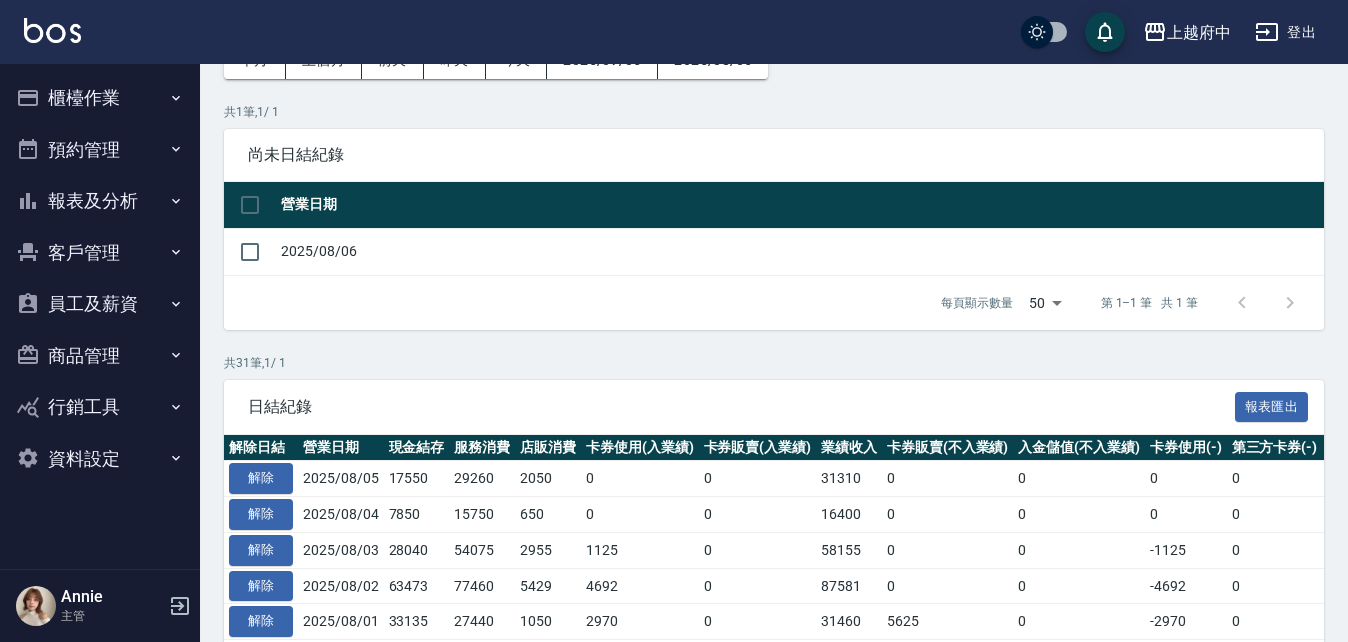 scroll, scrollTop: 0, scrollLeft: 0, axis: both 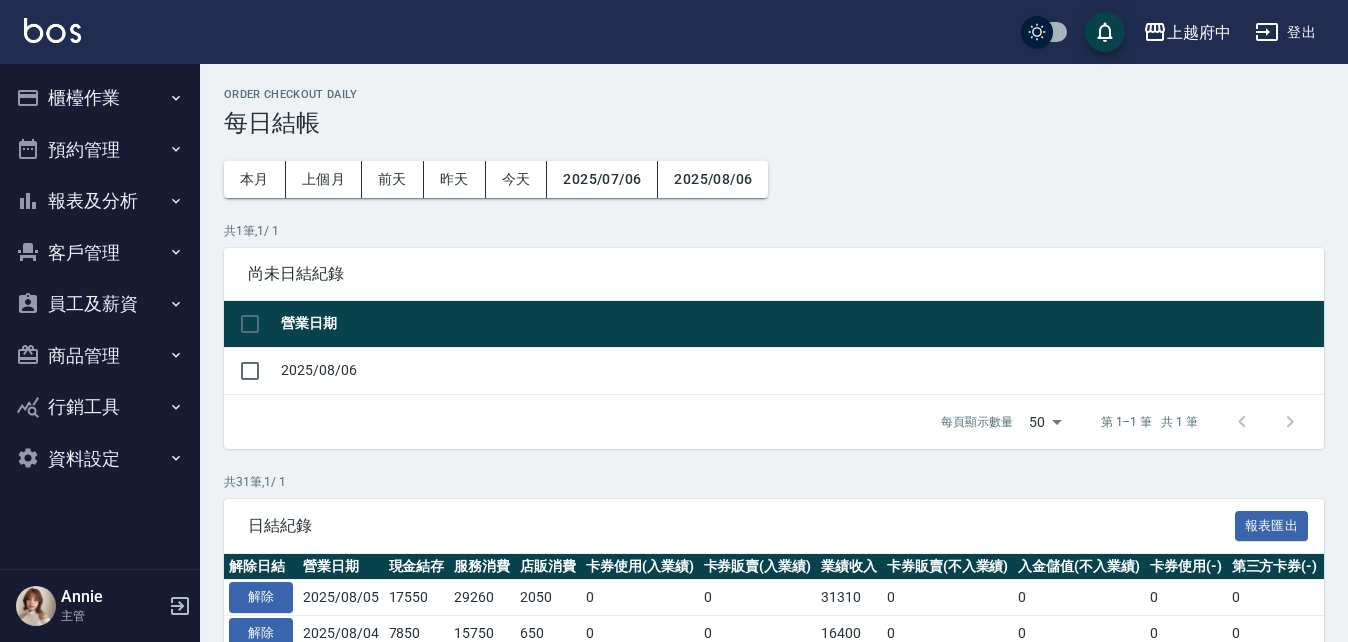 click on "報表及分析" at bounding box center (100, 201) 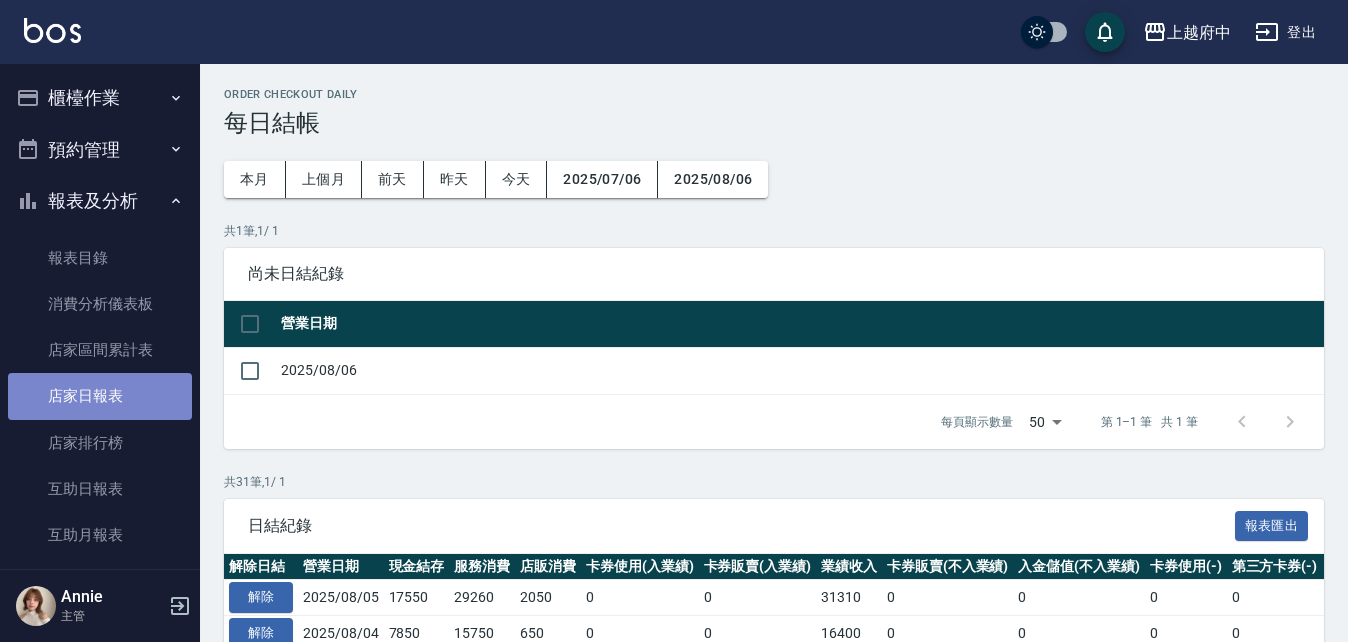 click on "店家日報表" at bounding box center [100, 396] 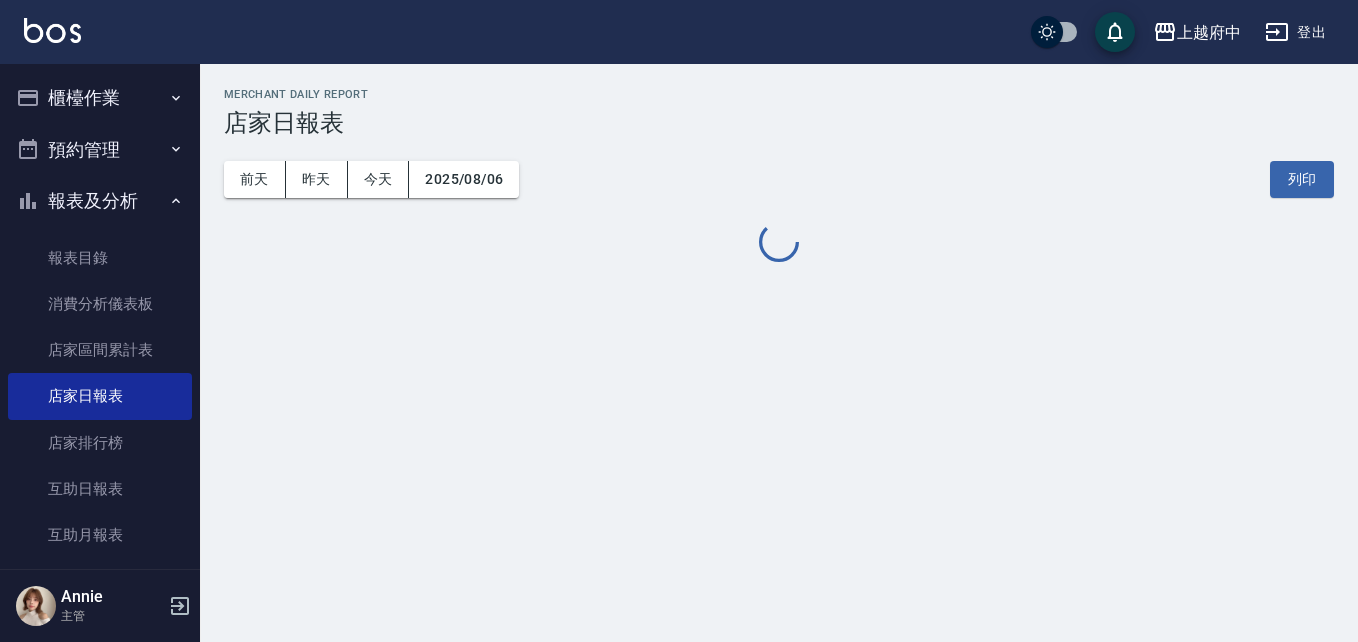 click on "櫃檯作業" at bounding box center [100, 98] 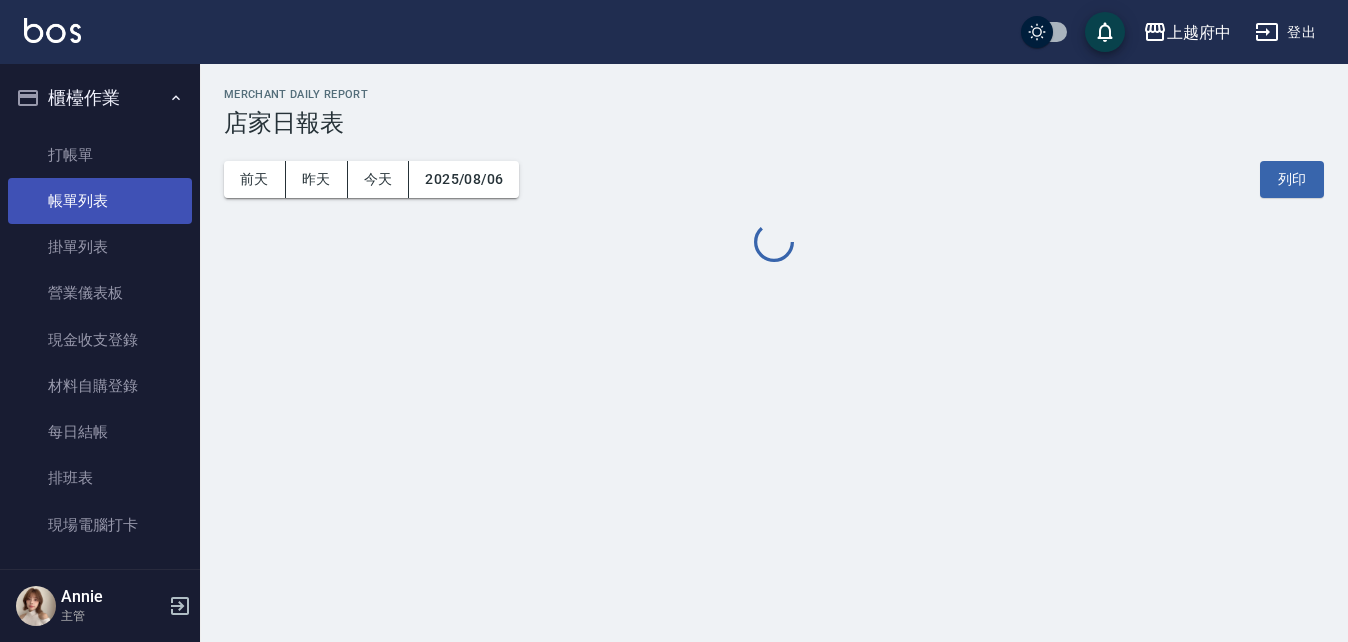 click on "帳單列表" at bounding box center (100, 201) 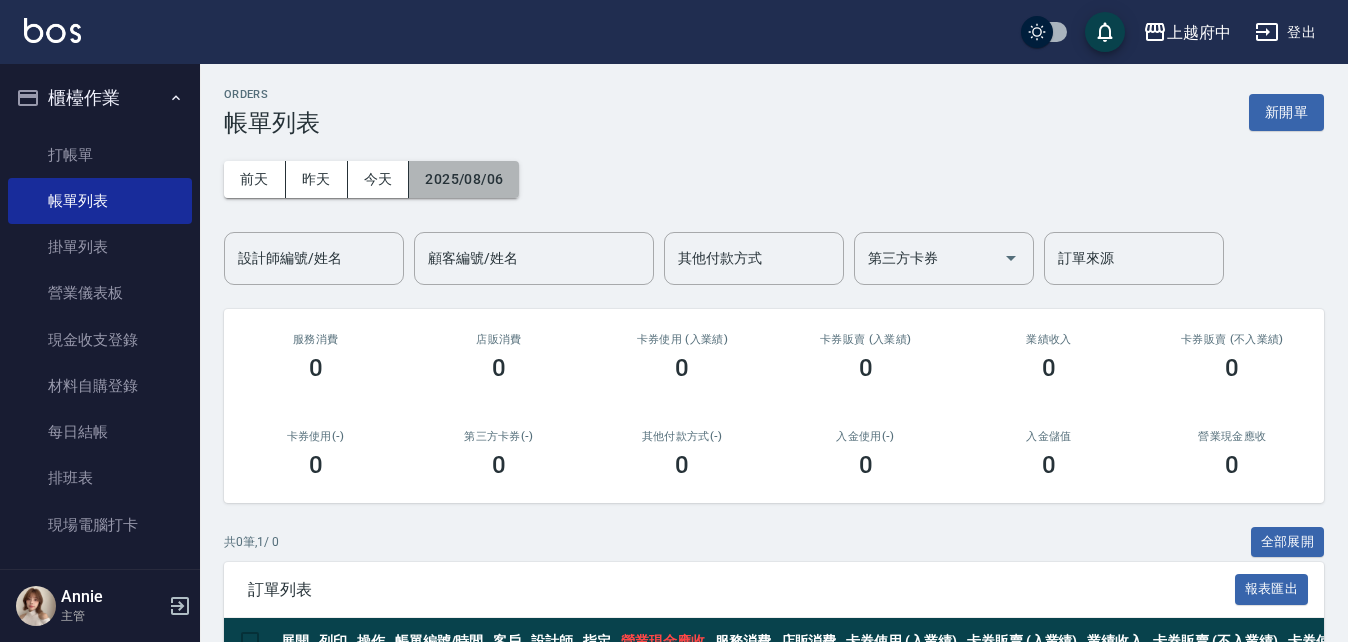 click on "2025/08/06" at bounding box center (464, 179) 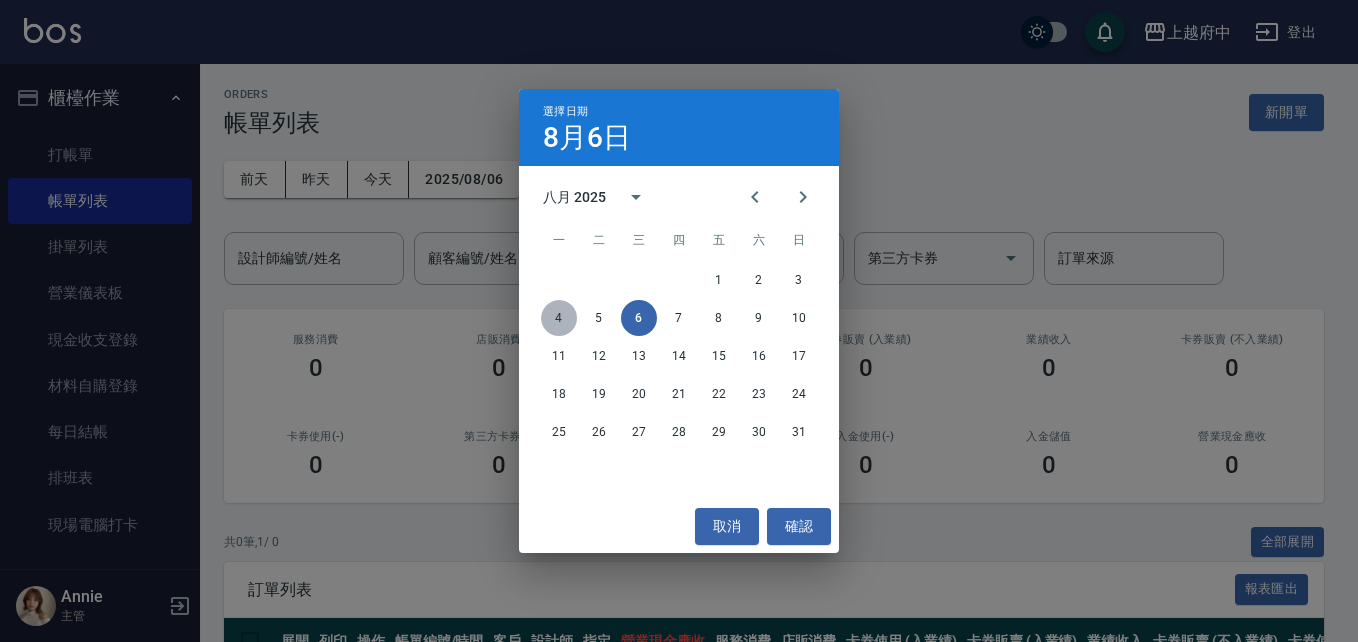 click on "4" at bounding box center [559, 318] 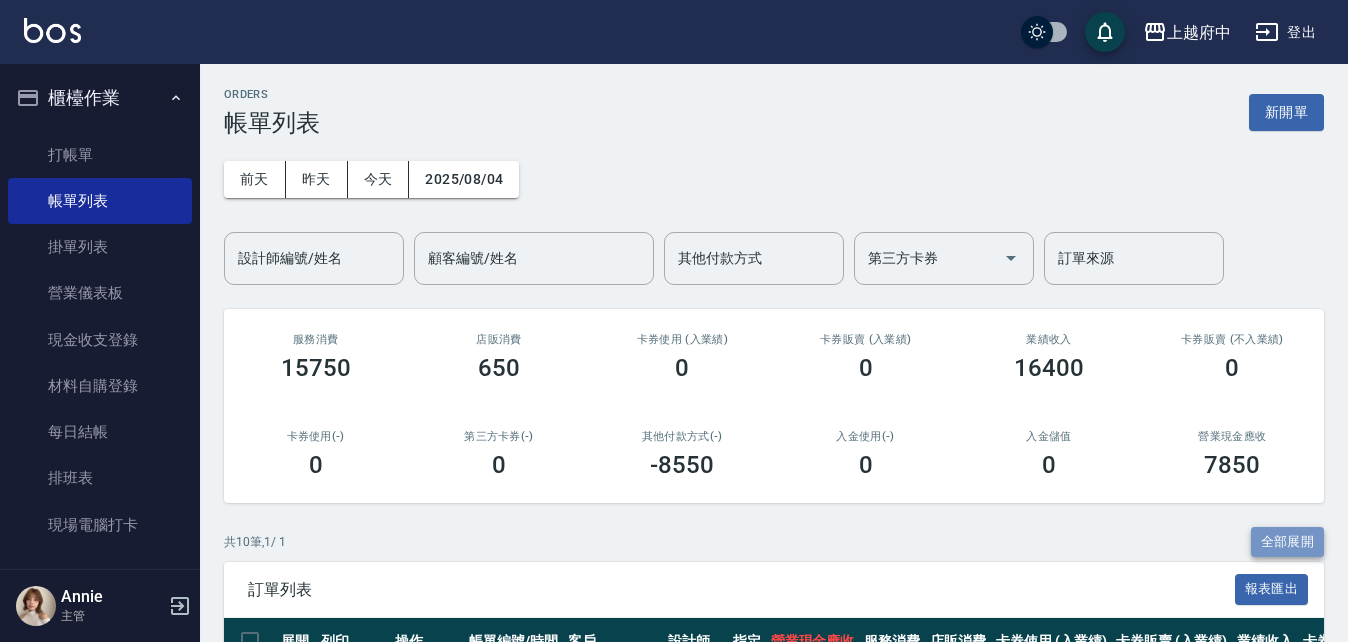 click on "全部展開" at bounding box center [1288, 542] 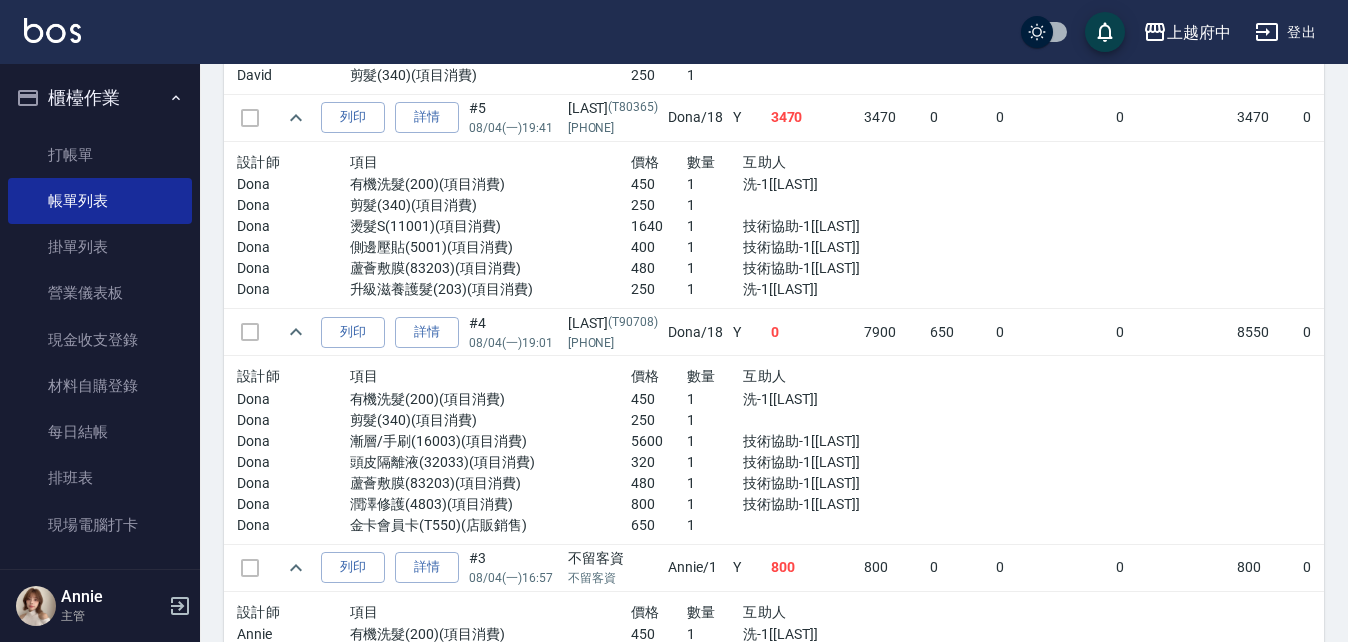 scroll, scrollTop: 1200, scrollLeft: 0, axis: vertical 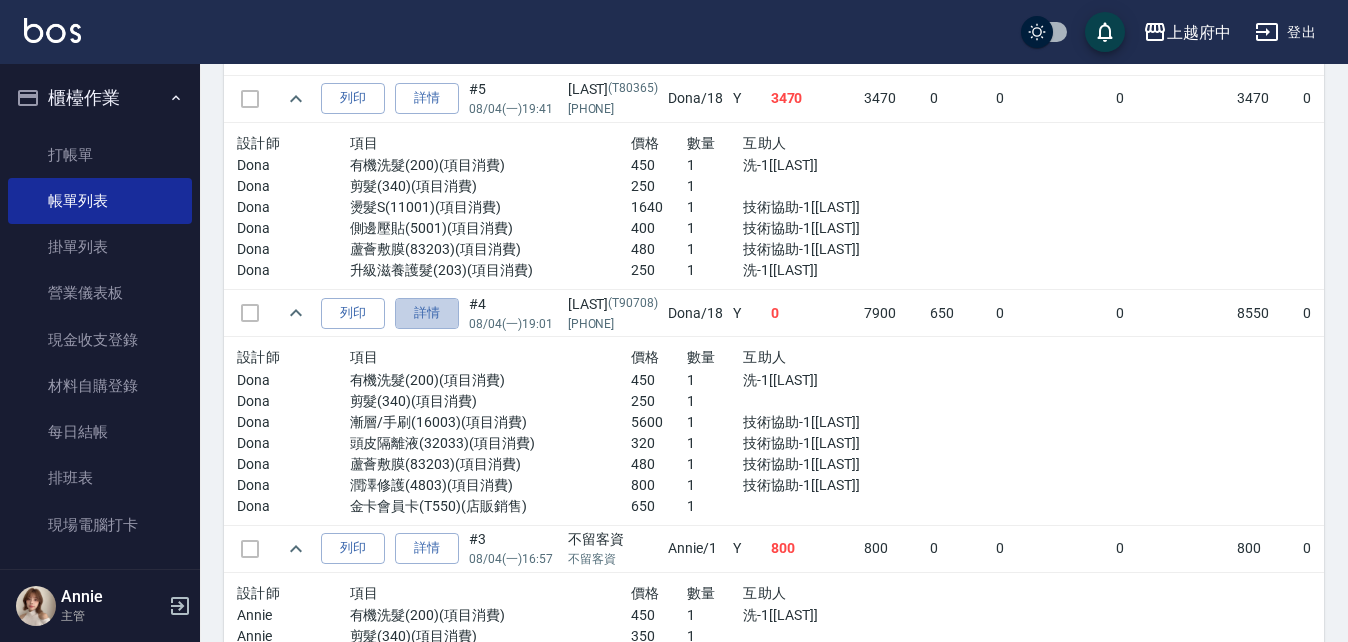 click on "詳情" at bounding box center (427, 313) 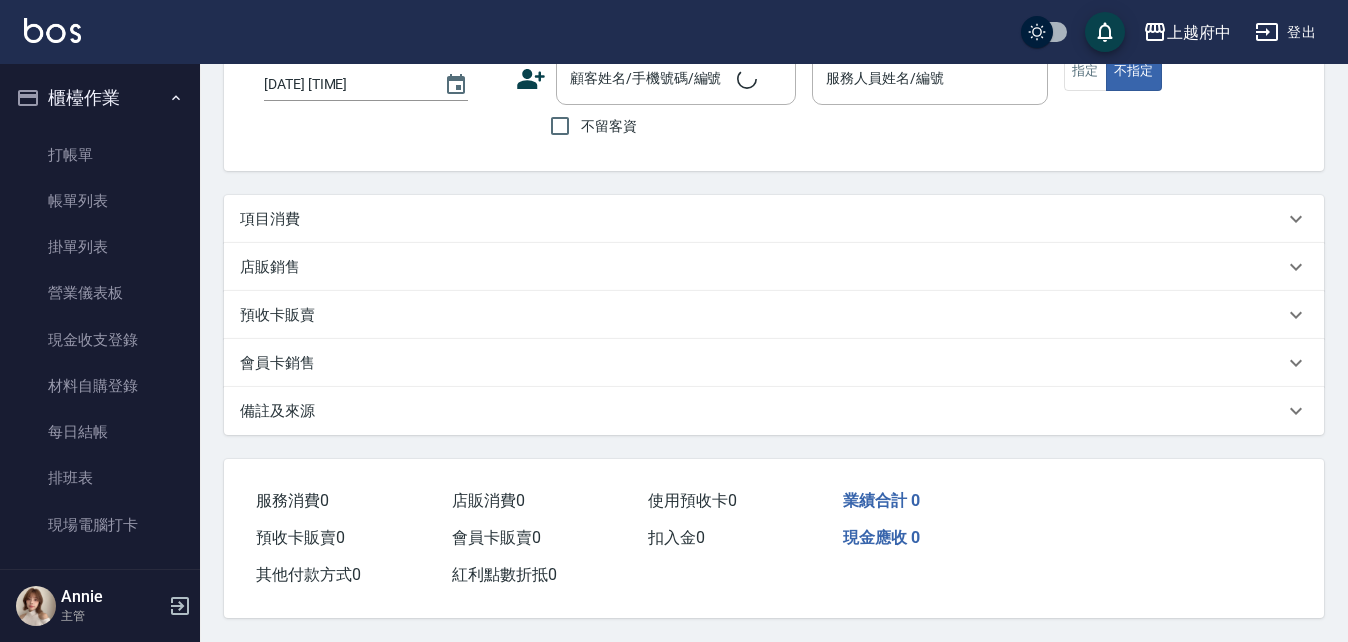 scroll, scrollTop: 0, scrollLeft: 0, axis: both 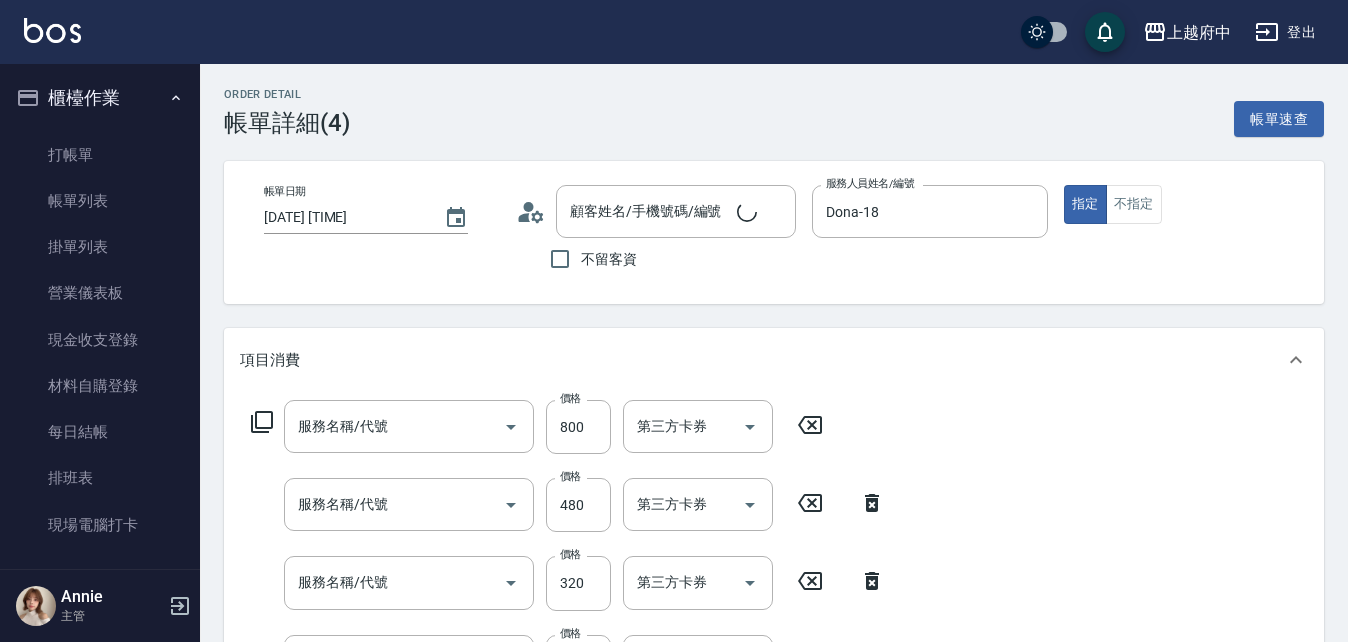type on "2025/08/04 19:01" 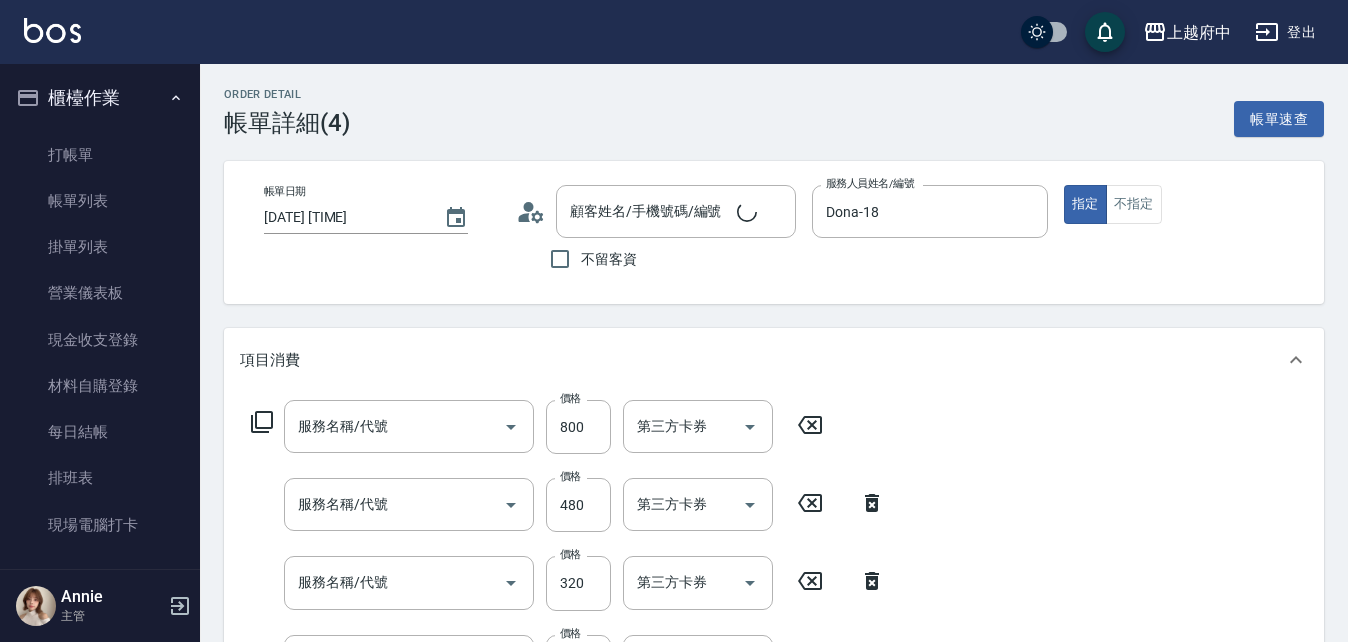 type on "Dona-18" 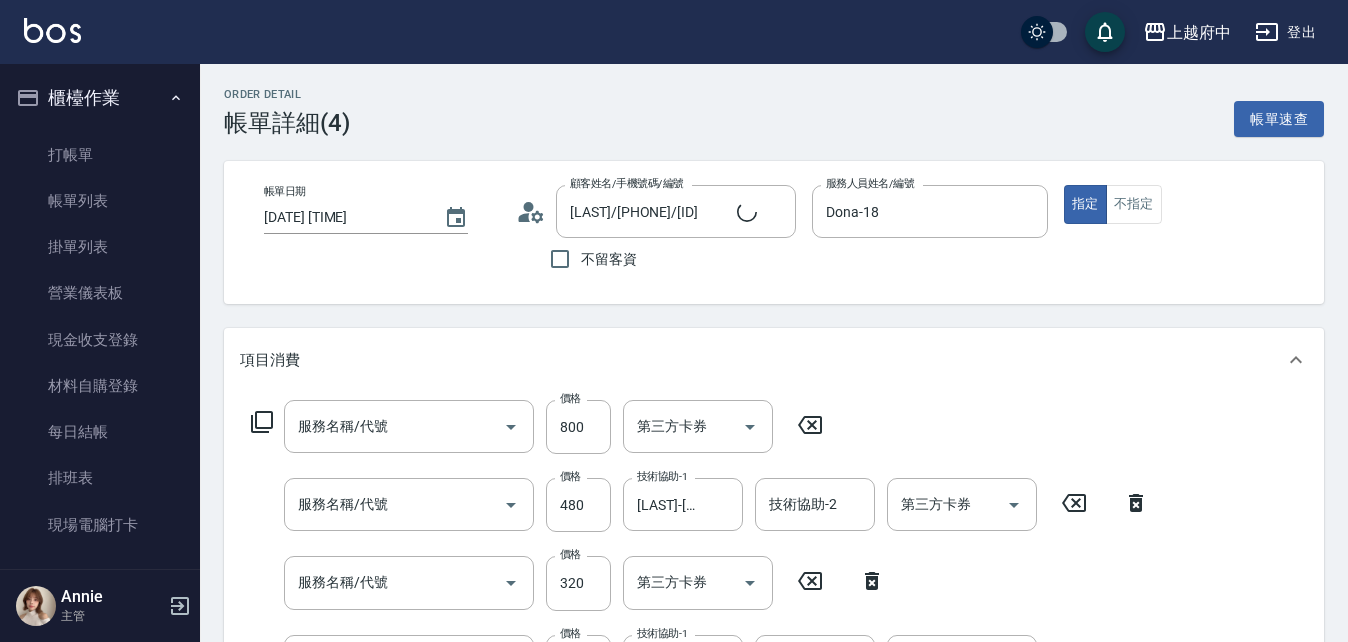 type on "潤澤修護(4803)" 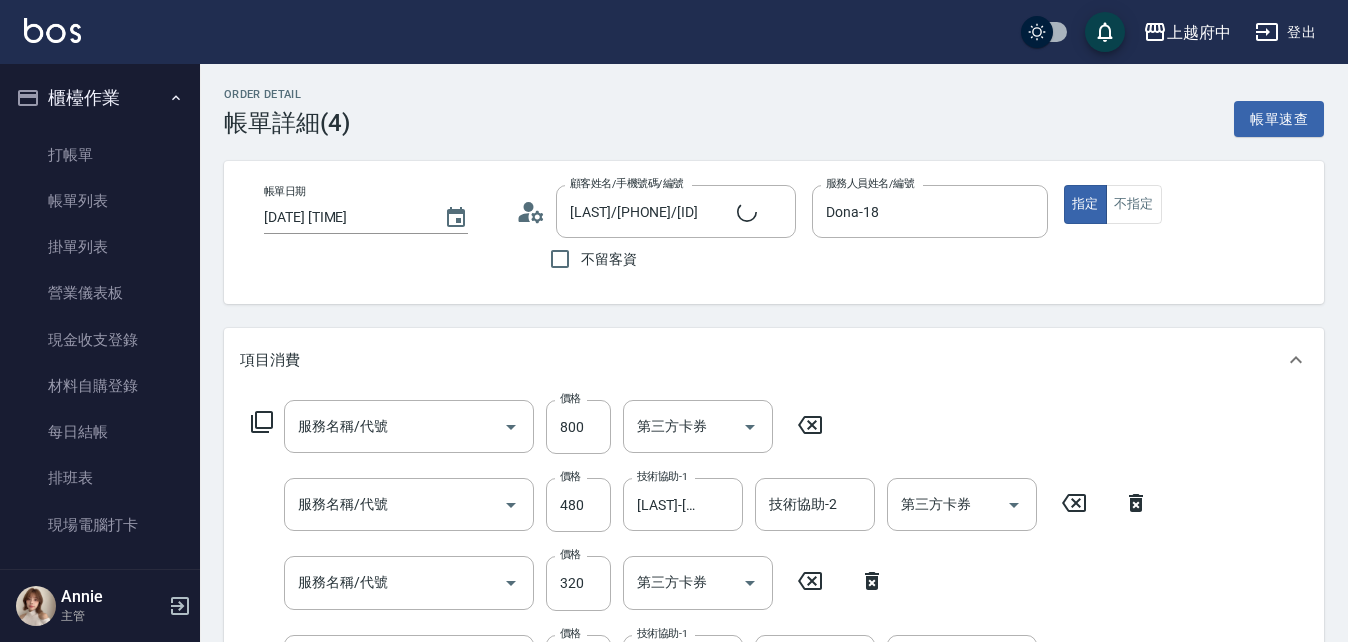 type on "蘆薈敷膜(83203)" 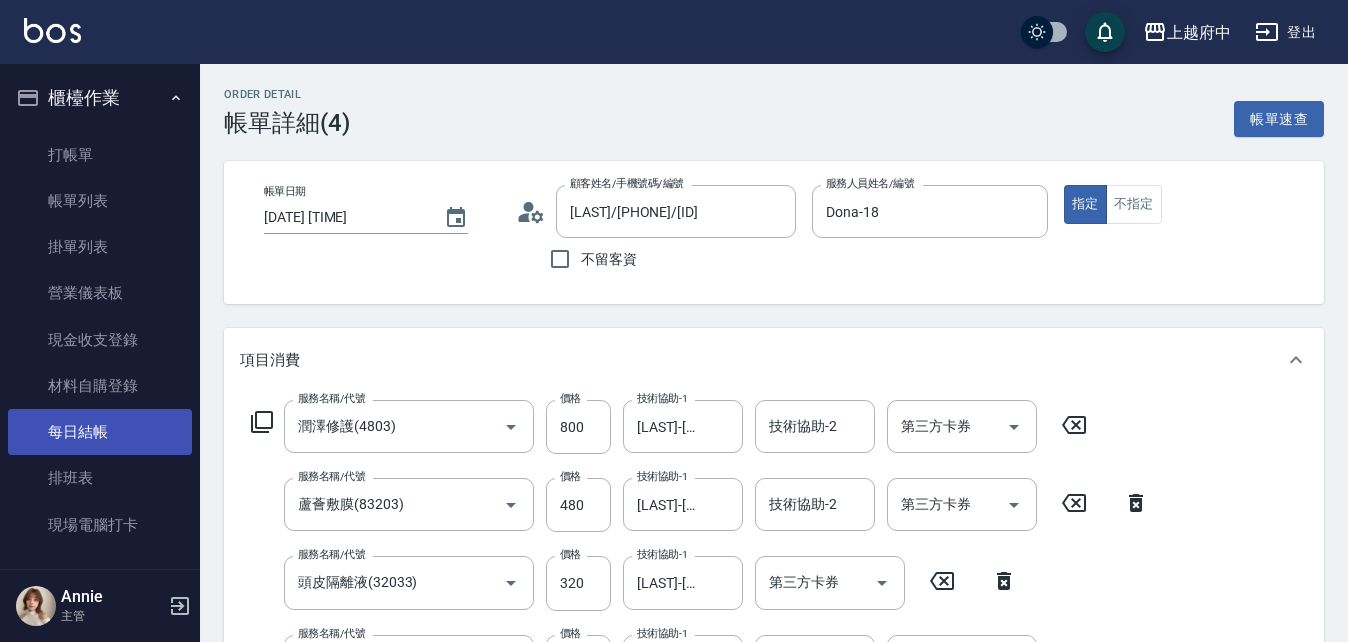 click on "每日結帳" at bounding box center (100, 432) 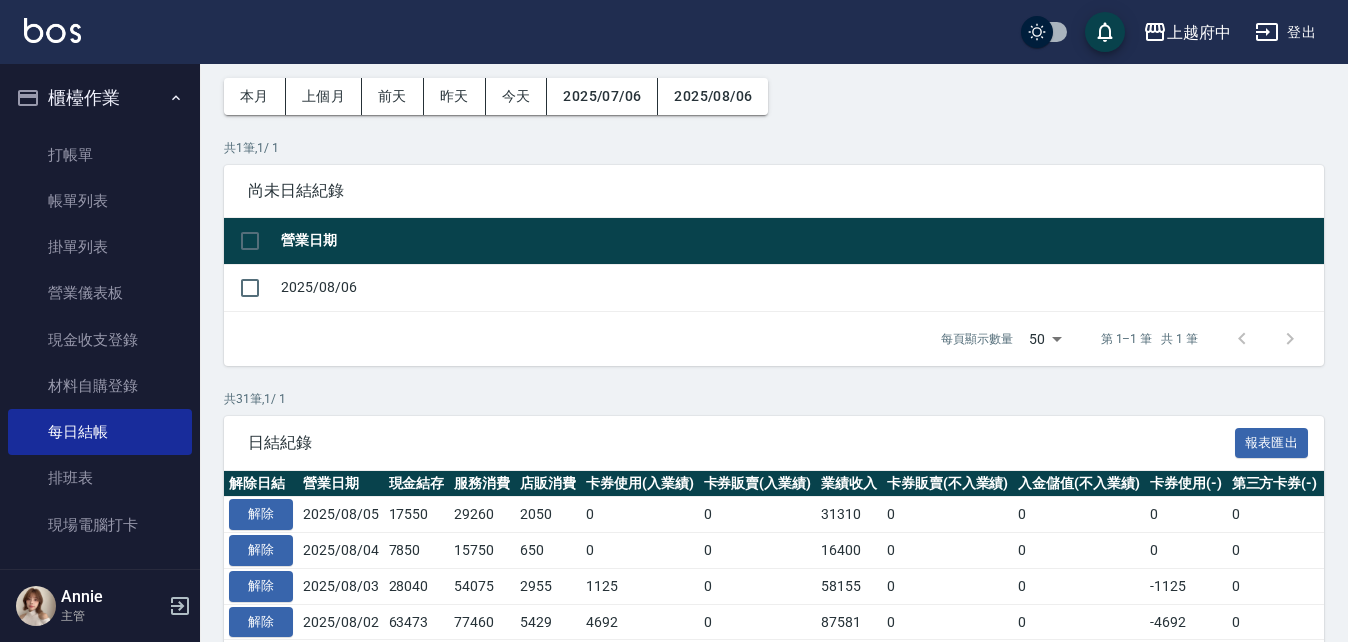scroll, scrollTop: 200, scrollLeft: 0, axis: vertical 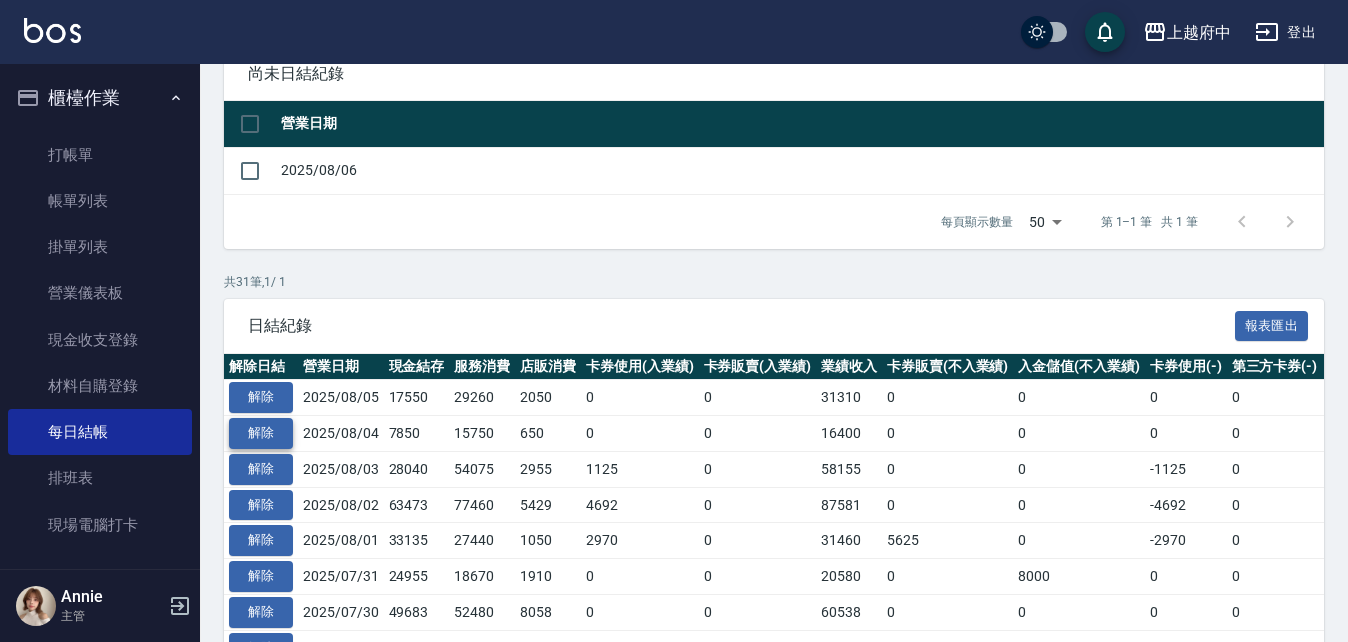 click on "解除" at bounding box center [261, 433] 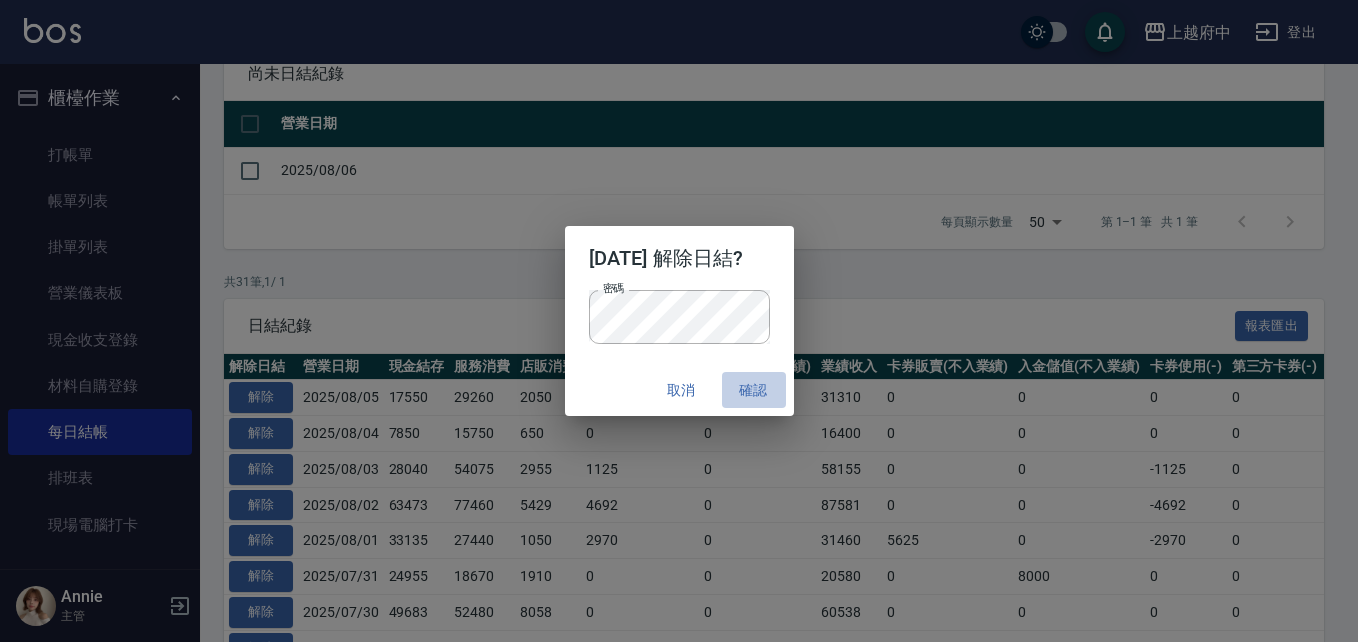 click on "確認" at bounding box center [754, 390] 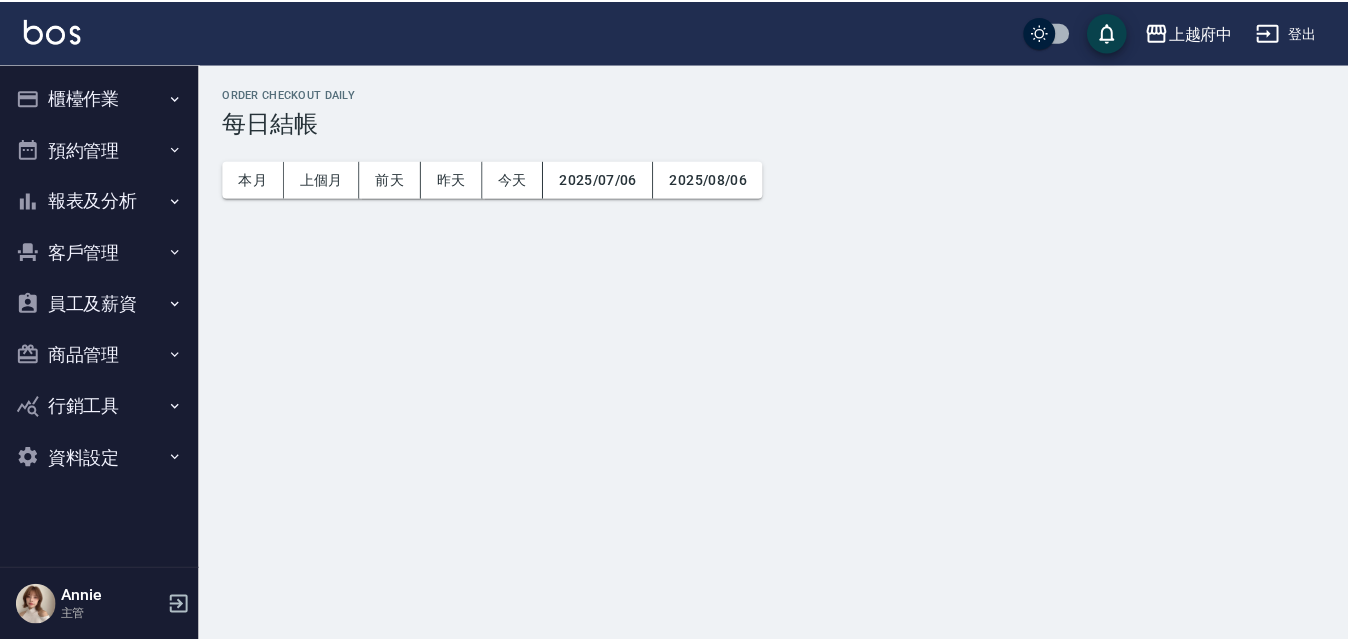 scroll, scrollTop: 0, scrollLeft: 0, axis: both 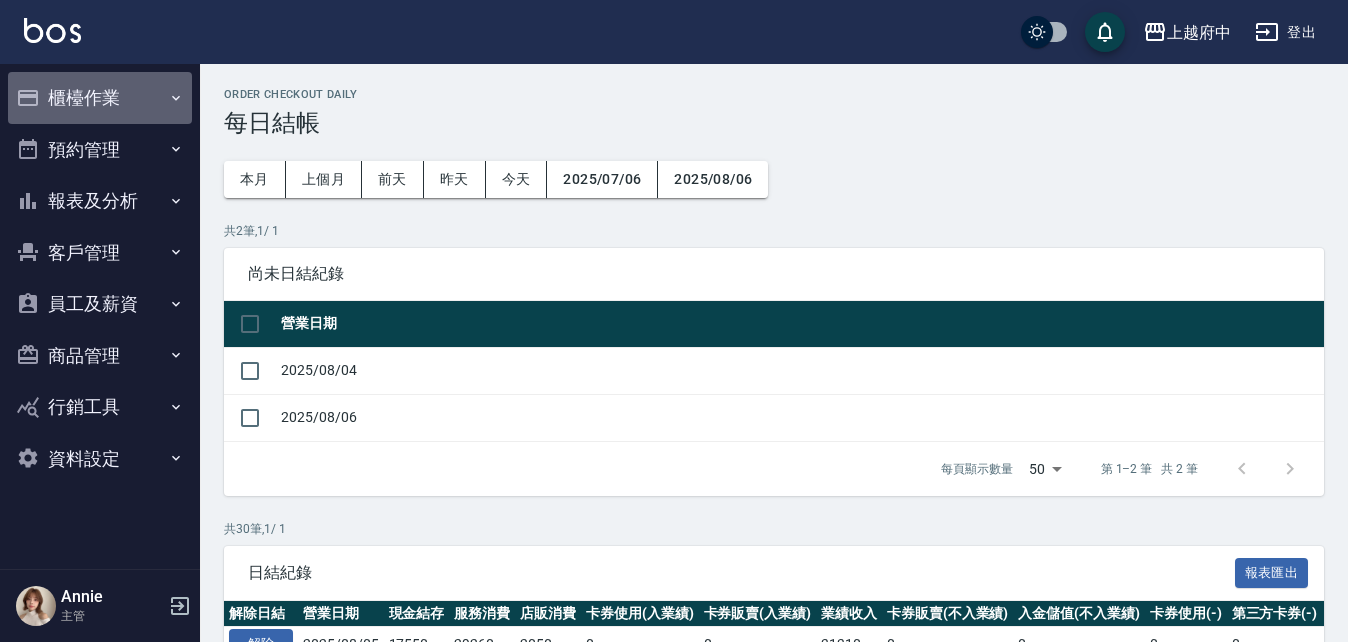 click on "櫃檯作業" at bounding box center (100, 98) 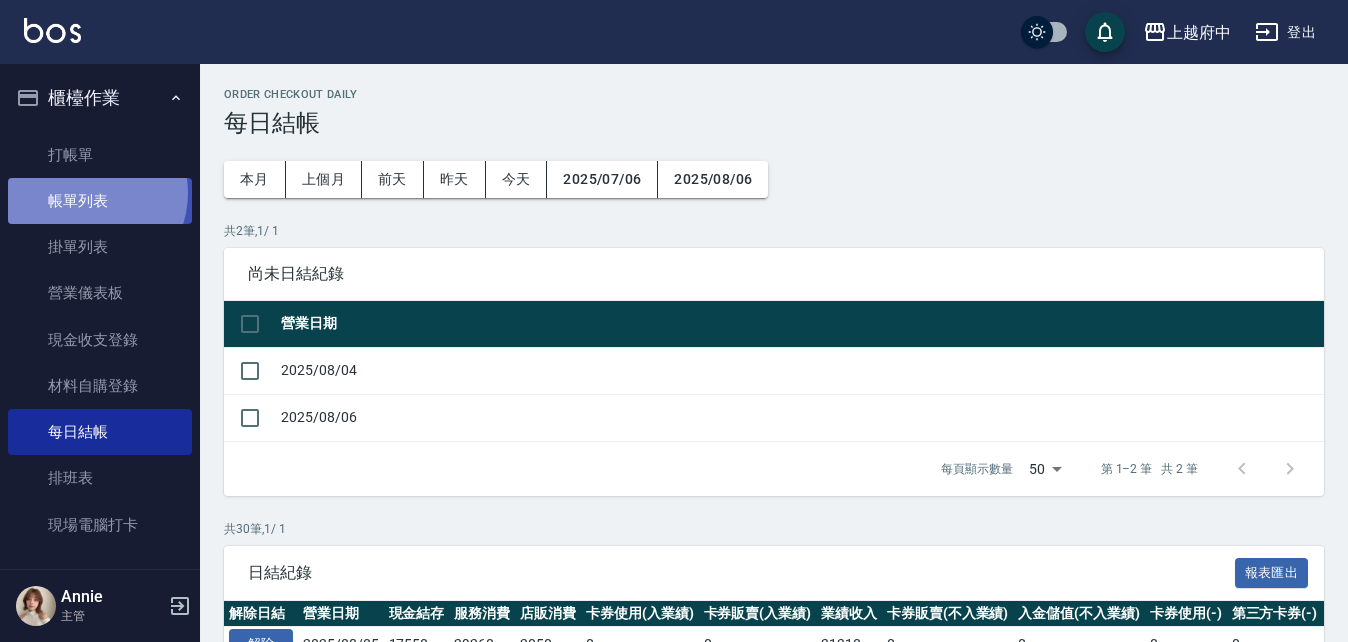 click on "帳單列表" at bounding box center [100, 201] 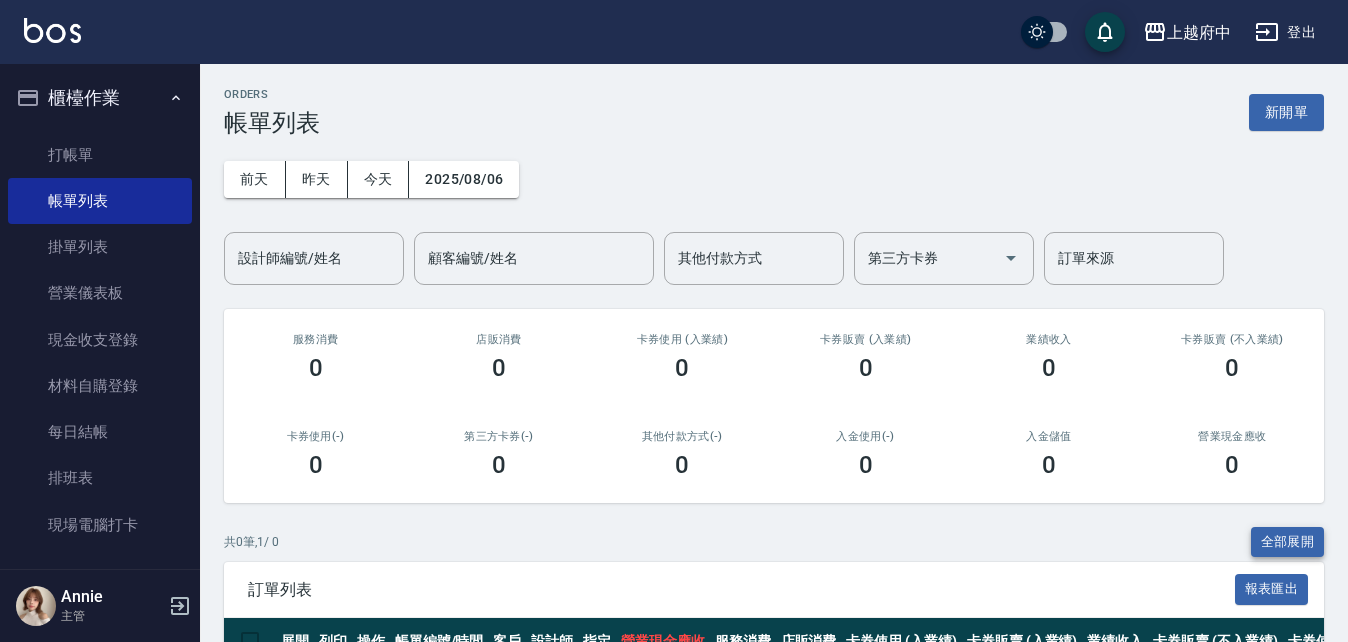 click on "全部展開" at bounding box center (1288, 542) 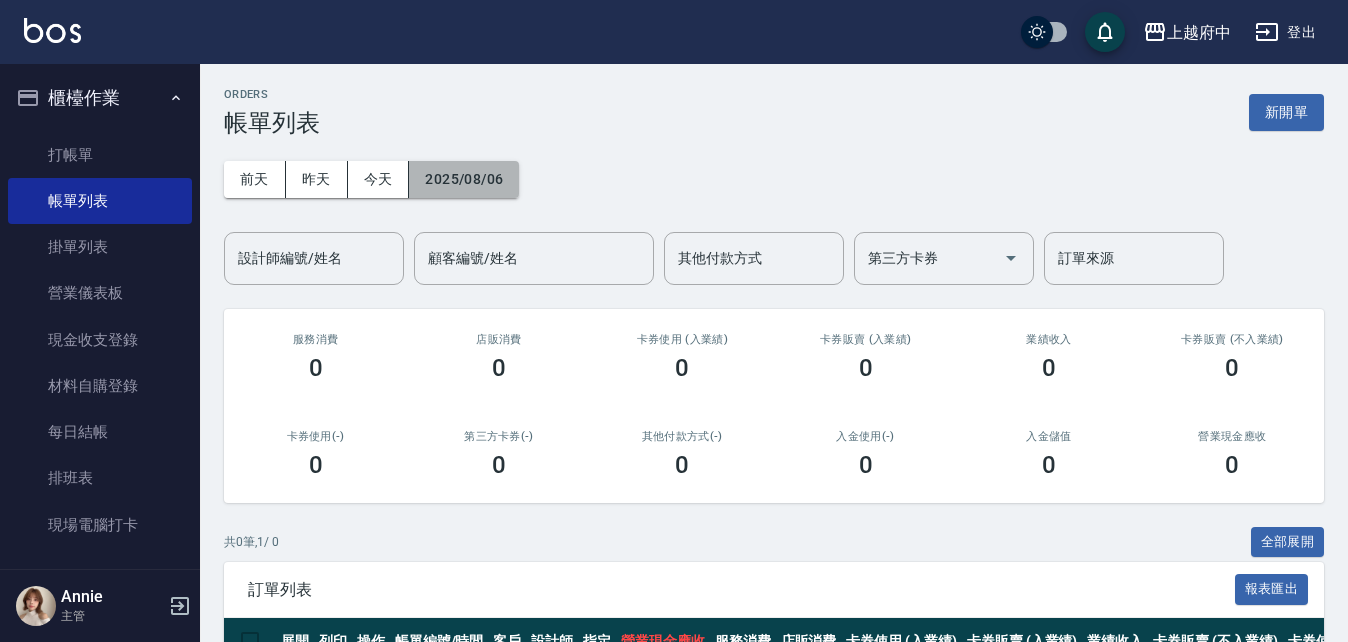 click on "2025/08/06" at bounding box center (464, 179) 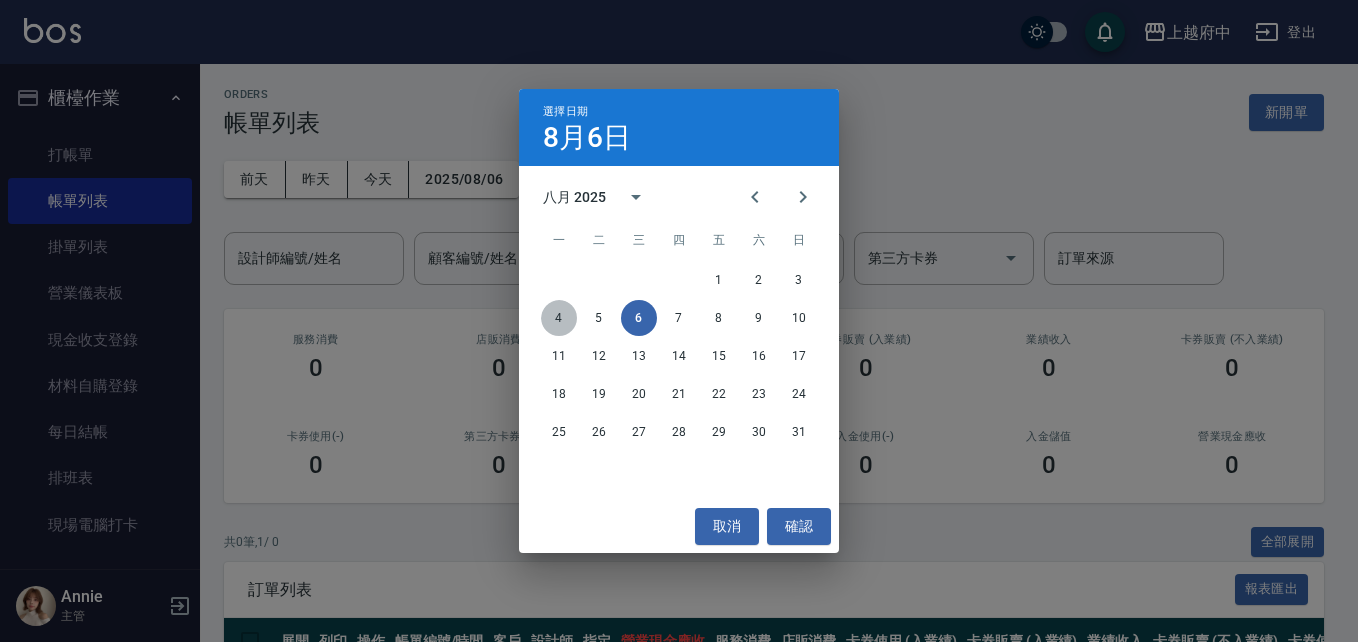 click on "4" at bounding box center (559, 318) 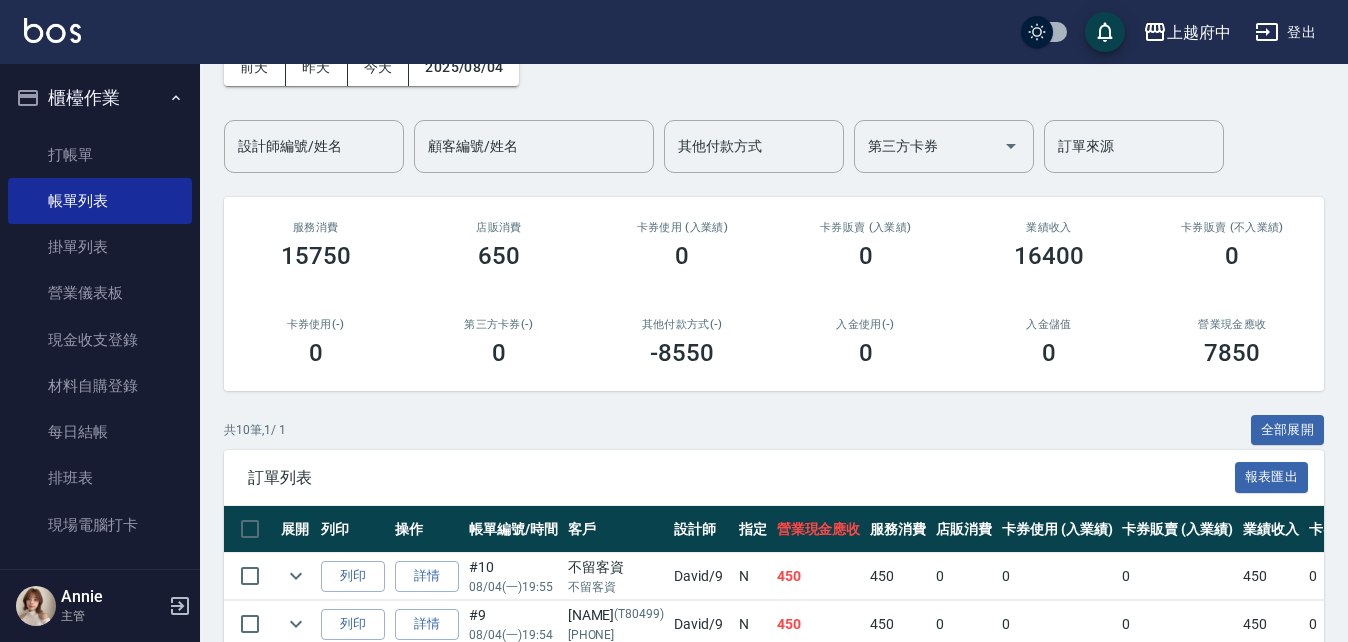 scroll, scrollTop: 0, scrollLeft: 0, axis: both 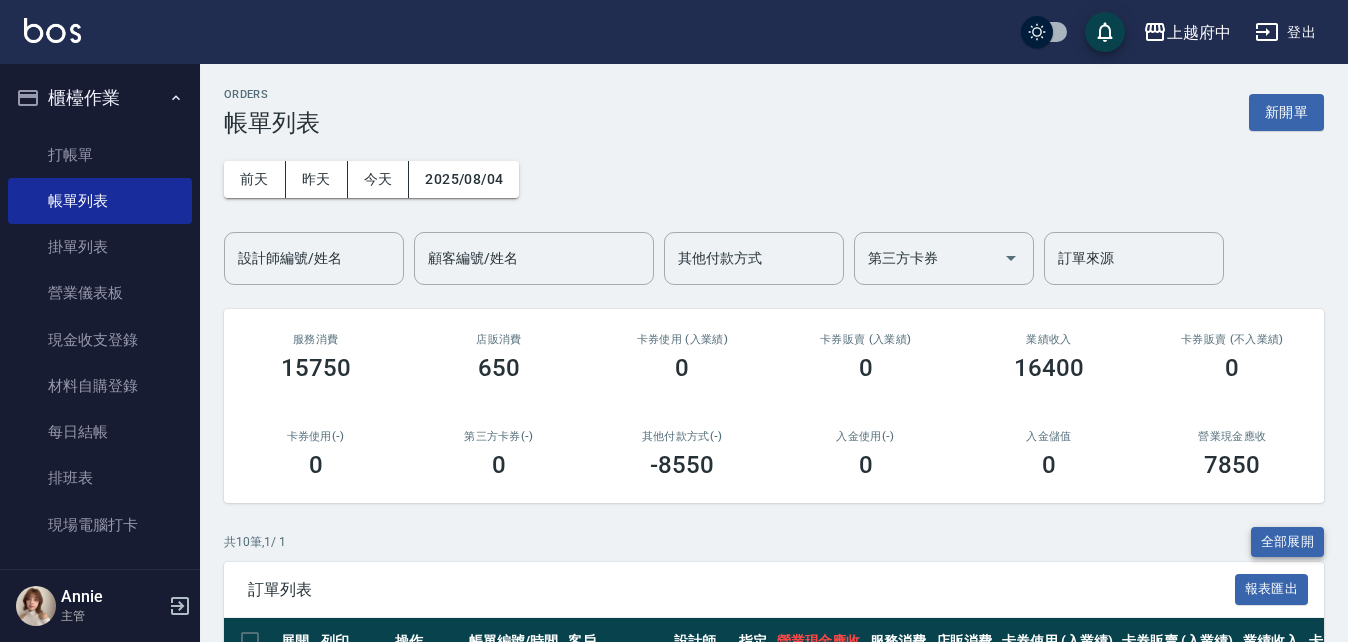 click on "全部展開" at bounding box center [1288, 542] 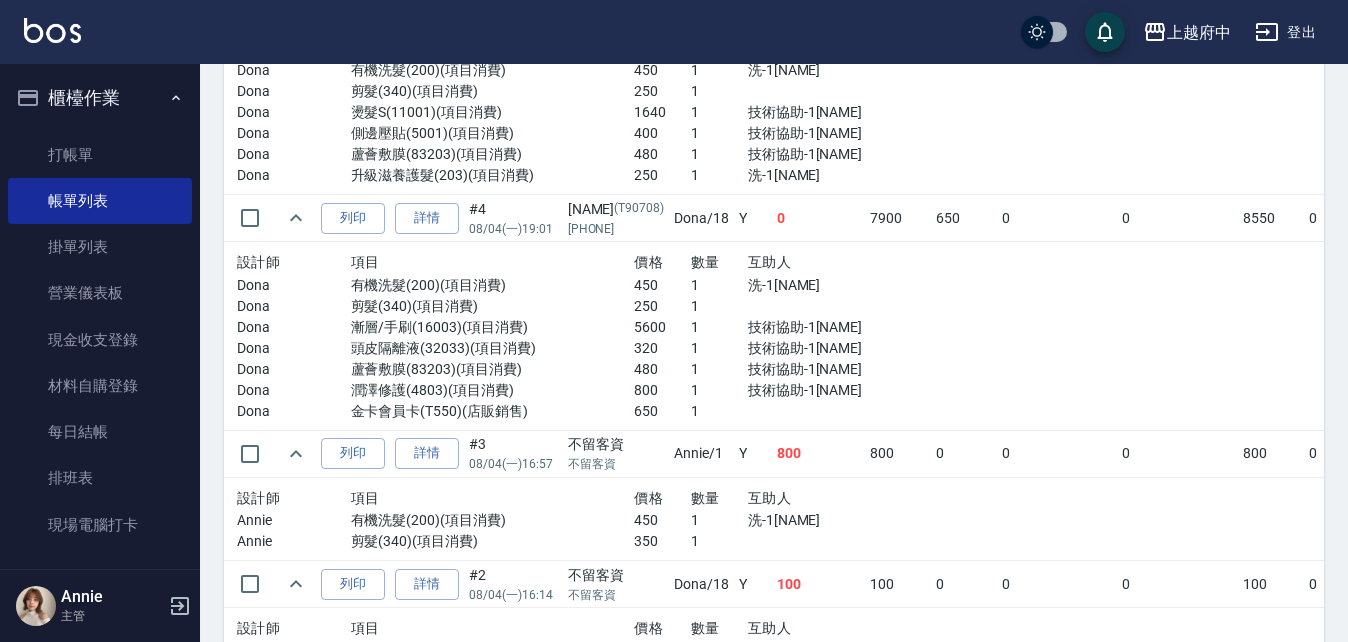 scroll, scrollTop: 1300, scrollLeft: 0, axis: vertical 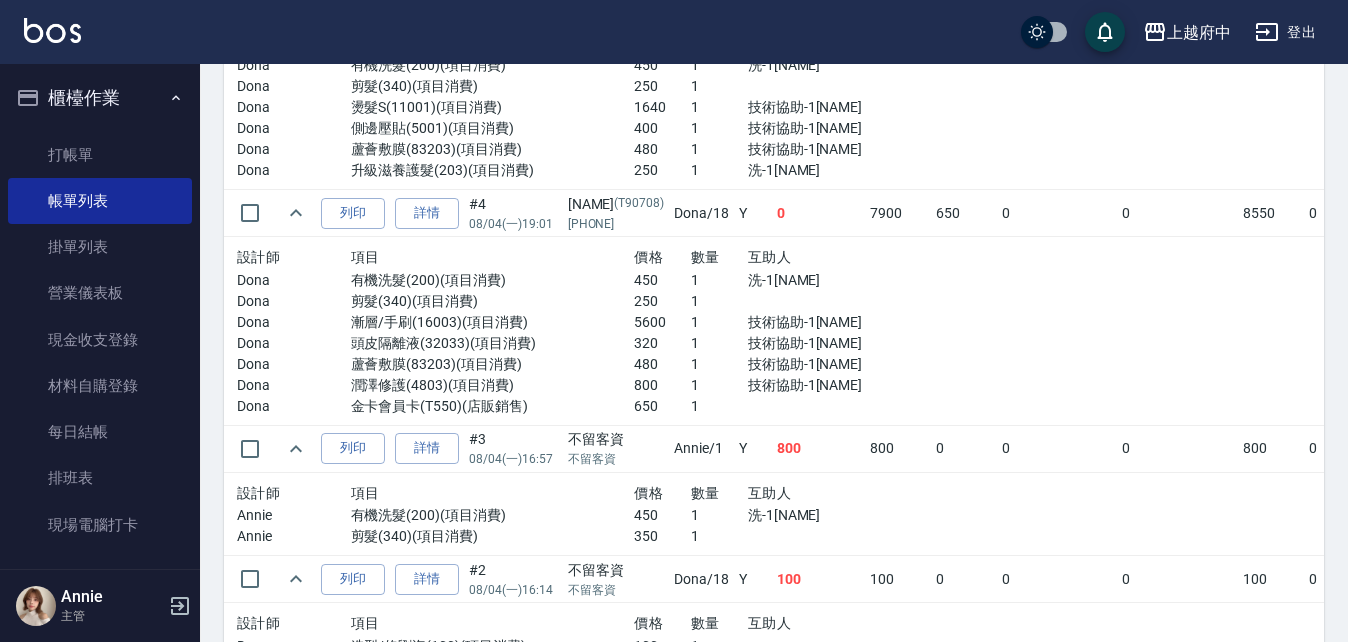 click on "詳情" at bounding box center [427, 213] 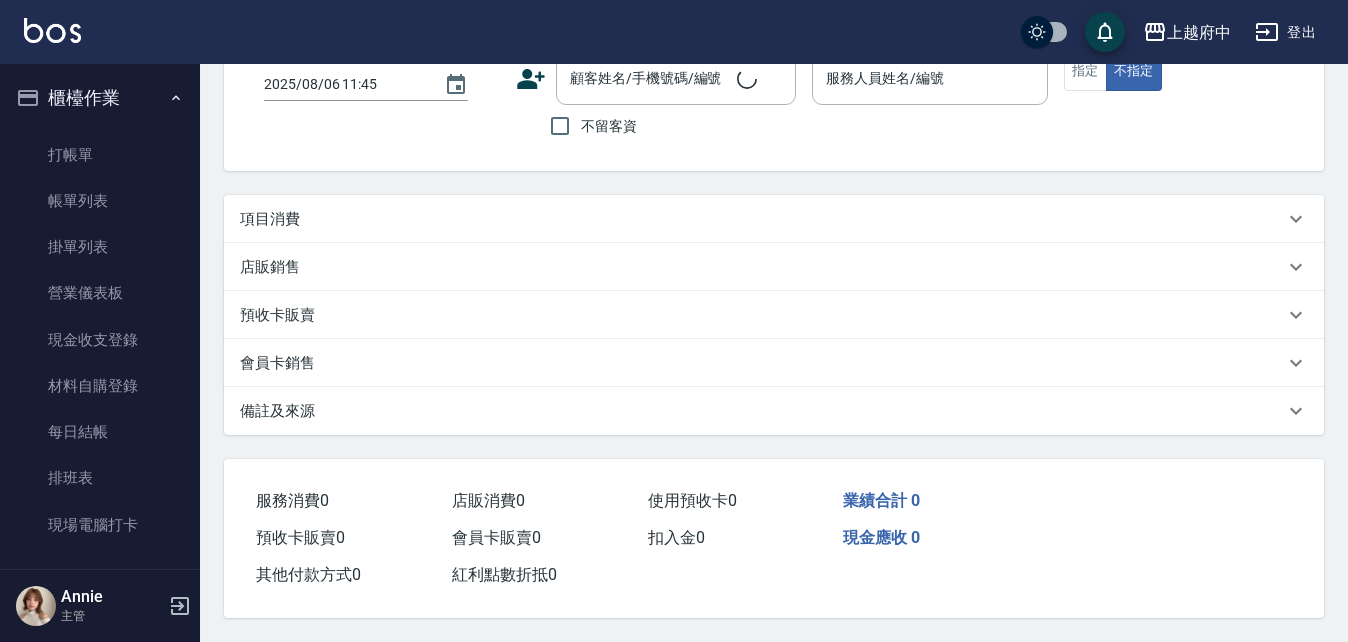 scroll, scrollTop: 0, scrollLeft: 0, axis: both 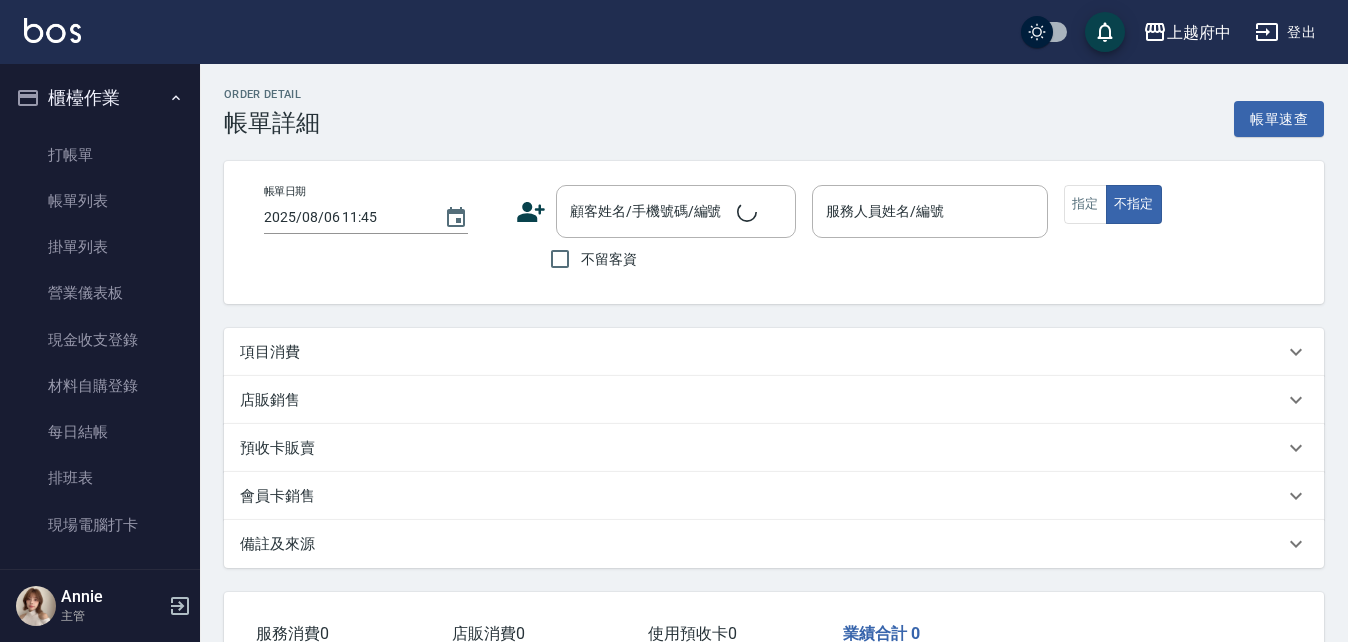 type on "2025/08/04 19:01" 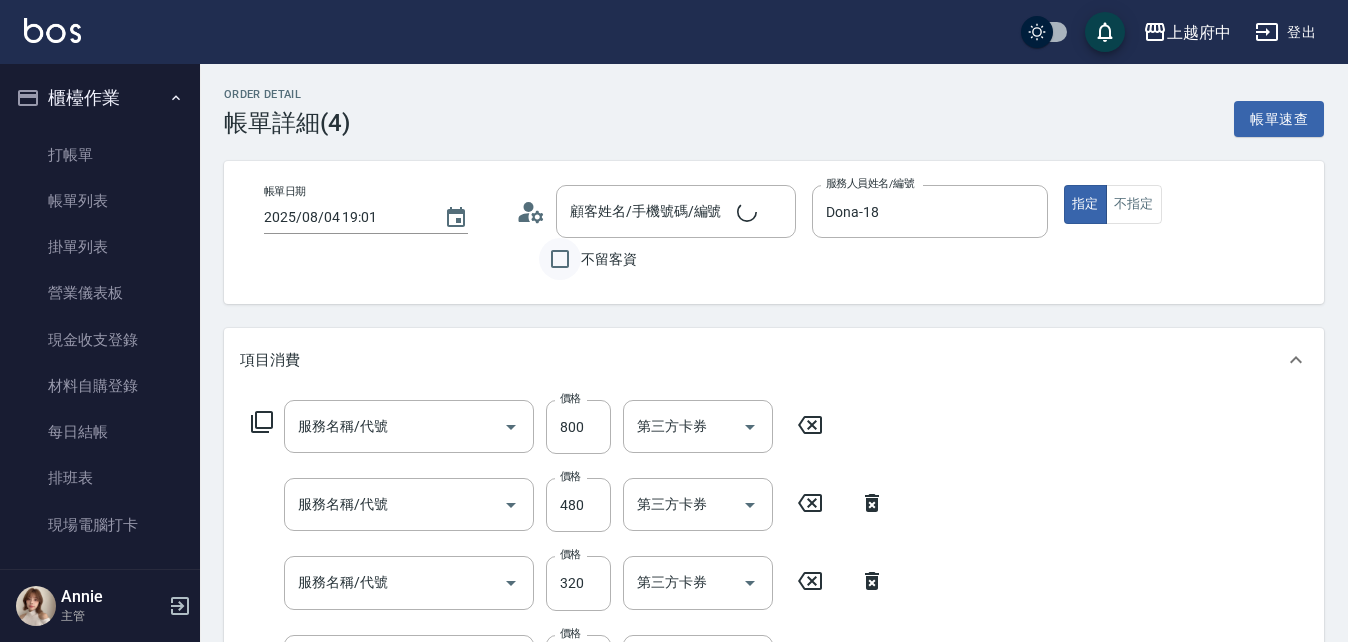 type on "[NAME]/[PHONE]/[ID]" 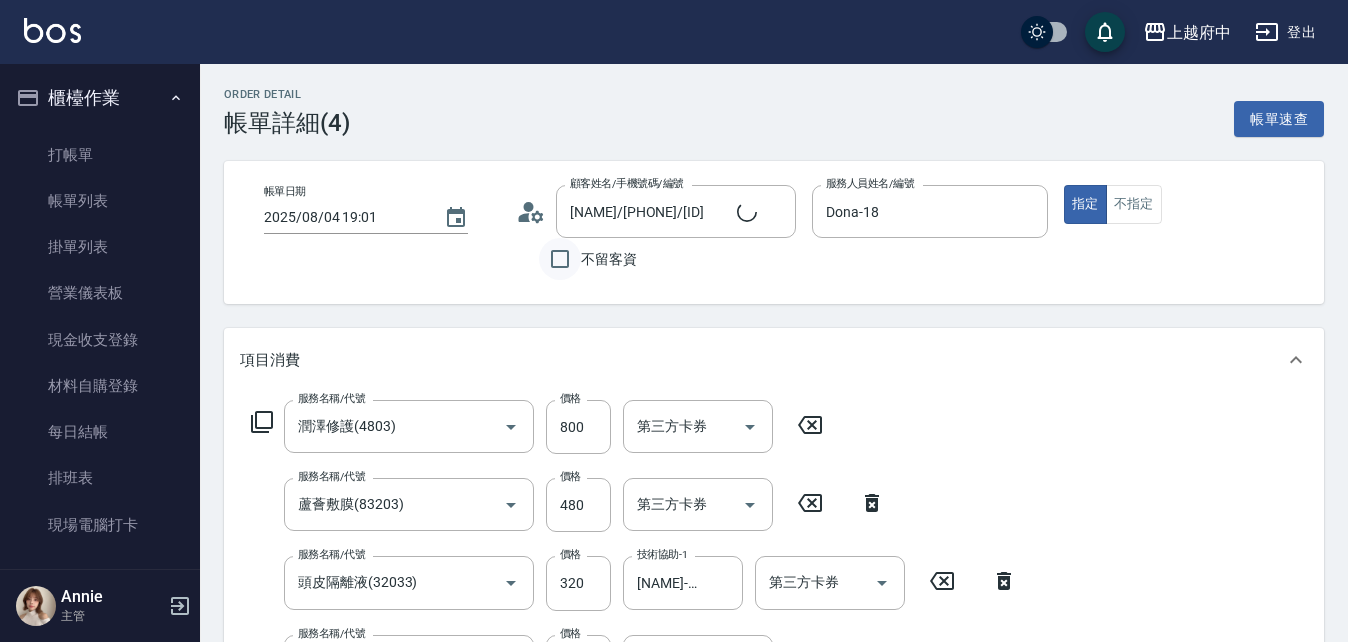 type on "潤澤修護(4803)" 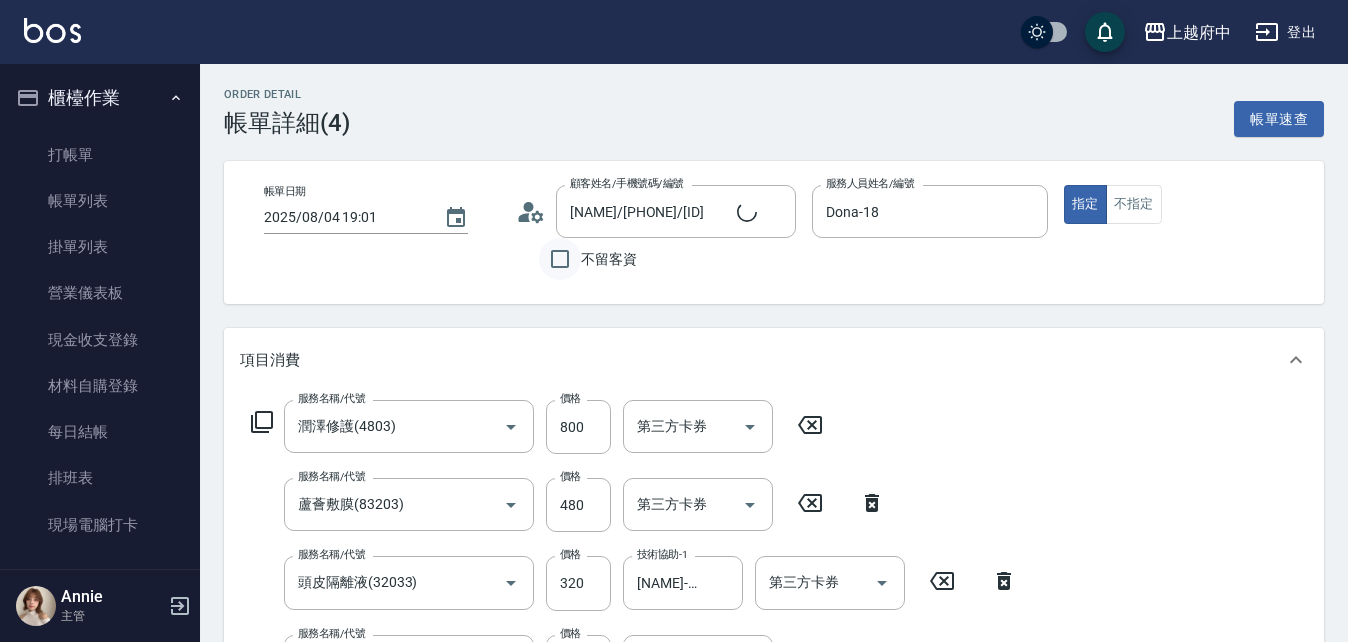 type on "蘆薈敷膜(83203)" 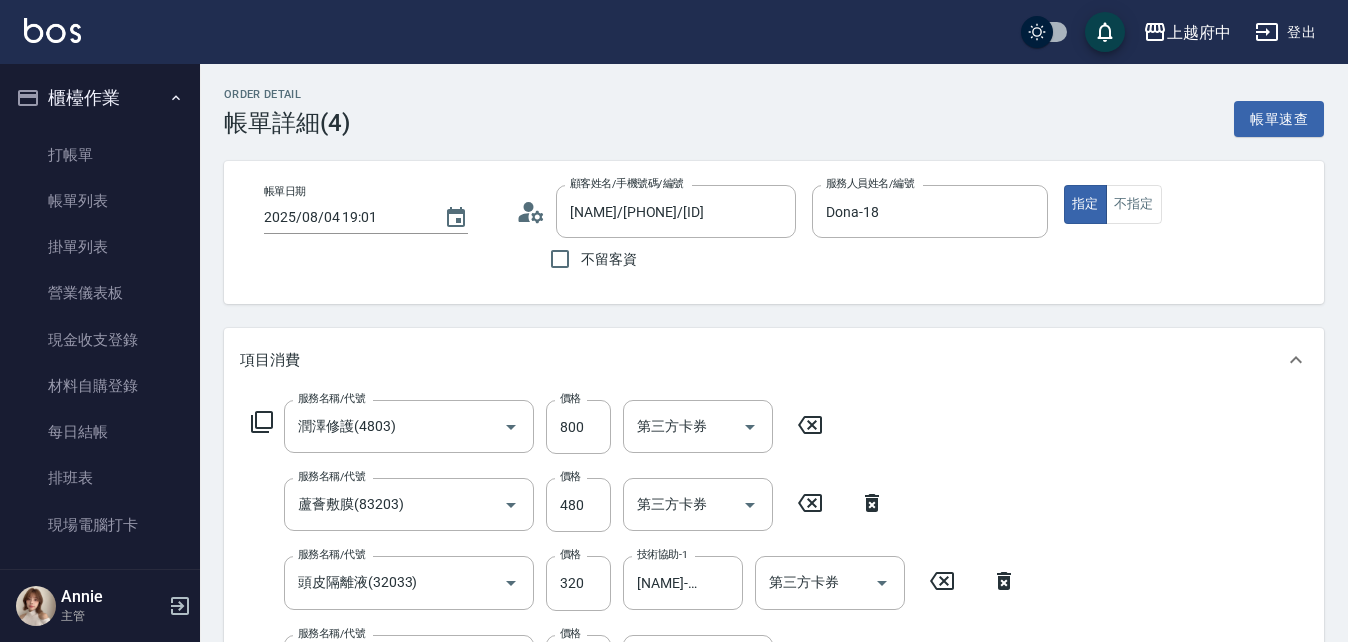 scroll, scrollTop: 665, scrollLeft: 0, axis: vertical 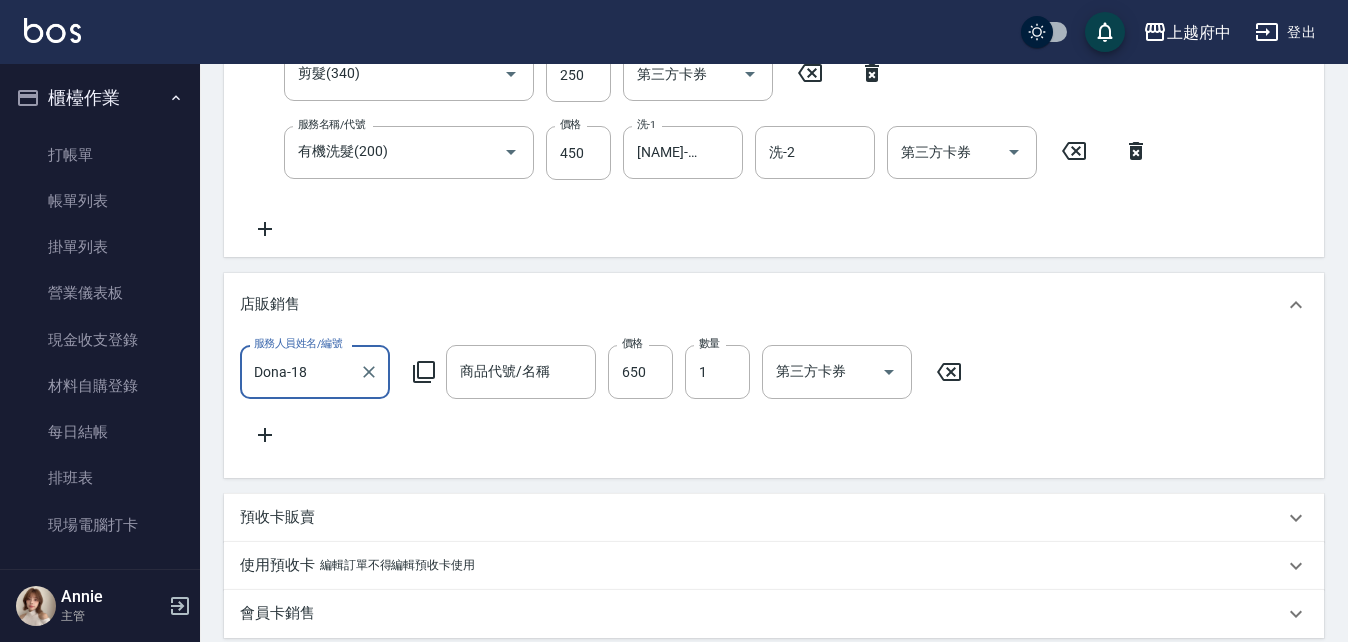 type on "金卡會員卡" 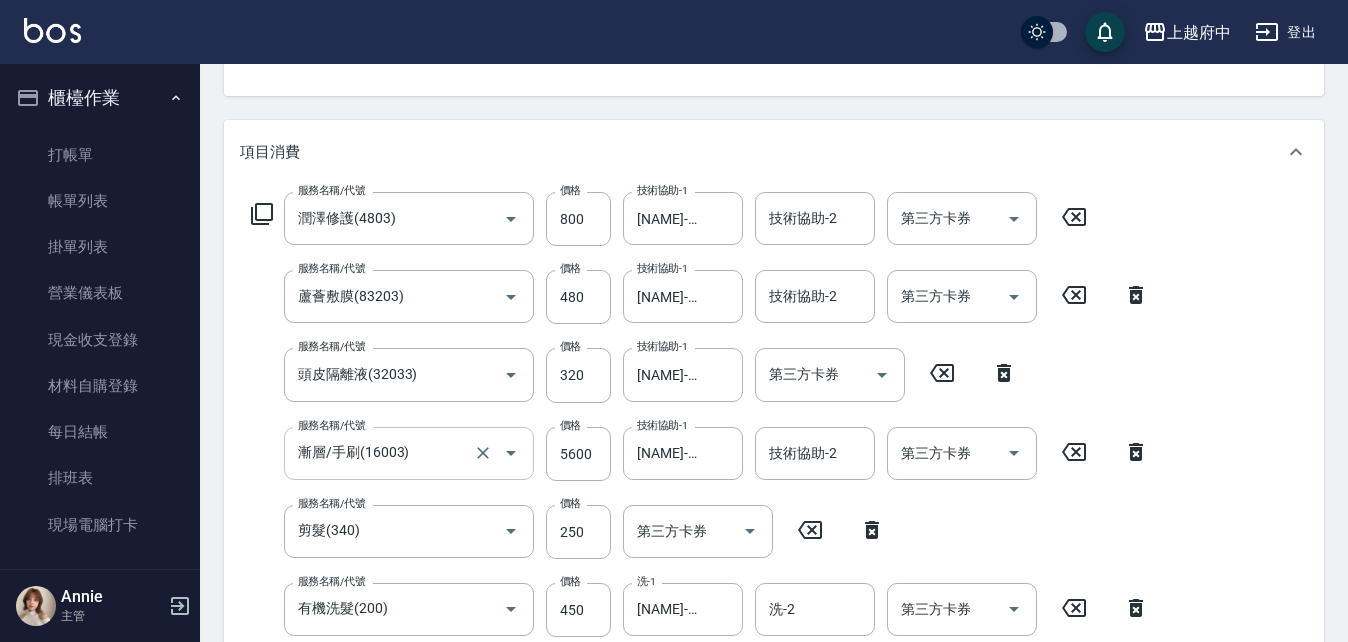 scroll, scrollTop: 300, scrollLeft: 0, axis: vertical 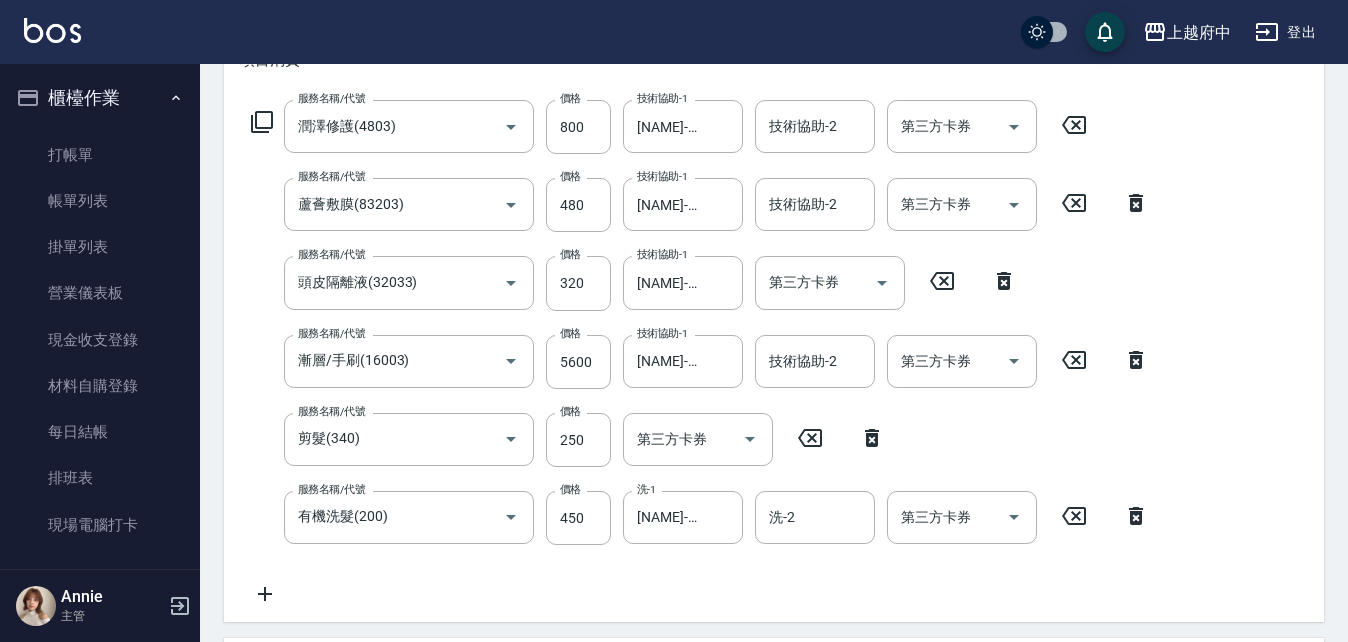 click 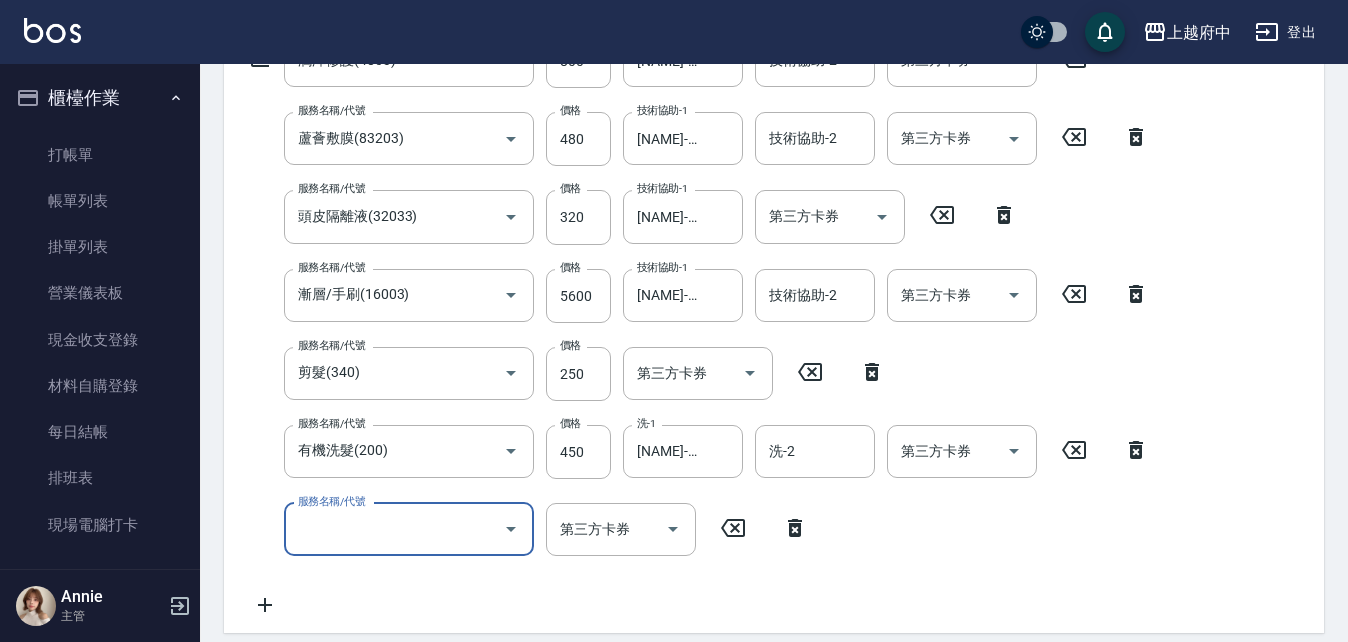 scroll, scrollTop: 400, scrollLeft: 0, axis: vertical 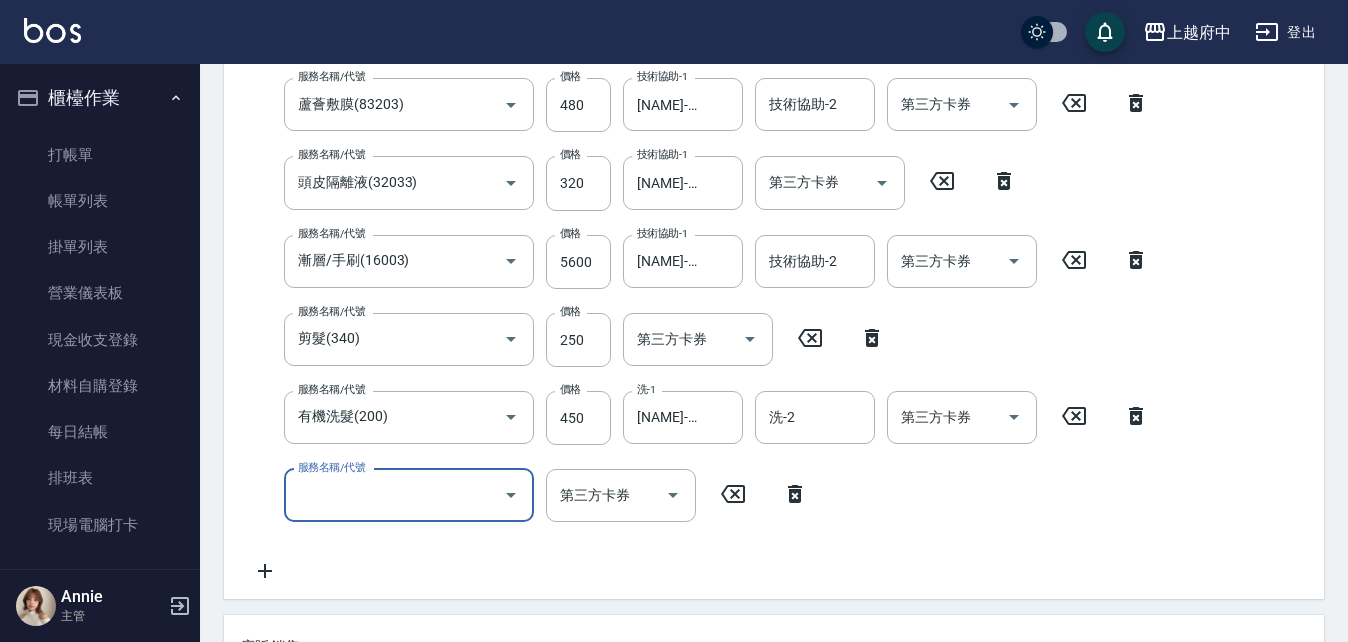 click 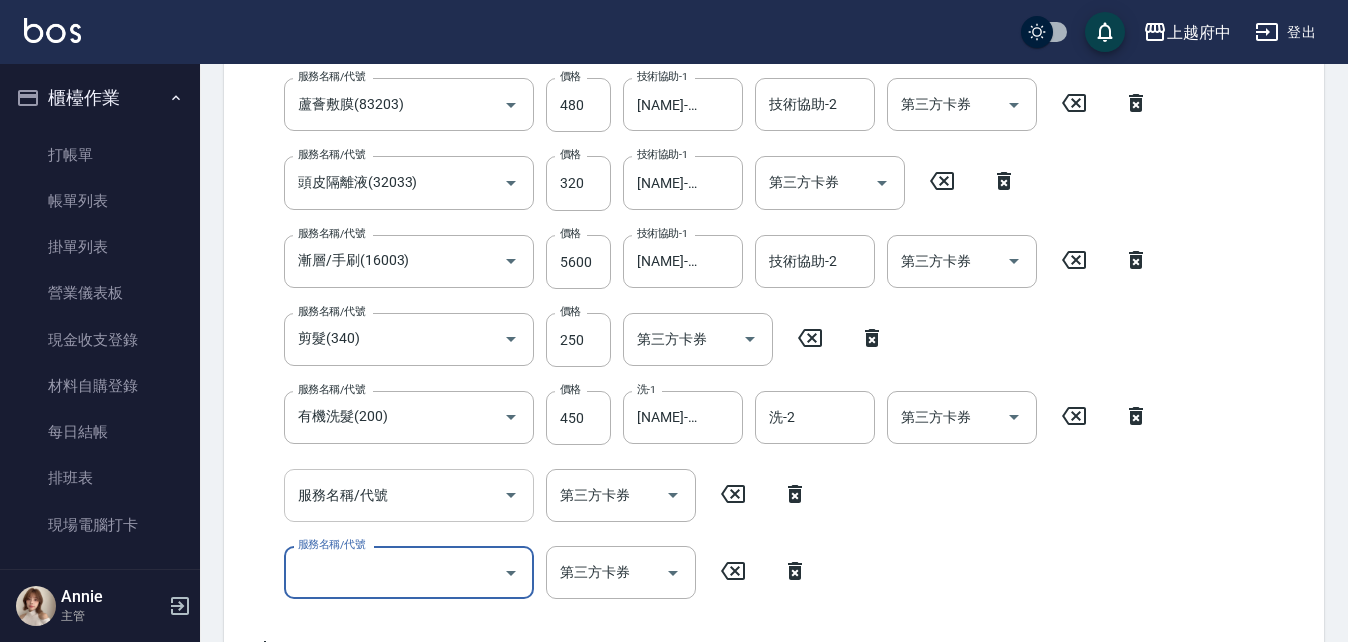 click on "服務名稱/代號" at bounding box center [409, 495] 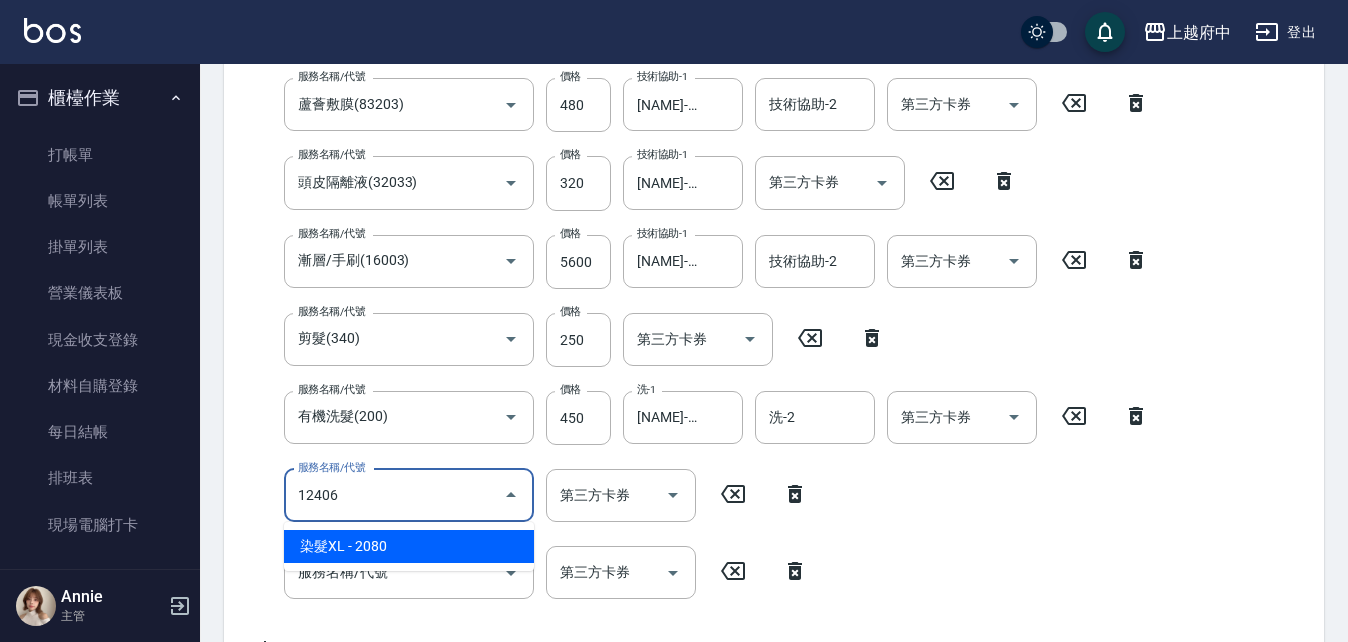 click on "染髮XL - 2080" at bounding box center [409, 546] 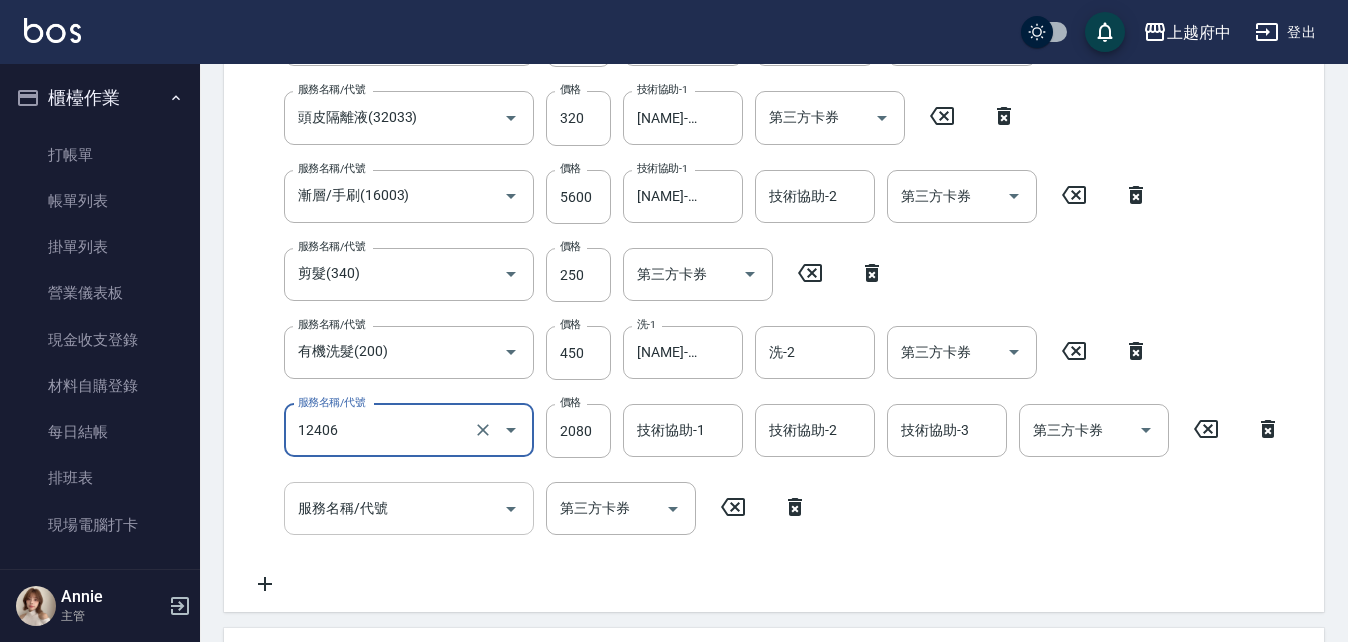 scroll, scrollTop: 500, scrollLeft: 0, axis: vertical 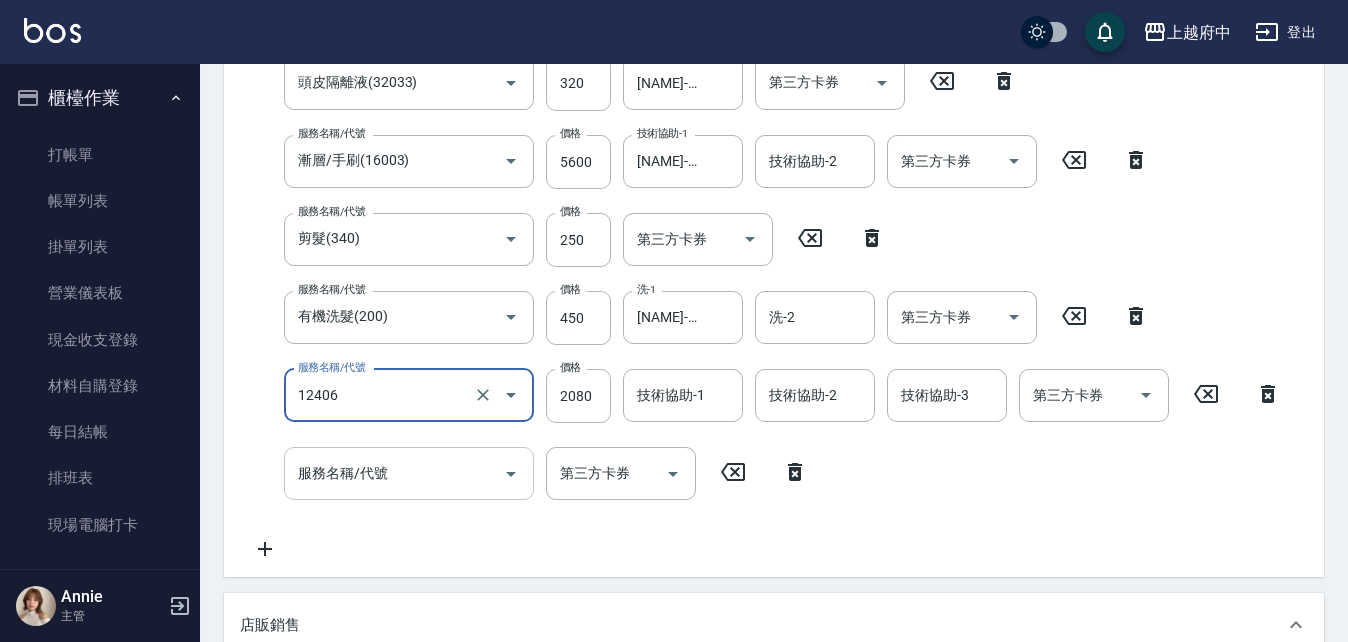 type on "染髮XL(12406)" 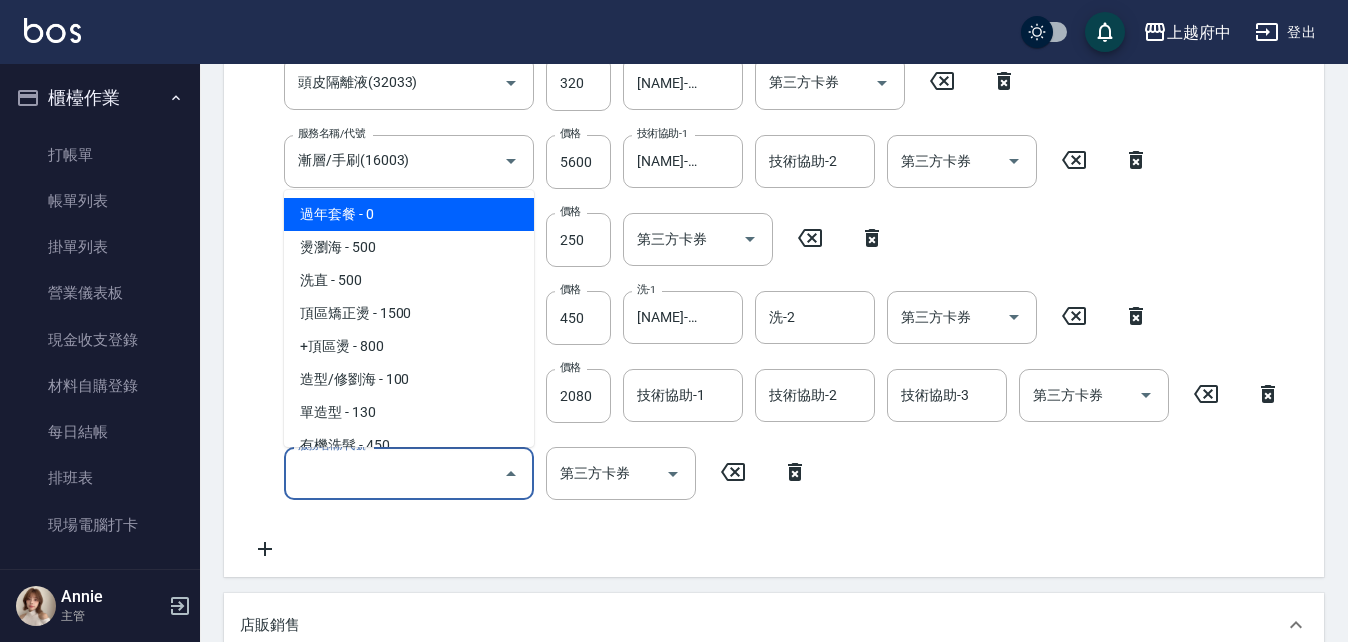 click on "服務名稱/代號" at bounding box center [394, 473] 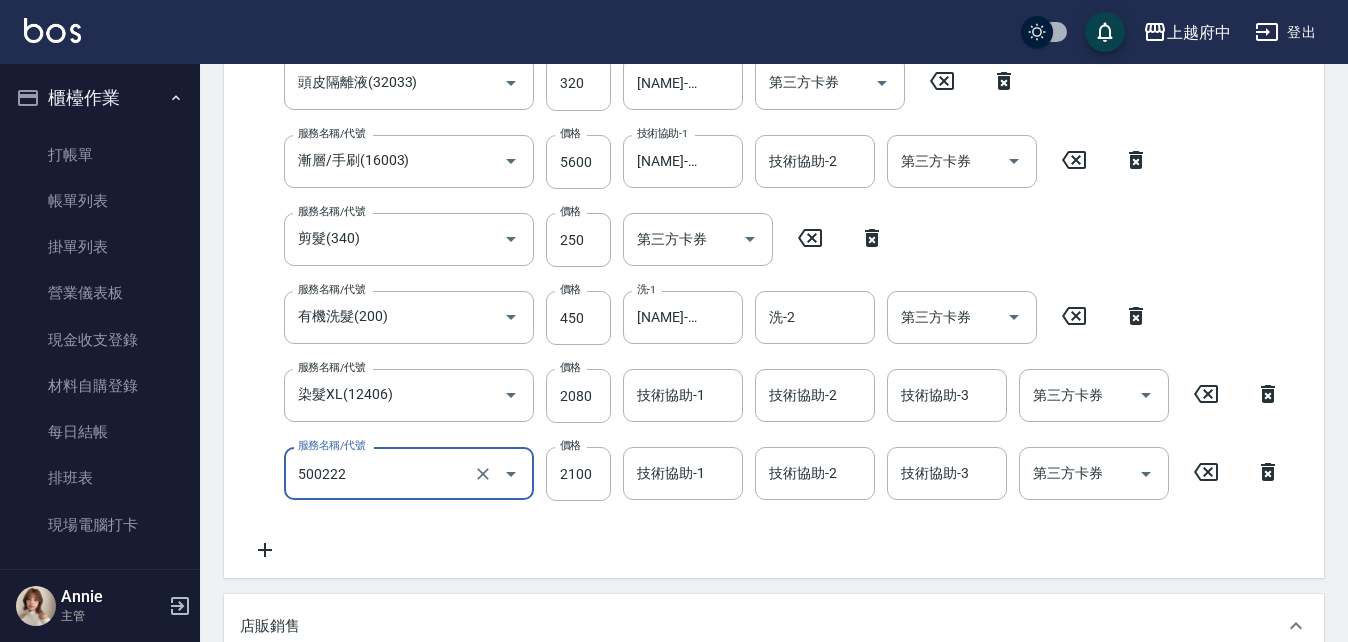 type on "漂髮 長(500222)" 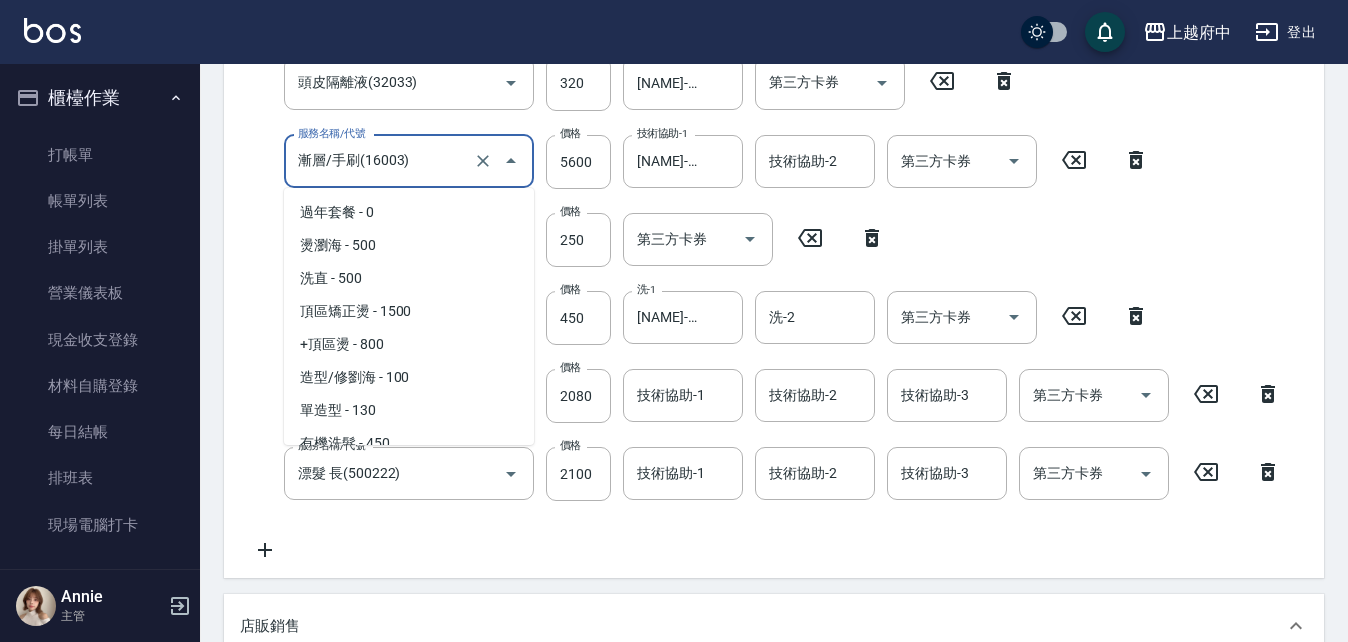 click on "漸層/手刷(16003)" at bounding box center (381, 161) 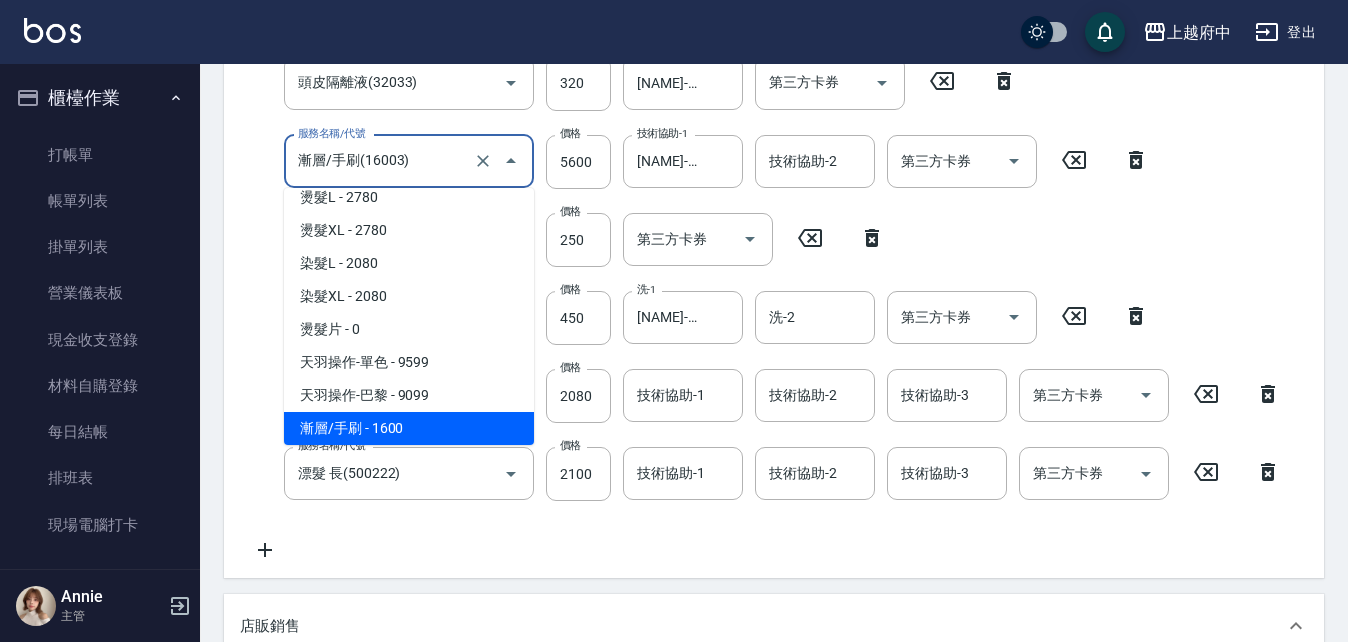 click on "漸層/手刷 - 1600" at bounding box center (409, 428) 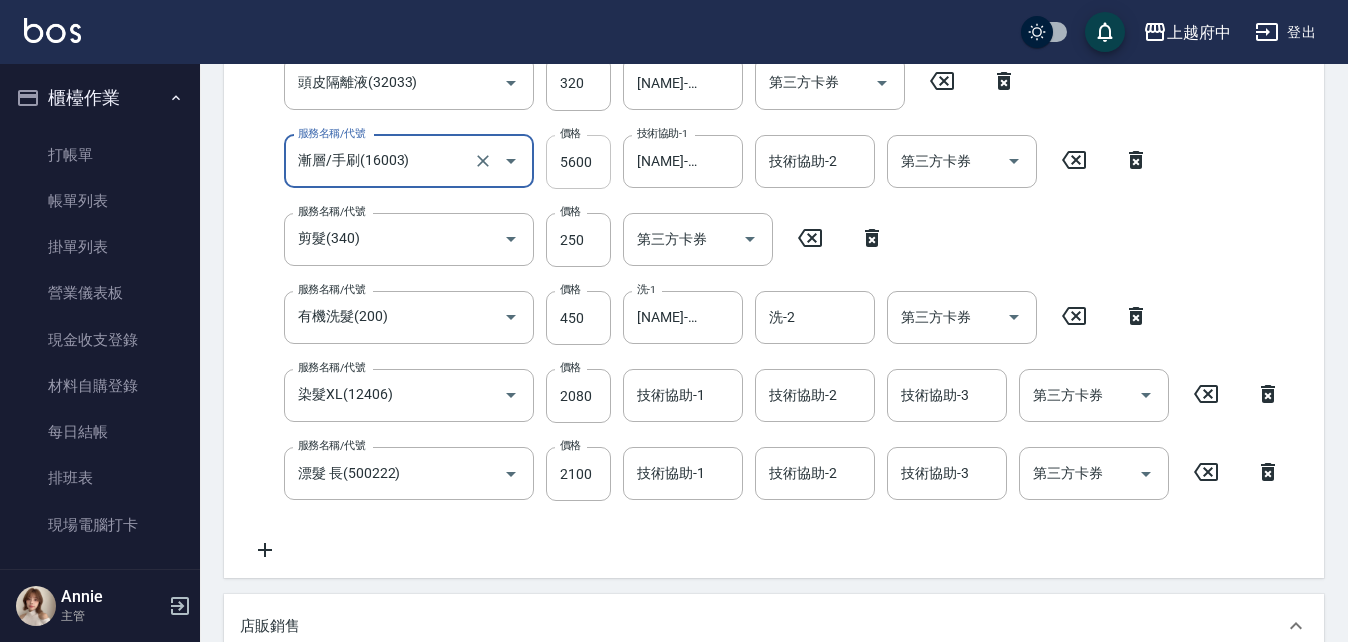 click on "5600" at bounding box center (578, 162) 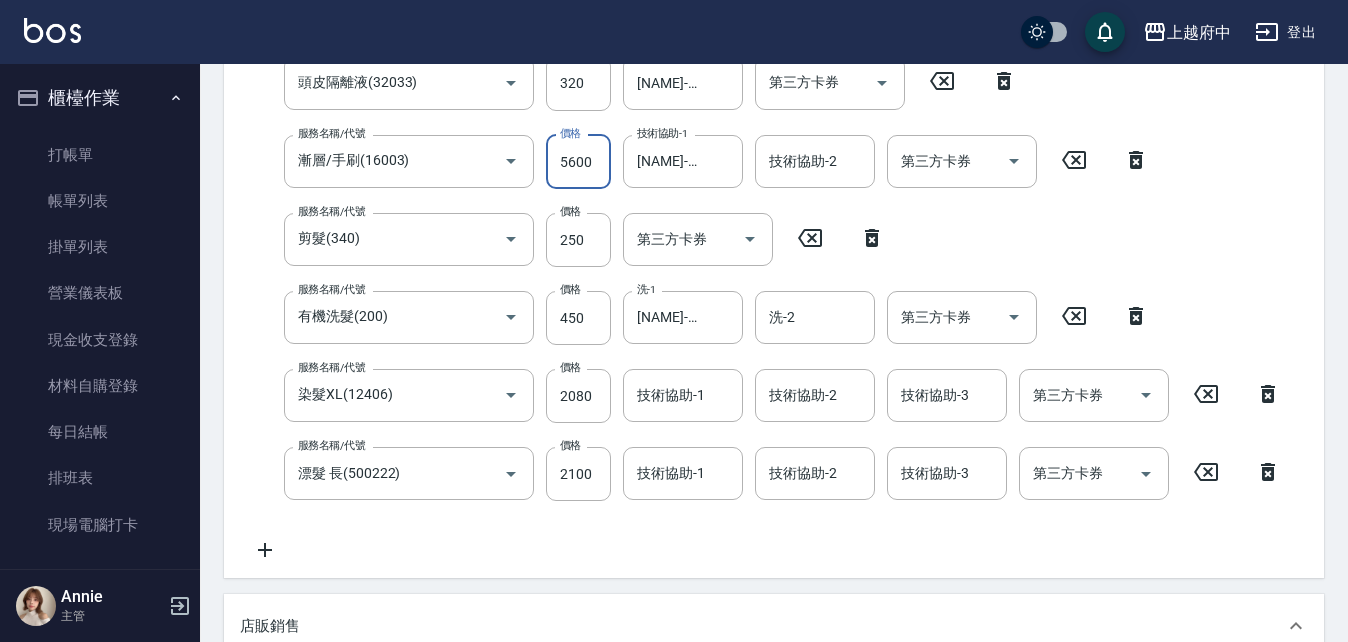 click on "5600" at bounding box center (578, 162) 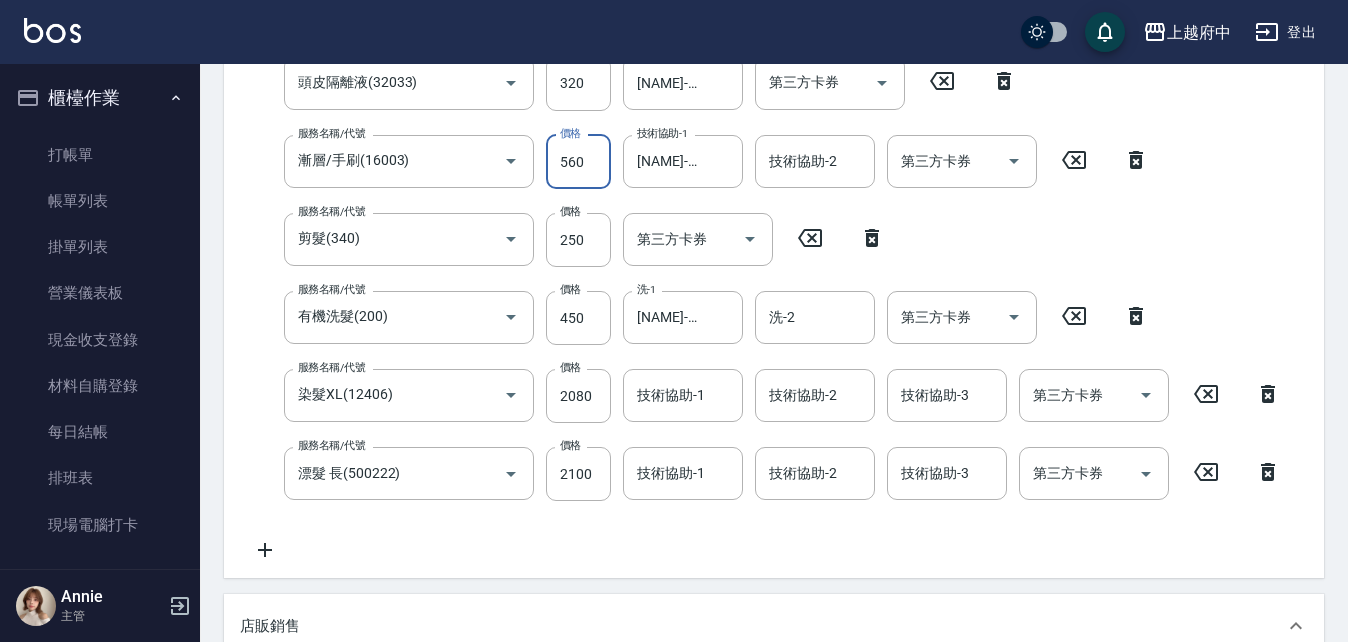 type on "0" 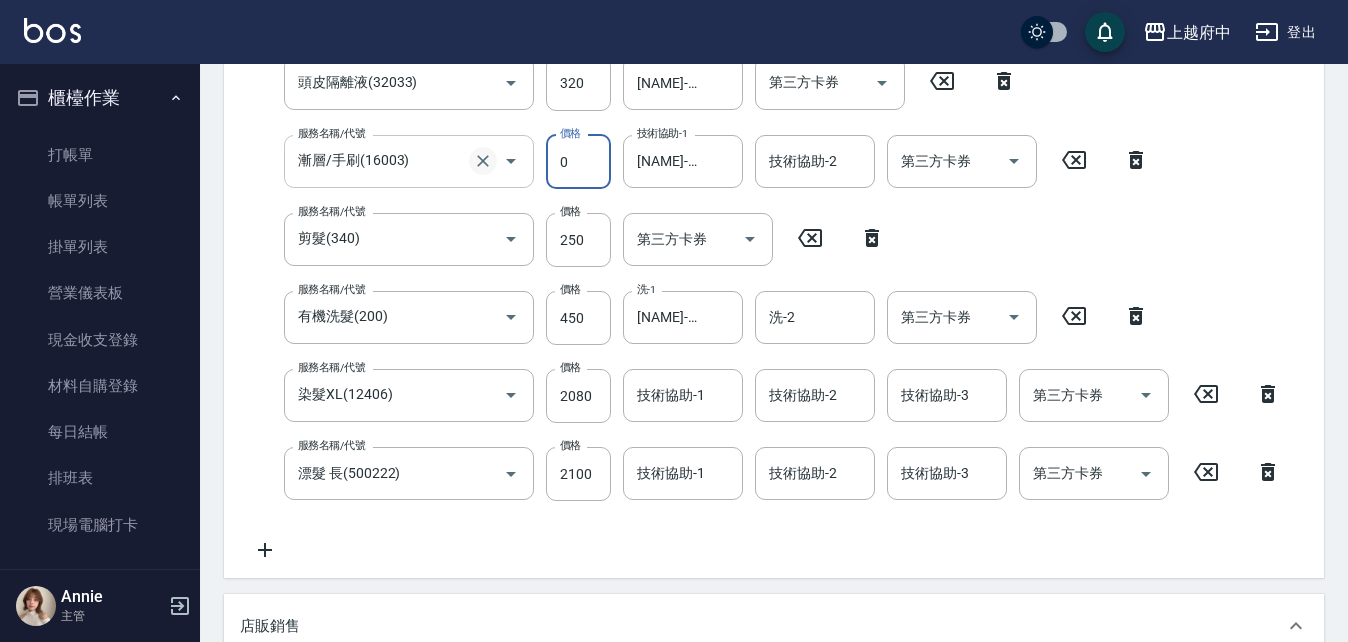click at bounding box center [483, 161] 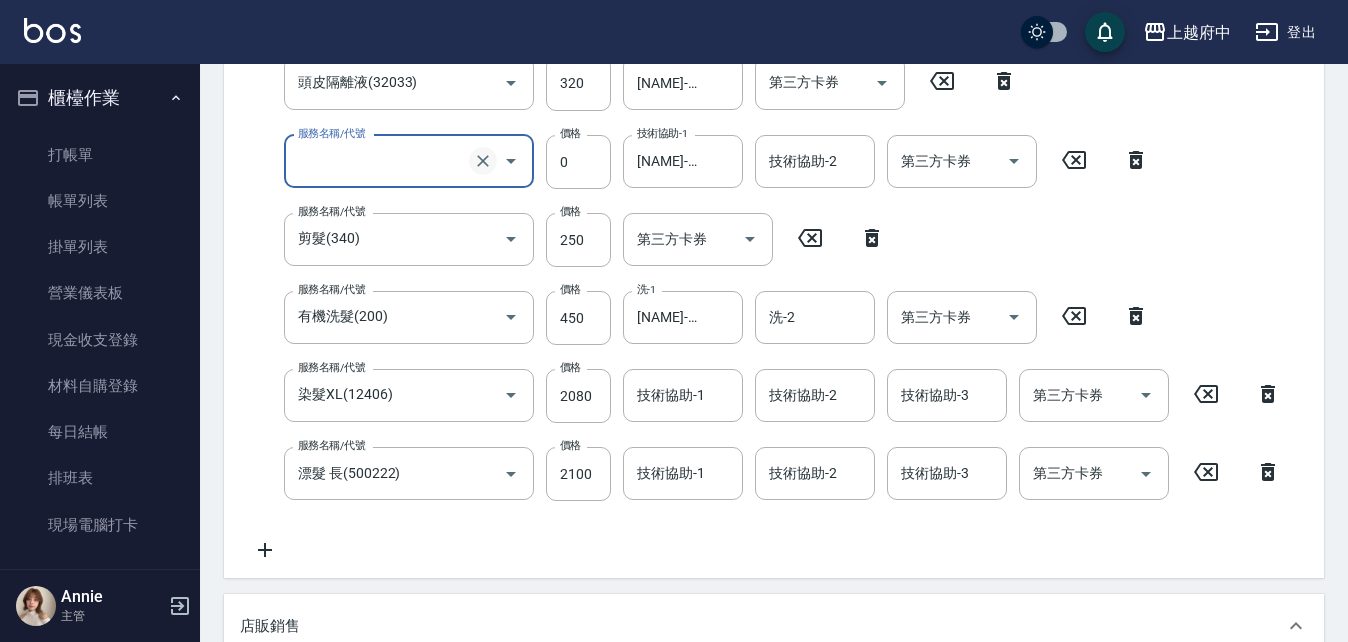 click 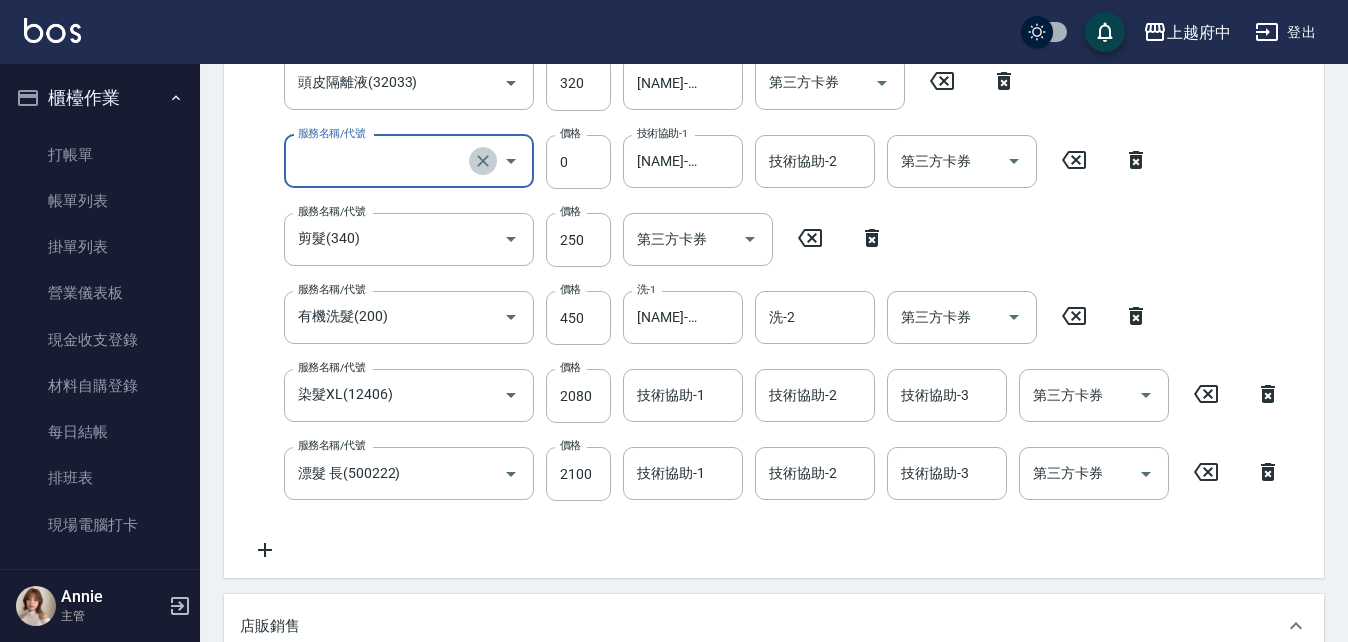 click 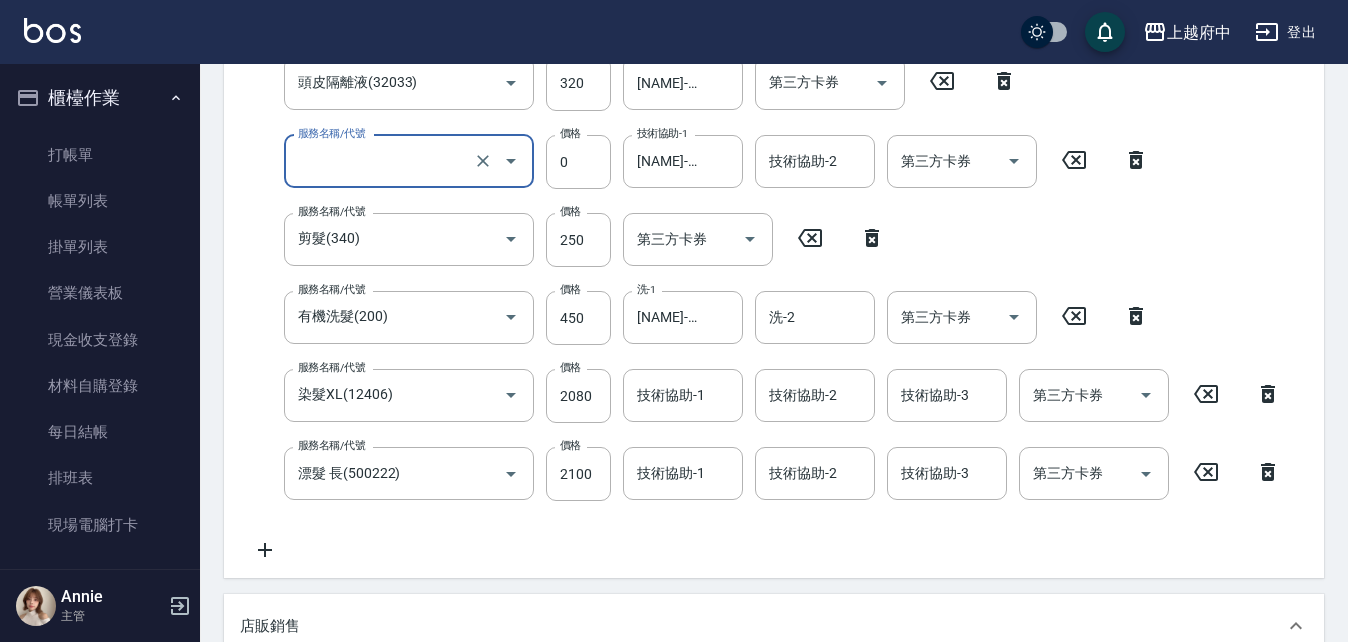 type on "漸層/手刷(16003)" 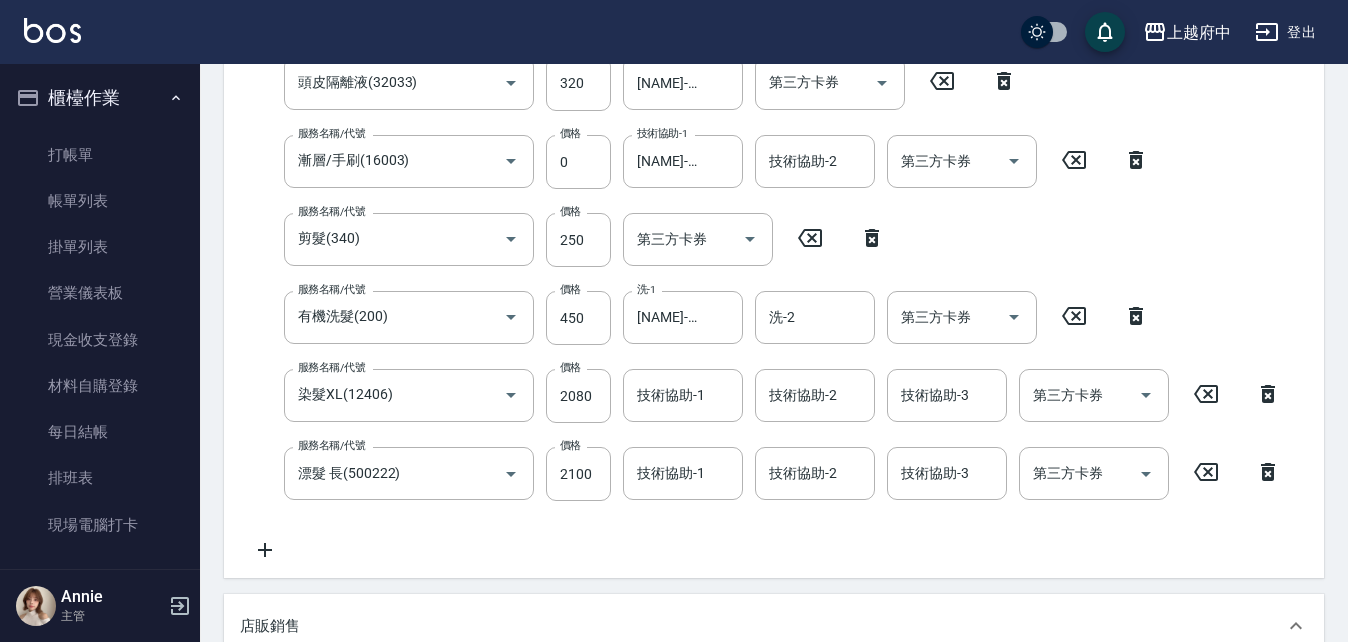 click 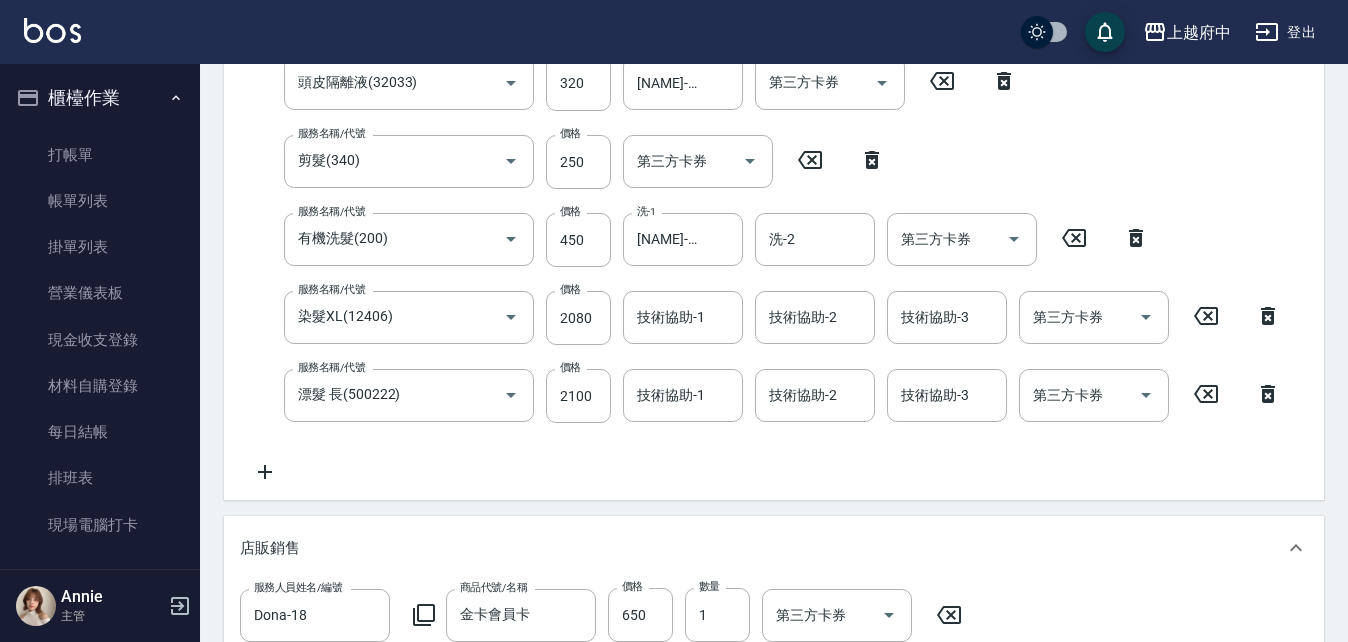 click 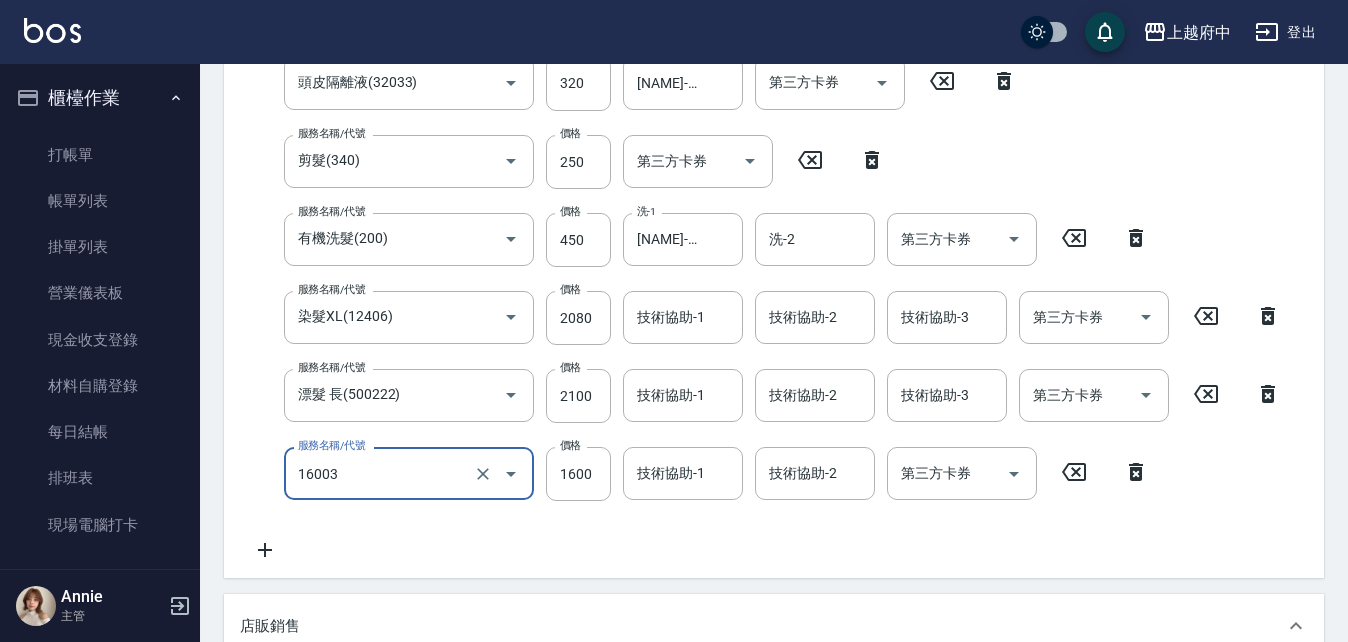 type on "漸層/手刷(16003)" 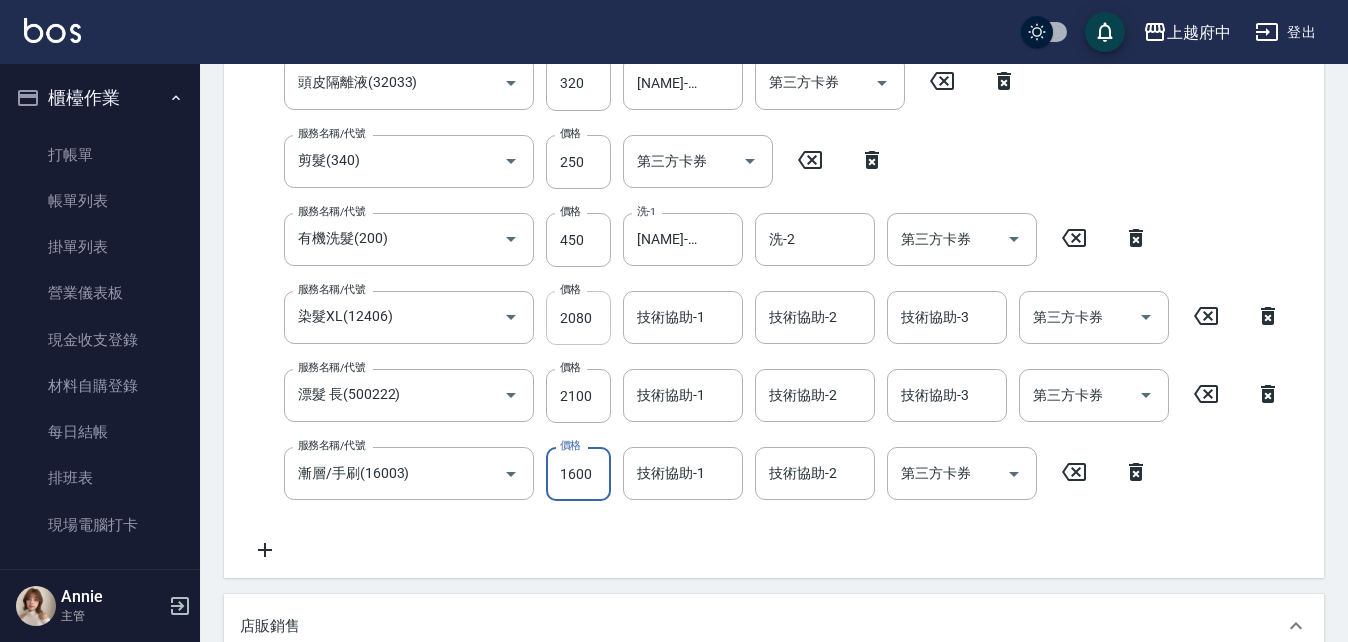 click on "2080" at bounding box center (578, 318) 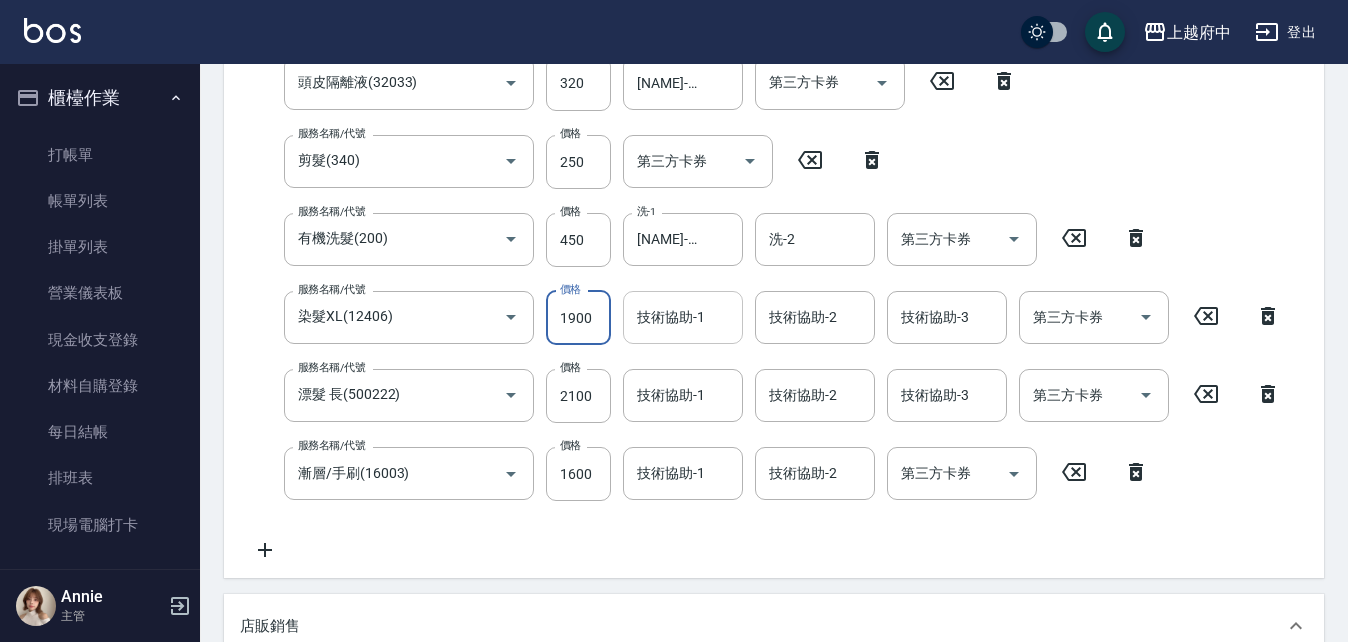 type on "1900" 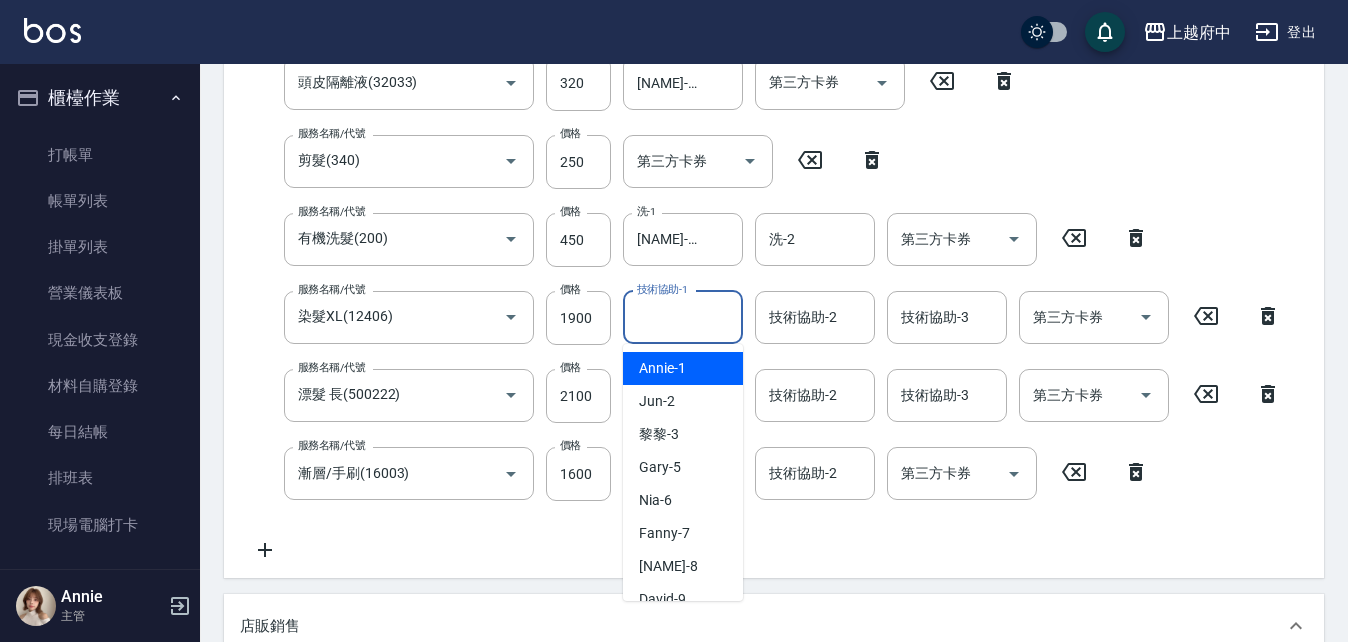 click on "技術協助-1" at bounding box center (683, 317) 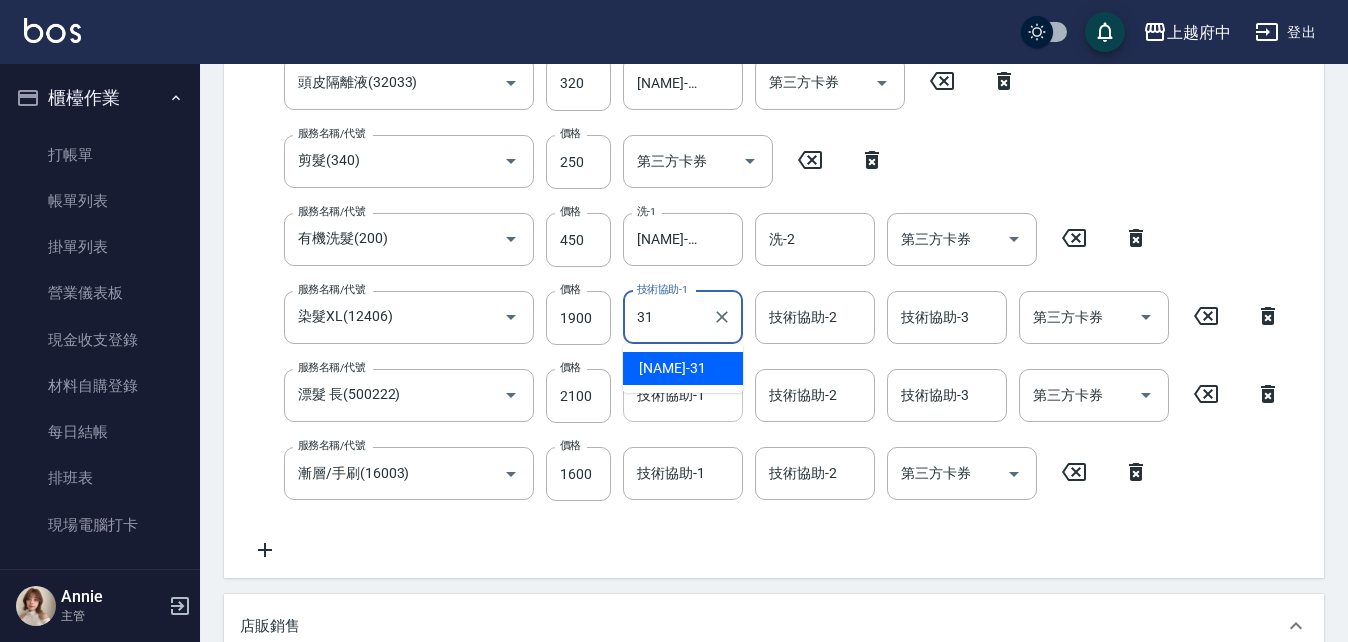 click on "王品云 -31" at bounding box center [672, 368] 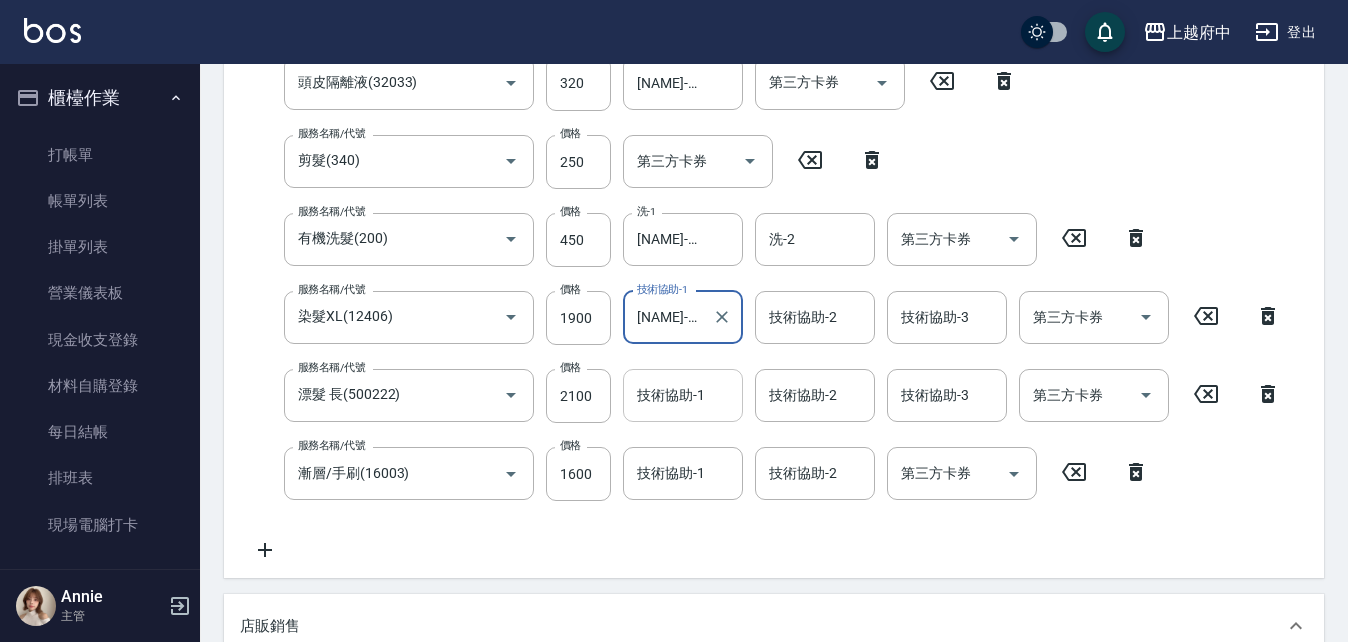 type on "王品云-31" 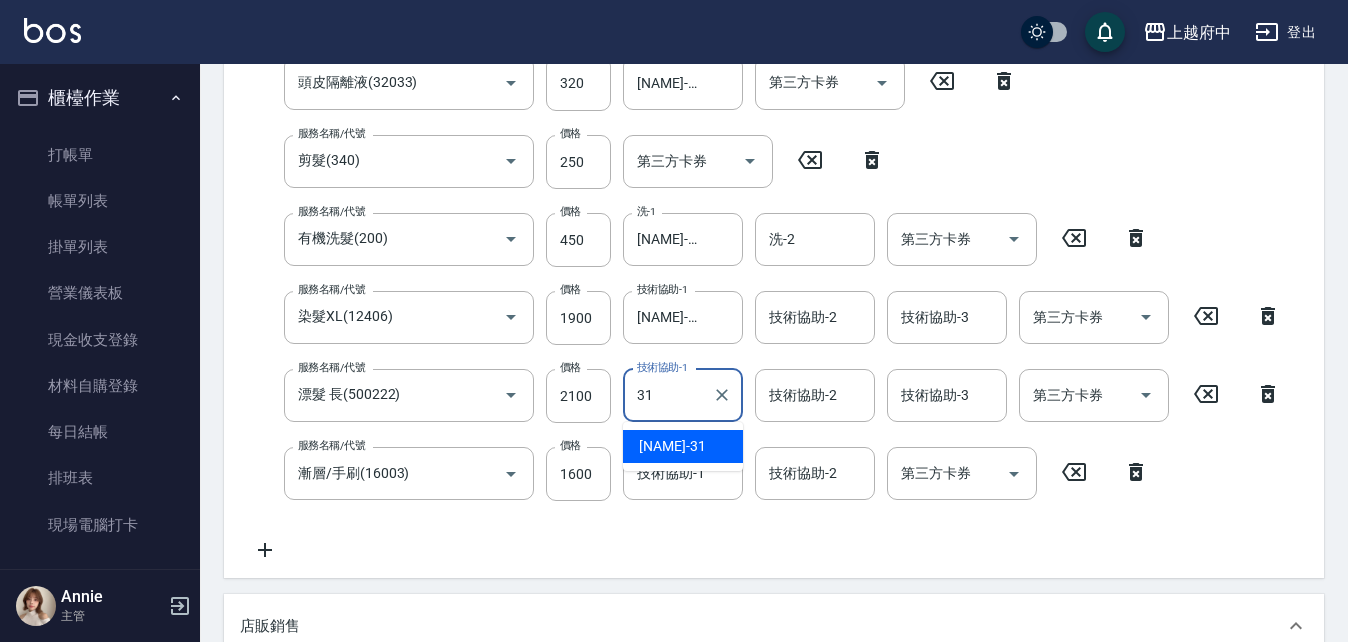 type on "王品云-31" 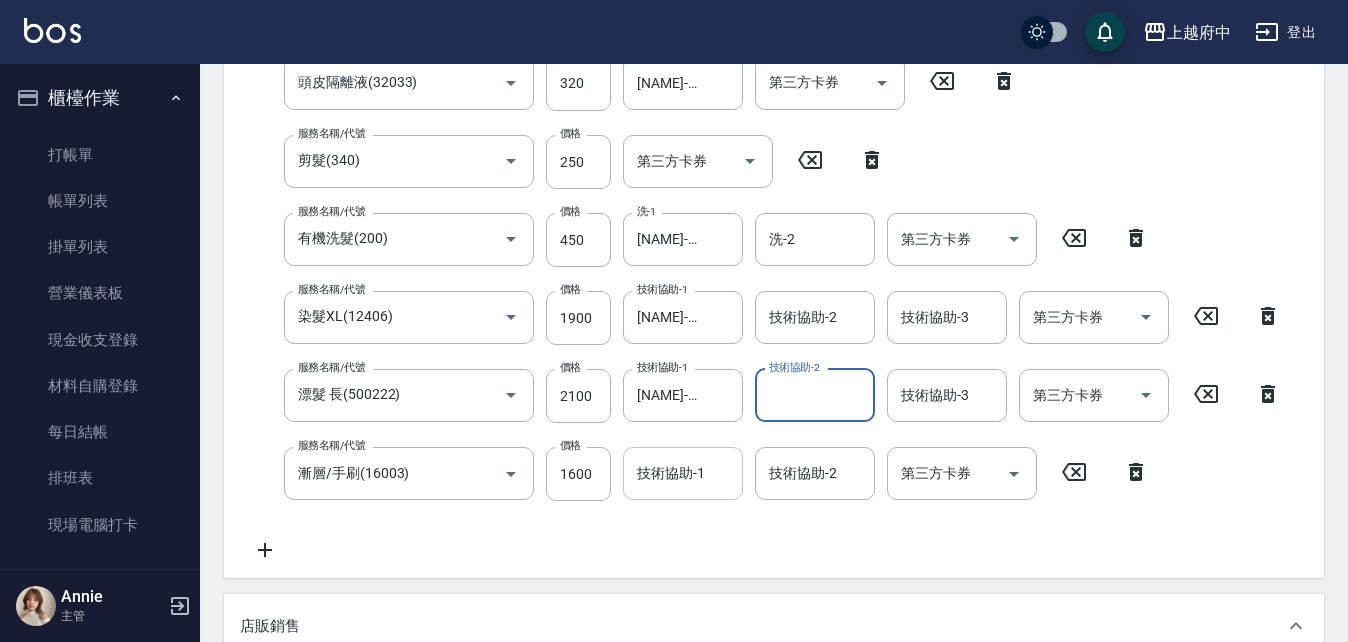 click on "技術協助-1" at bounding box center [683, 473] 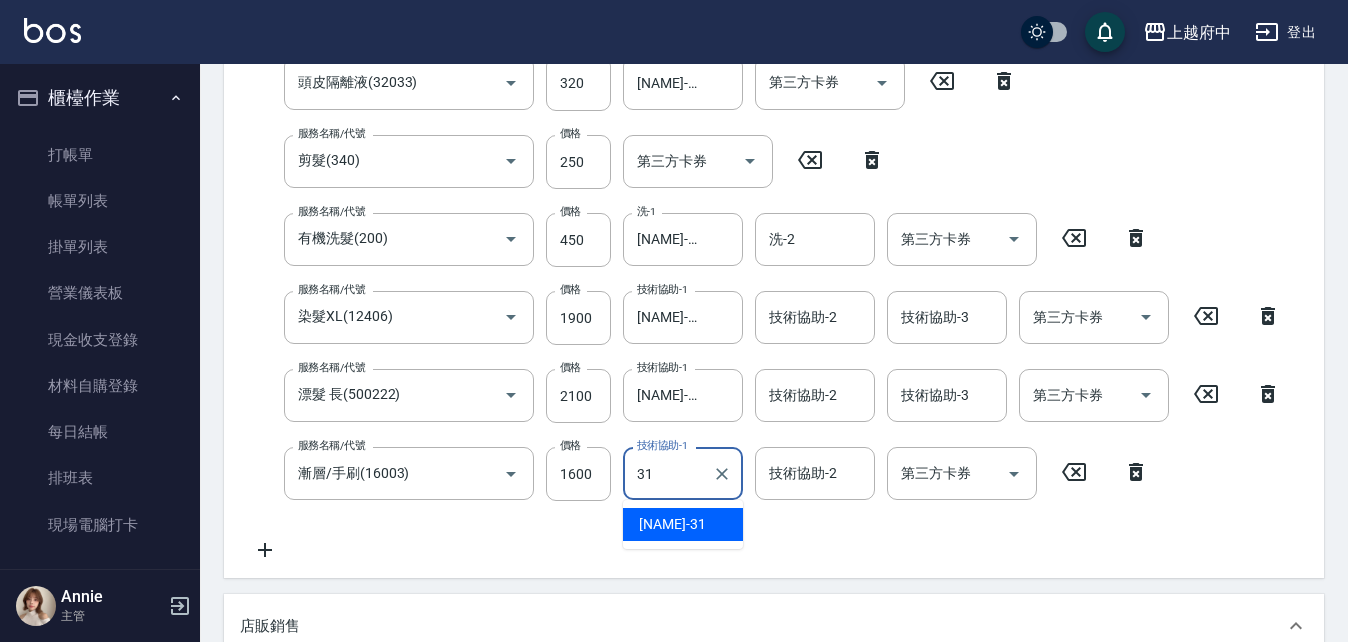 click on "王品云 -31" at bounding box center (683, 524) 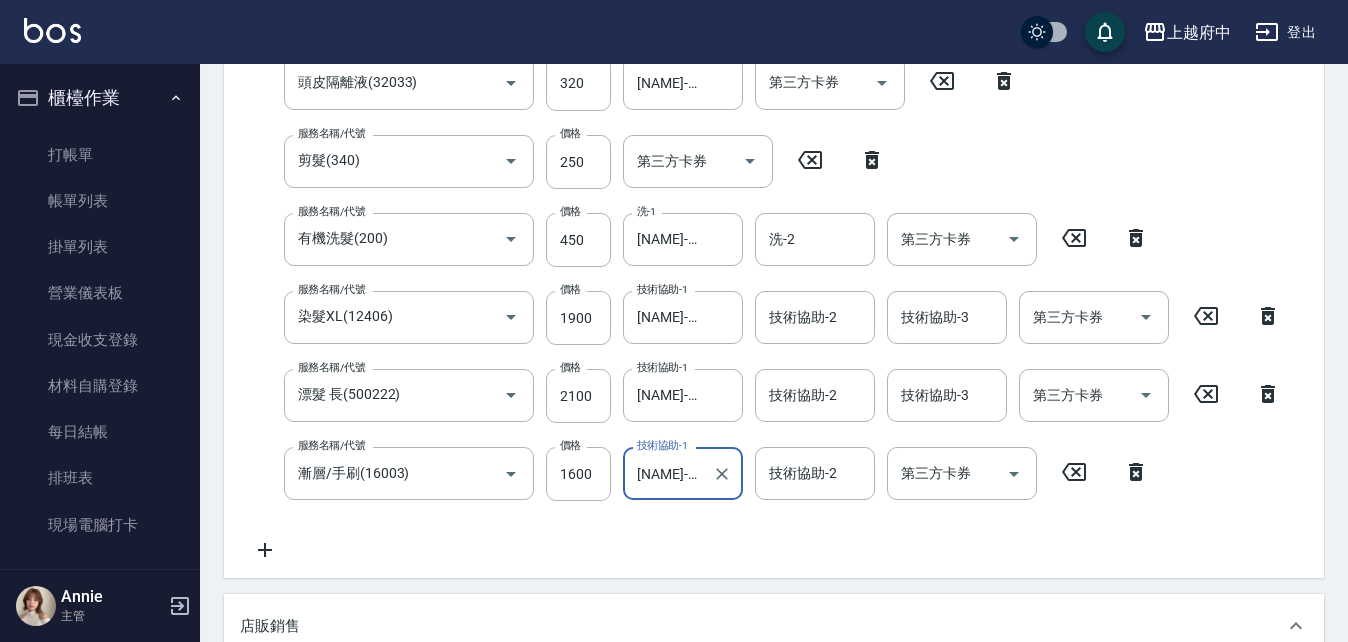 type on "王品云-31" 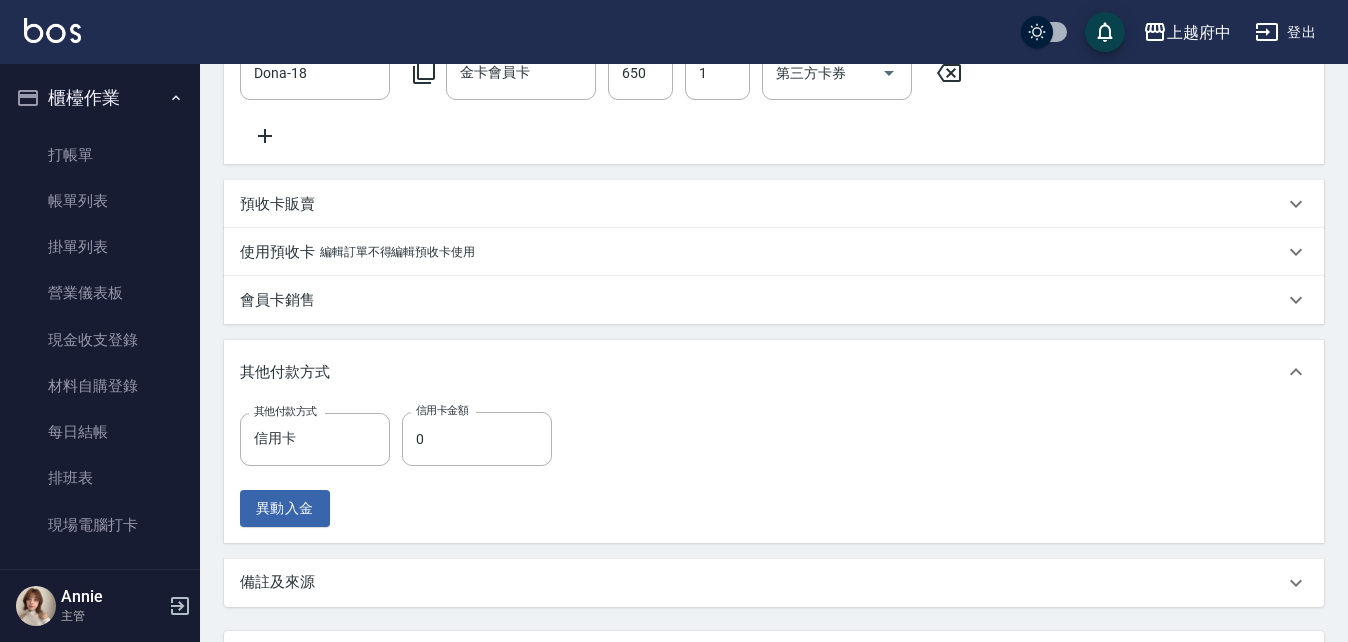 scroll, scrollTop: 1316, scrollLeft: 0, axis: vertical 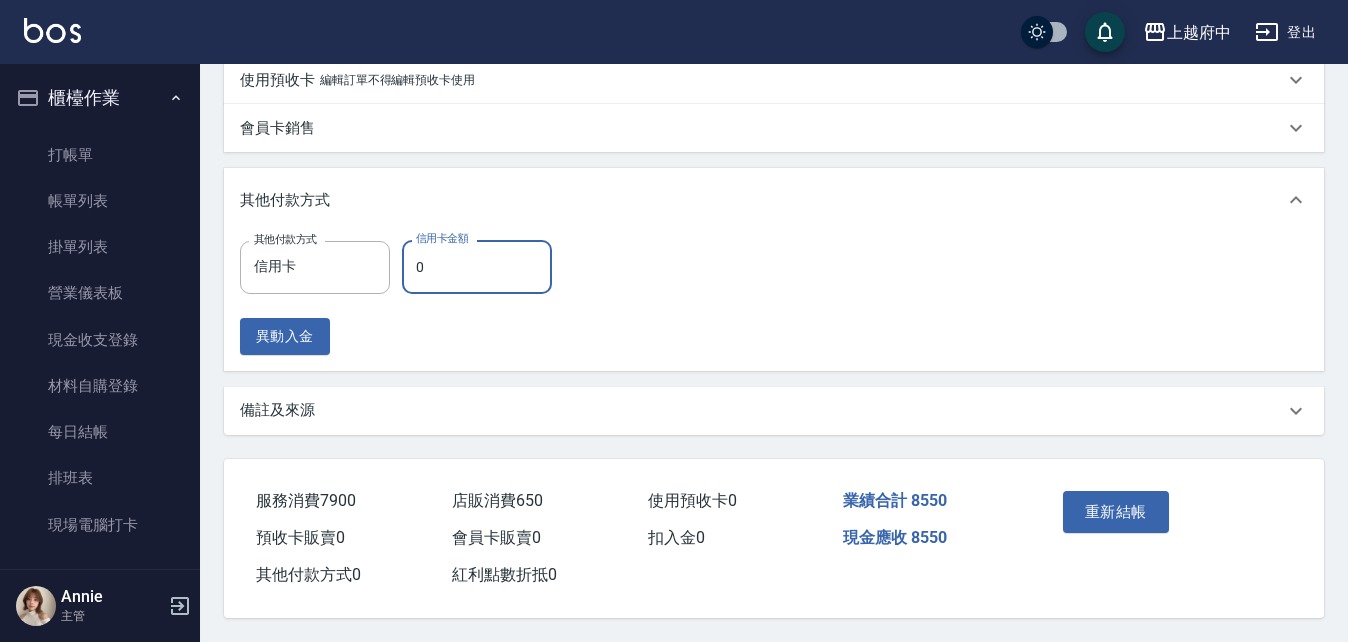 click on "0" at bounding box center [477, 267] 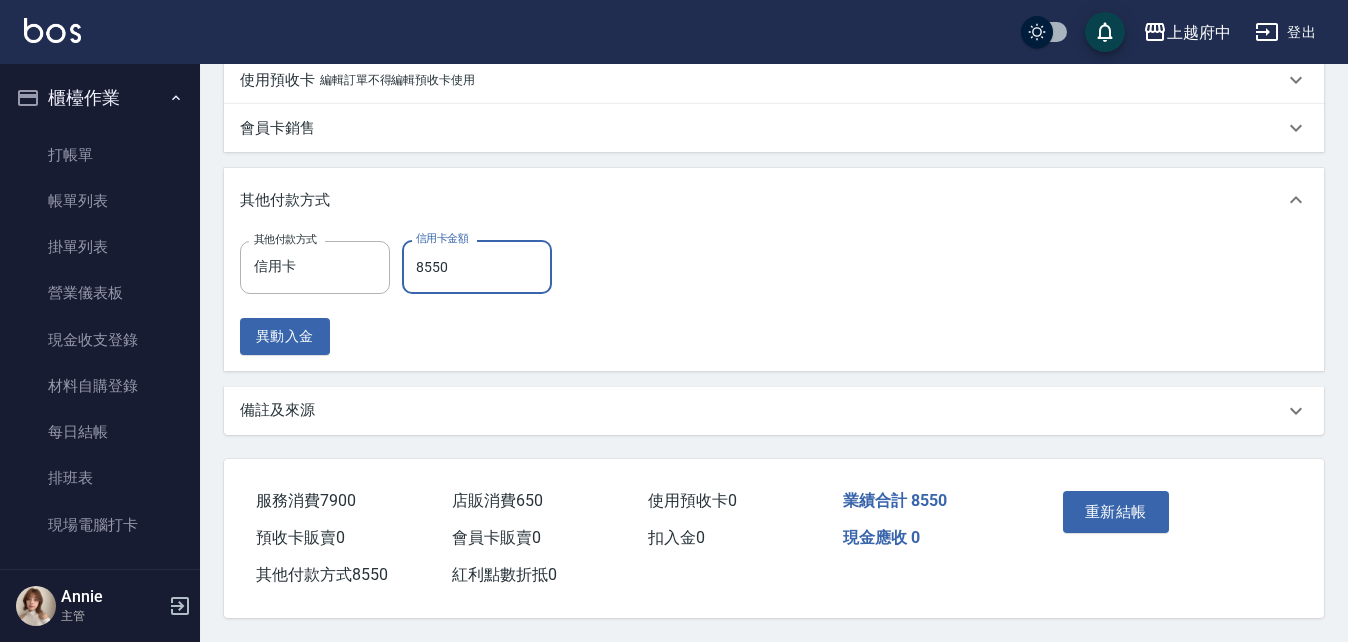 type on "8550" 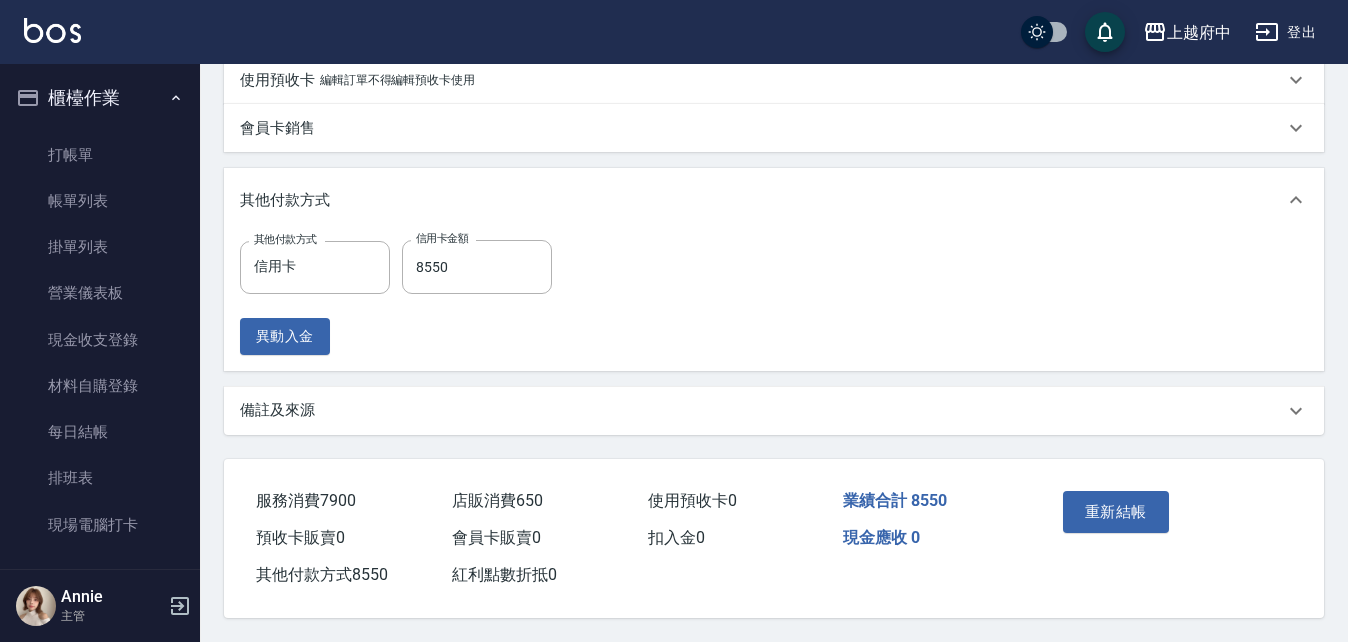 click on "項目消費 服務名稱/代號 潤澤修護(4803) 服務名稱/代號 價格 800 價格 技術協助-1 王品云-31 技術協助-1 技術協助-2 技術協助-2 第三方卡券 第三方卡券 服務名稱/代號 蘆薈敷膜(83203) 服務名稱/代號 價格 480 價格 技術協助-1 王品云-31 技術協助-1 技術協助-2 技術協助-2 第三方卡券 第三方卡券 服務名稱/代號 頭皮隔離液(32033) 服務名稱/代號 價格 320 價格 技術協助-1 王品云-31 技術協助-1 第三方卡券 第三方卡券 服務名稱/代號 剪髮(340) 服務名稱/代號 價格 250 價格 第三方卡券 第三方卡券 服務名稱/代號 有機洗髮(200) 服務名稱/代號 價格 450 價格 洗-1 王品云-31 洗-1 洗-2 洗-2 第三方卡券 第三方卡券 服務名稱/代號 染髮XL(12406) 服務名稱/代號 價格 1900 價格 技術協助-1 王品云-31 技術協助-1 技術協助-2 技術協助-2 技術協助-3 技術協助-3 第三方卡券 第三方卡券 服務名稱/代號 價格 2100 1" at bounding box center [774, -265] 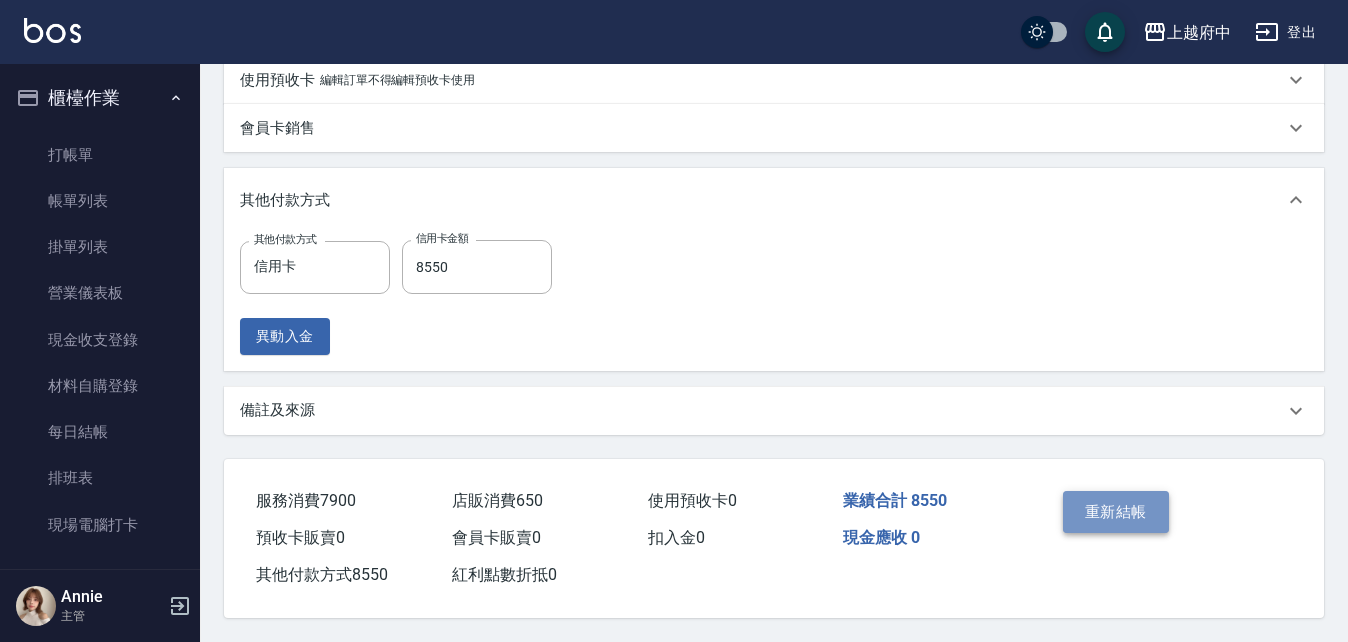 click on "重新結帳" at bounding box center [1116, 512] 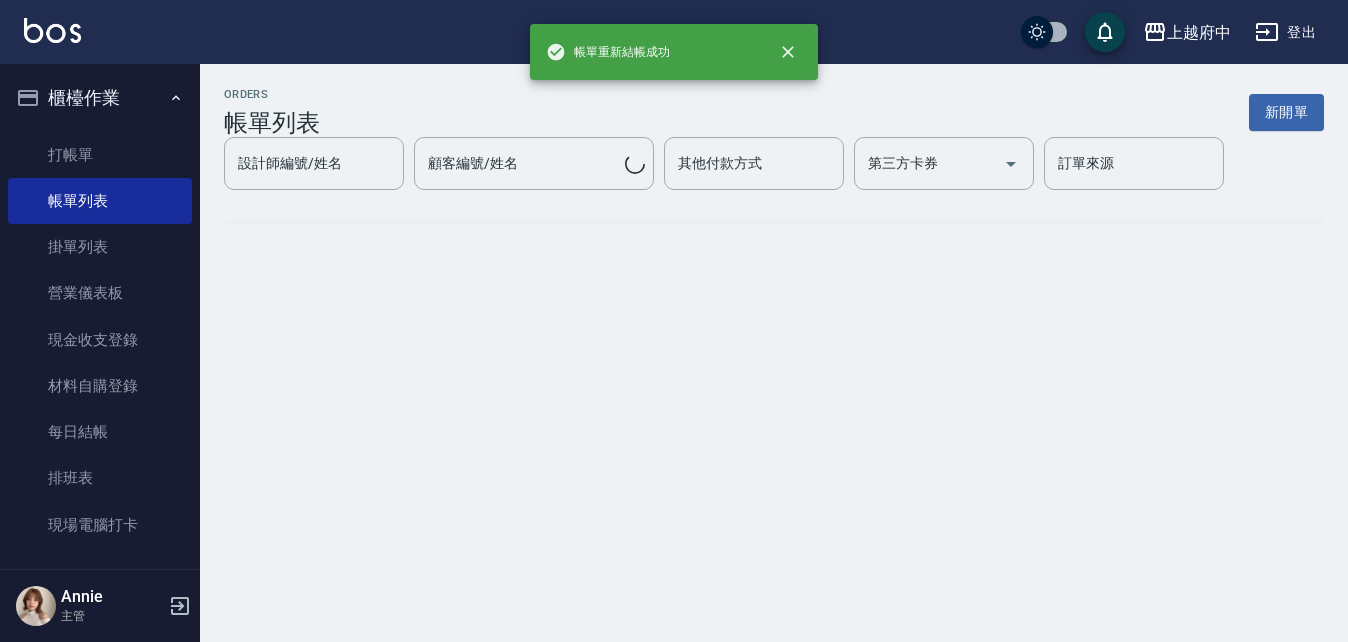 scroll, scrollTop: 0, scrollLeft: 0, axis: both 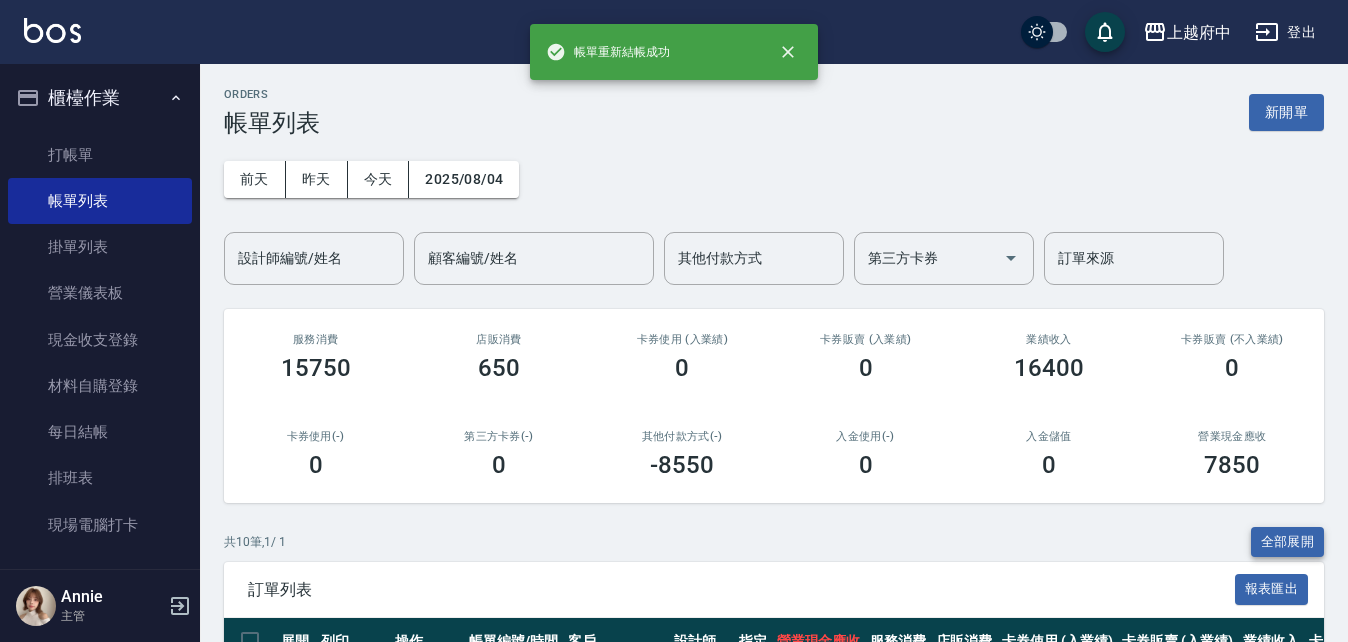 click on "全部展開" at bounding box center [1288, 542] 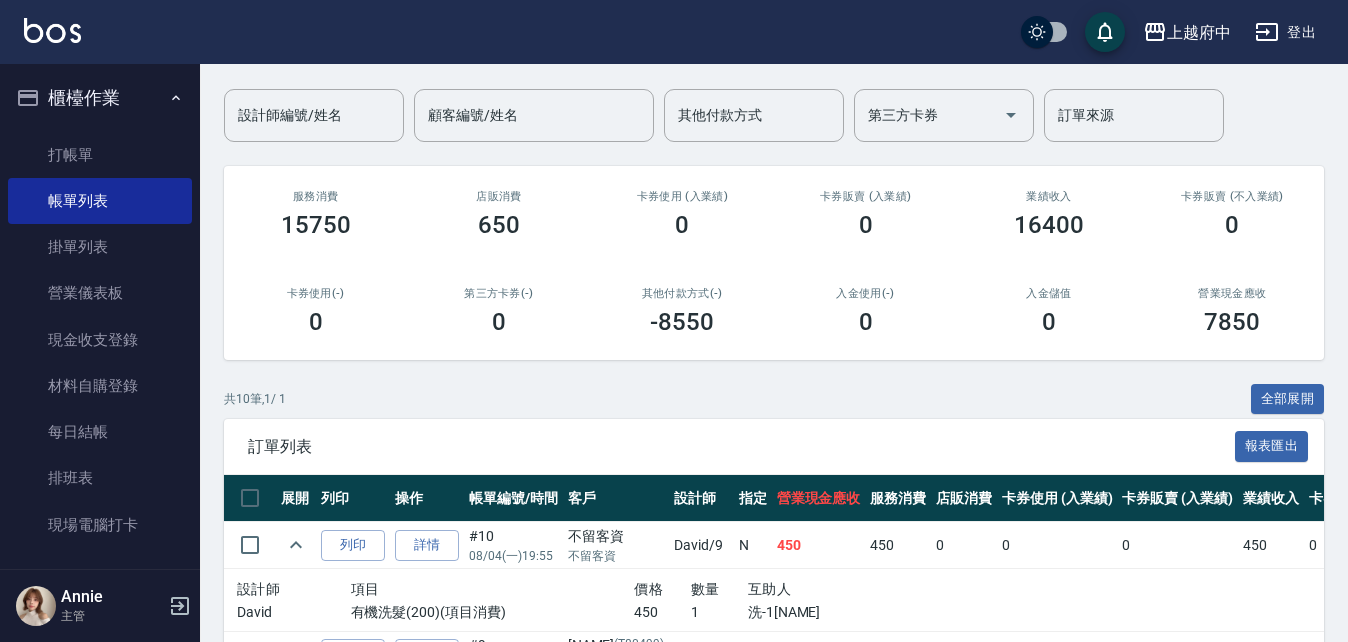 scroll, scrollTop: 0, scrollLeft: 0, axis: both 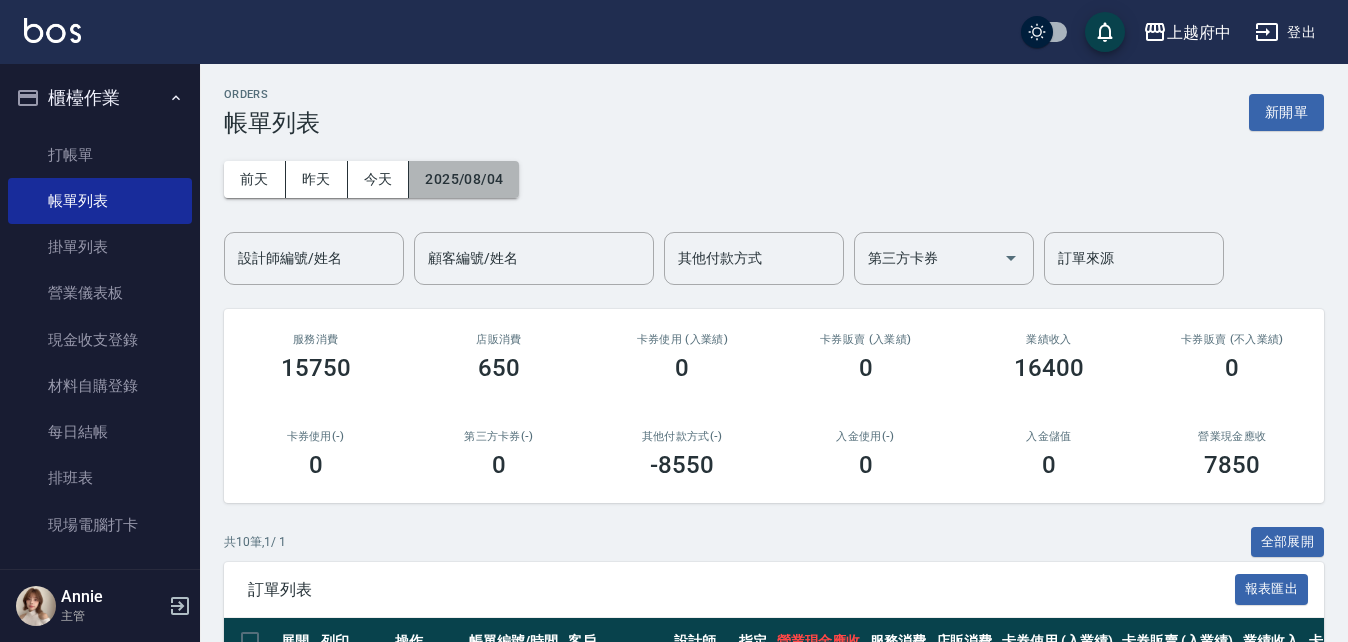 click on "2025/08/04" at bounding box center (464, 179) 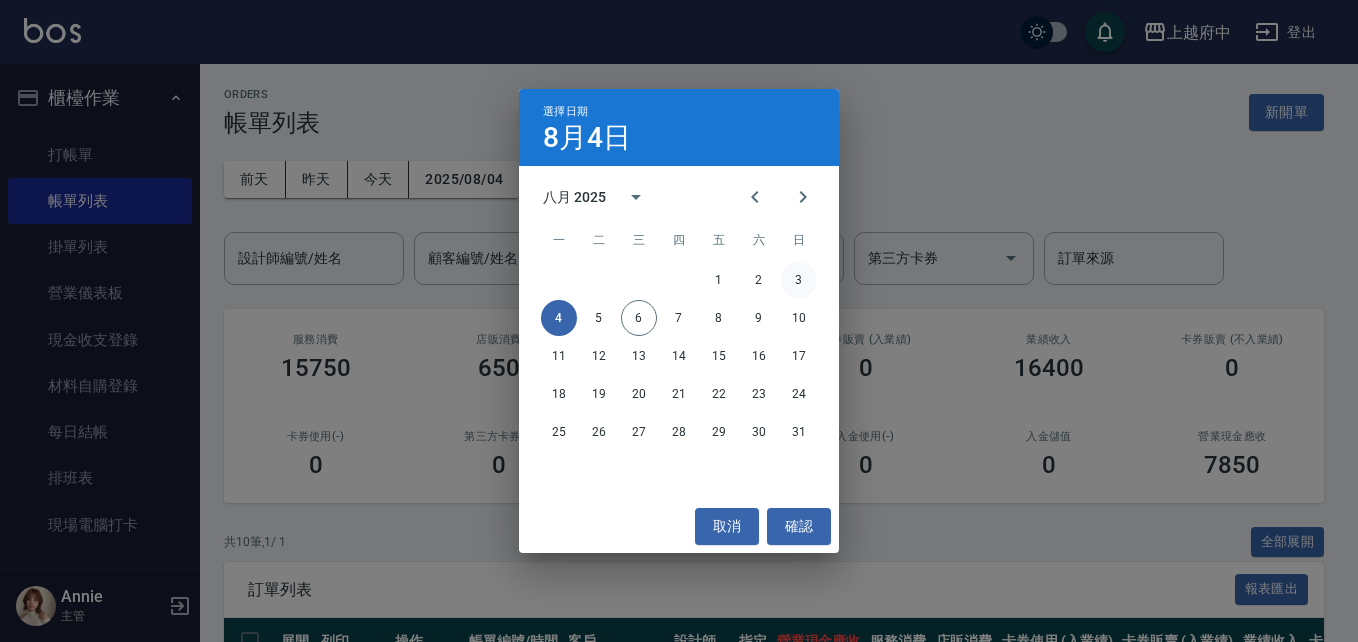 click on "3" at bounding box center (799, 280) 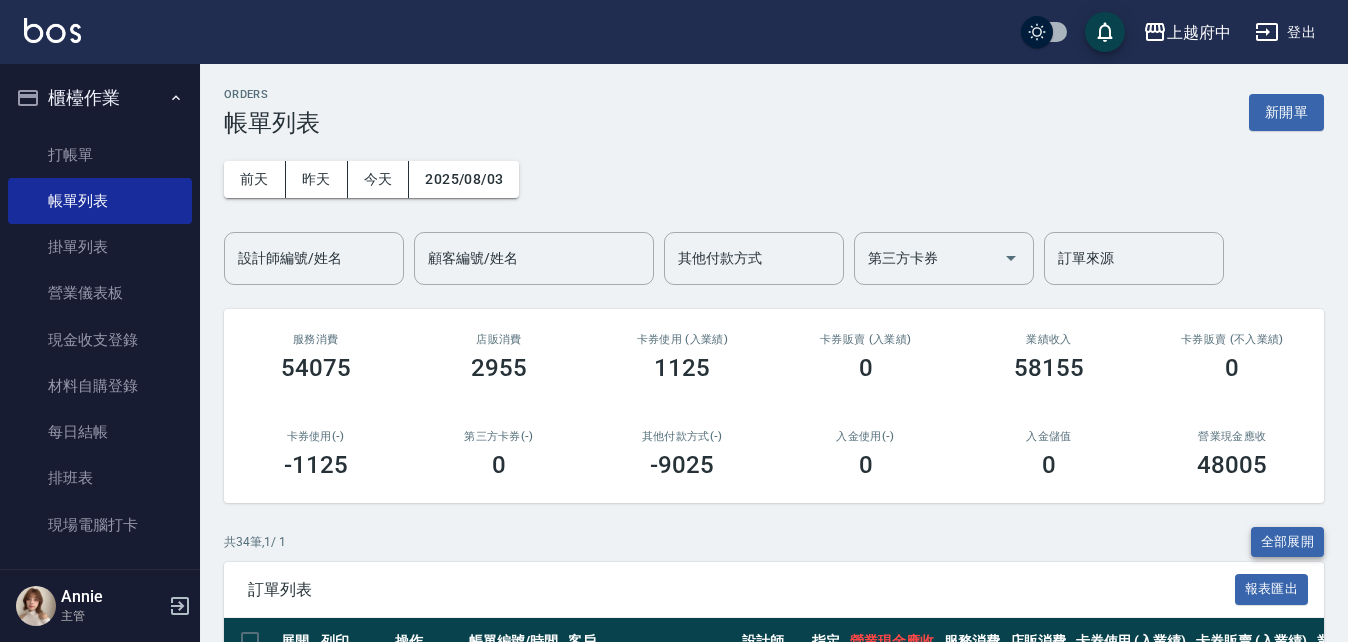 click on "全部展開" at bounding box center (1288, 542) 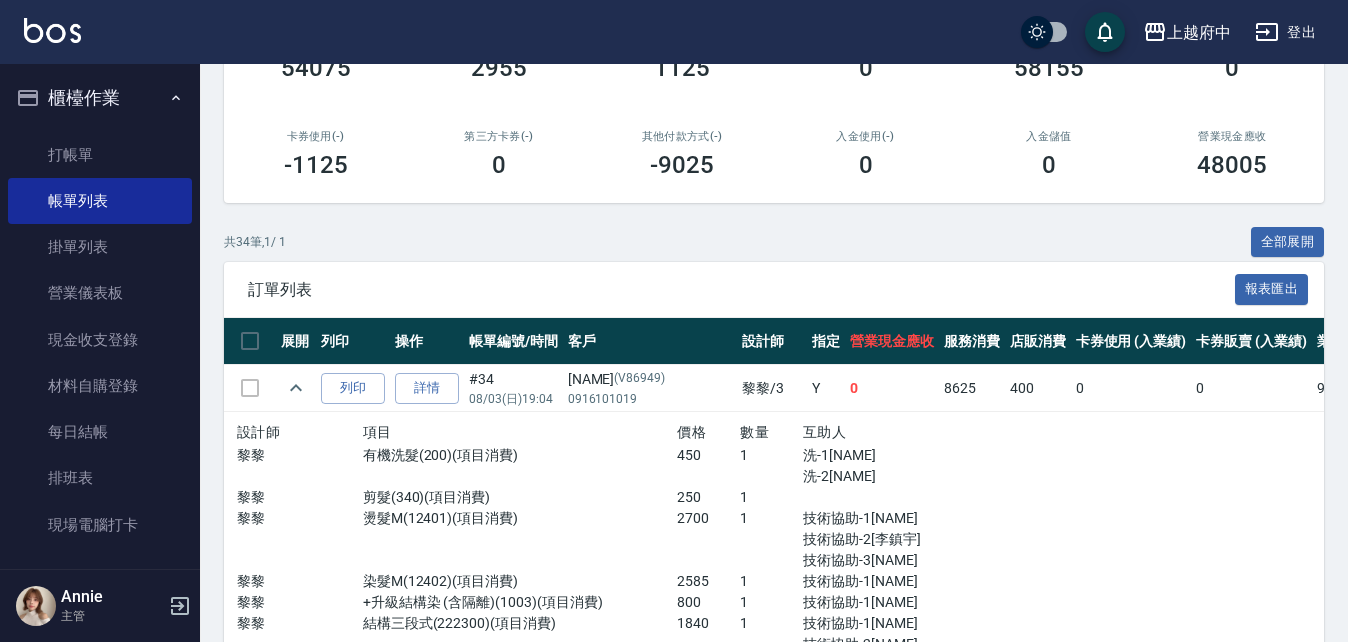 scroll, scrollTop: 0, scrollLeft: 0, axis: both 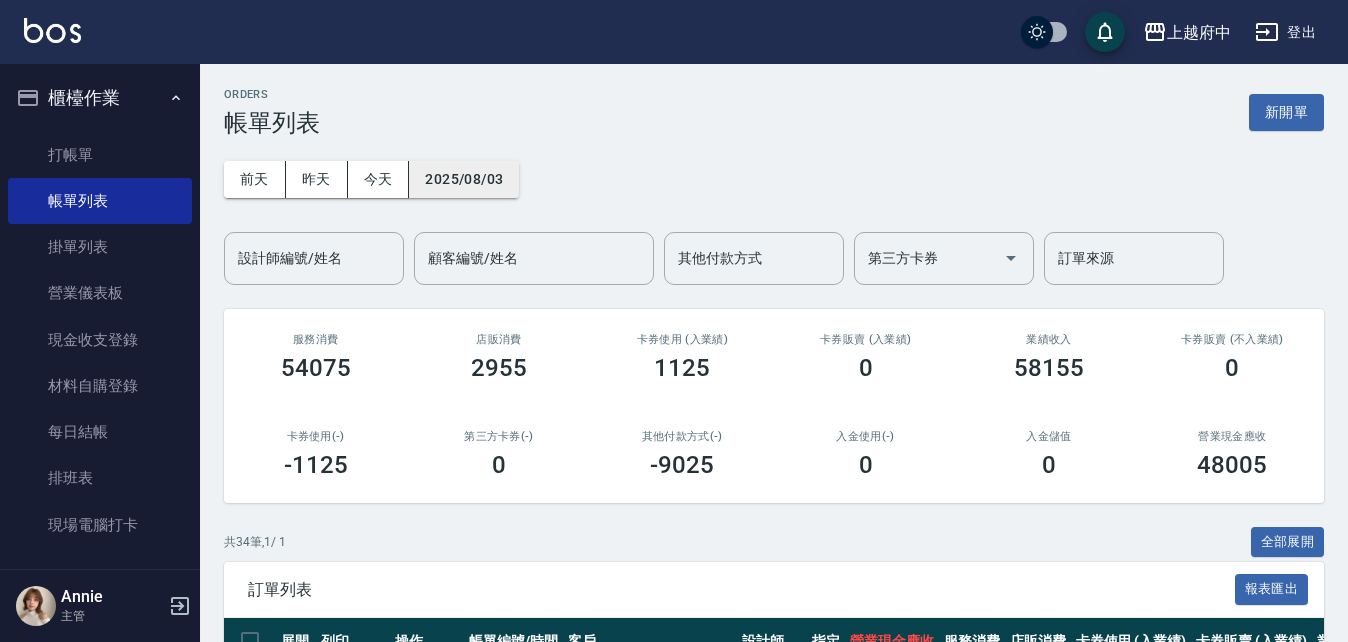 click on "2025/08/03" at bounding box center [464, 179] 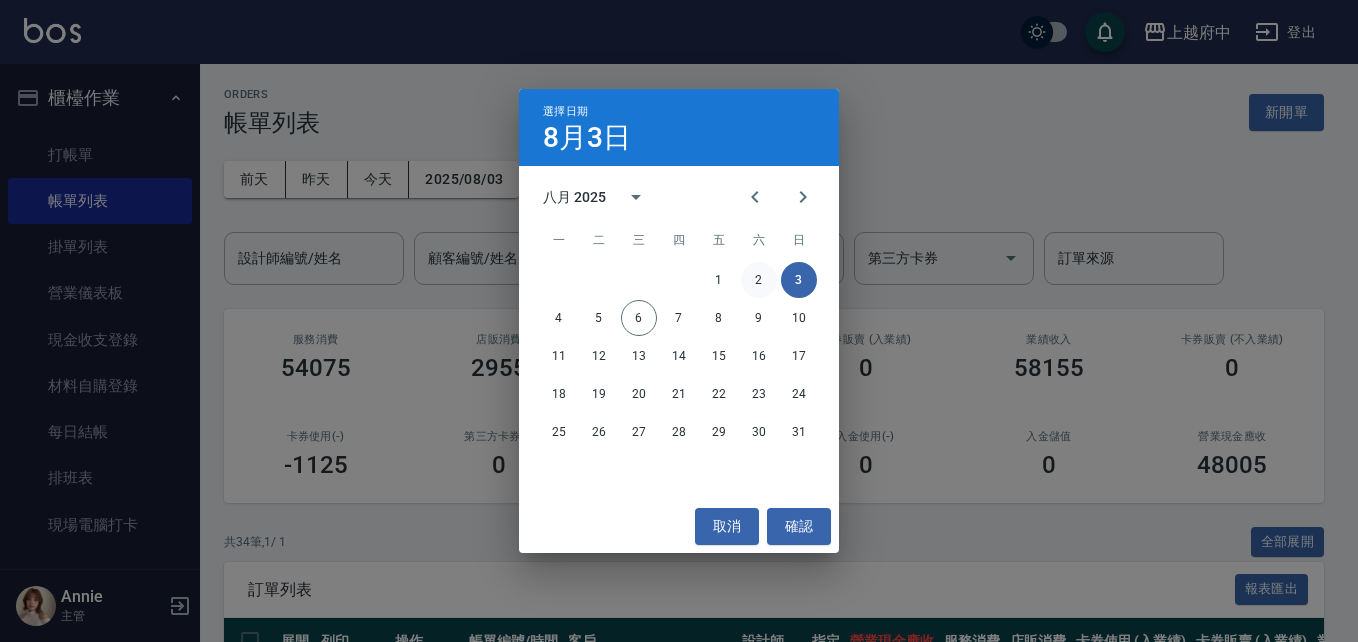 click on "2" at bounding box center [759, 280] 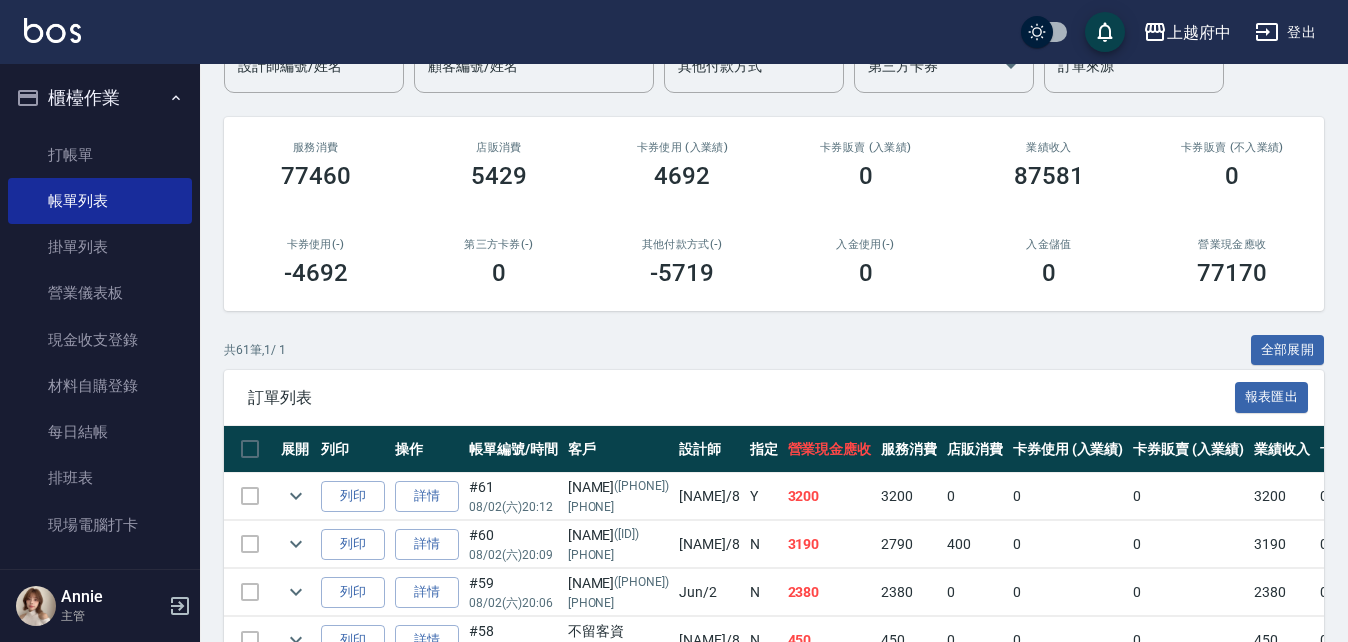 scroll, scrollTop: 200, scrollLeft: 0, axis: vertical 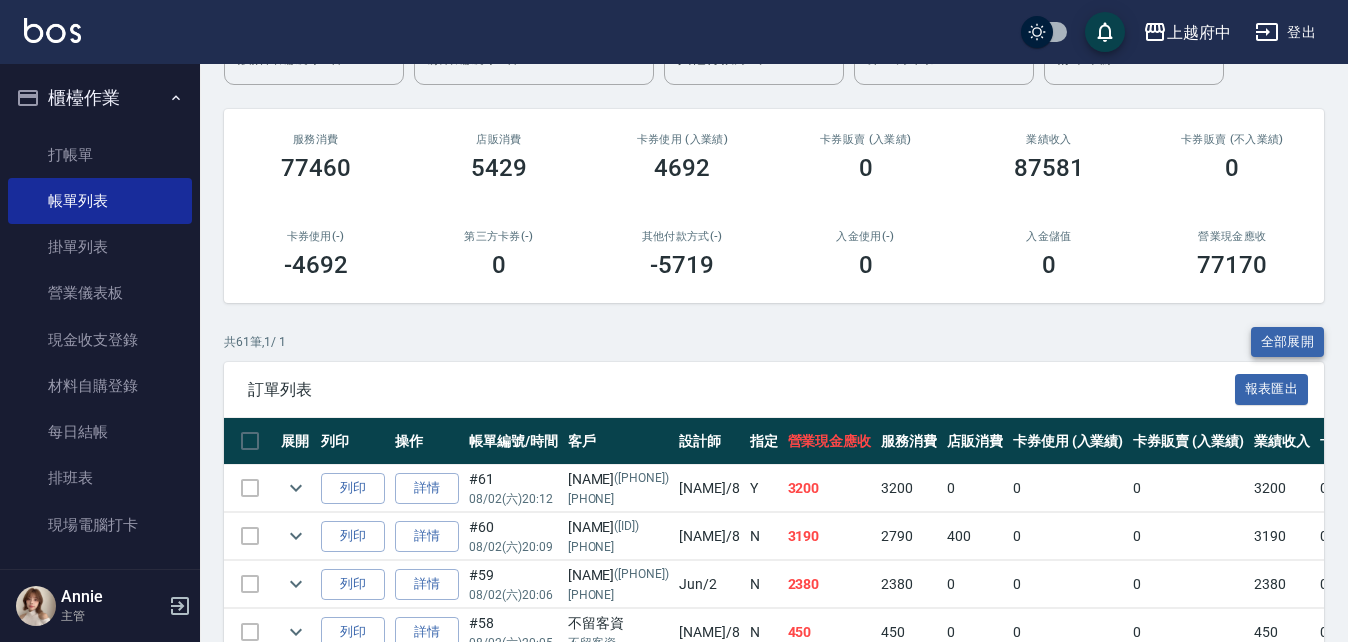 click on "全部展開" at bounding box center (1288, 342) 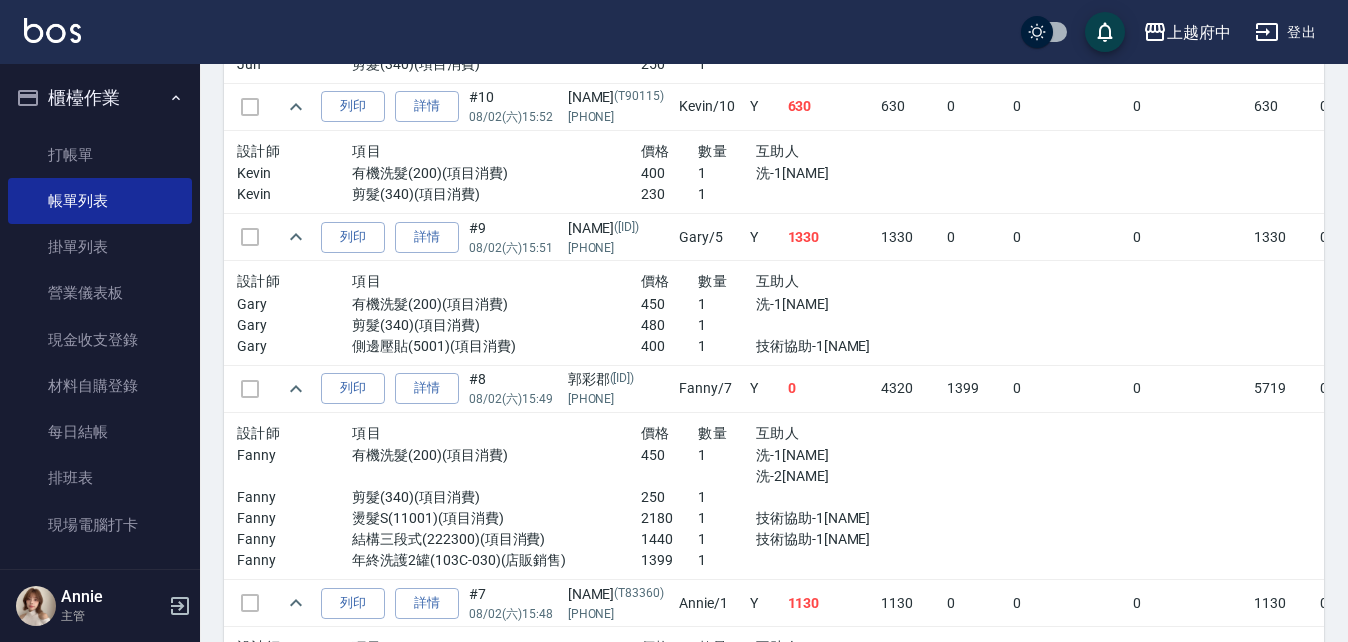 scroll, scrollTop: 8791, scrollLeft: 0, axis: vertical 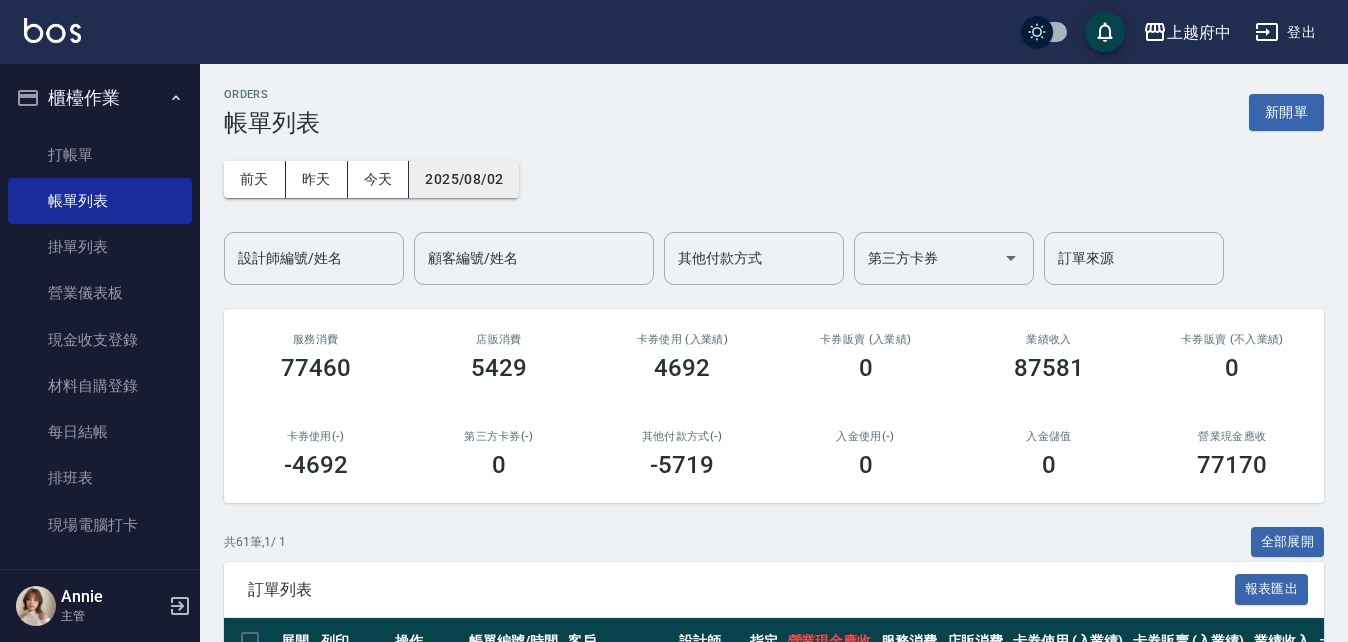 click on "2025/08/02" at bounding box center [464, 179] 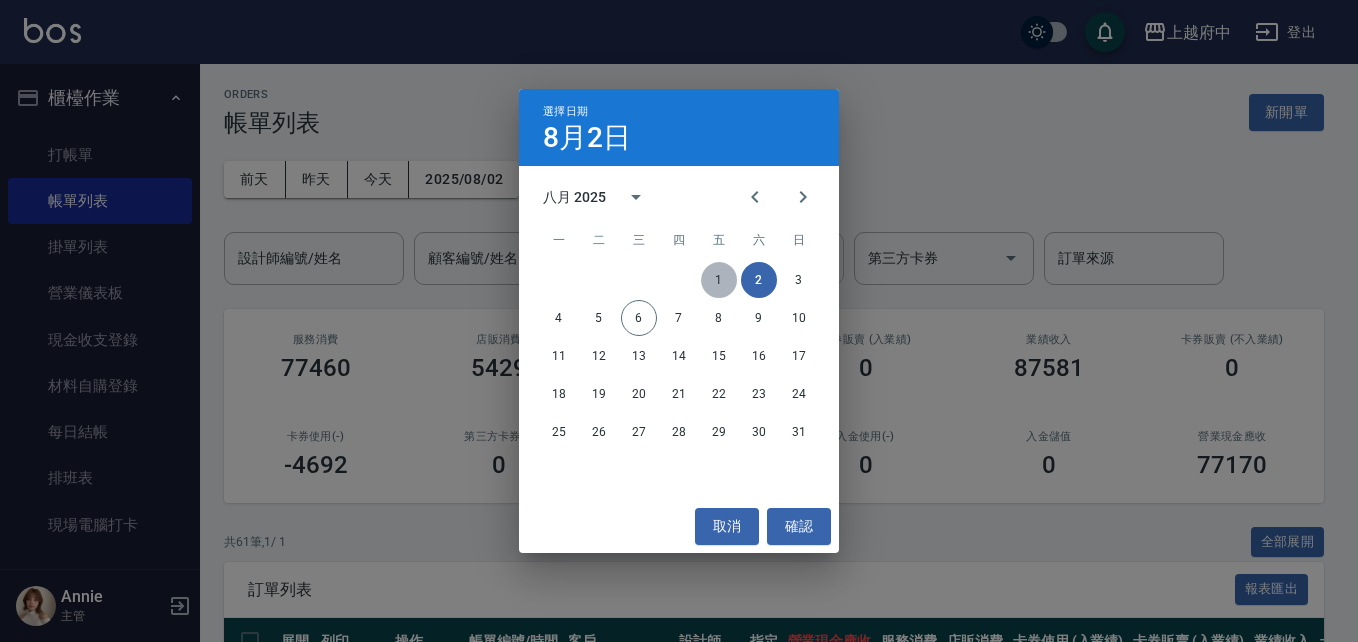 click on "1" at bounding box center [719, 280] 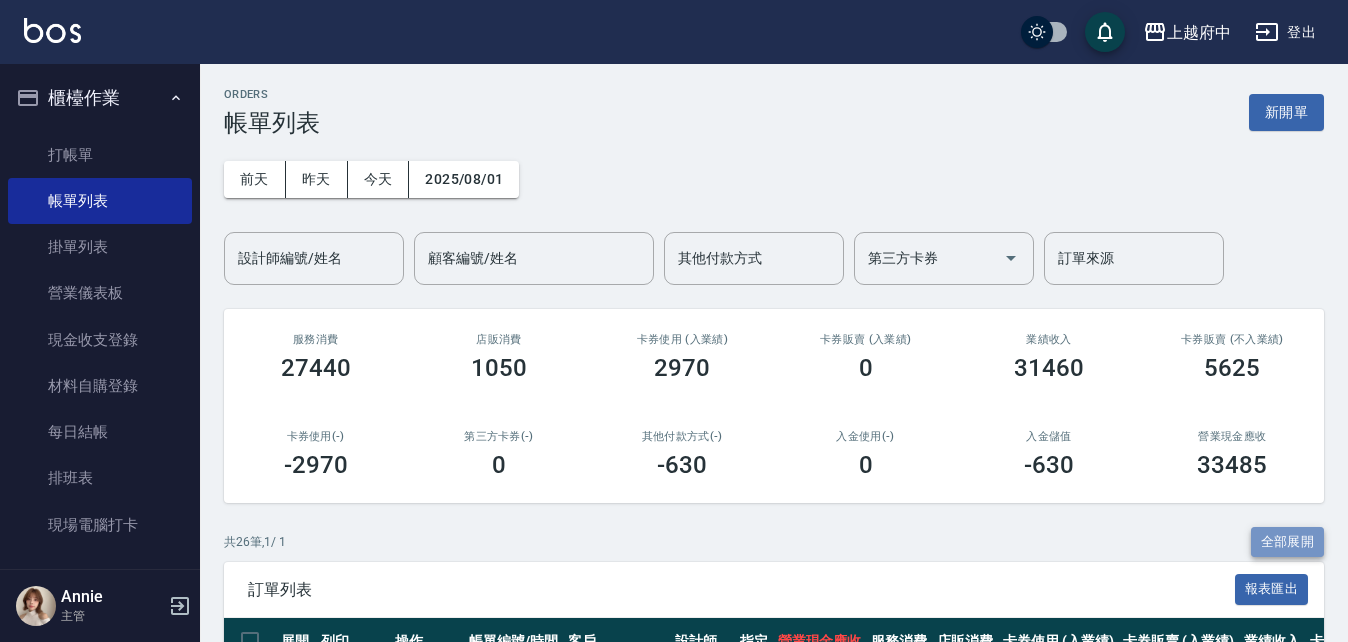 click on "全部展開" at bounding box center (1288, 542) 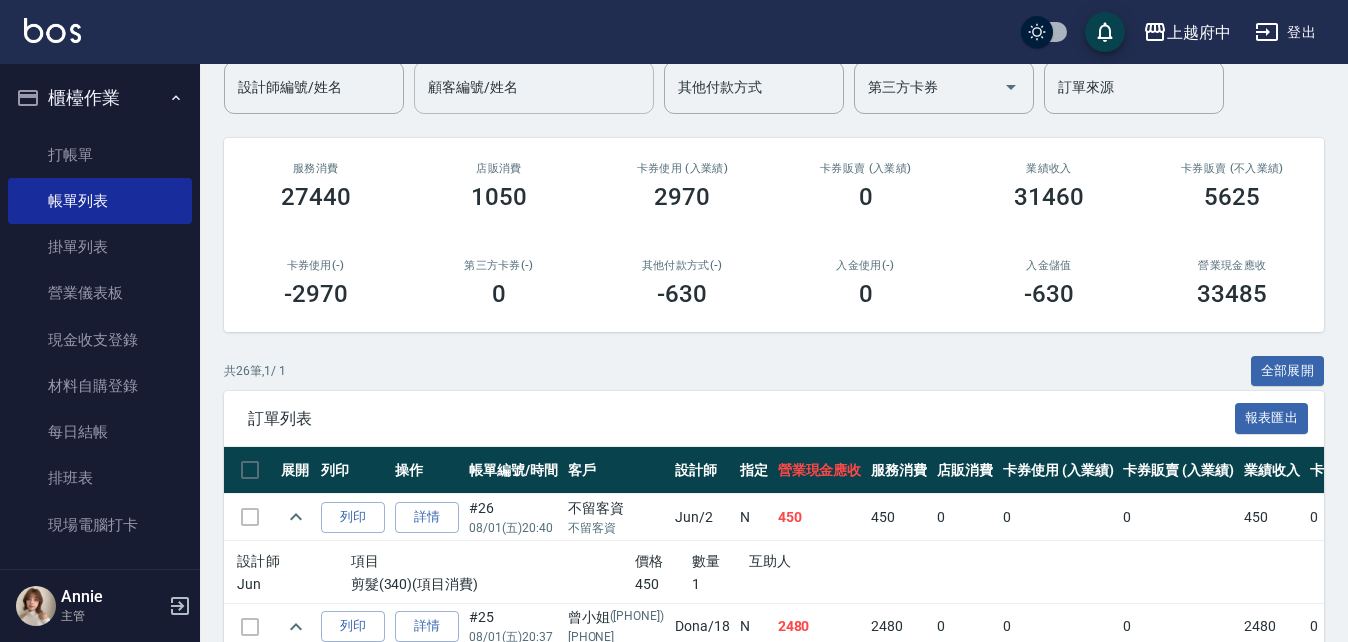 scroll, scrollTop: 0, scrollLeft: 0, axis: both 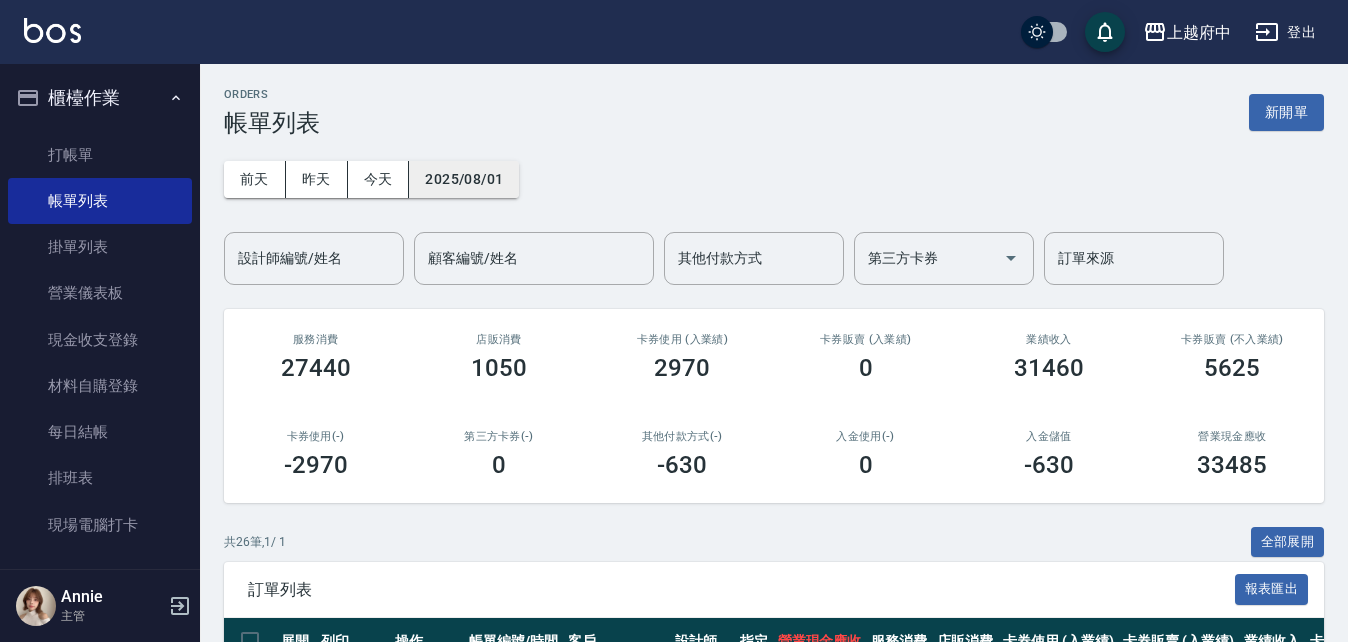 click on "2025/08/01" at bounding box center [464, 179] 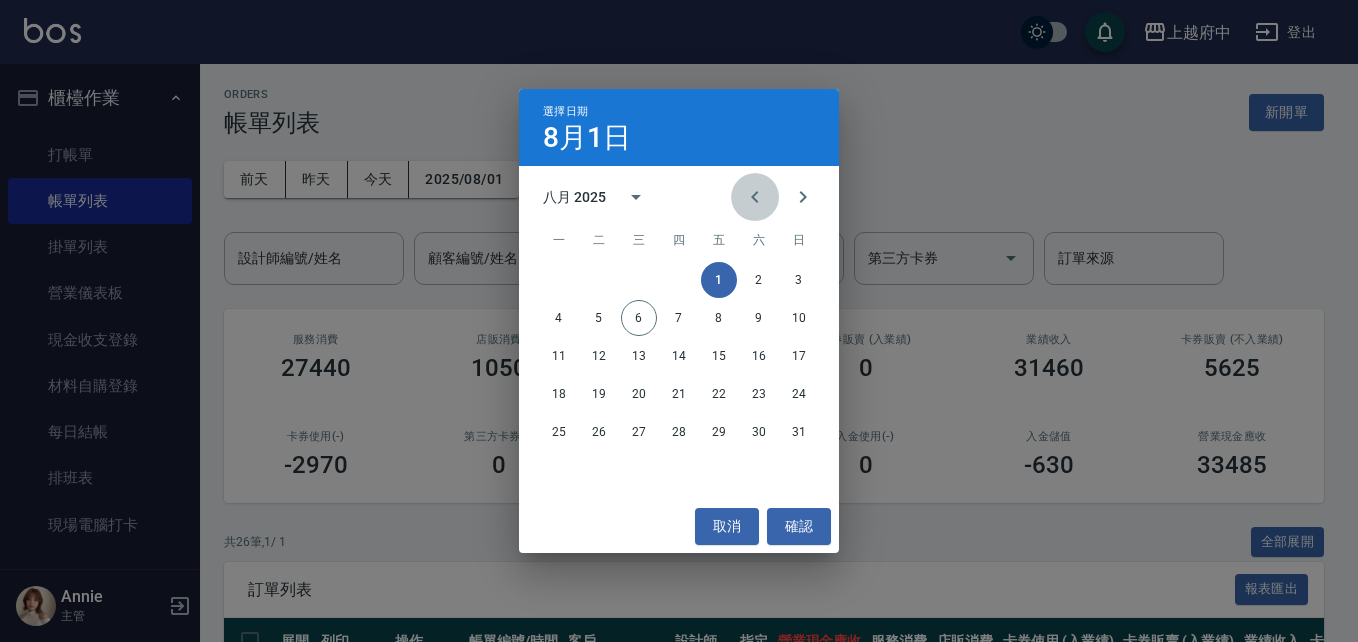 click 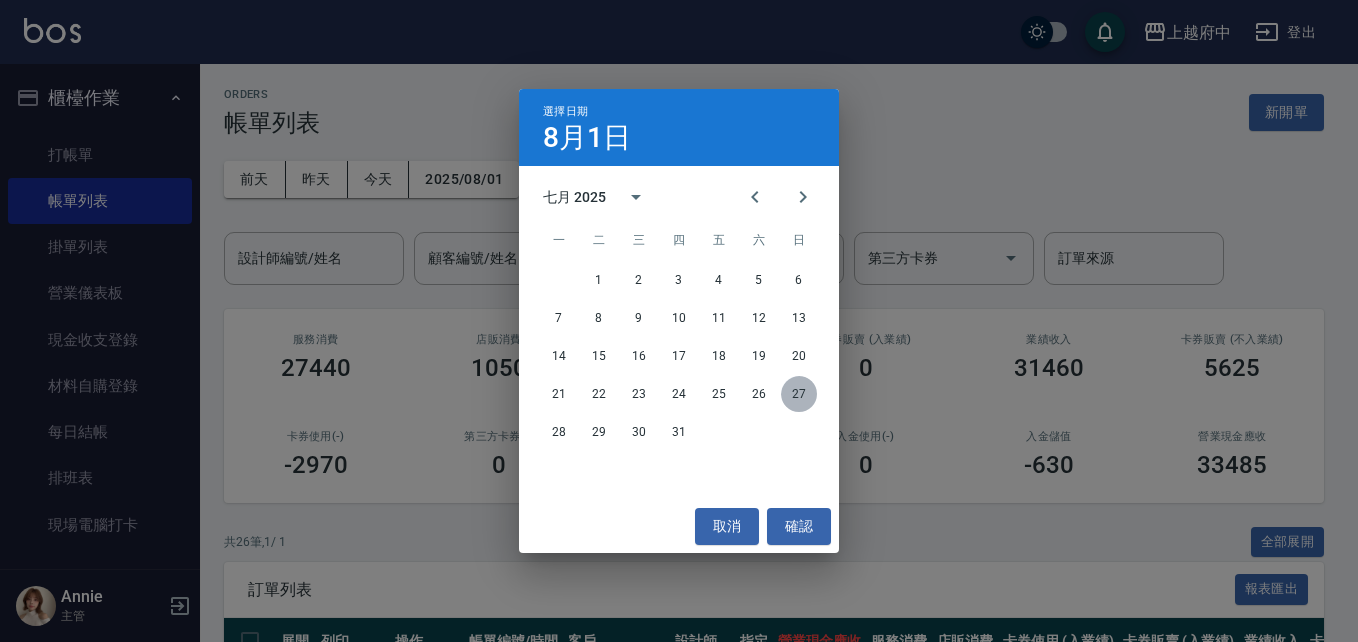click on "27" at bounding box center (799, 394) 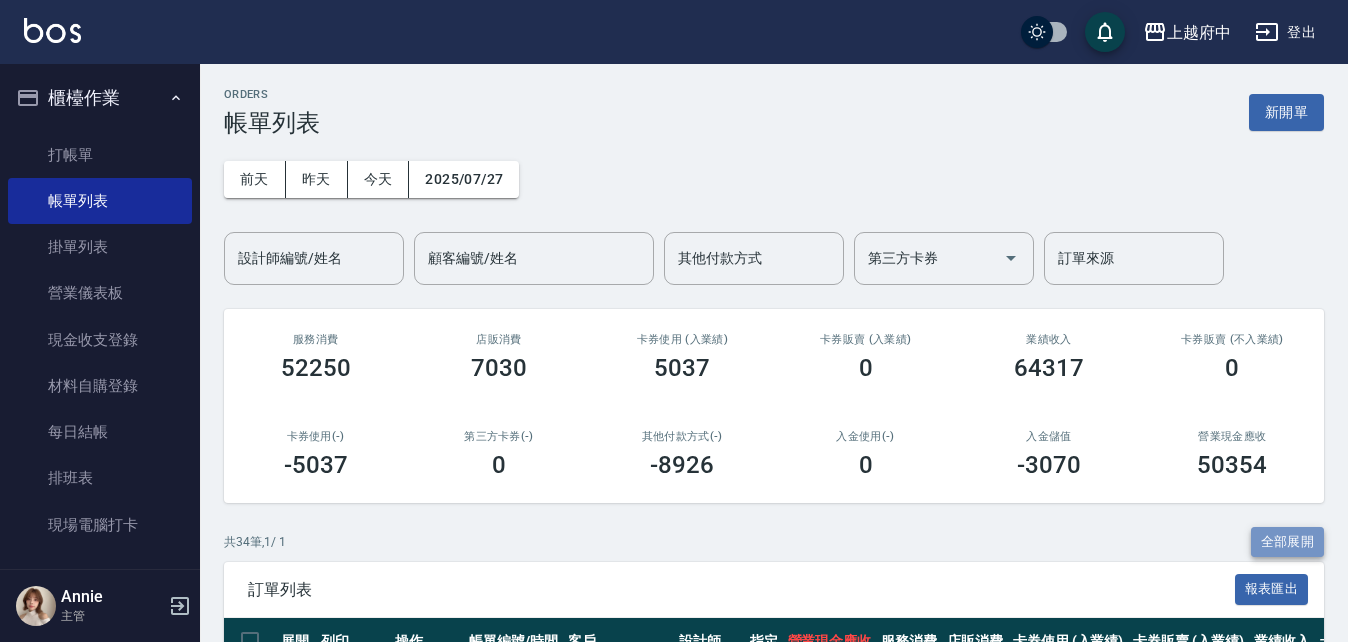 click on "全部展開" at bounding box center (1288, 542) 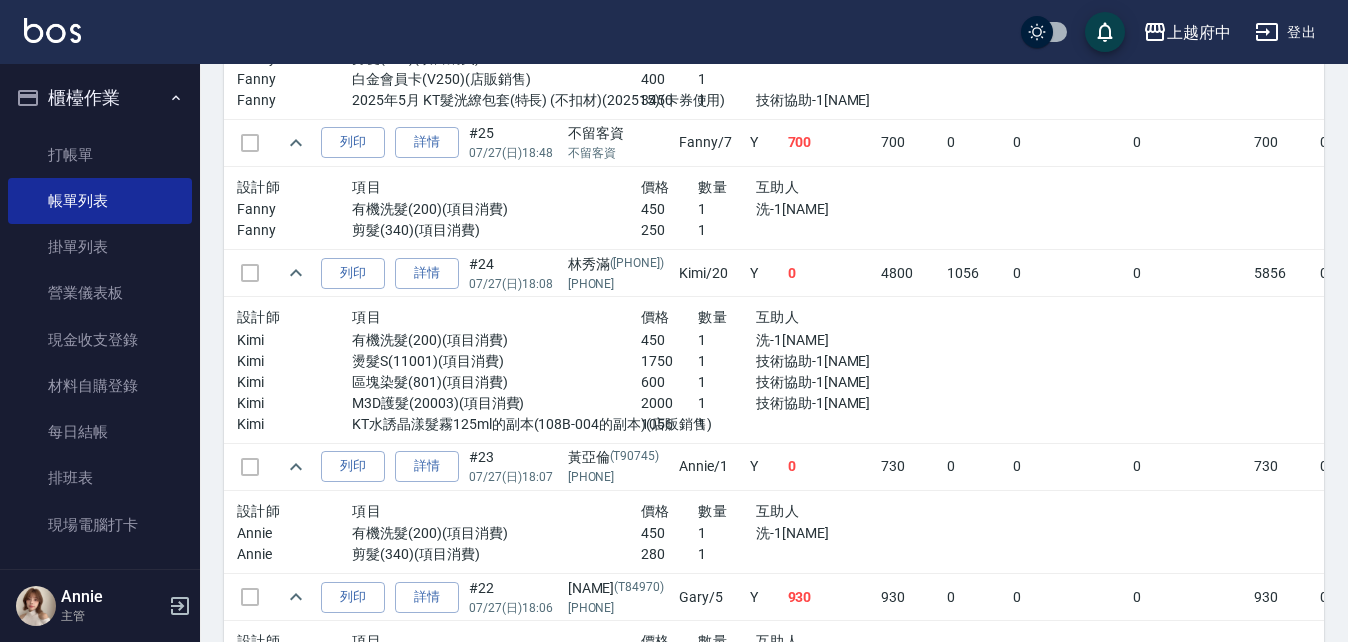 scroll, scrollTop: 2000, scrollLeft: 0, axis: vertical 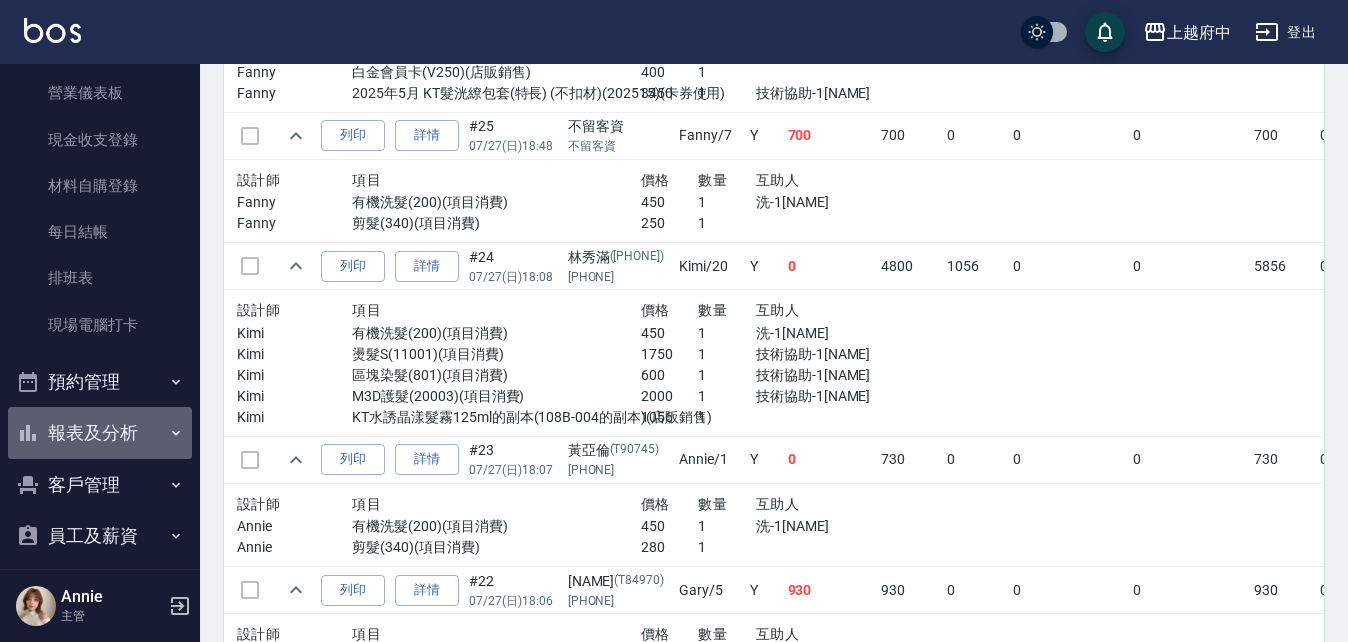 click on "報表及分析" at bounding box center [100, 433] 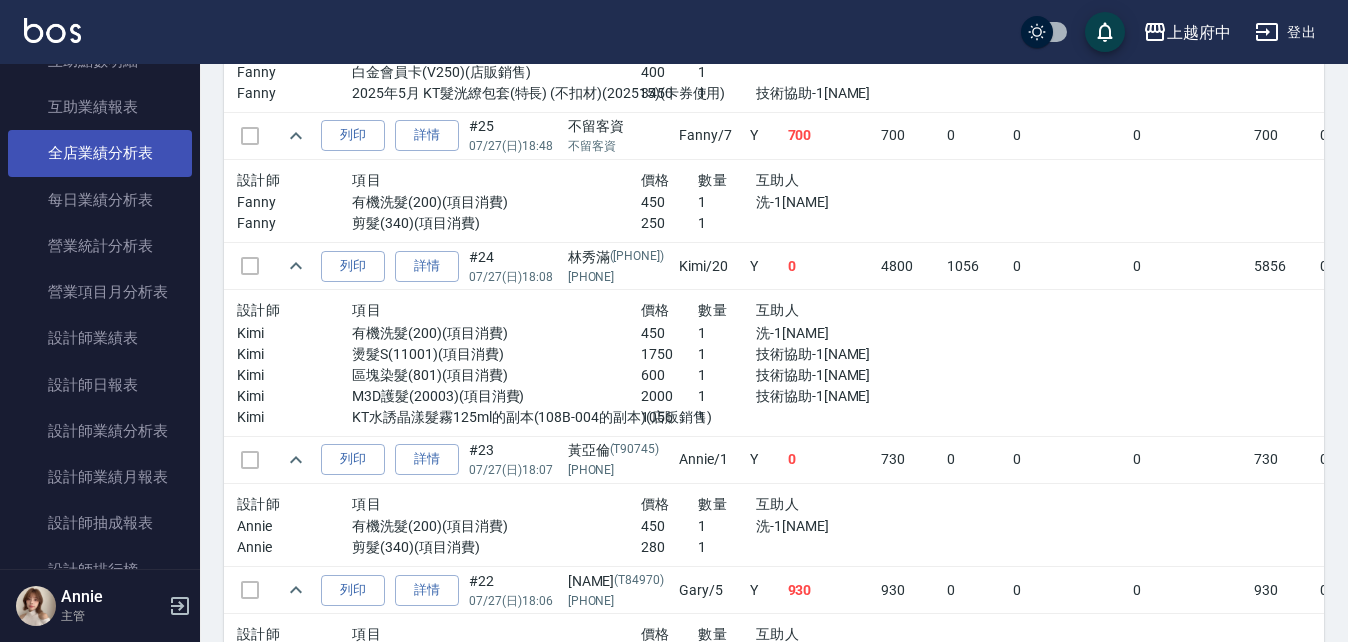scroll, scrollTop: 1000, scrollLeft: 0, axis: vertical 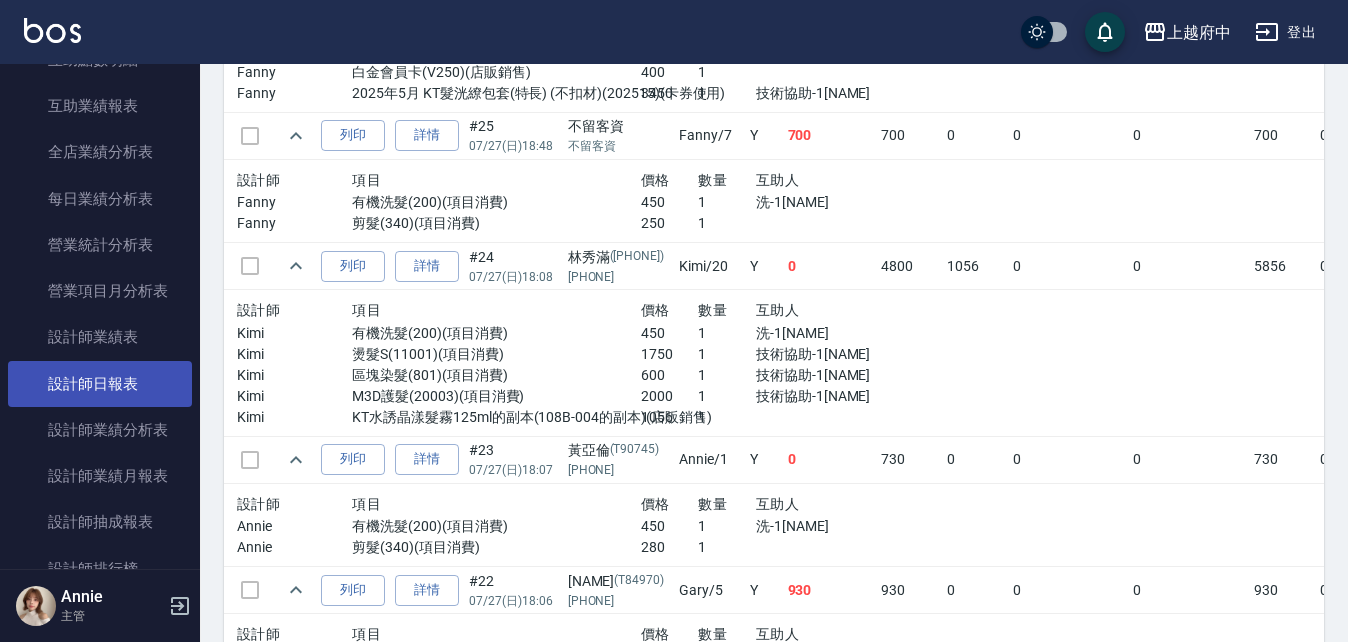 click on "設計師日報表" at bounding box center [100, 384] 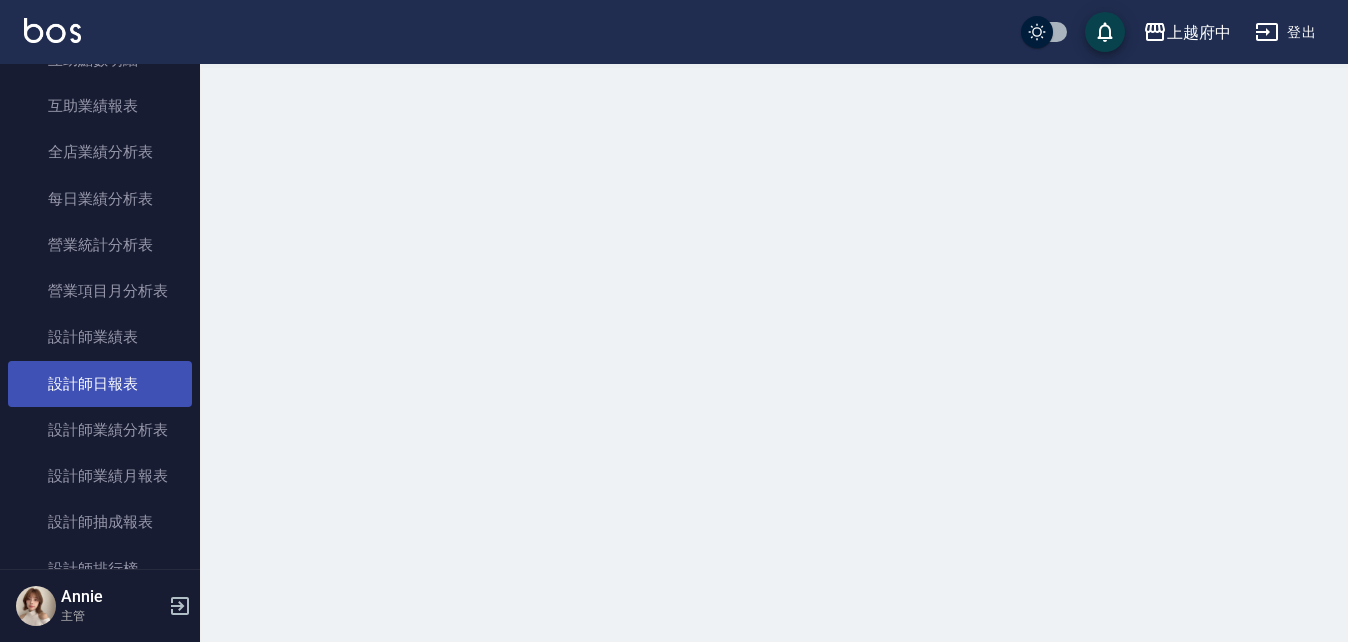 scroll, scrollTop: 0, scrollLeft: 0, axis: both 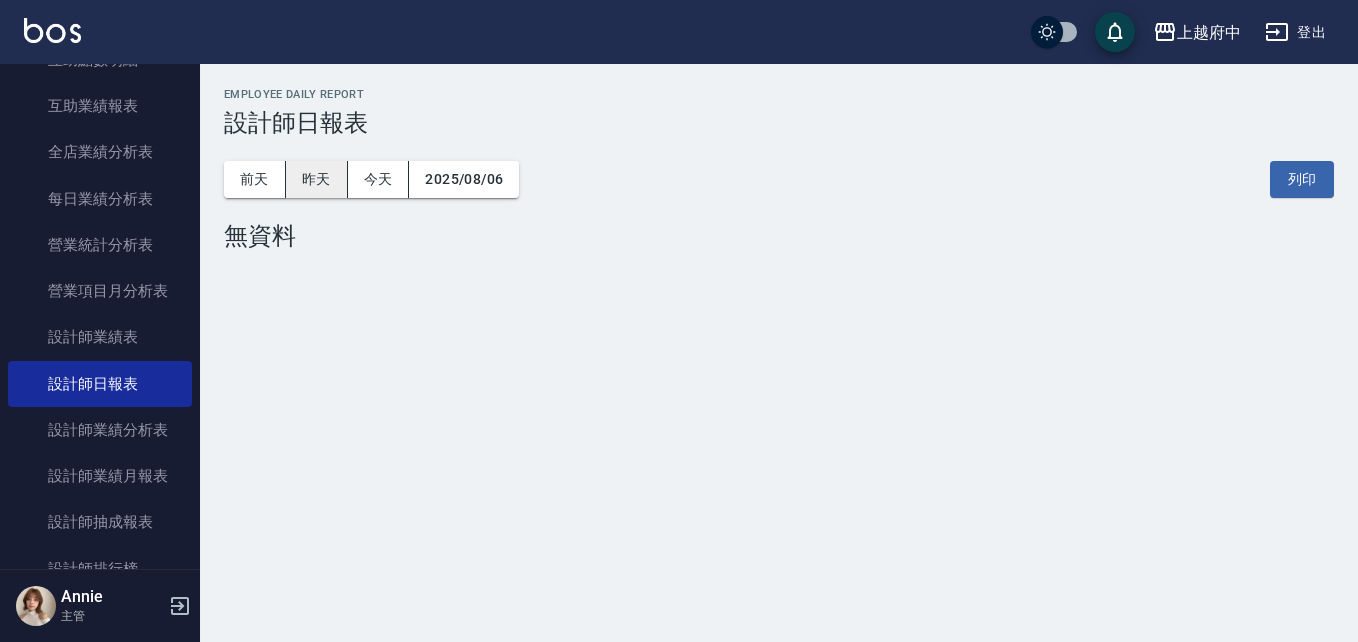 click on "昨天" at bounding box center (317, 179) 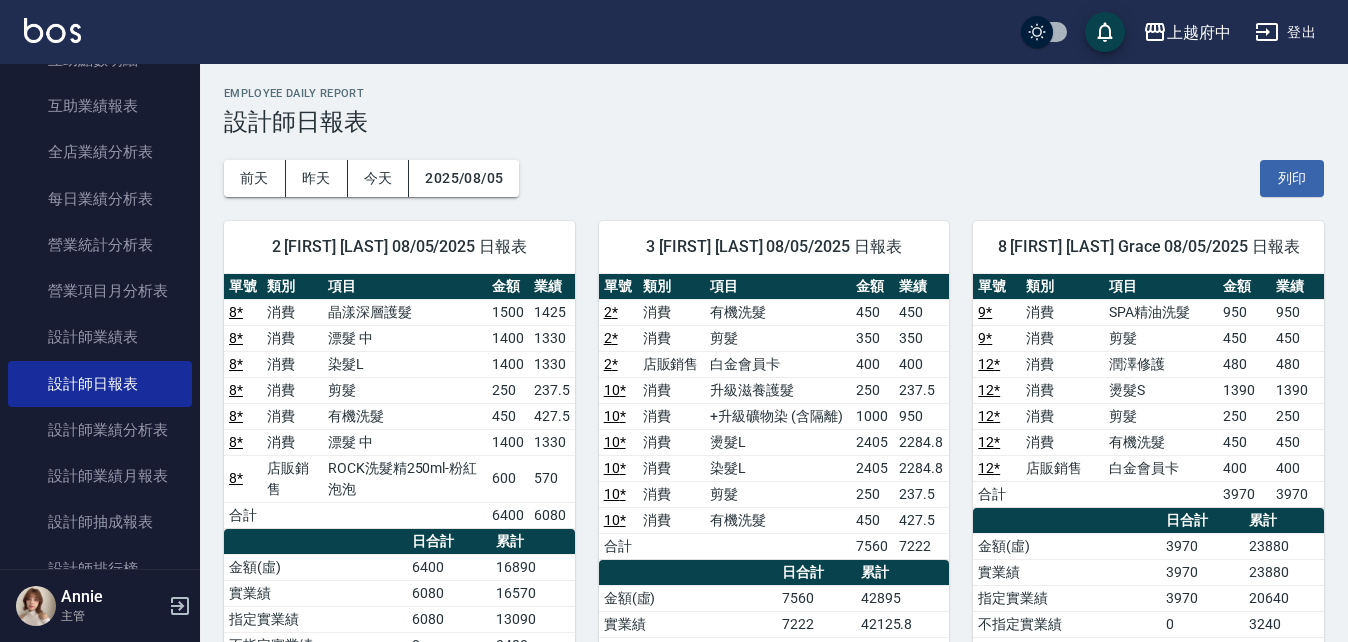 scroll, scrollTop: 0, scrollLeft: 0, axis: both 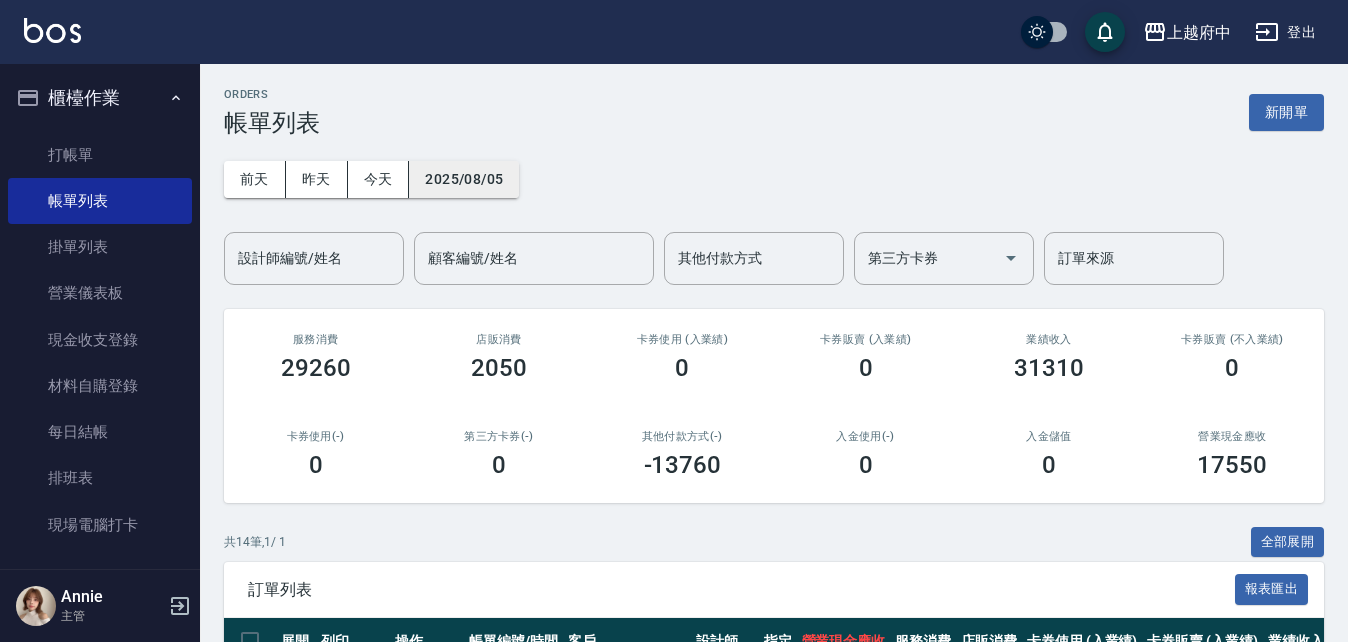 click on "2025/08/05" at bounding box center [464, 179] 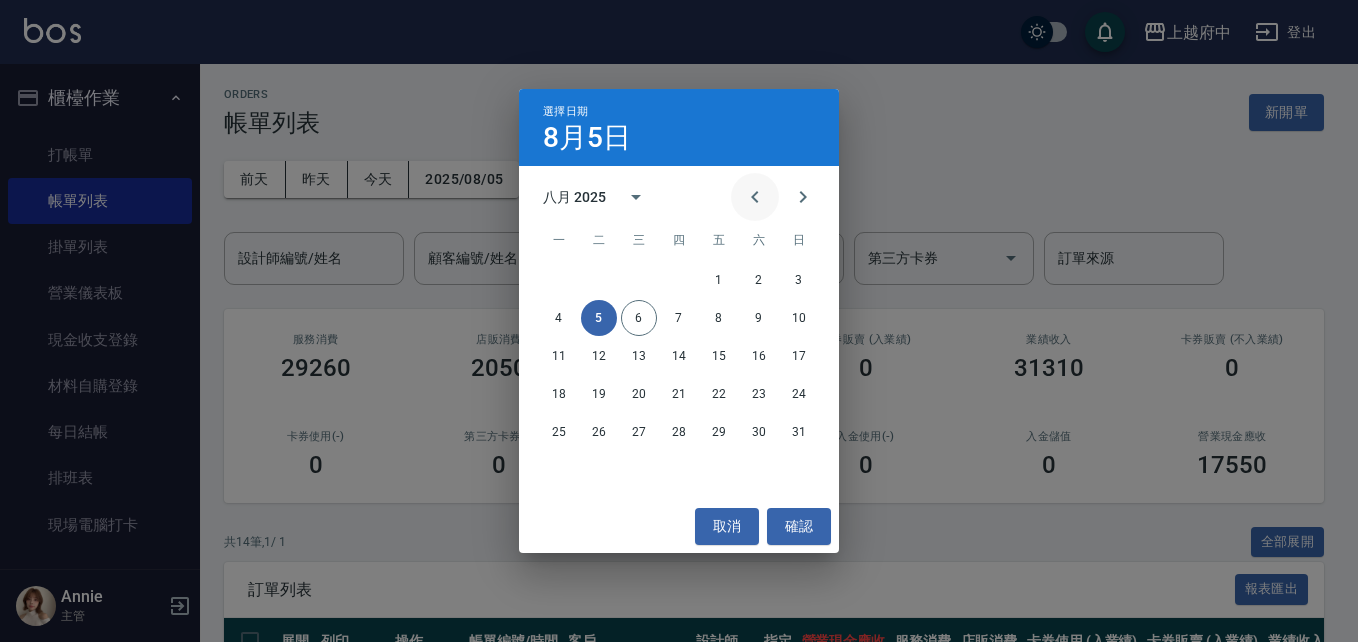 click 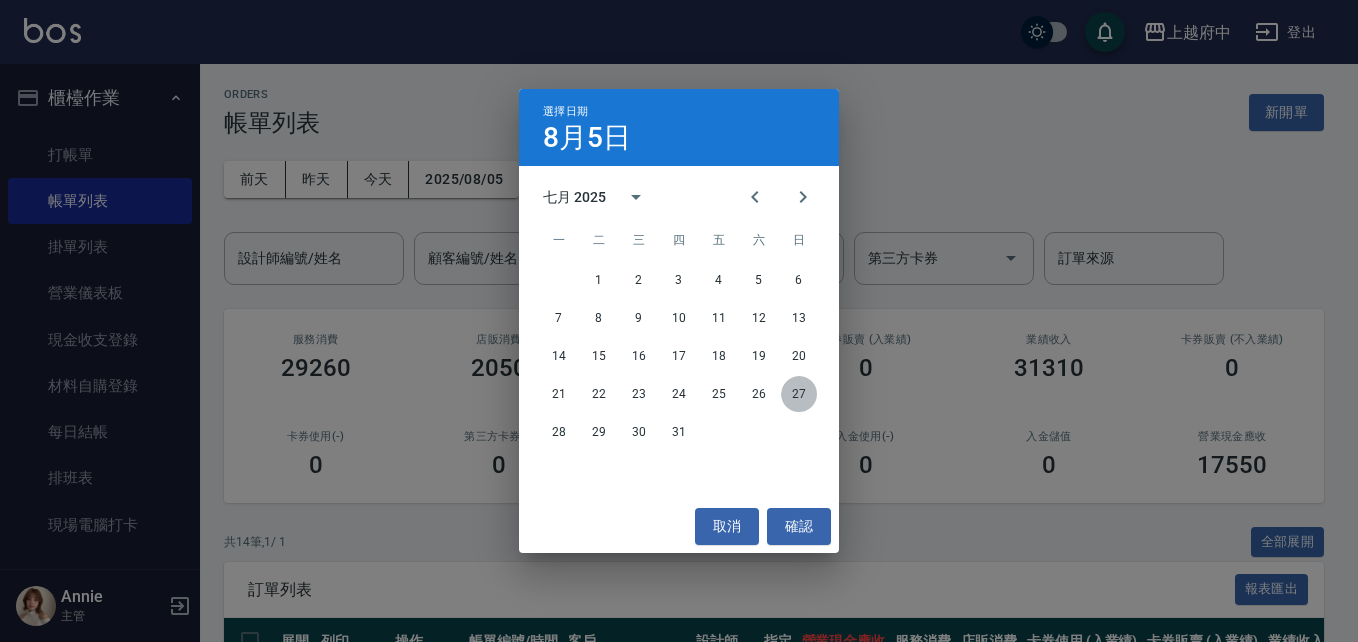 click on "27" at bounding box center (799, 394) 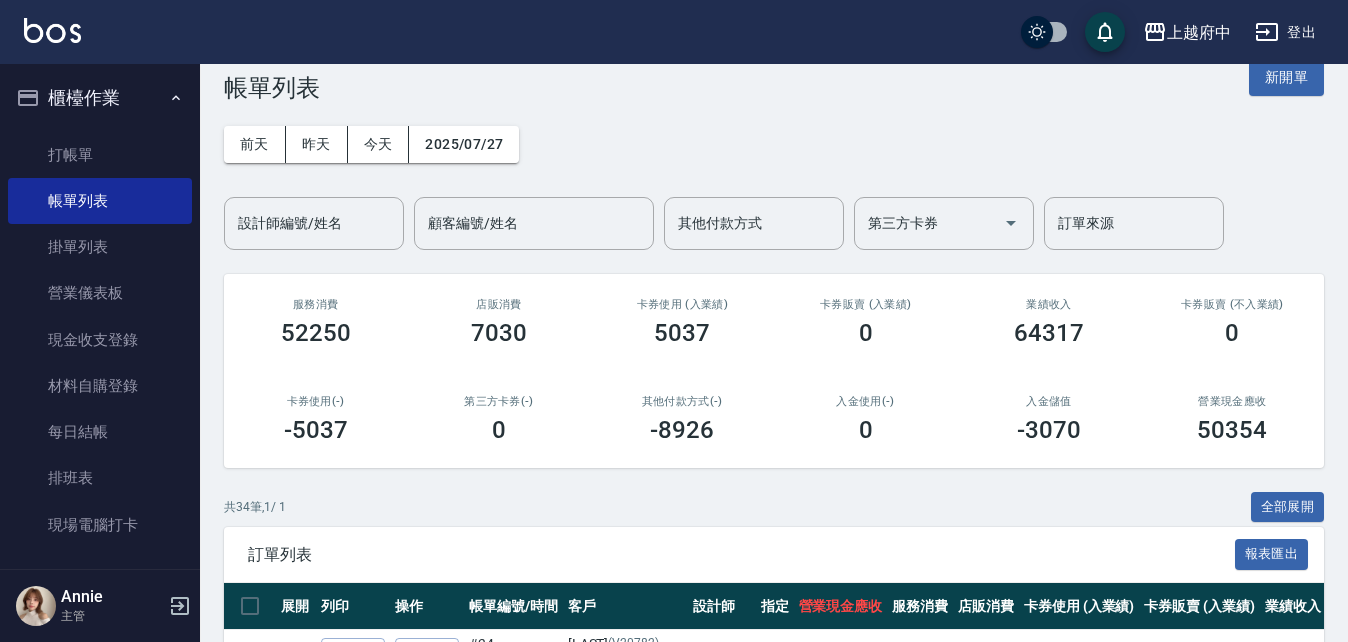 scroll, scrollTop: 0, scrollLeft: 0, axis: both 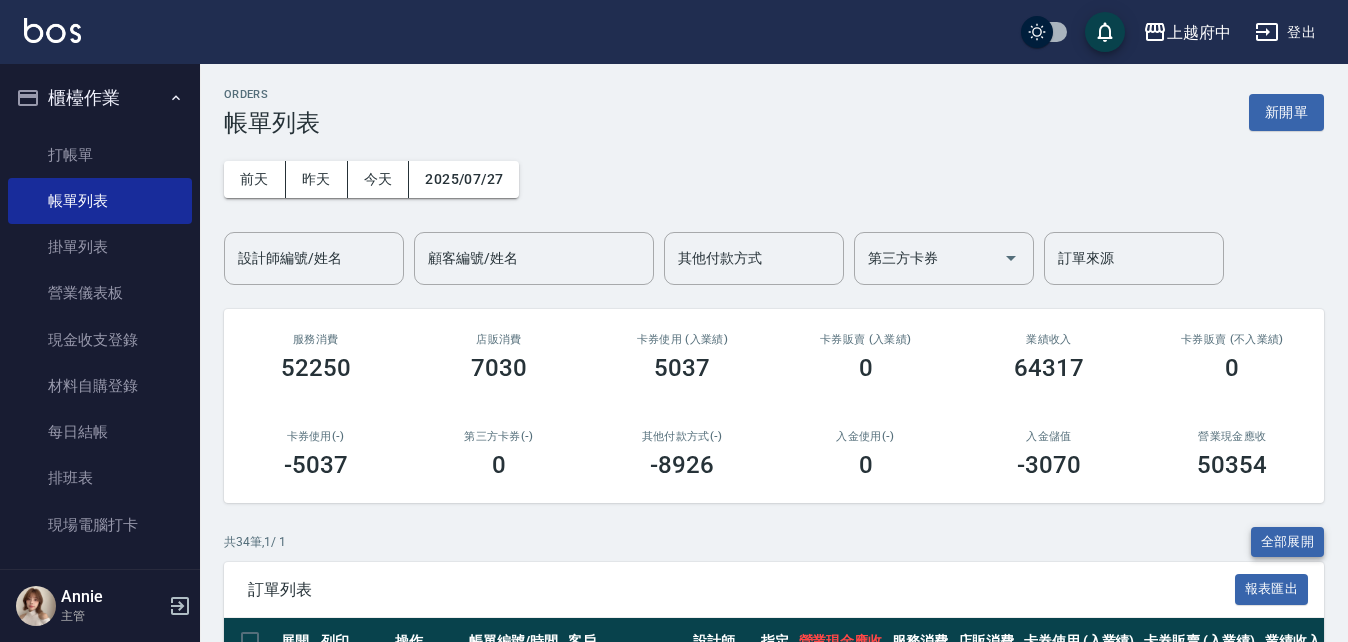 click on "全部展開" at bounding box center (1288, 542) 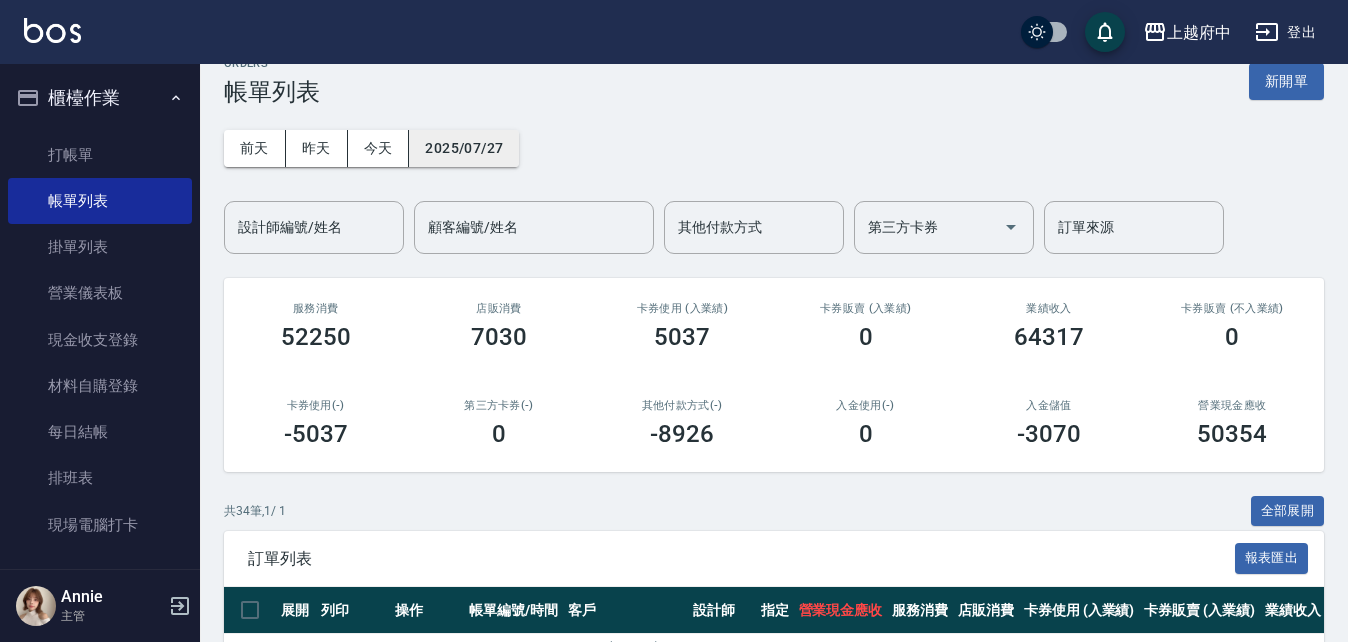 scroll, scrollTop: 0, scrollLeft: 0, axis: both 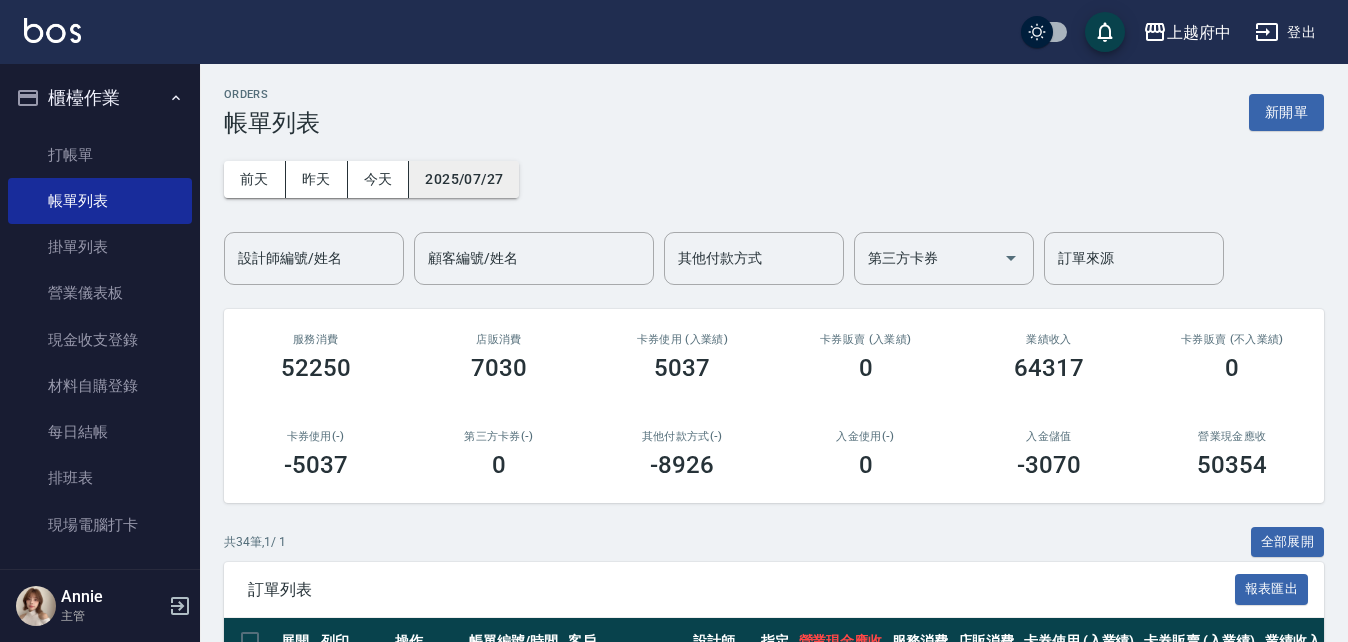 click on "2025/07/27" at bounding box center [464, 179] 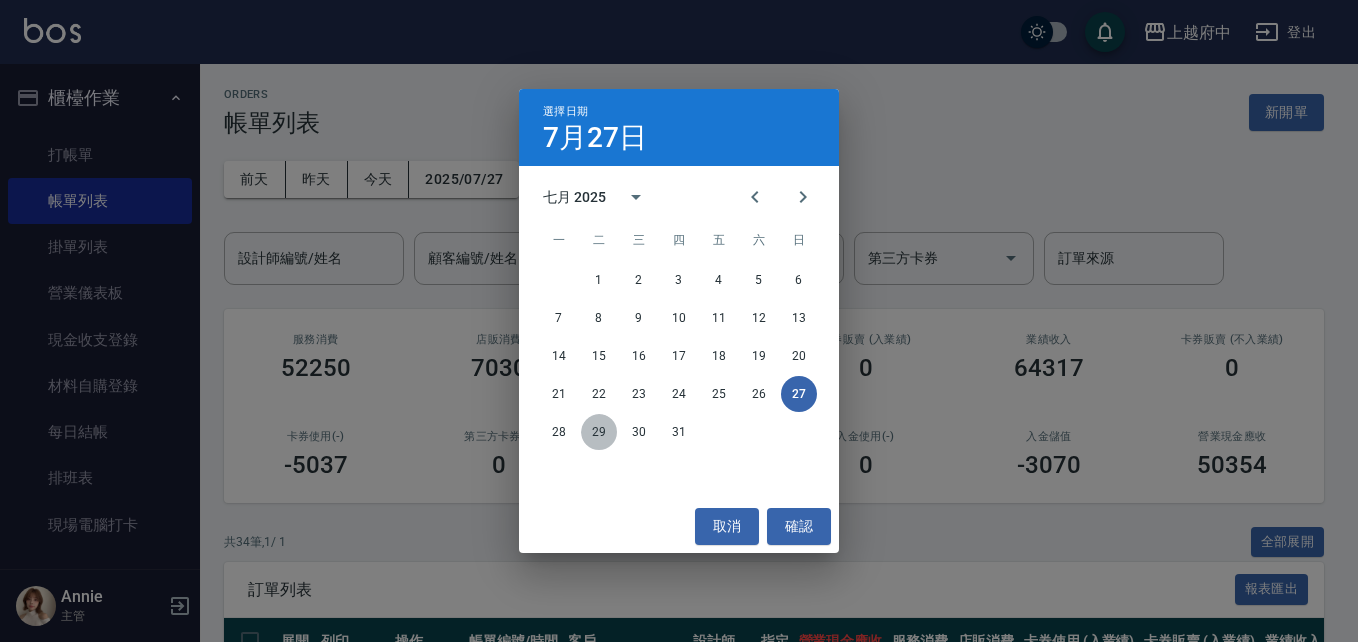 click on "29" at bounding box center (599, 432) 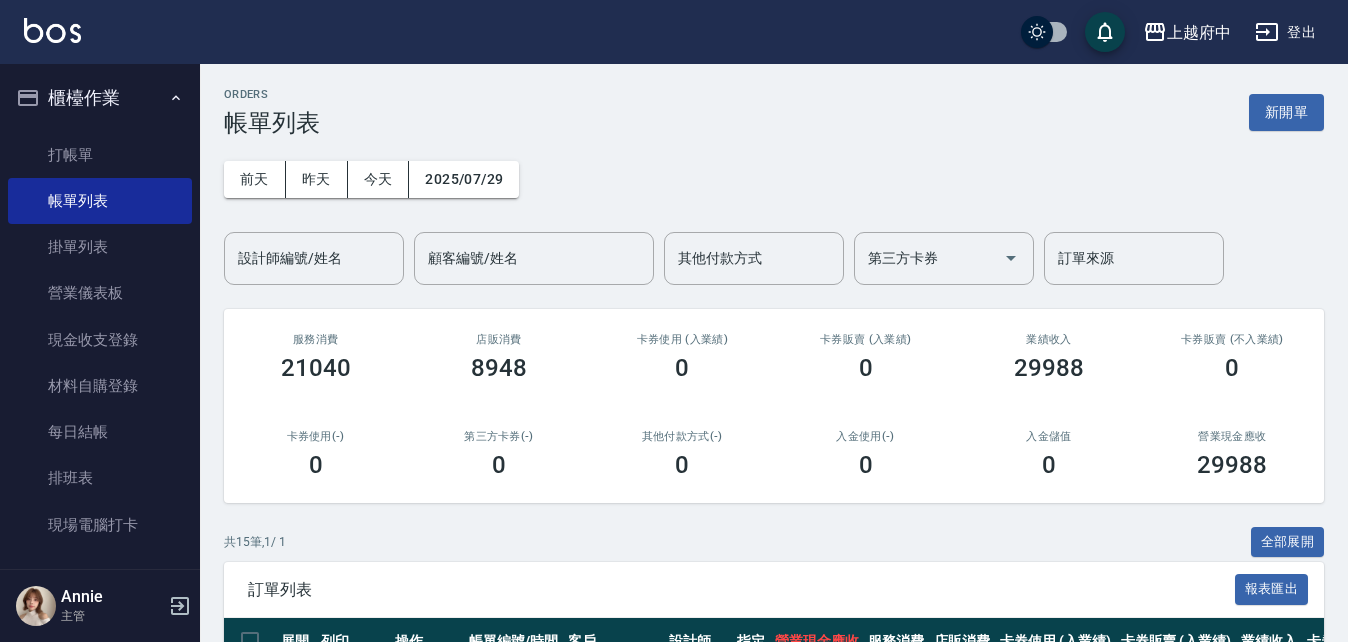 scroll, scrollTop: 400, scrollLeft: 0, axis: vertical 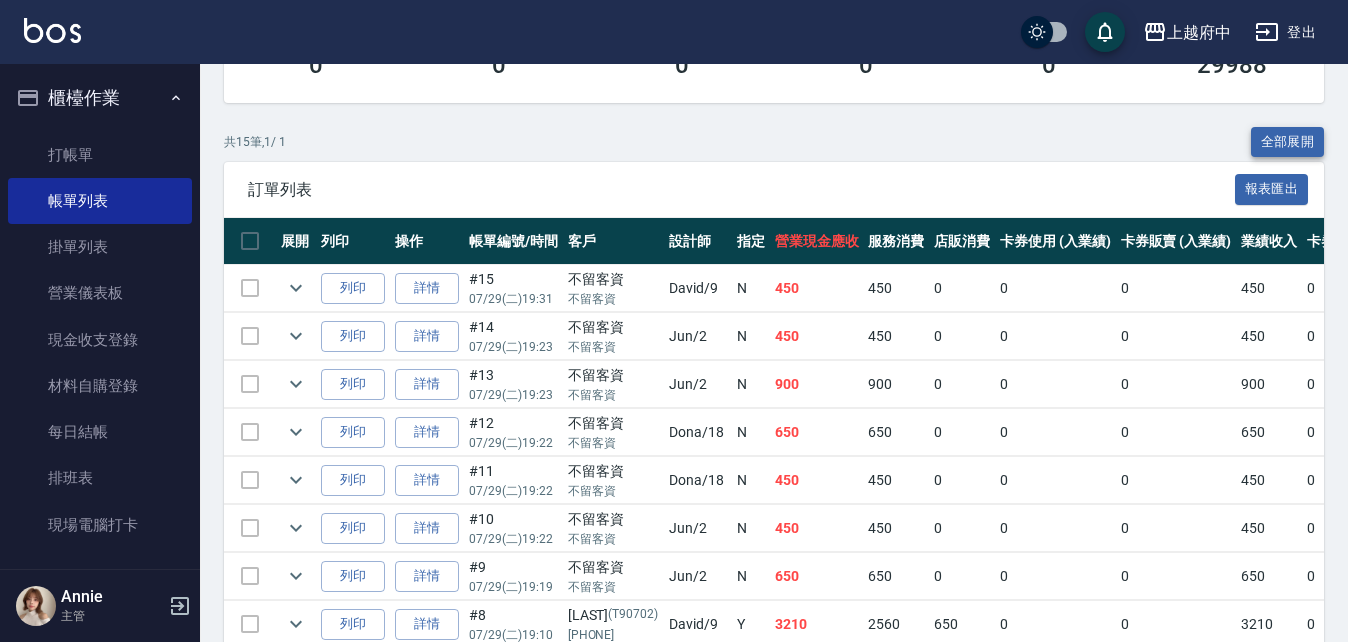 click on "全部展開" at bounding box center (1288, 142) 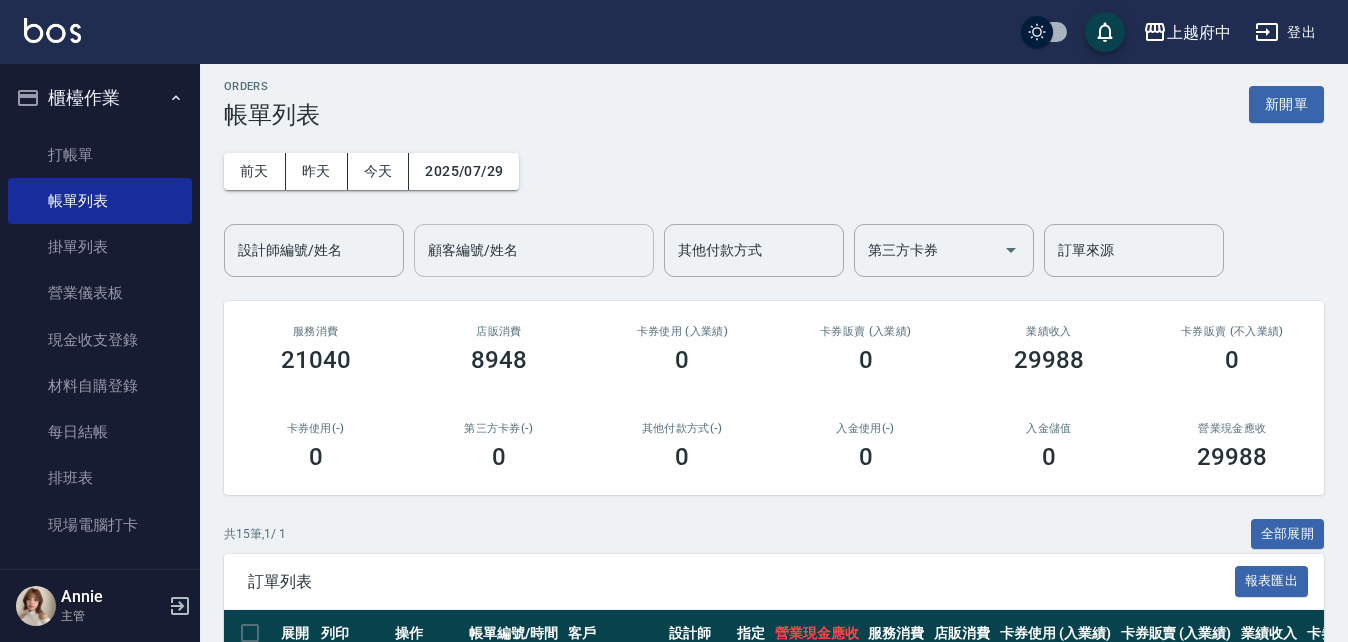 scroll, scrollTop: 0, scrollLeft: 0, axis: both 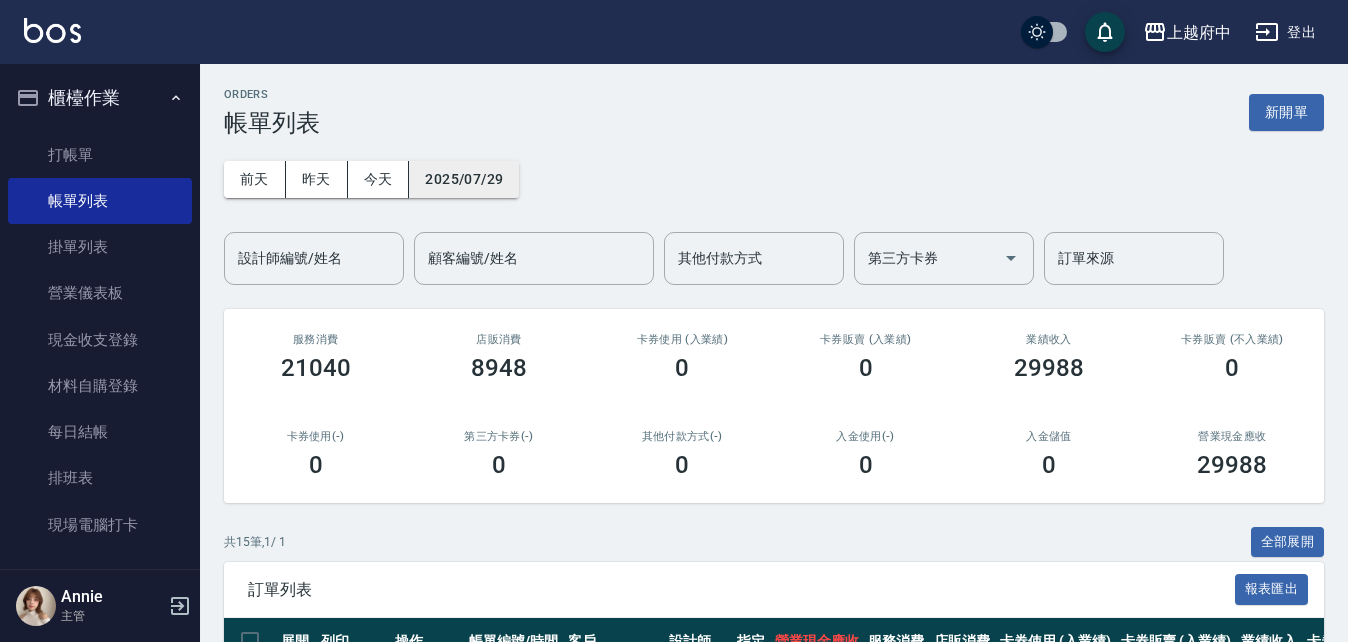 click on "2025/07/29" at bounding box center (464, 179) 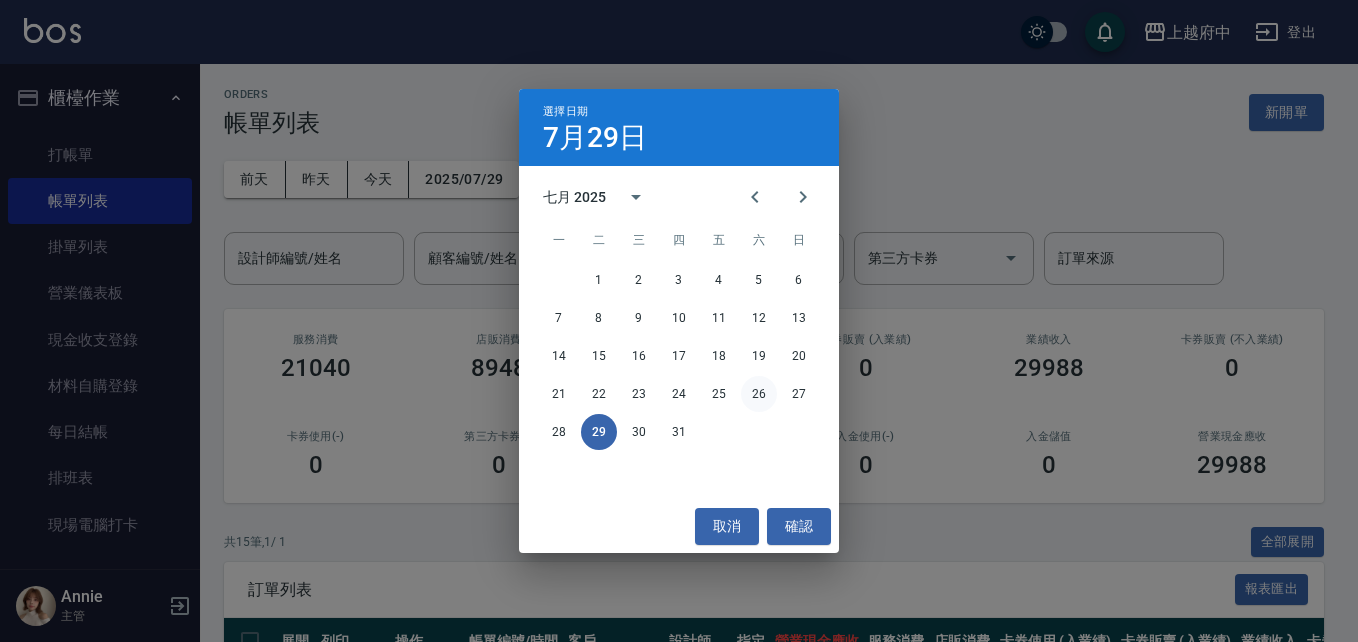 click on "26" at bounding box center [759, 394] 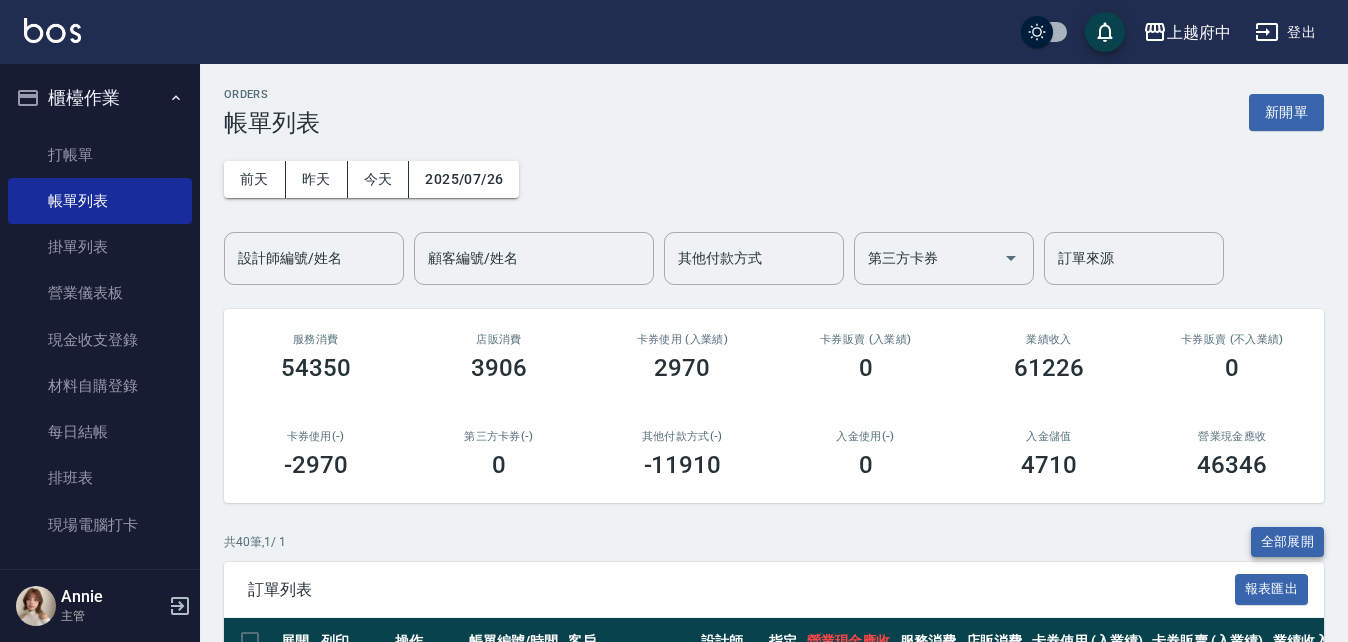 click on "全部展開" at bounding box center [1288, 542] 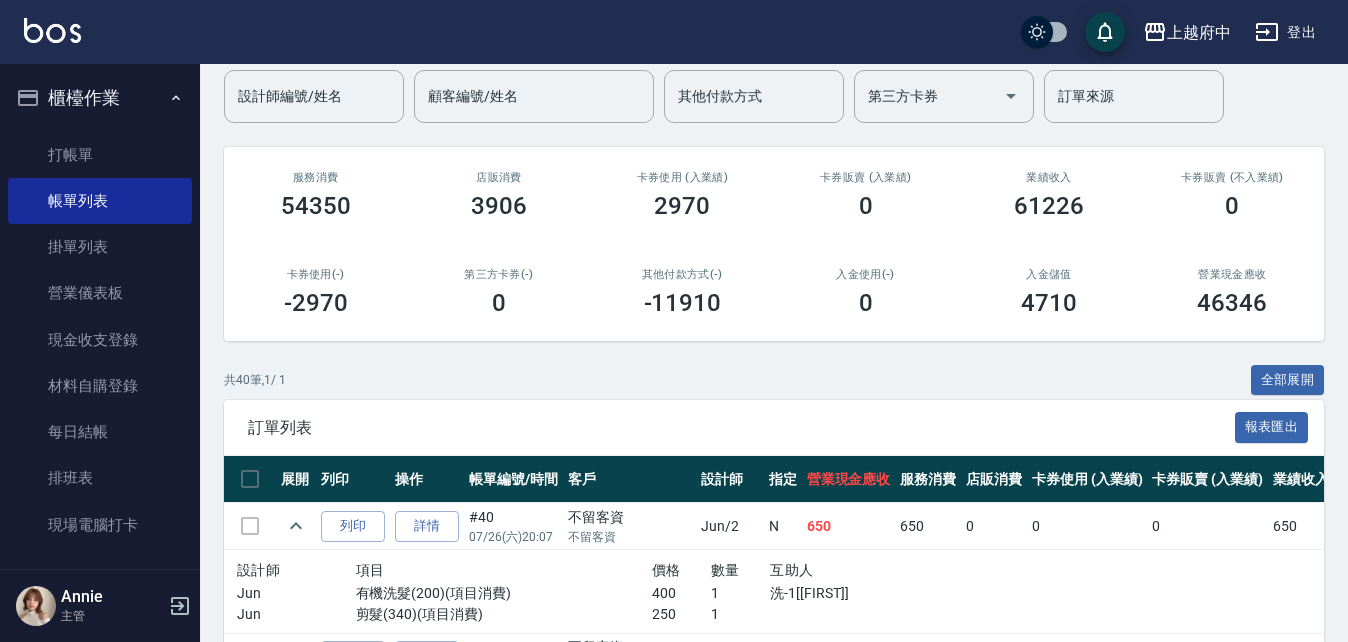 scroll, scrollTop: 0, scrollLeft: 0, axis: both 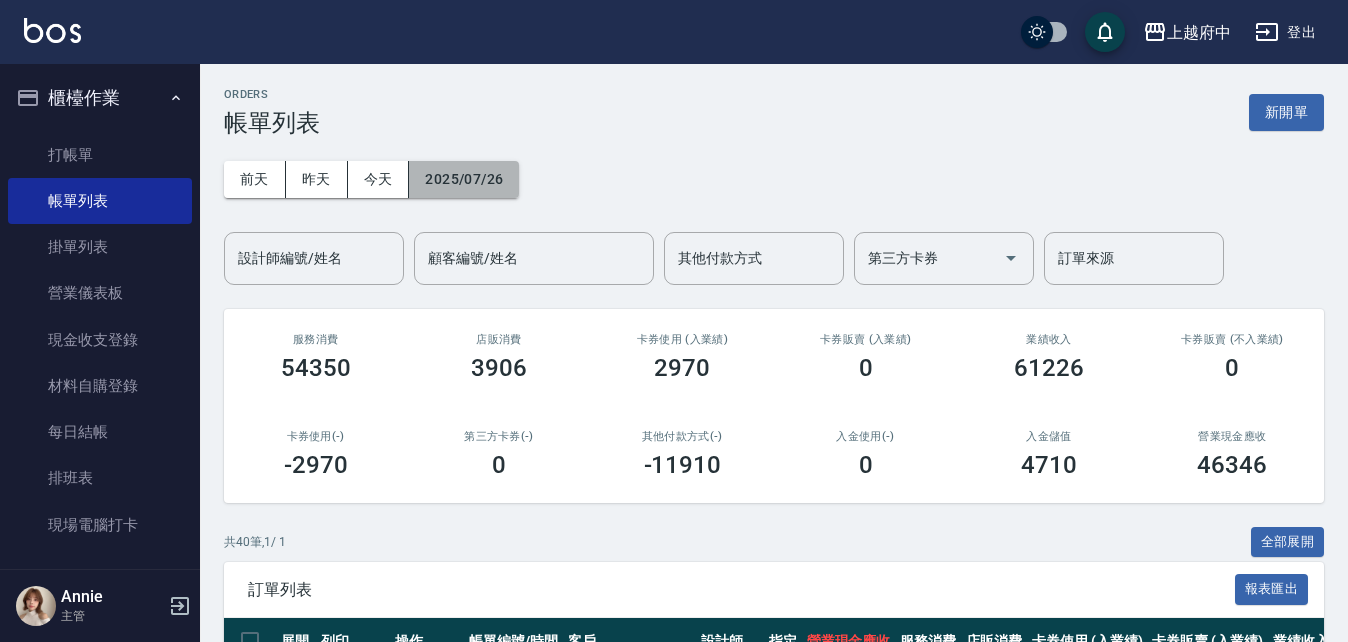 click on "2025/07/26" at bounding box center (464, 179) 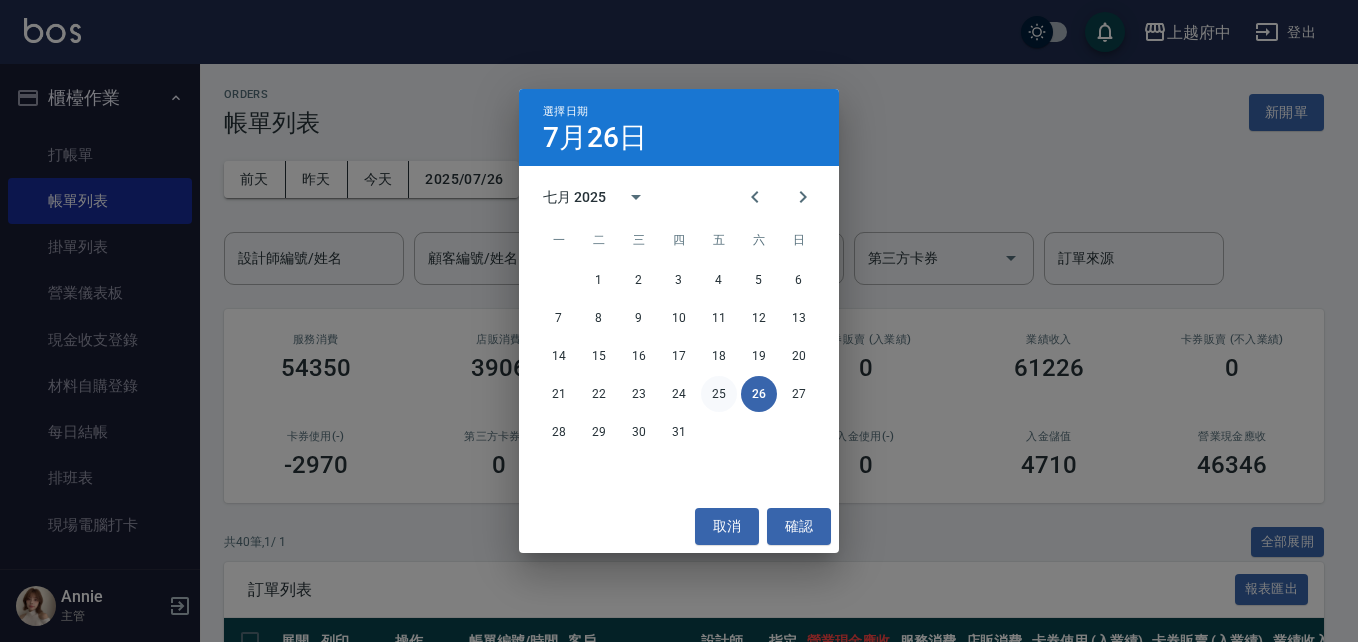 click on "25" at bounding box center (719, 394) 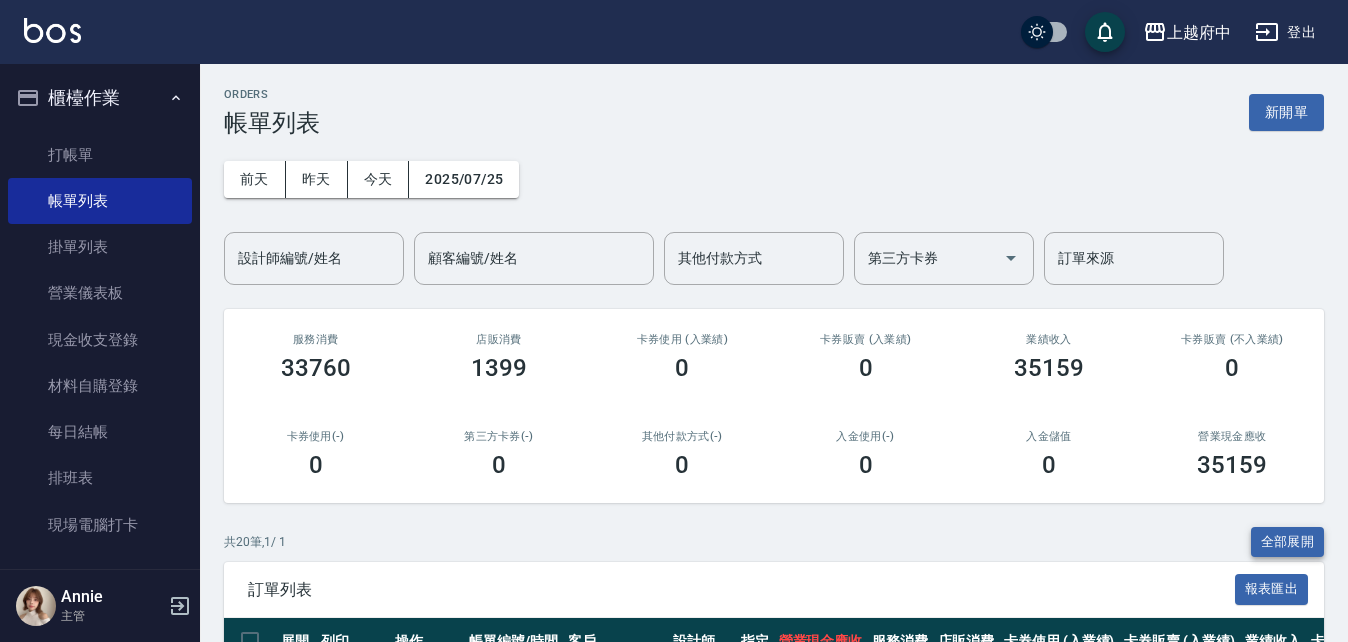 click on "全部展開" at bounding box center [1288, 542] 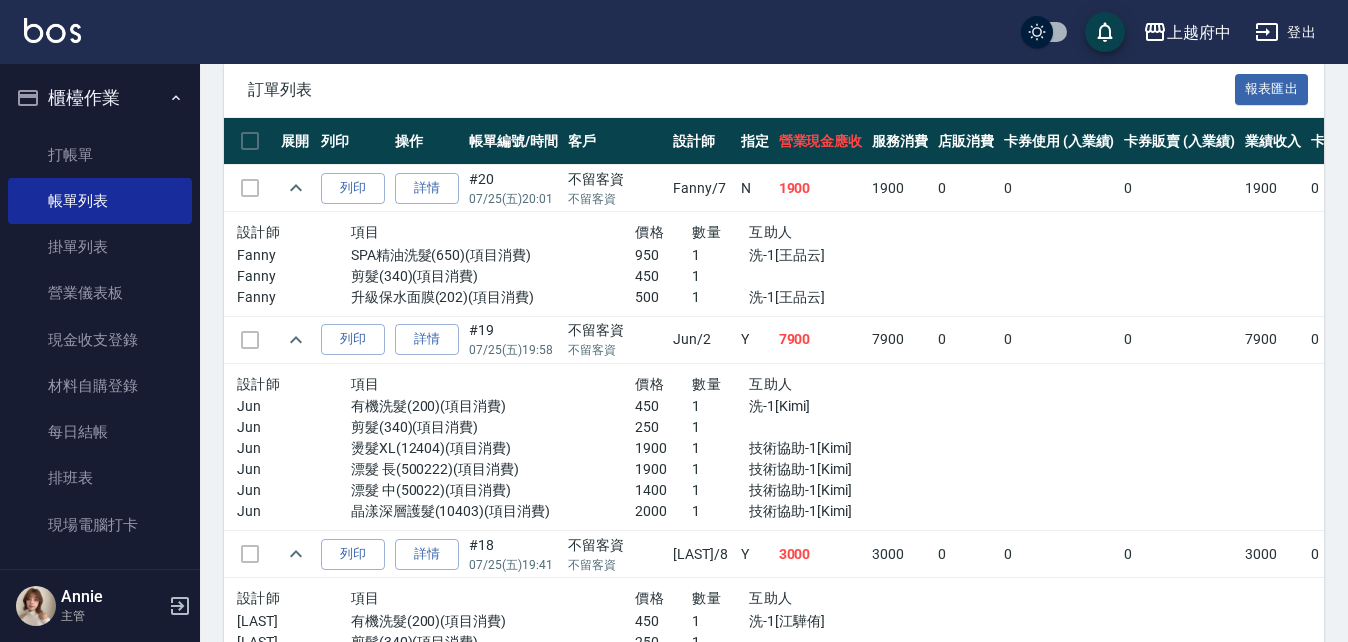 scroll, scrollTop: 0, scrollLeft: 0, axis: both 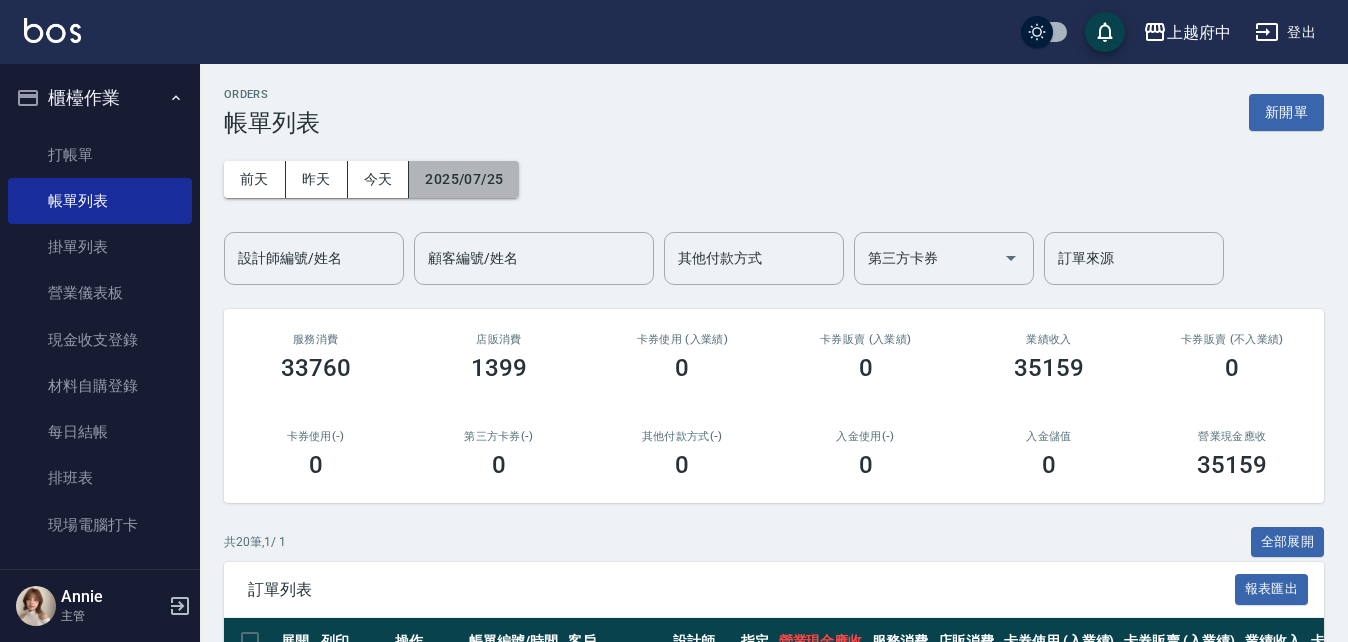 click on "2025/07/25" at bounding box center [464, 179] 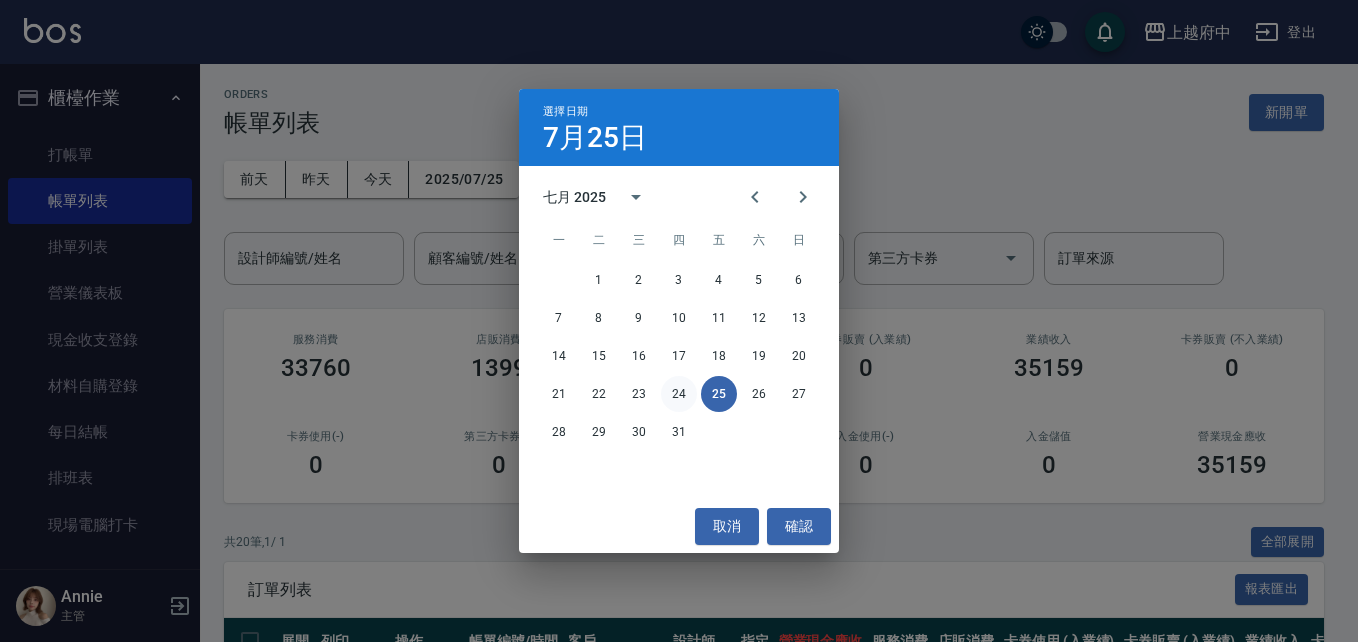 click on "24" at bounding box center (679, 394) 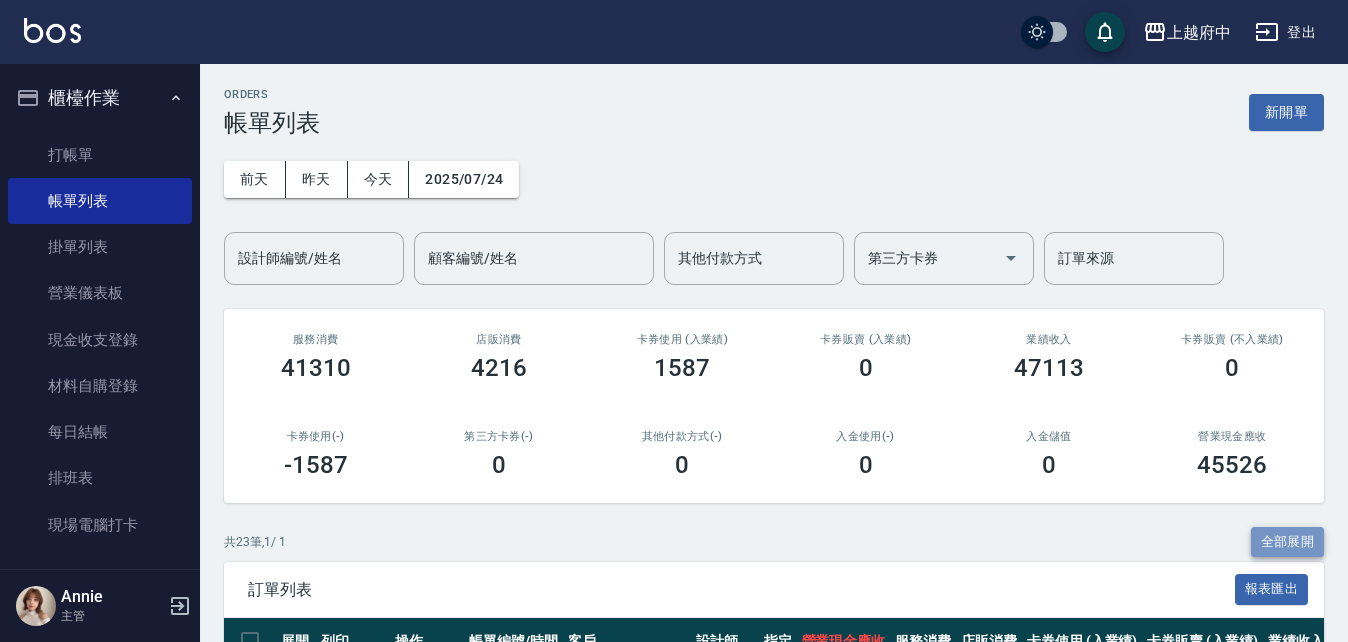 click on "全部展開" at bounding box center (1288, 542) 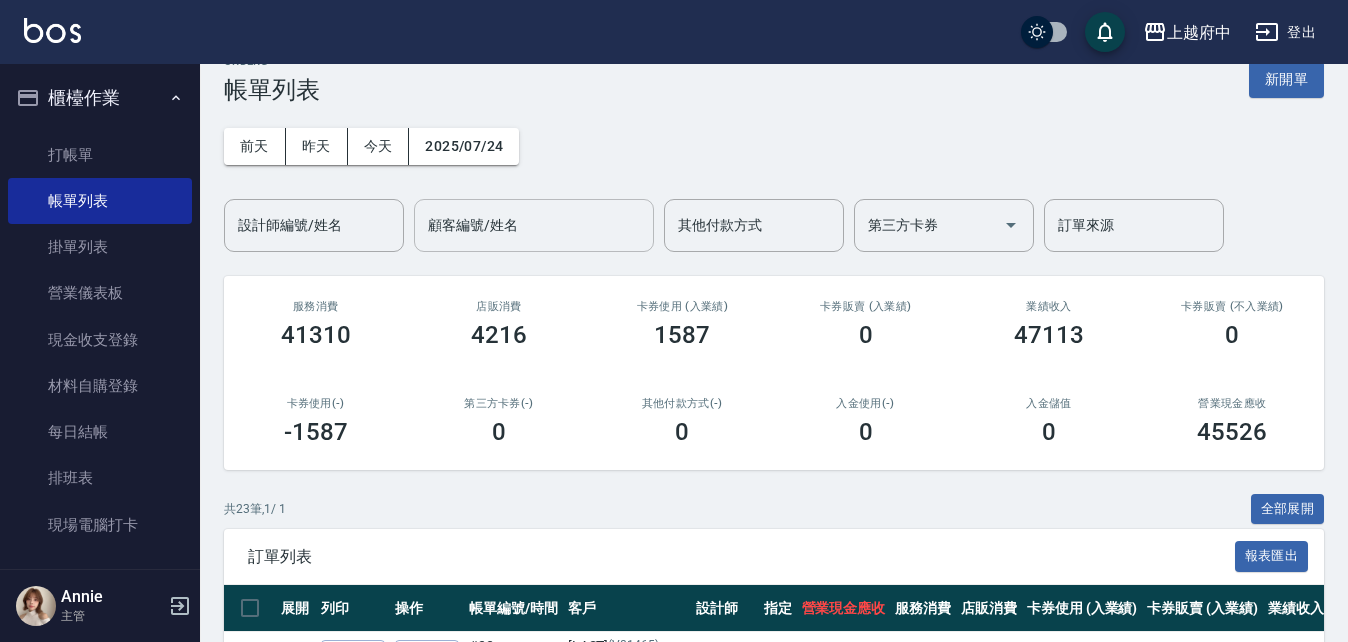 scroll, scrollTop: 0, scrollLeft: 0, axis: both 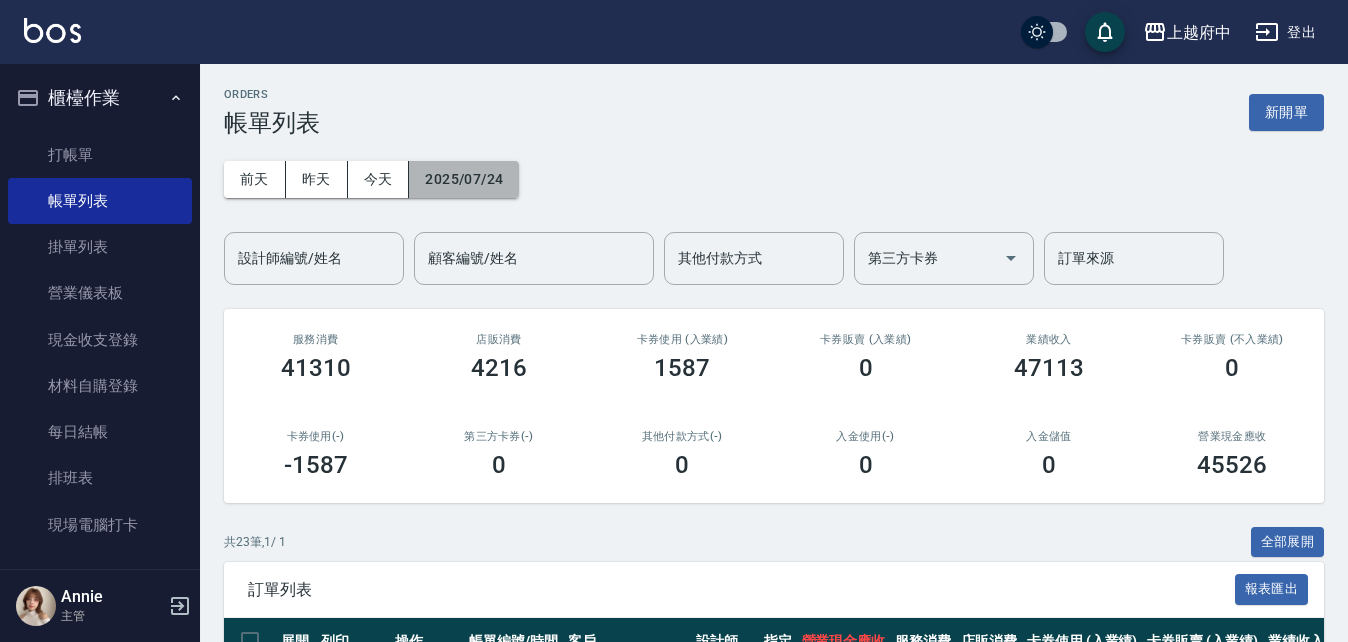 click on "2025/07/24" at bounding box center (464, 179) 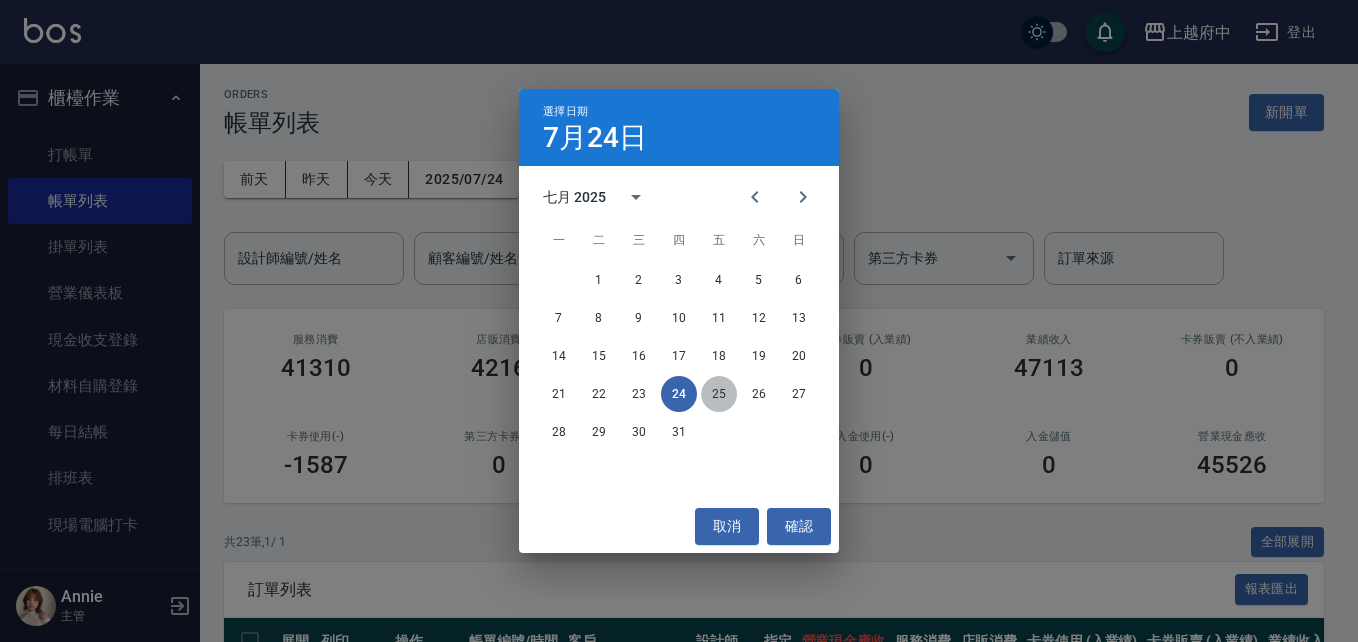 click on "25" at bounding box center (719, 394) 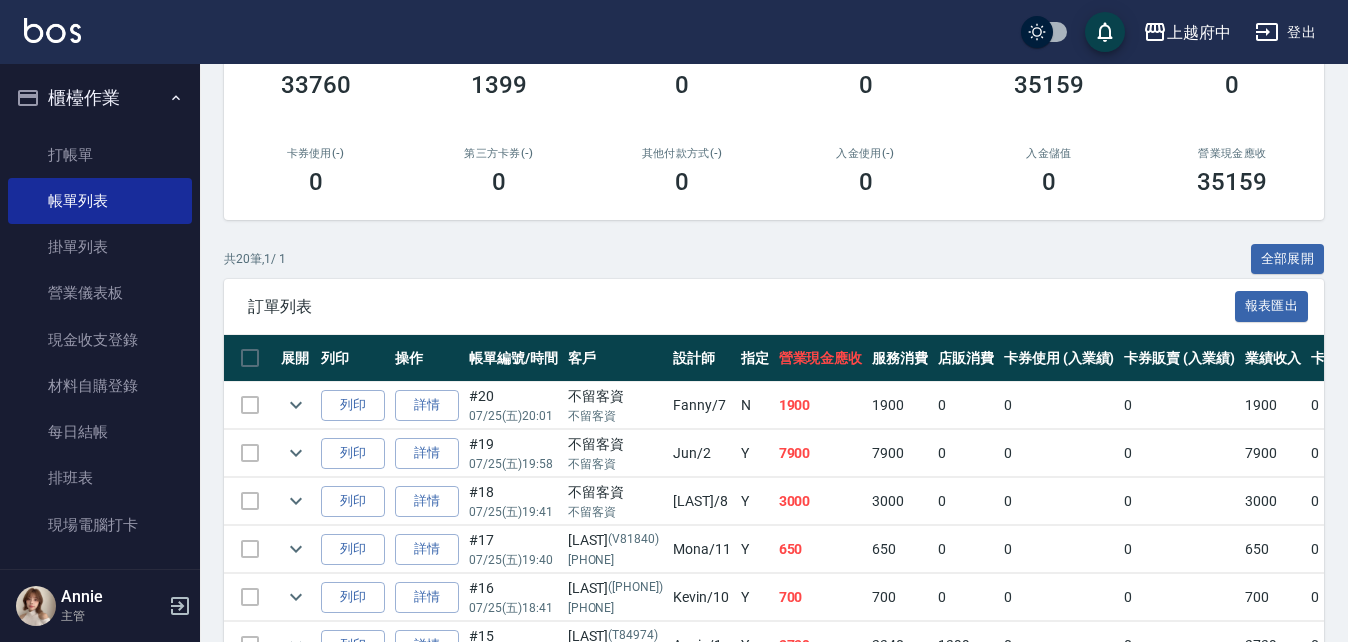 scroll, scrollTop: 300, scrollLeft: 0, axis: vertical 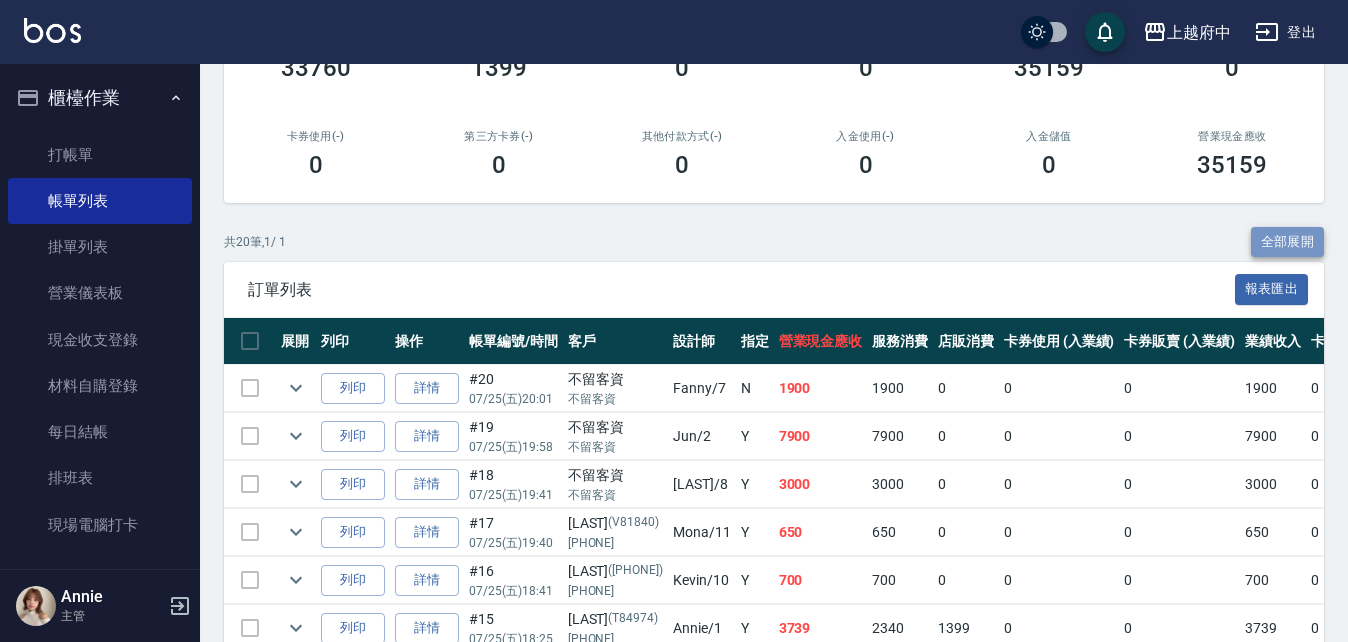 click on "全部展開" at bounding box center [1288, 242] 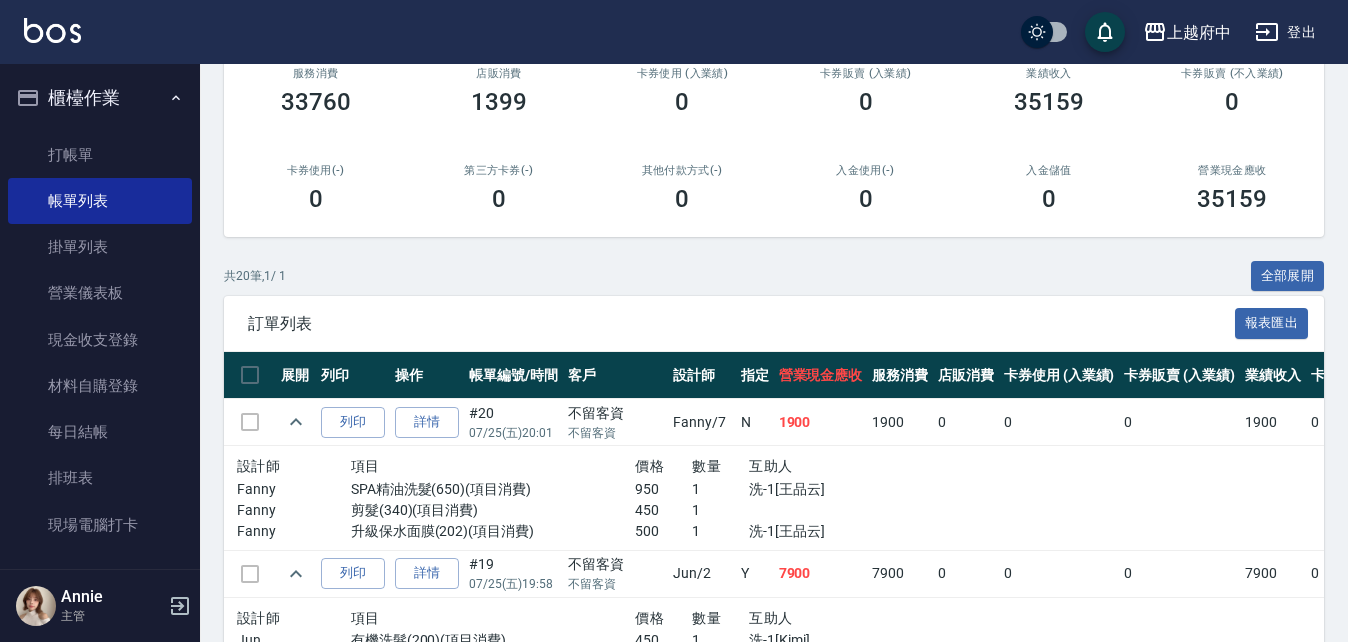 scroll, scrollTop: 0, scrollLeft: 0, axis: both 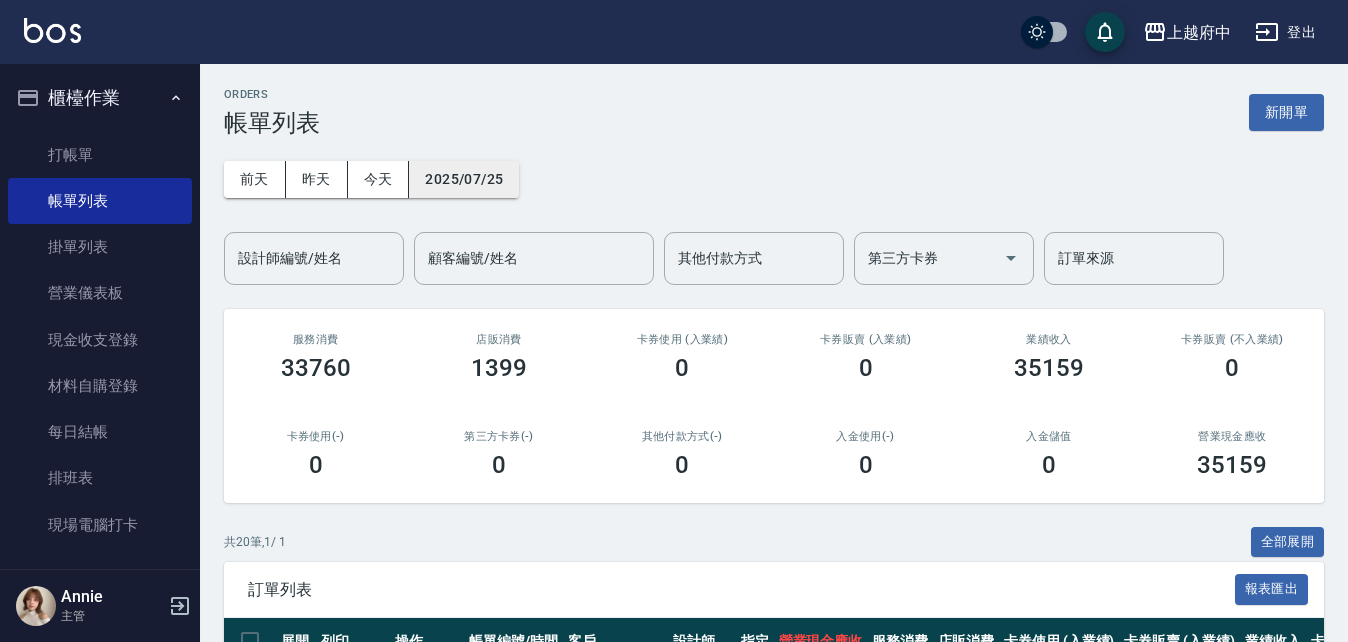 click on "2025/07/25" at bounding box center (464, 179) 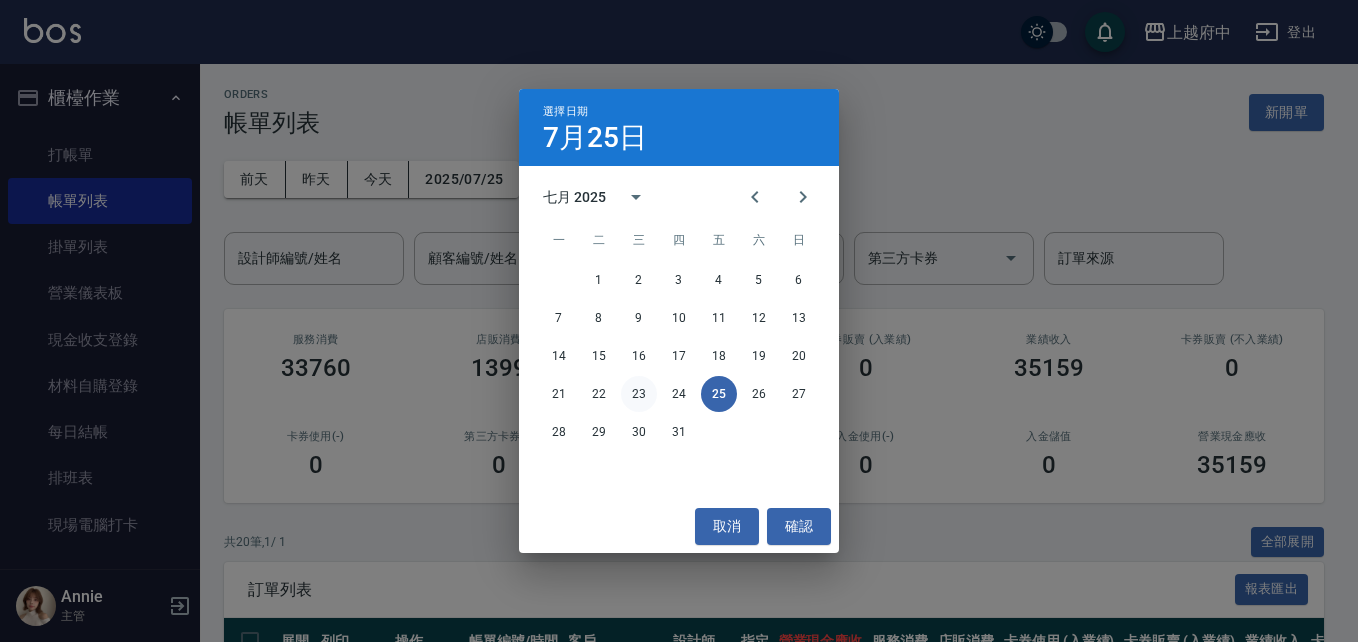 click on "23" at bounding box center (639, 394) 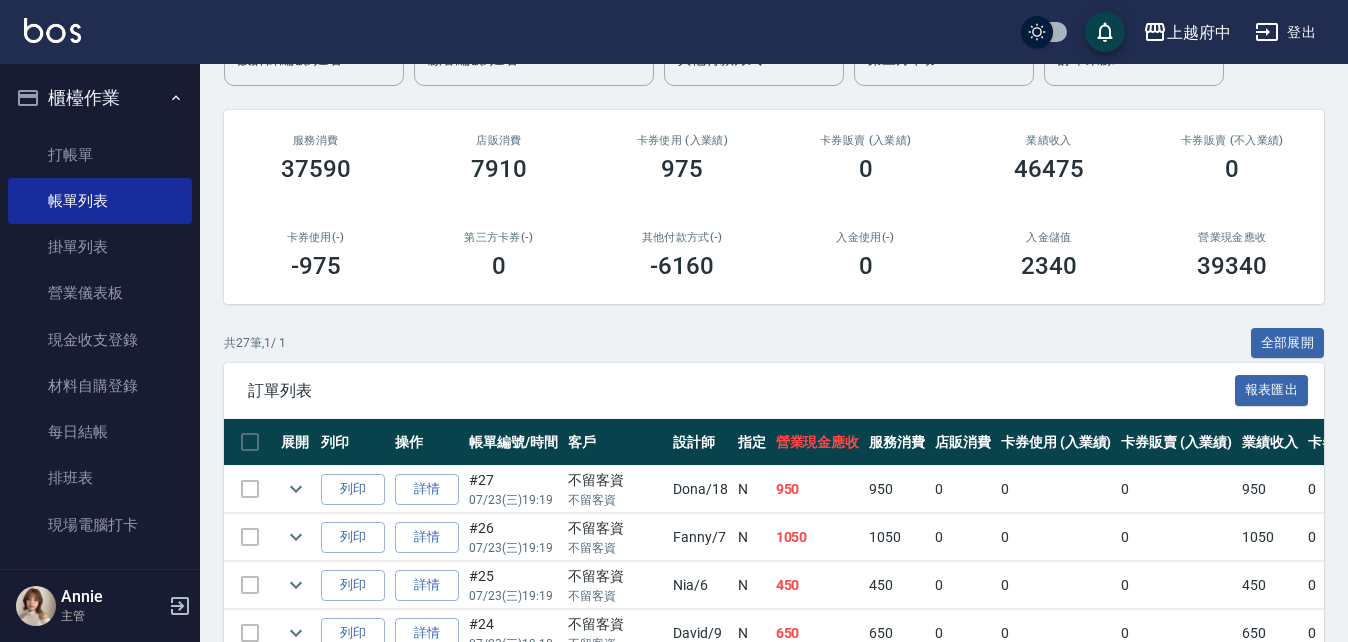 scroll, scrollTop: 200, scrollLeft: 0, axis: vertical 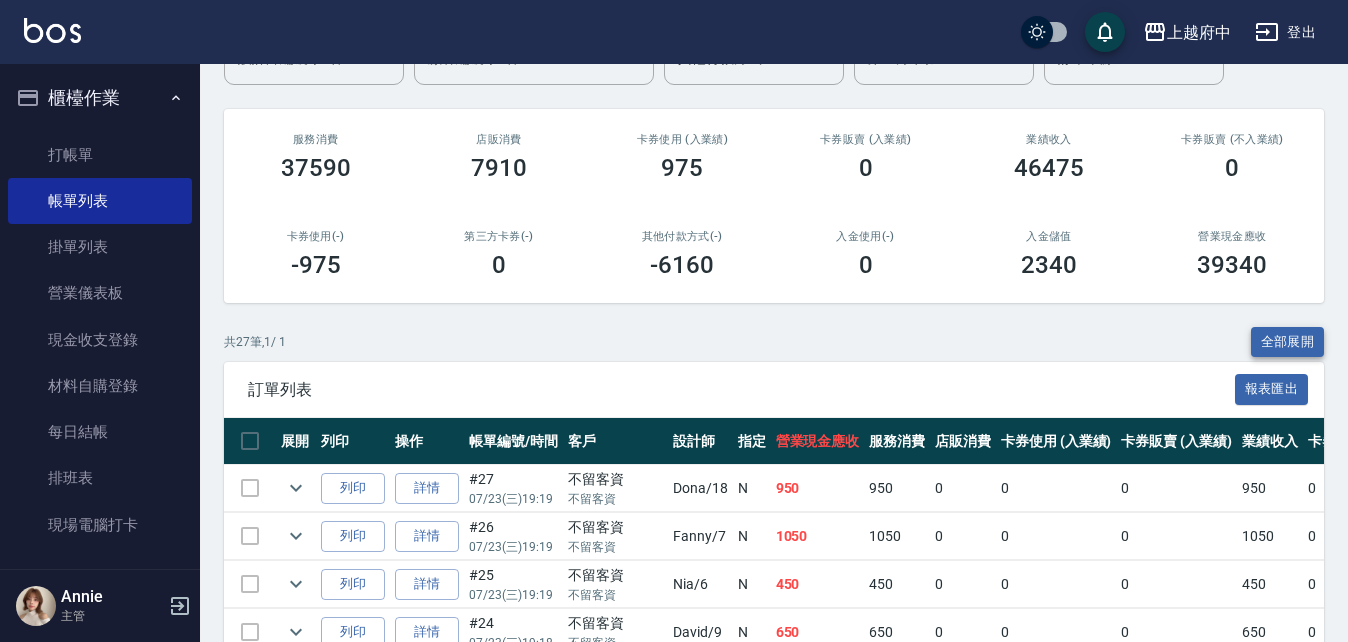 click on "全部展開" at bounding box center [1288, 342] 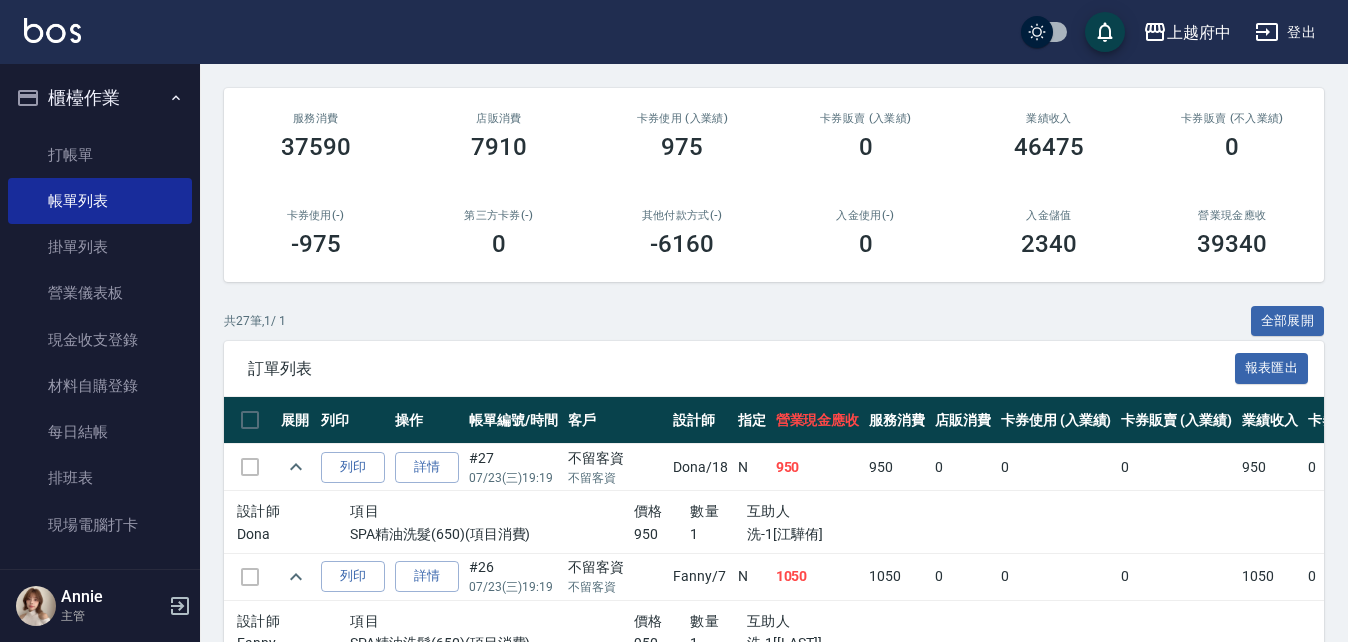 scroll, scrollTop: 0, scrollLeft: 0, axis: both 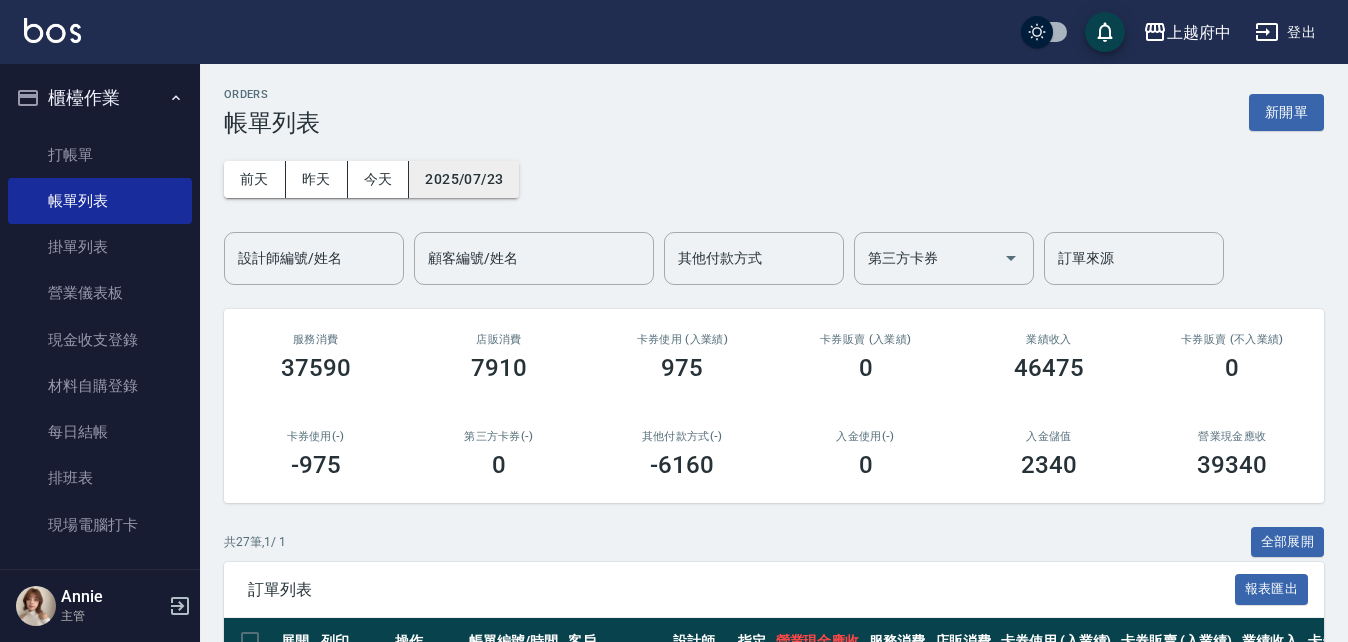 click on "2025/07/23" at bounding box center (464, 179) 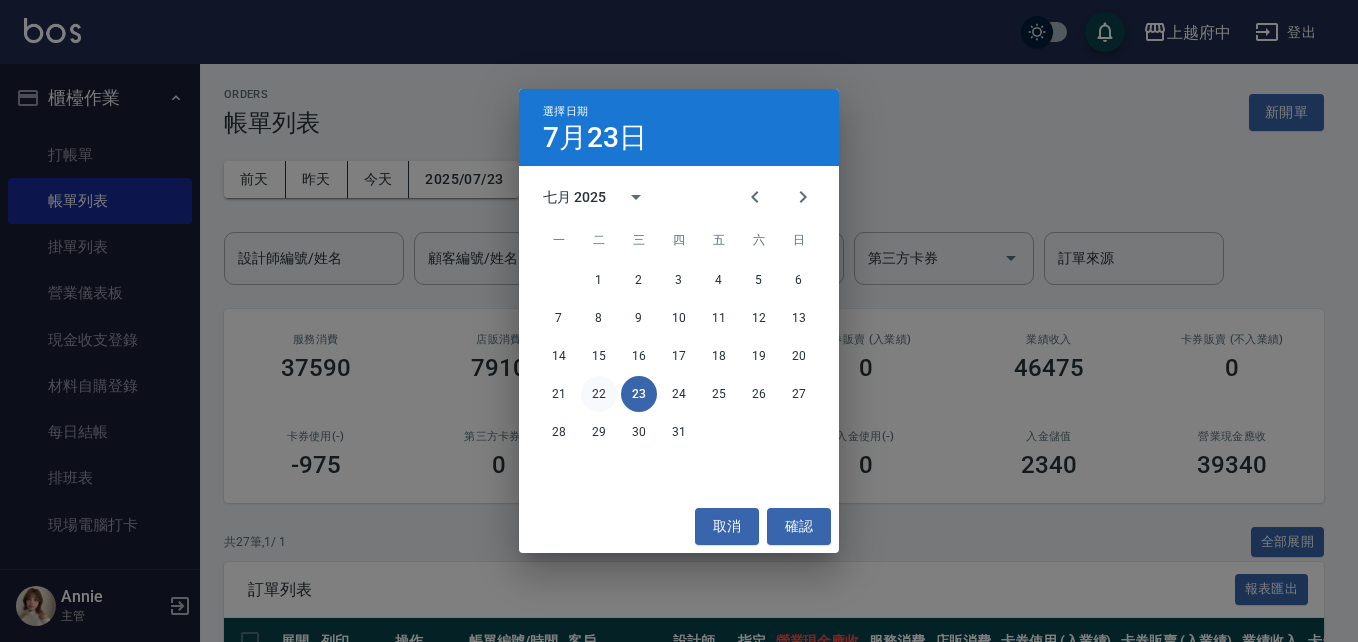 click on "22" at bounding box center [599, 394] 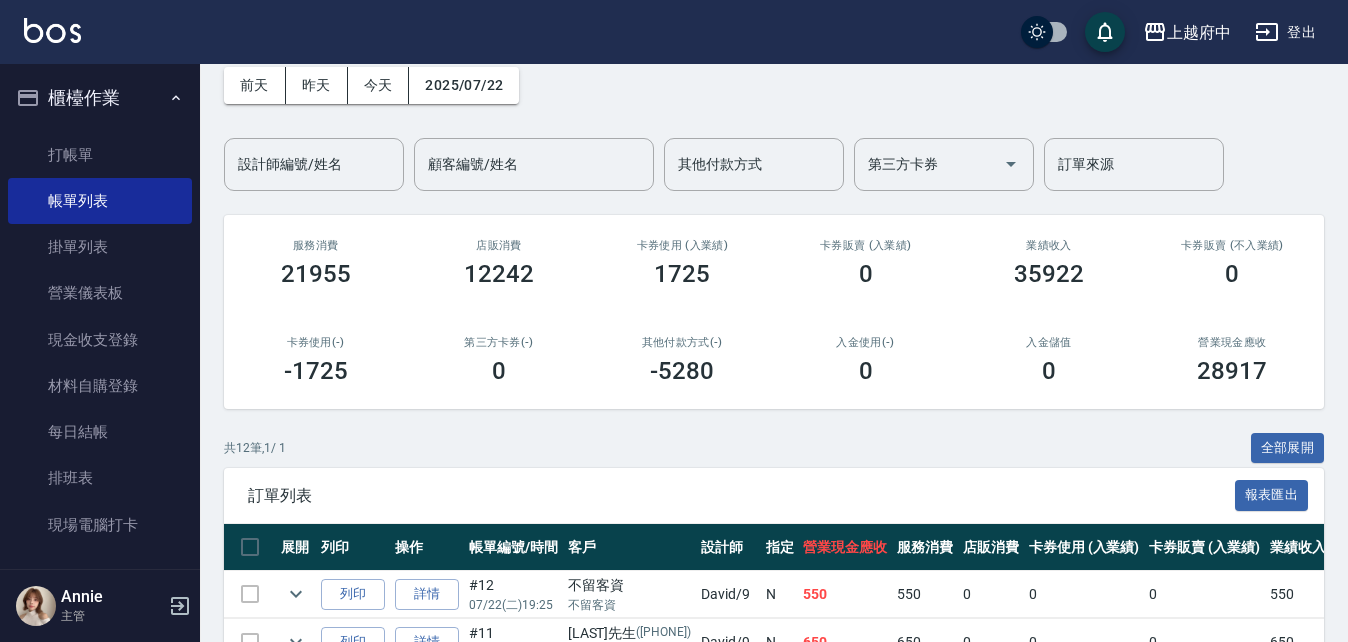 scroll, scrollTop: 200, scrollLeft: 0, axis: vertical 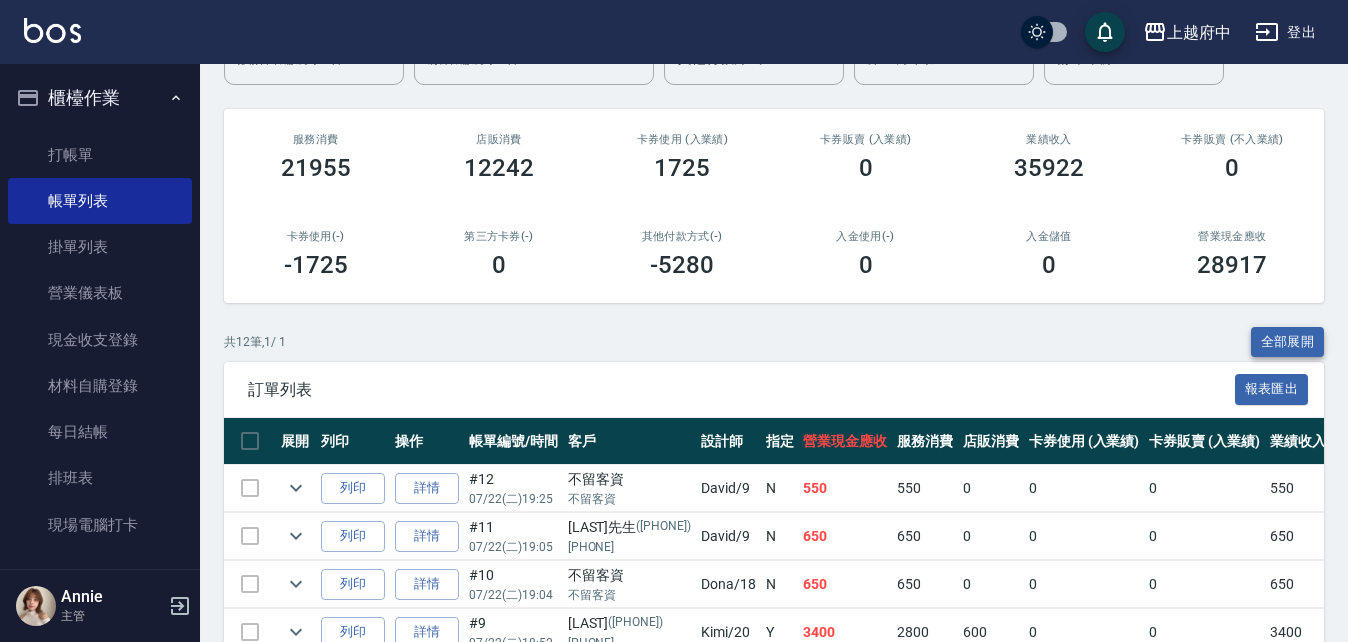 click on "全部展開" at bounding box center [1288, 342] 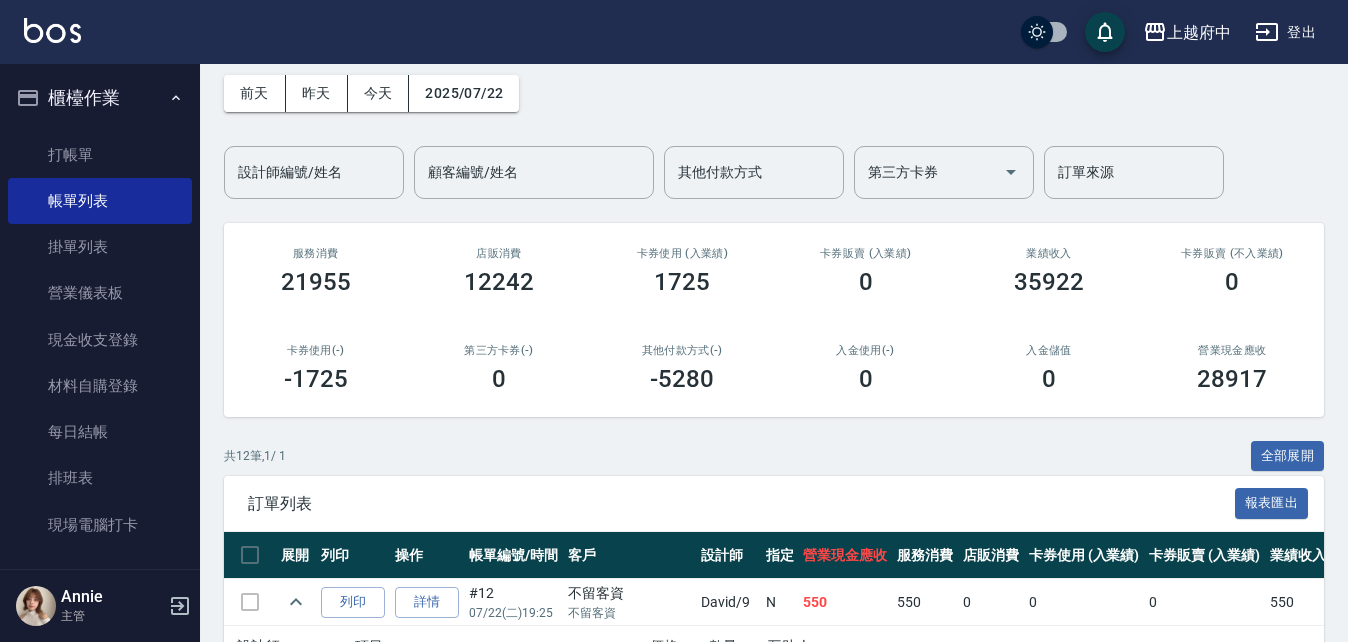 scroll, scrollTop: 0, scrollLeft: 0, axis: both 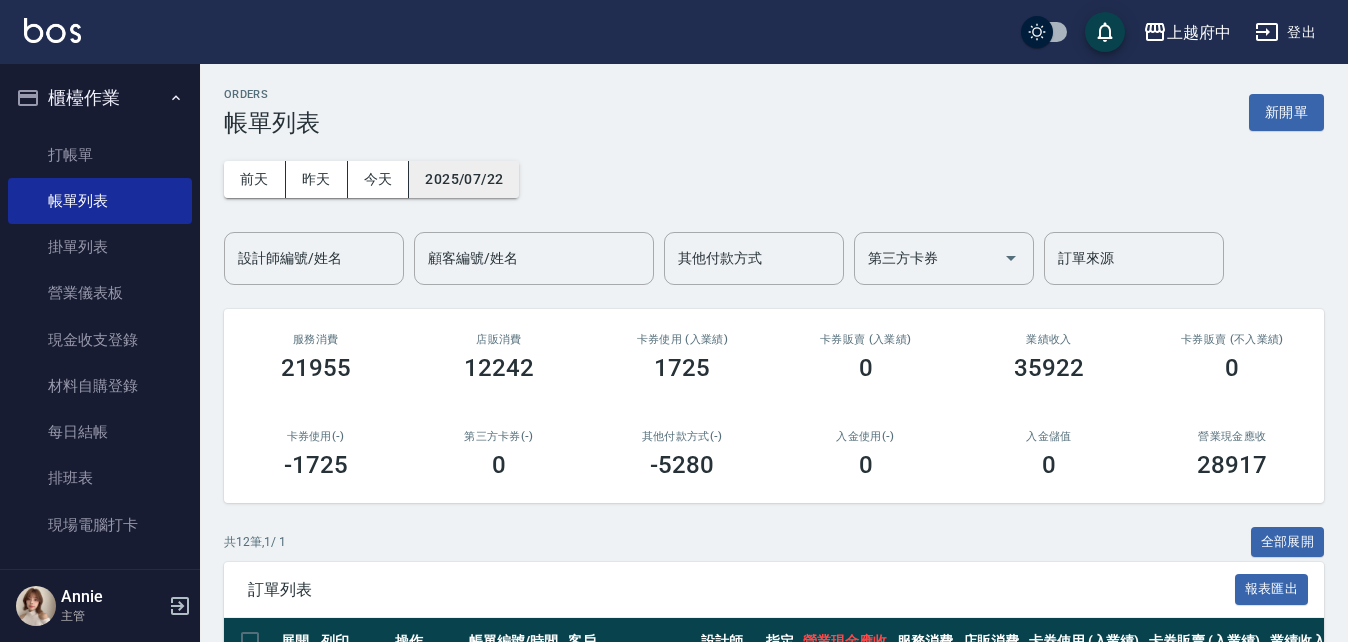 click on "2025/07/22" at bounding box center (464, 179) 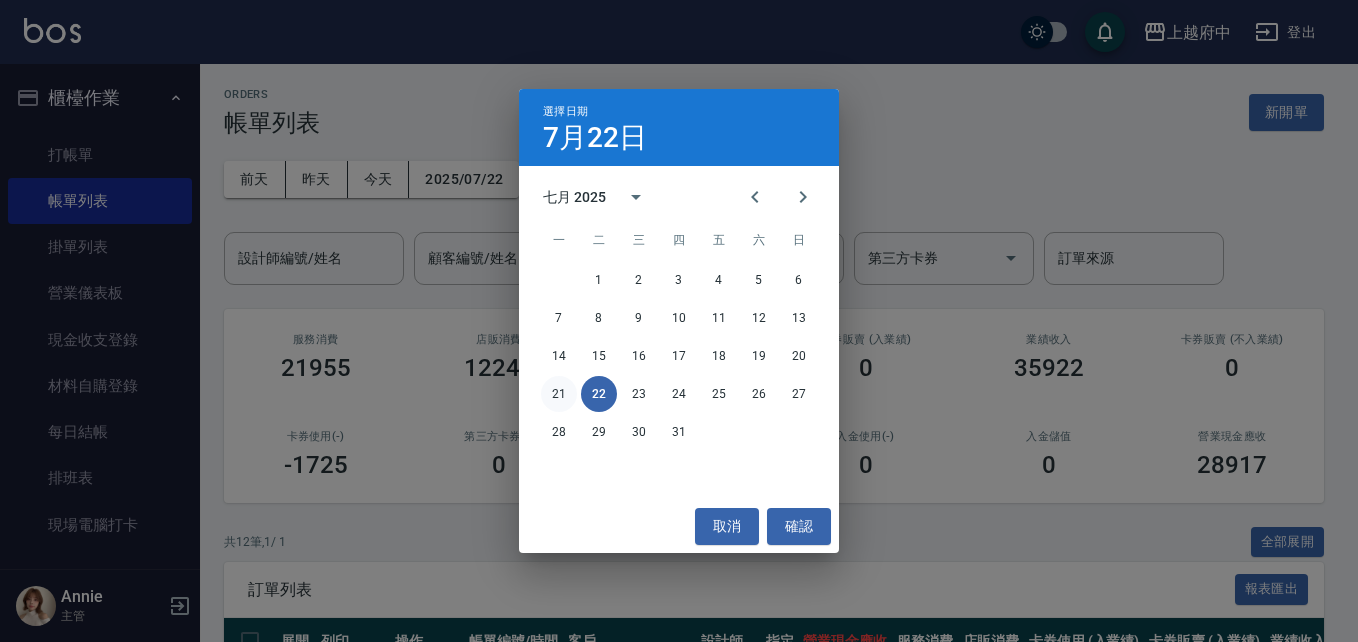 click on "21" at bounding box center (559, 394) 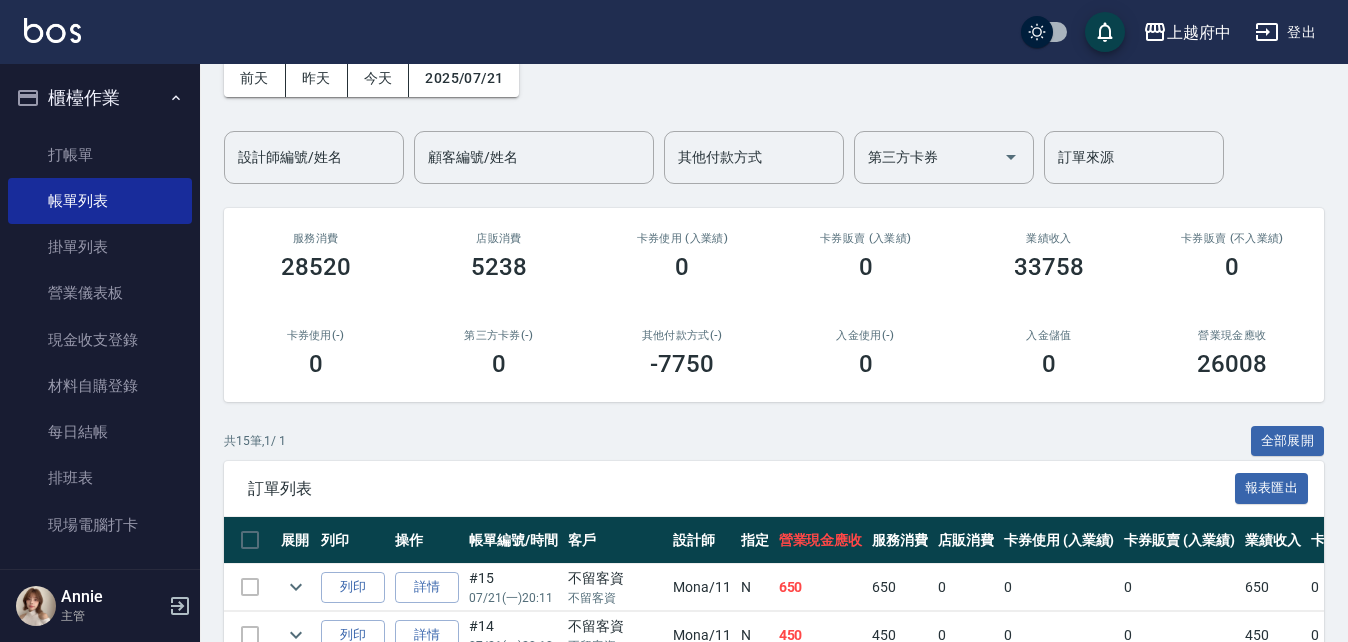 scroll, scrollTop: 400, scrollLeft: 0, axis: vertical 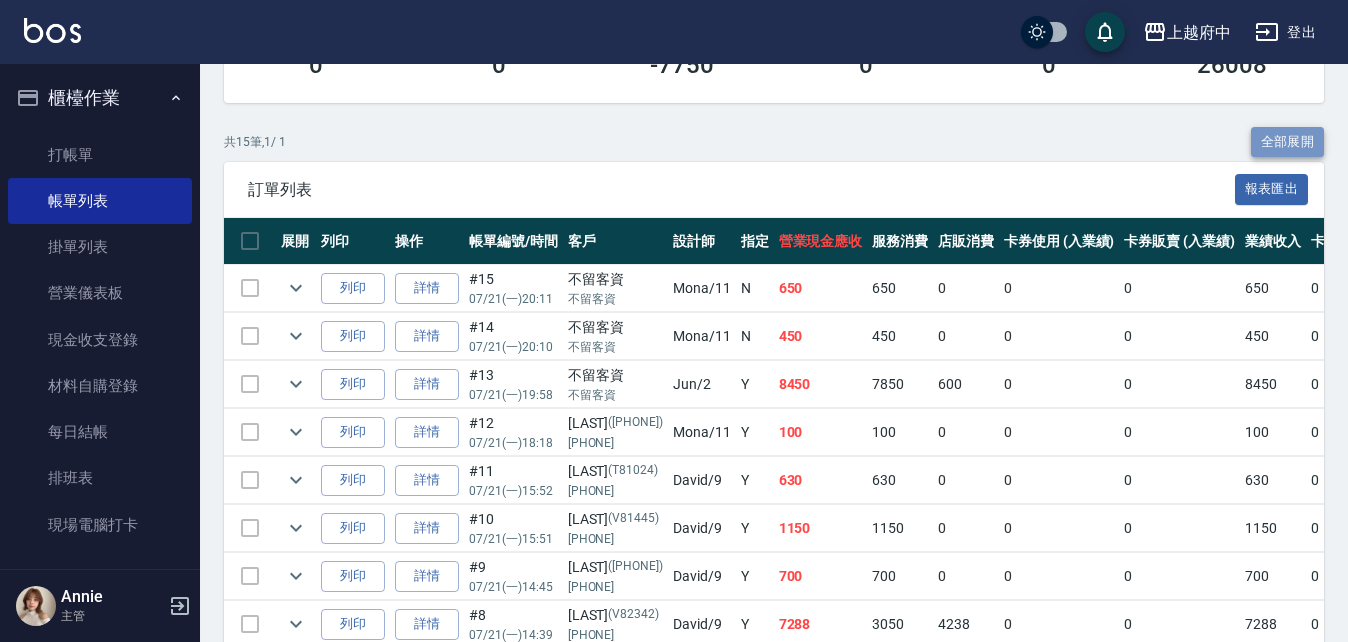 click on "全部展開" at bounding box center (1288, 142) 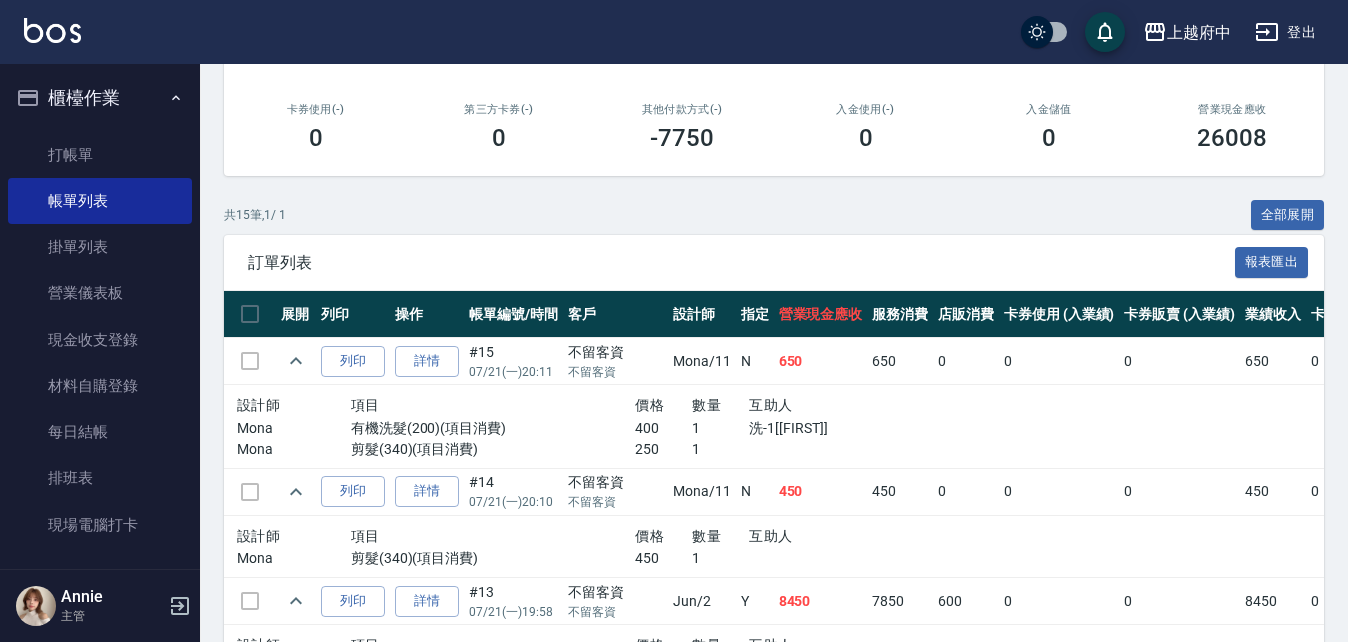 scroll, scrollTop: 0, scrollLeft: 0, axis: both 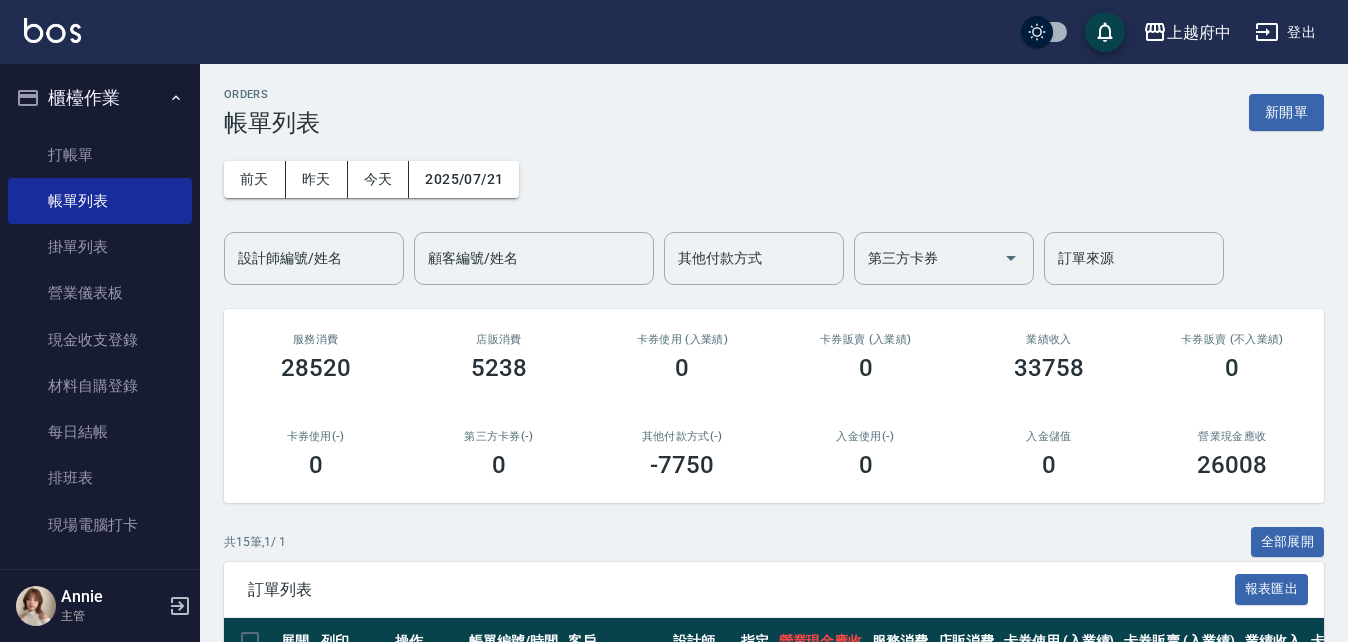 drag, startPoint x: 590, startPoint y: 616, endPoint x: 572, endPoint y: 488, distance: 129.25943 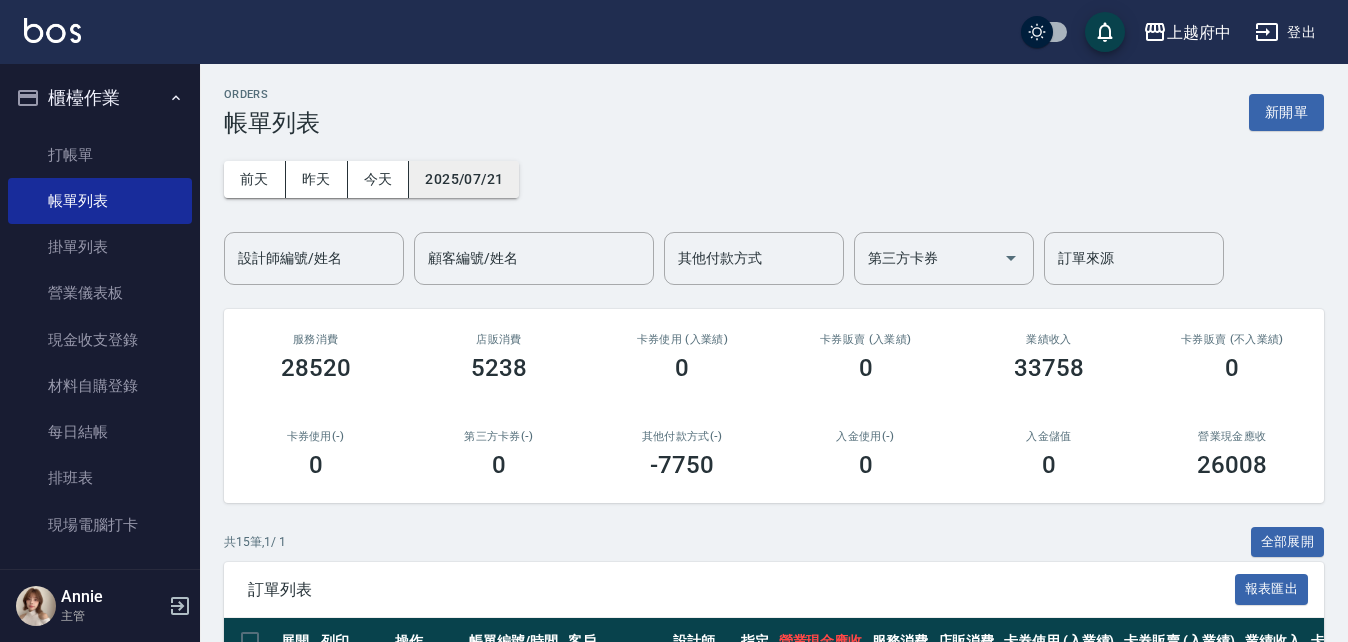 click on "2025/07/21" at bounding box center (464, 179) 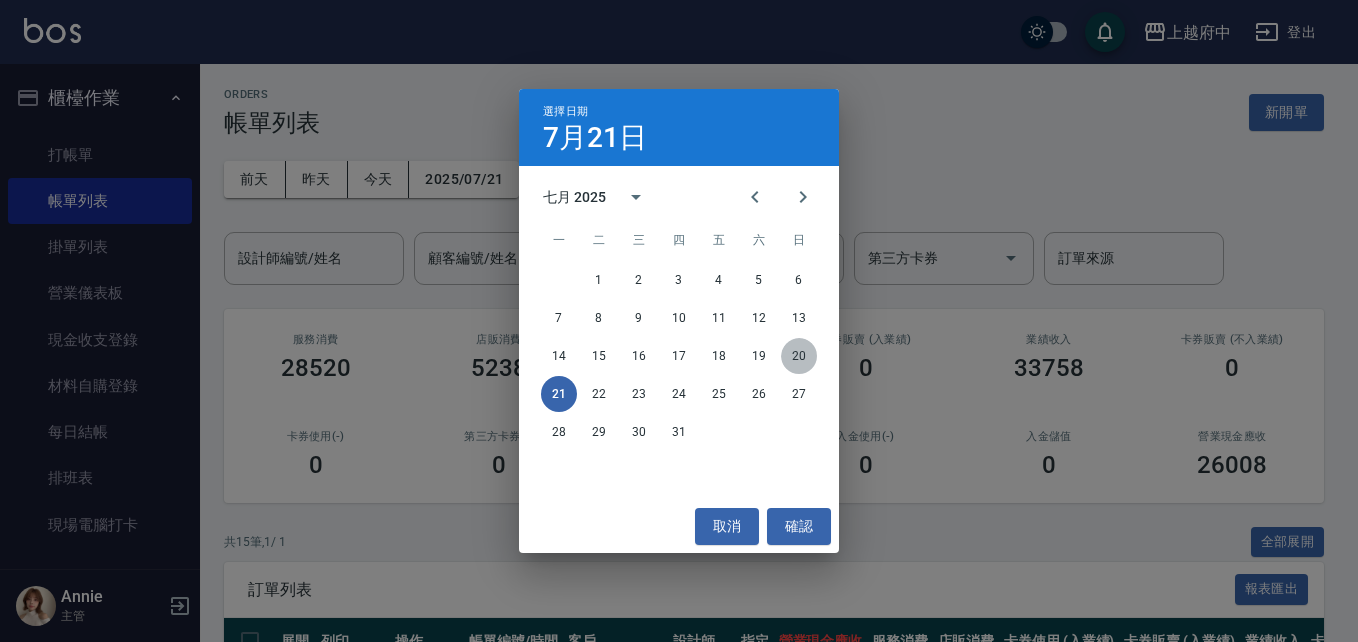 click on "20" at bounding box center (799, 356) 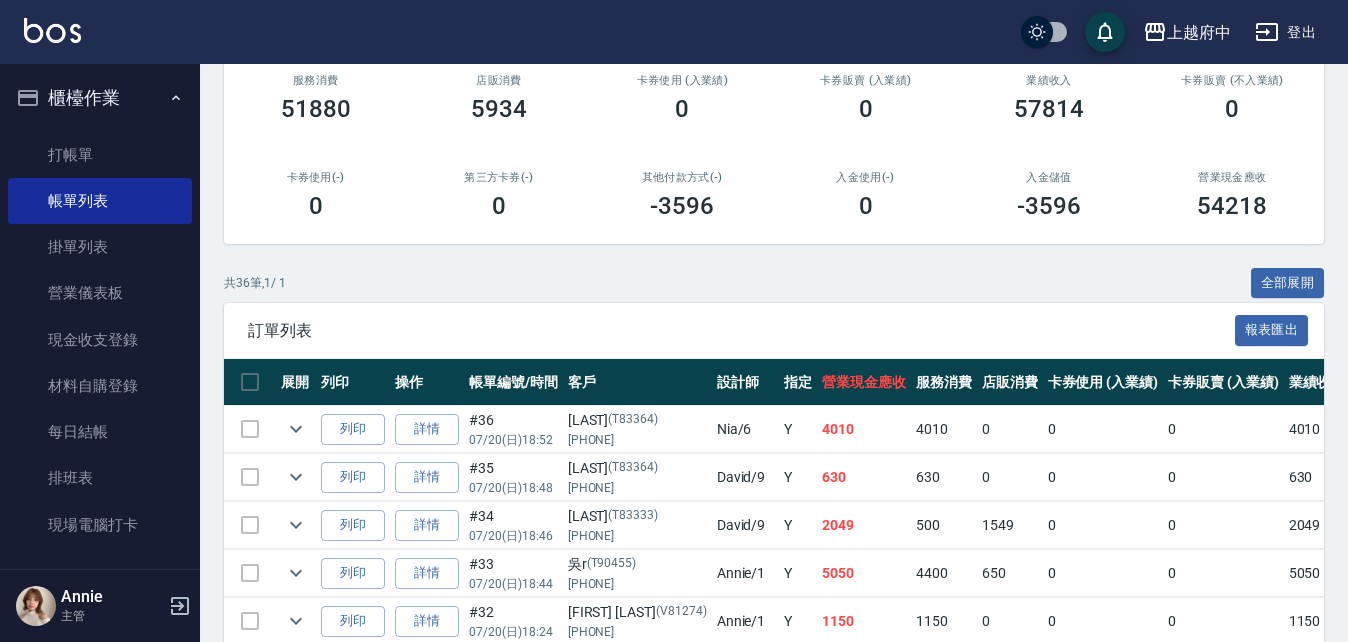scroll, scrollTop: 300, scrollLeft: 0, axis: vertical 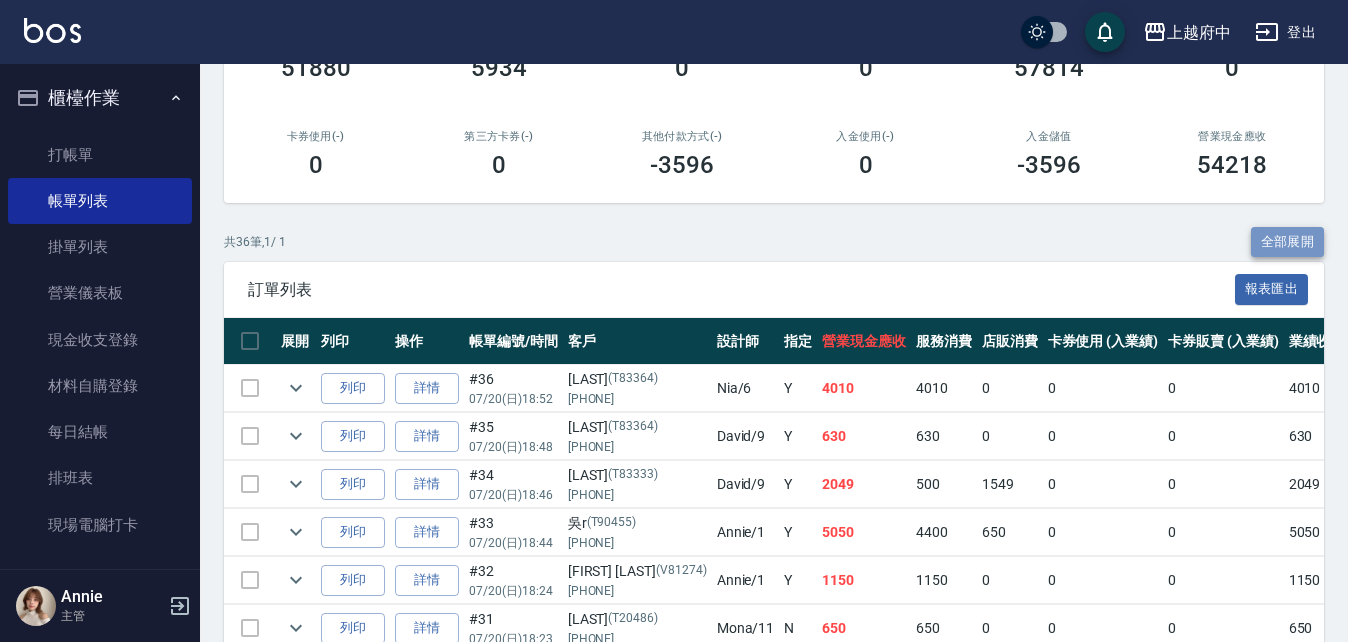 click on "全部展開" at bounding box center [1288, 242] 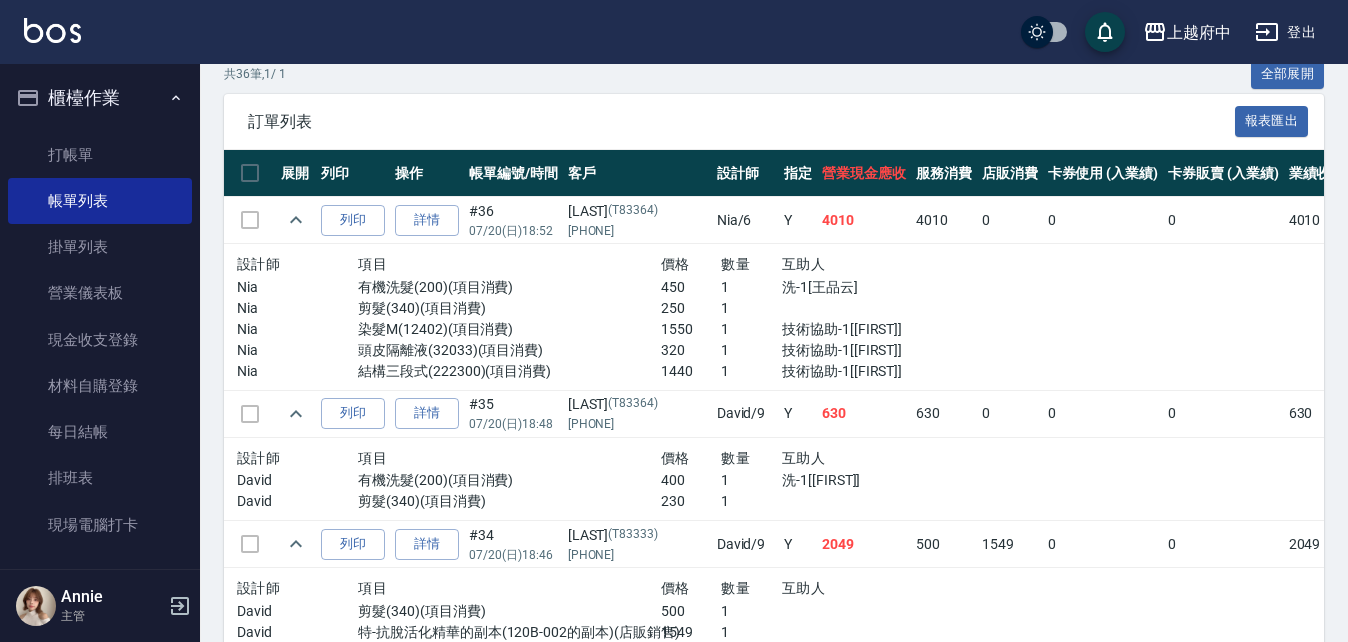 scroll, scrollTop: 600, scrollLeft: 0, axis: vertical 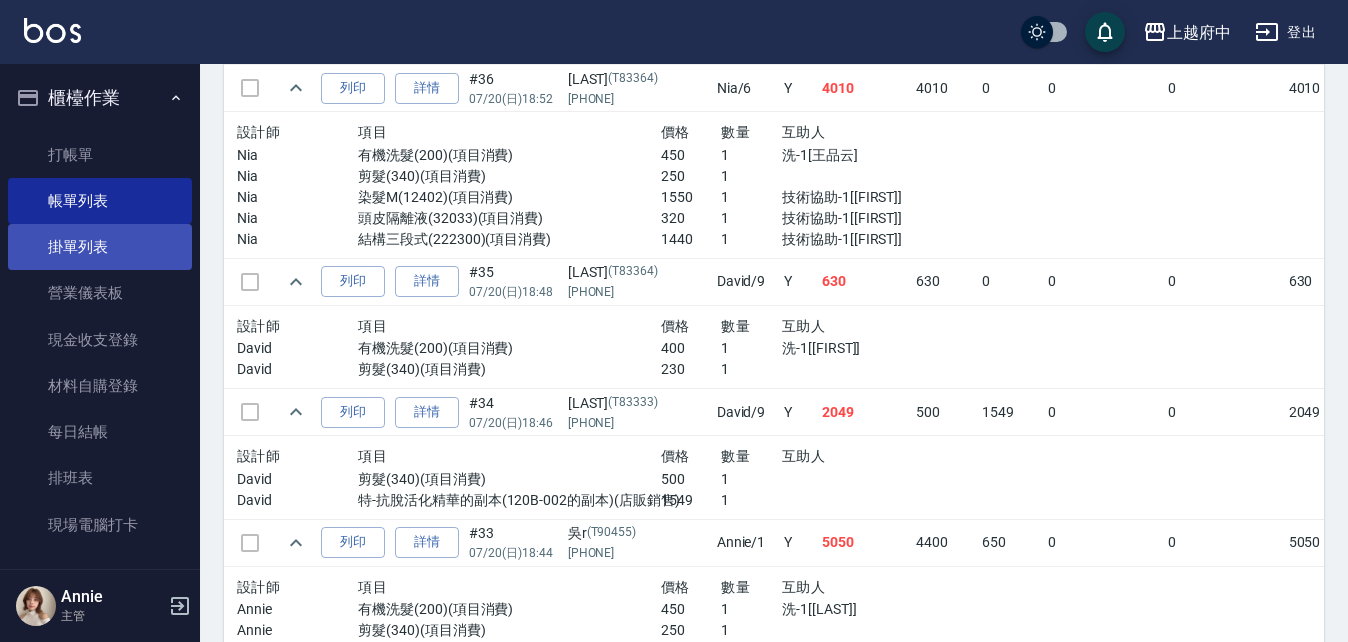 click on "掛單列表" at bounding box center (100, 247) 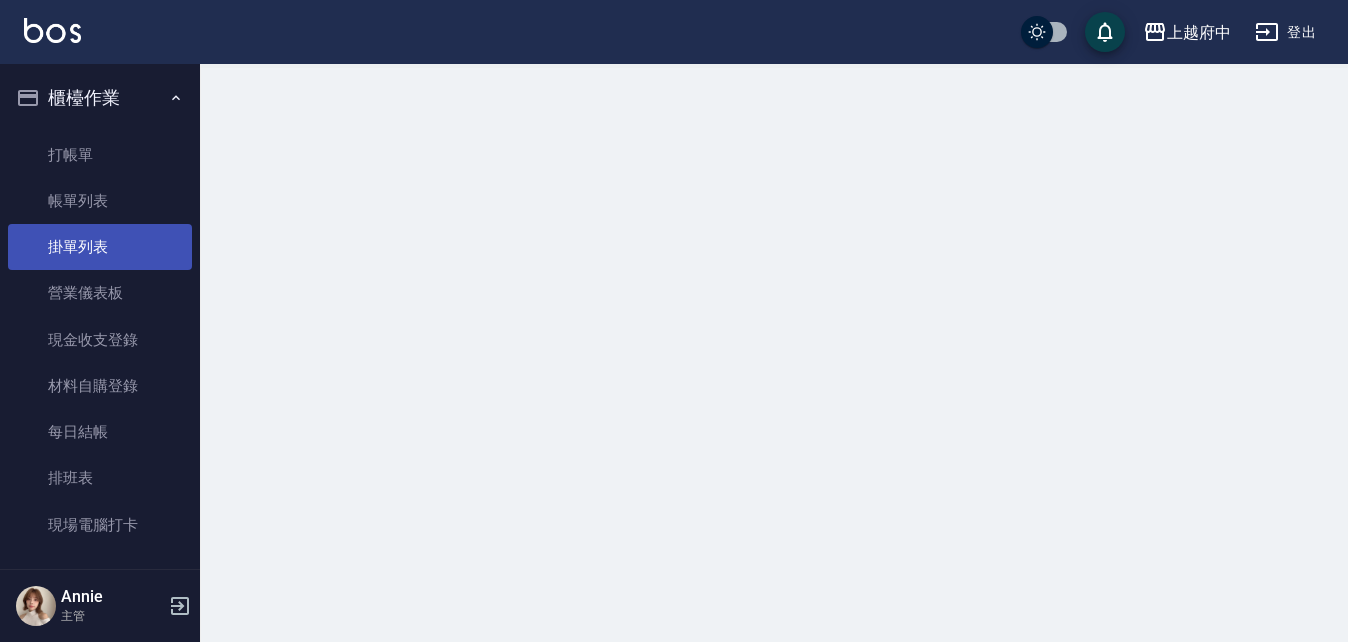 scroll, scrollTop: 0, scrollLeft: 0, axis: both 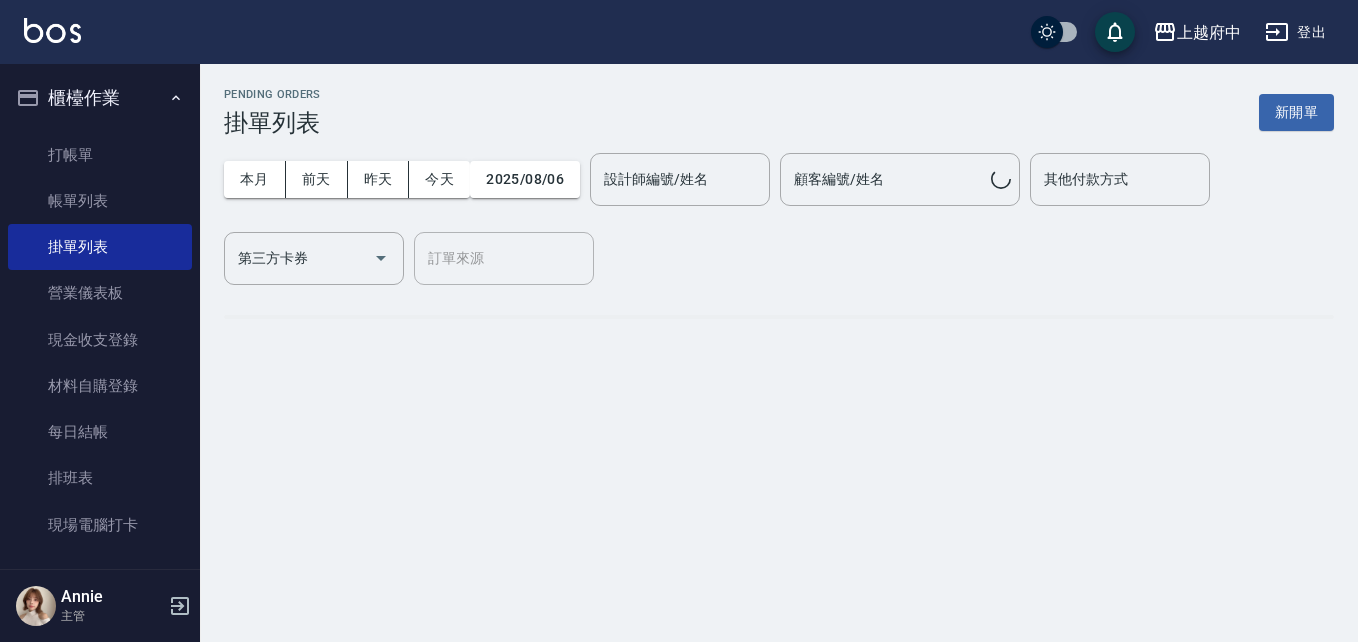 click on "櫃檯作業" at bounding box center [100, 98] 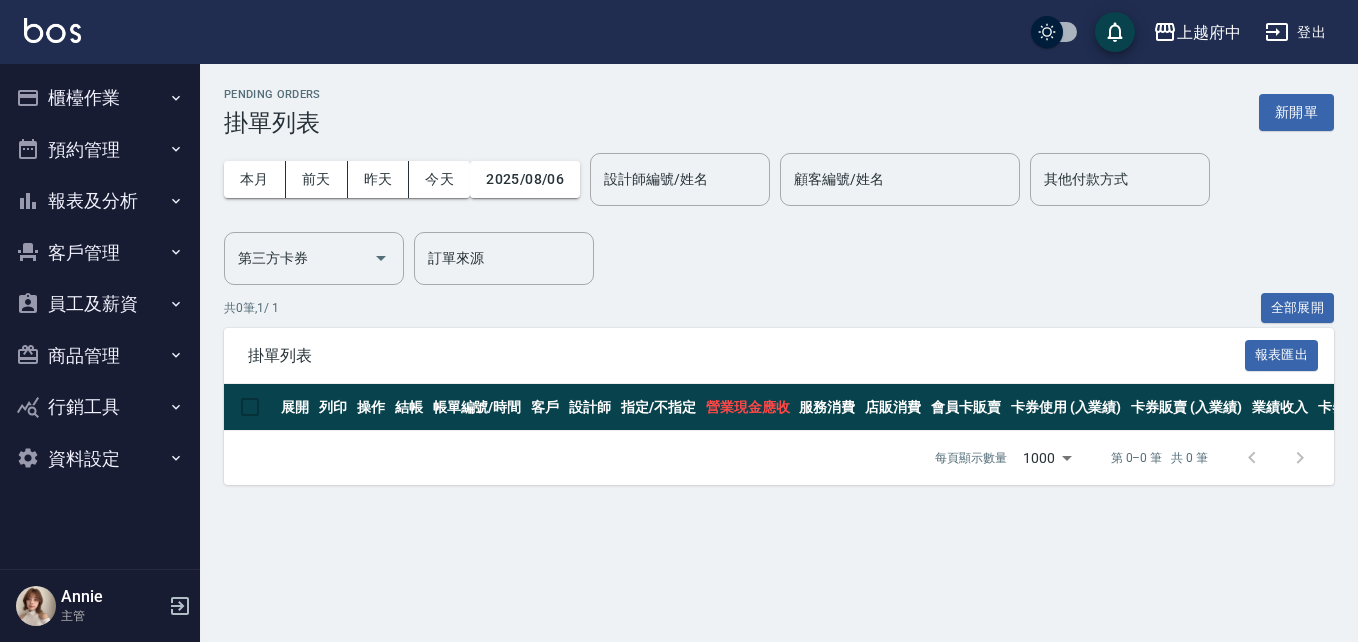 click on "報表及分析" at bounding box center [100, 201] 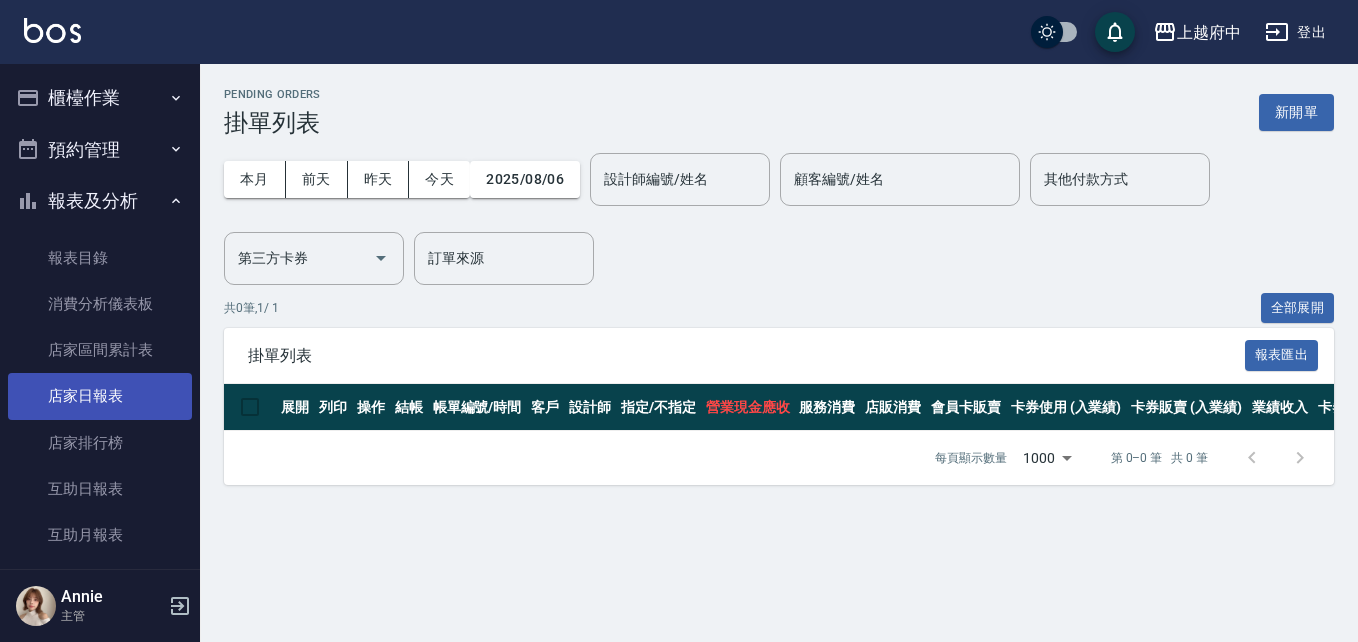 click on "店家日報表" at bounding box center [100, 396] 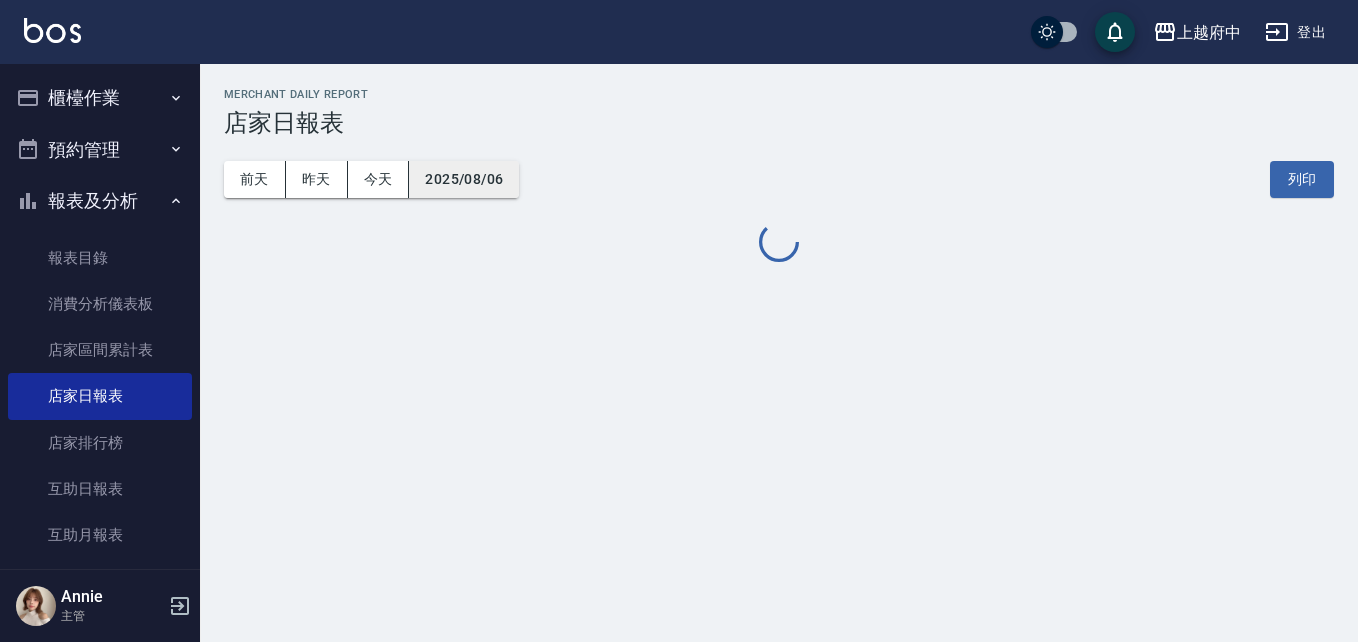 click on "2025/08/06" at bounding box center [464, 179] 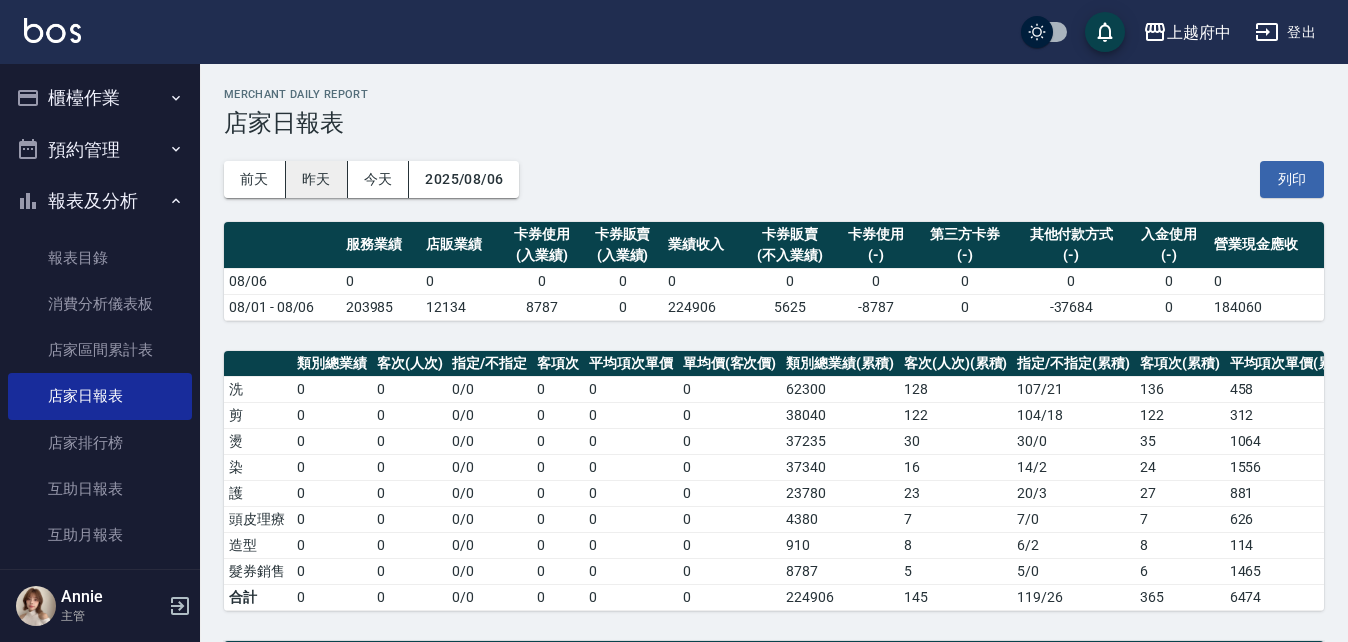click on "昨天" at bounding box center [317, 179] 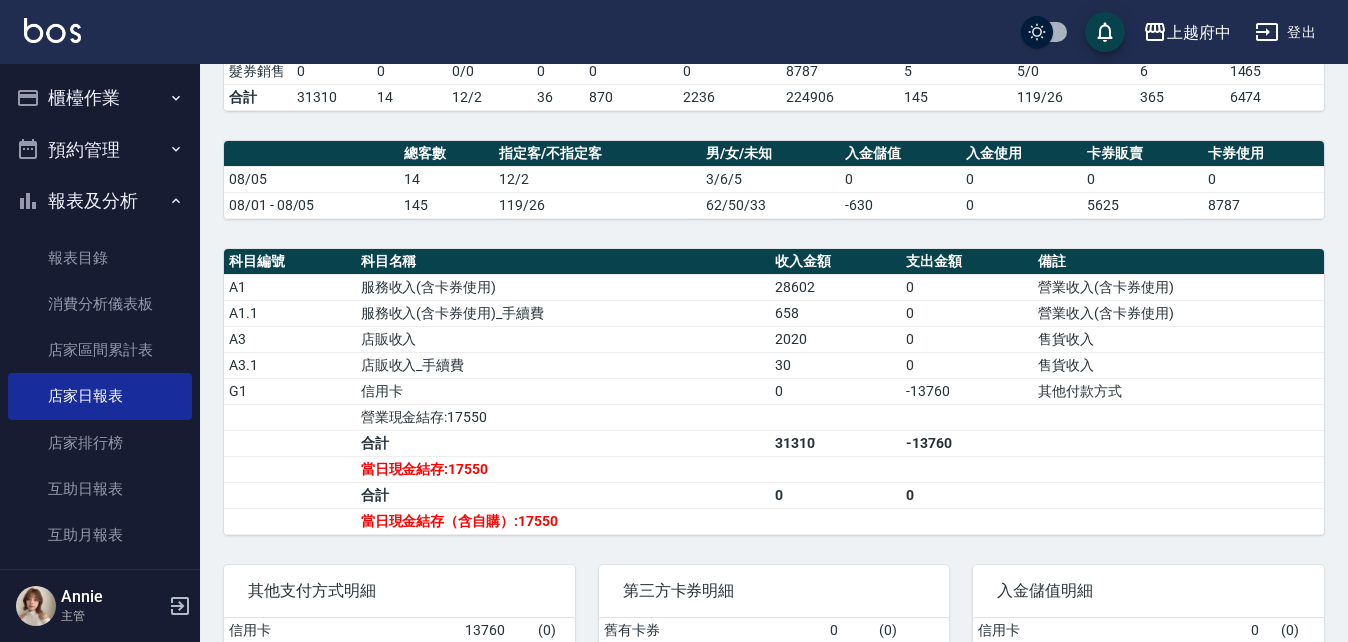 scroll, scrollTop: 0, scrollLeft: 0, axis: both 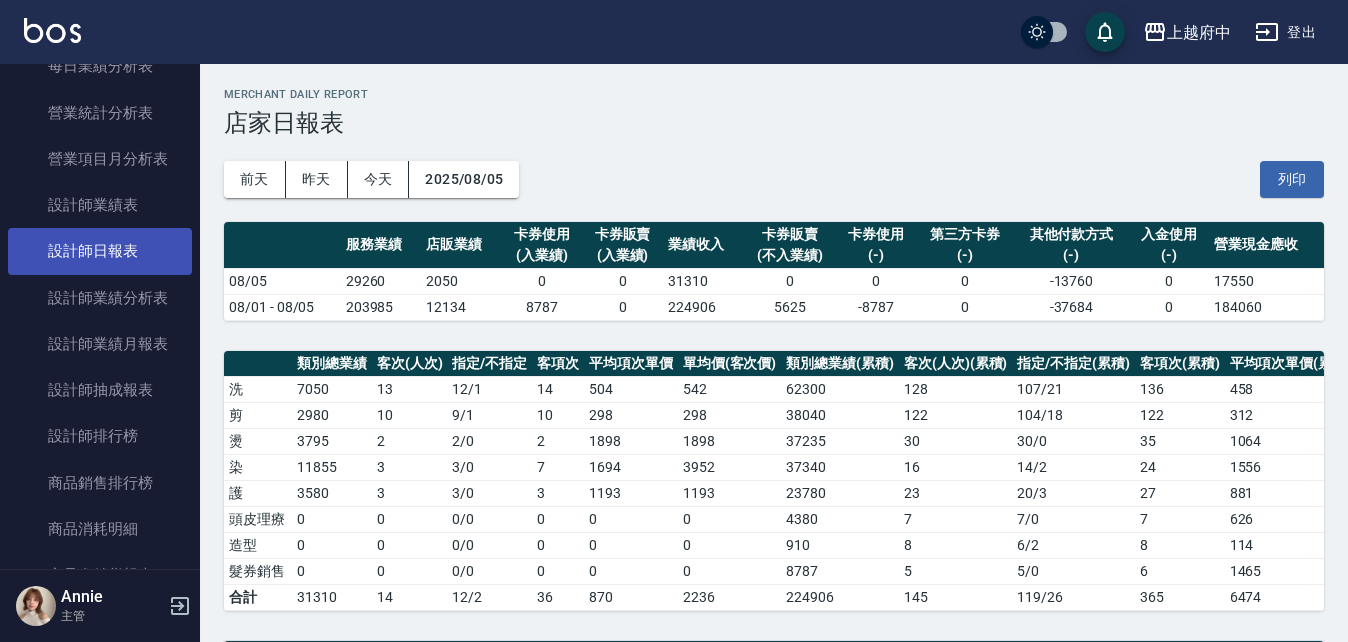 click on "設計師日報表" at bounding box center [100, 251] 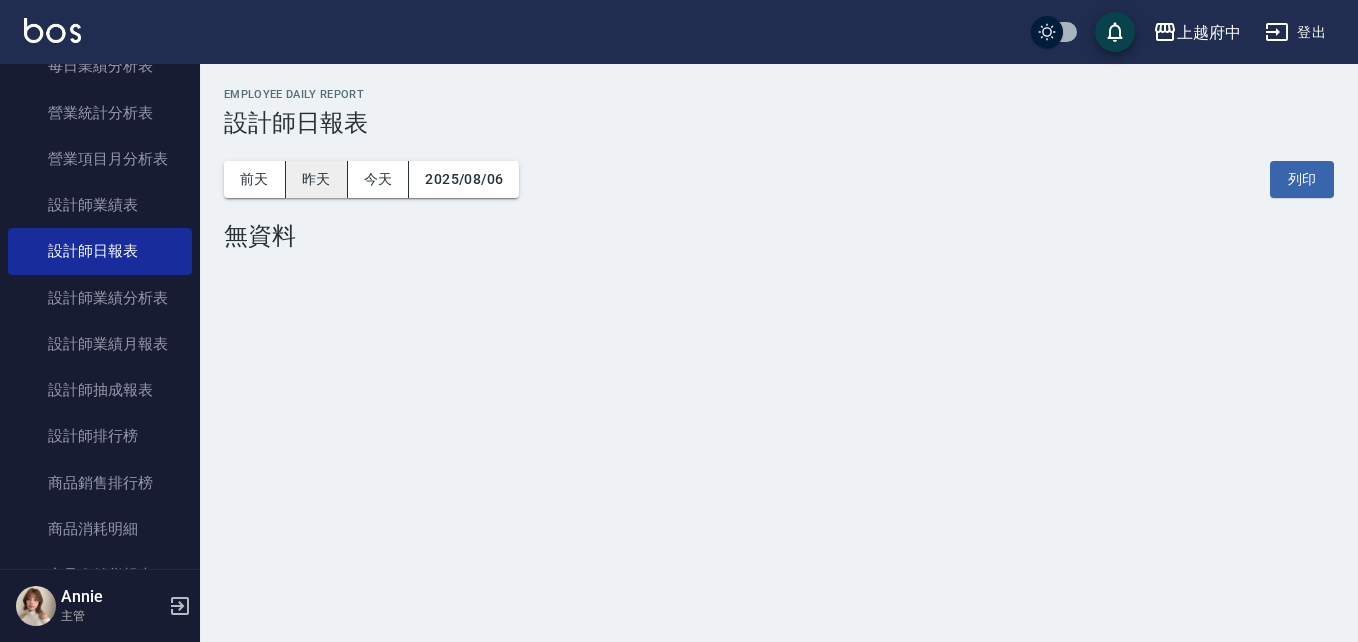 click on "昨天" at bounding box center [317, 179] 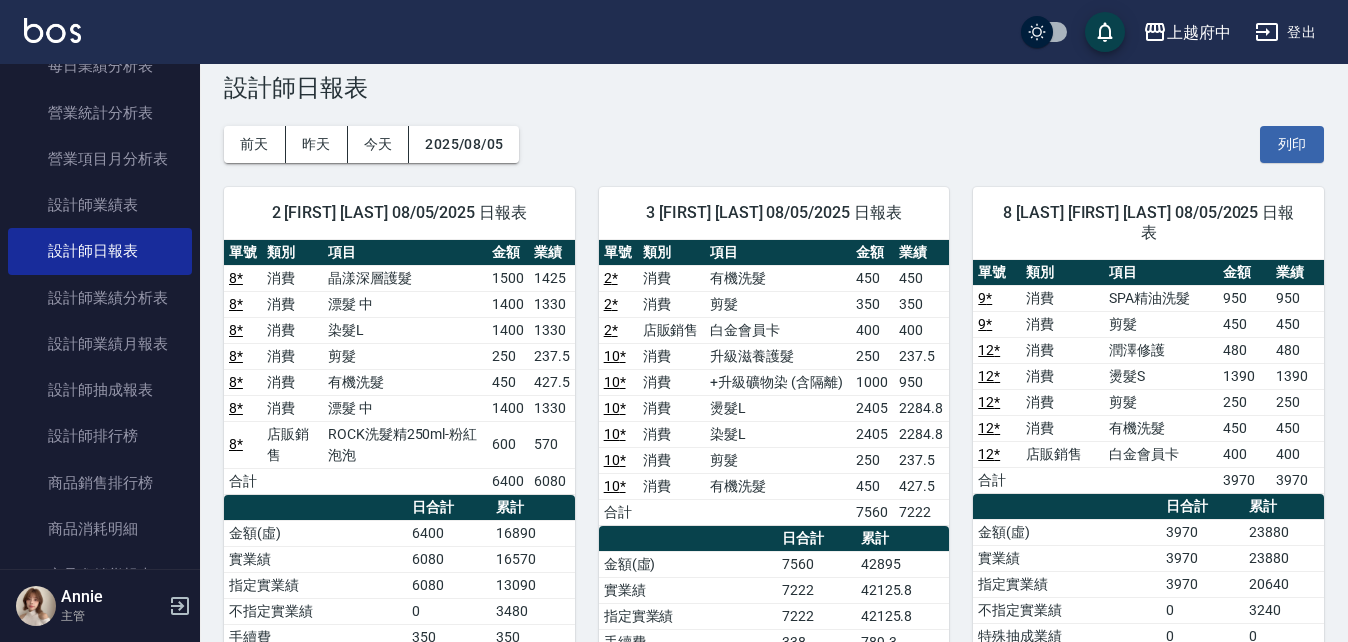 scroll, scrollTop: 0, scrollLeft: 0, axis: both 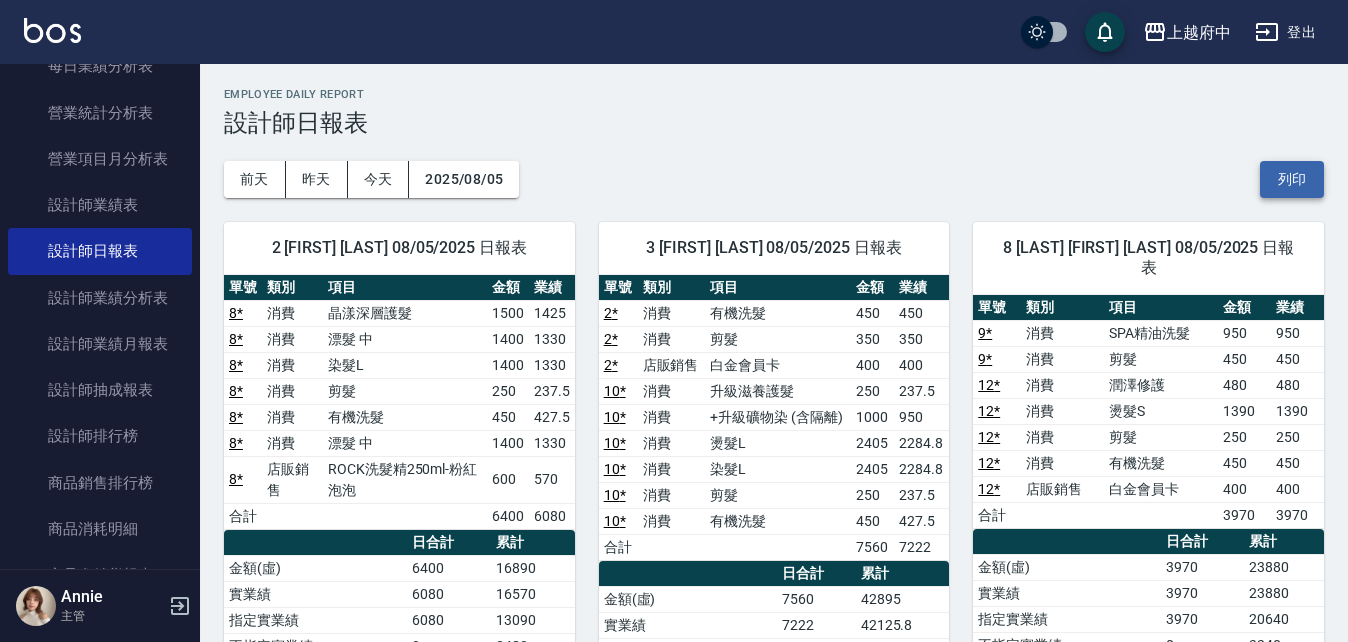 click on "列印" at bounding box center [1292, 179] 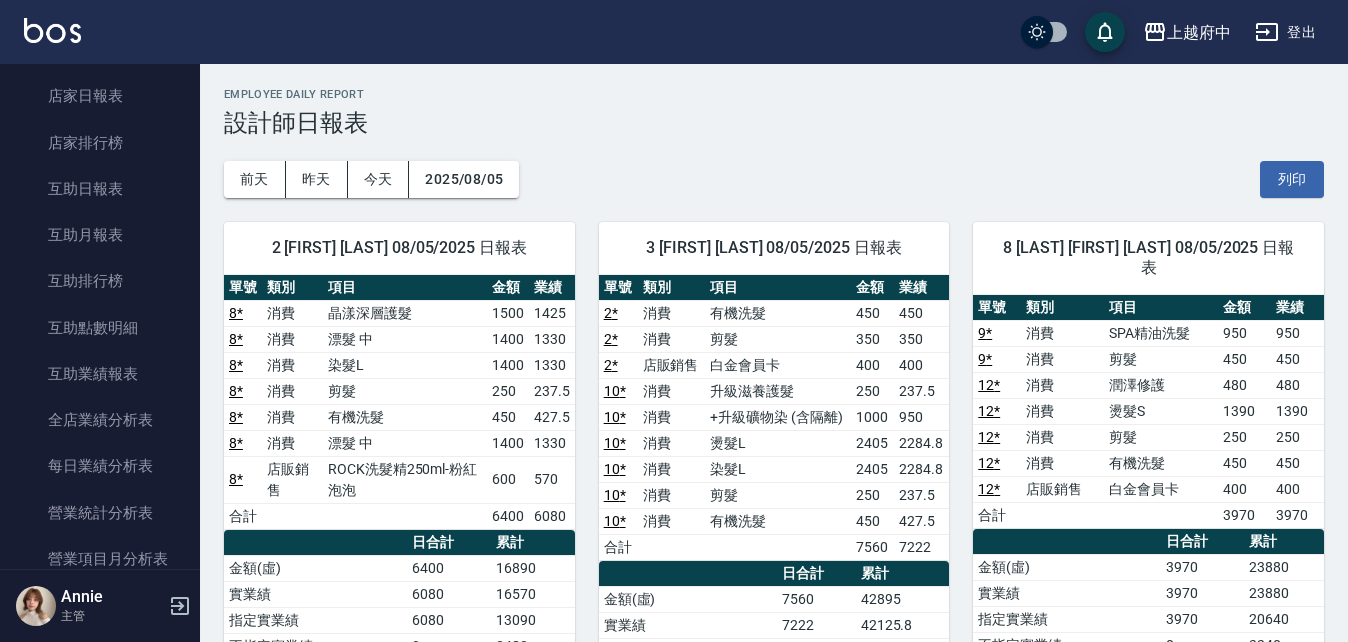 scroll, scrollTop: 0, scrollLeft: 0, axis: both 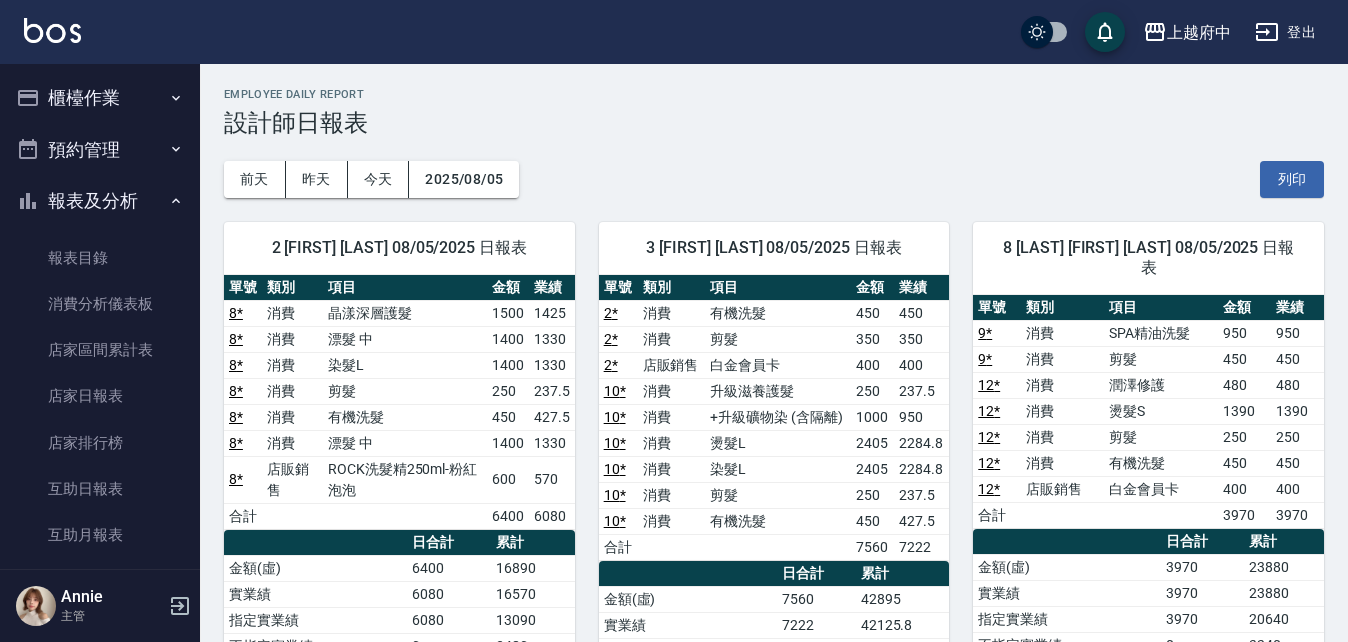 click on "報表及分析" at bounding box center (100, 201) 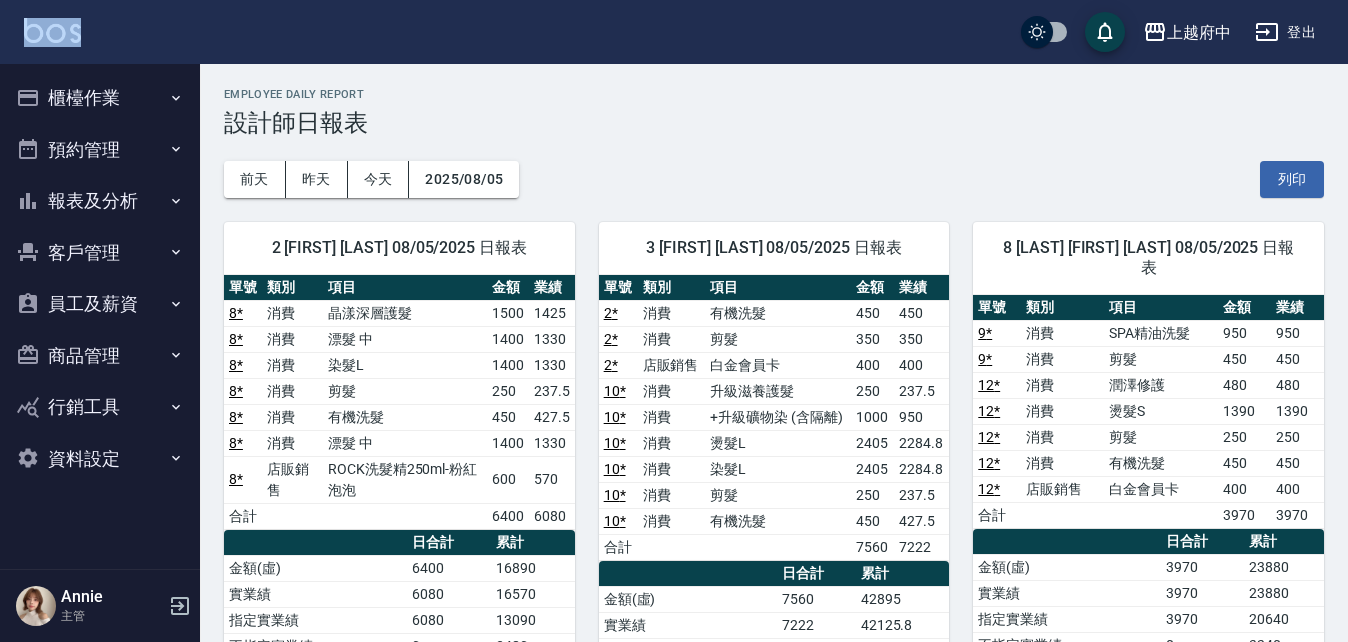 drag, startPoint x: 86, startPoint y: 62, endPoint x: 79, endPoint y: 110, distance: 48.507732 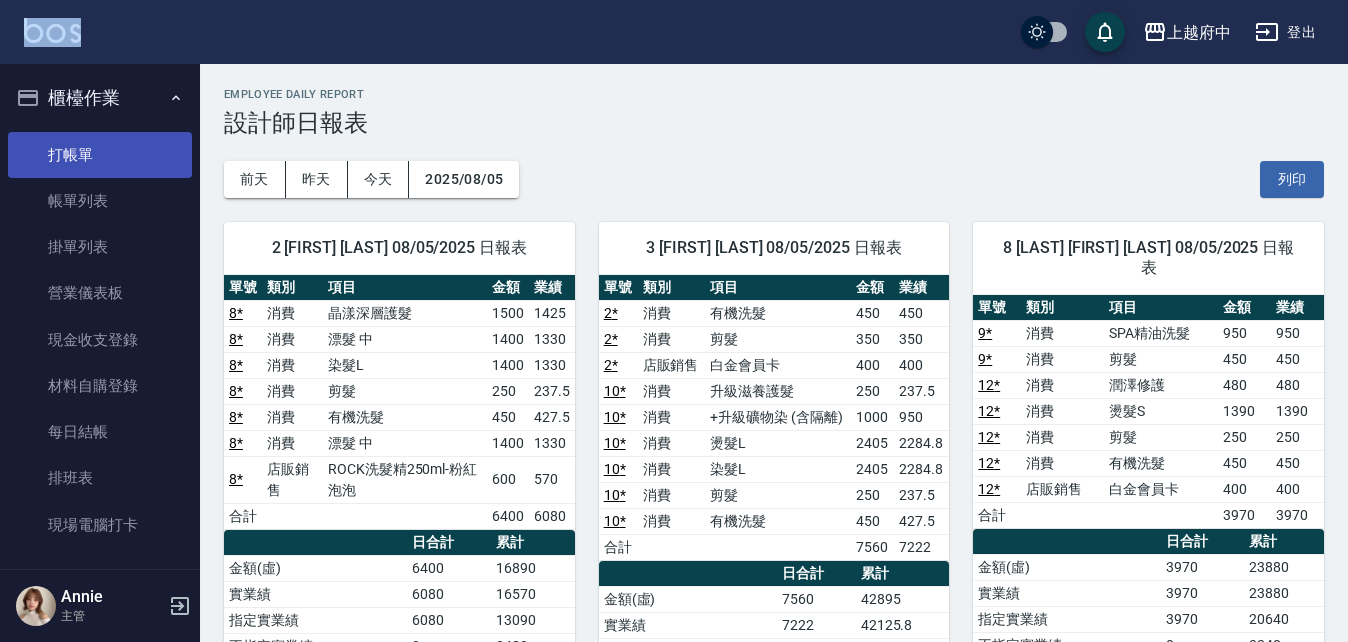 click on "打帳單" at bounding box center [100, 155] 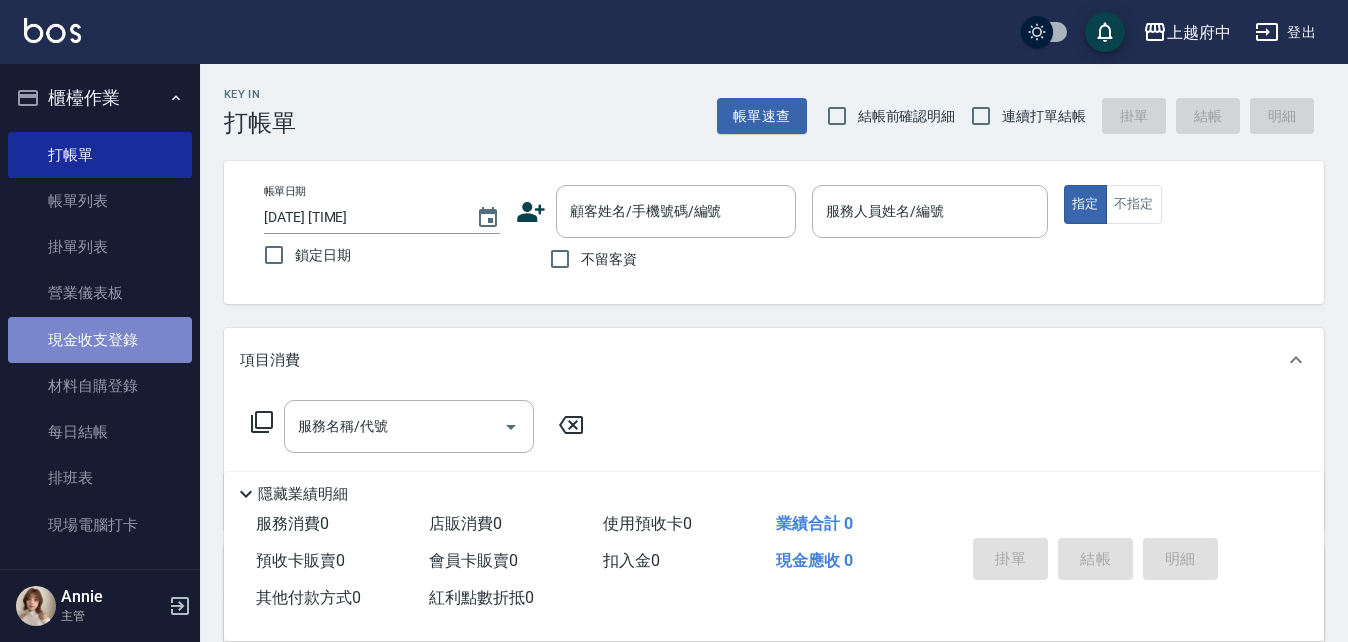click on "現金收支登錄" at bounding box center [100, 340] 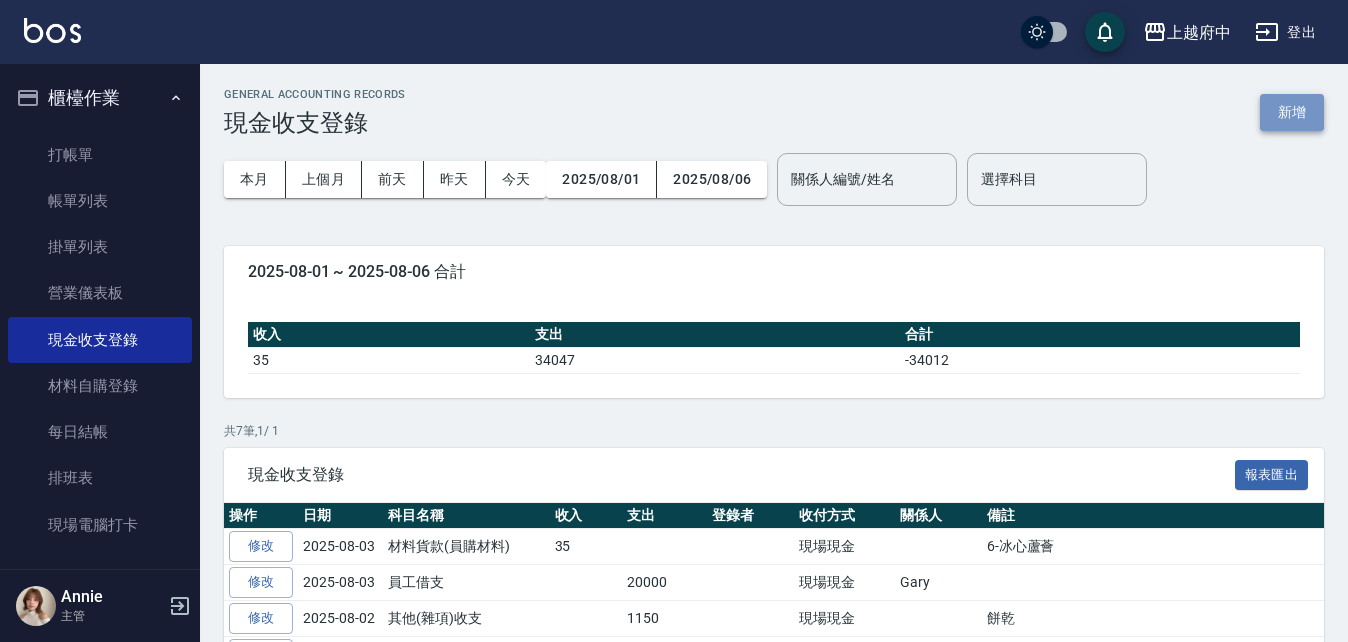 click on "新增" at bounding box center (1292, 112) 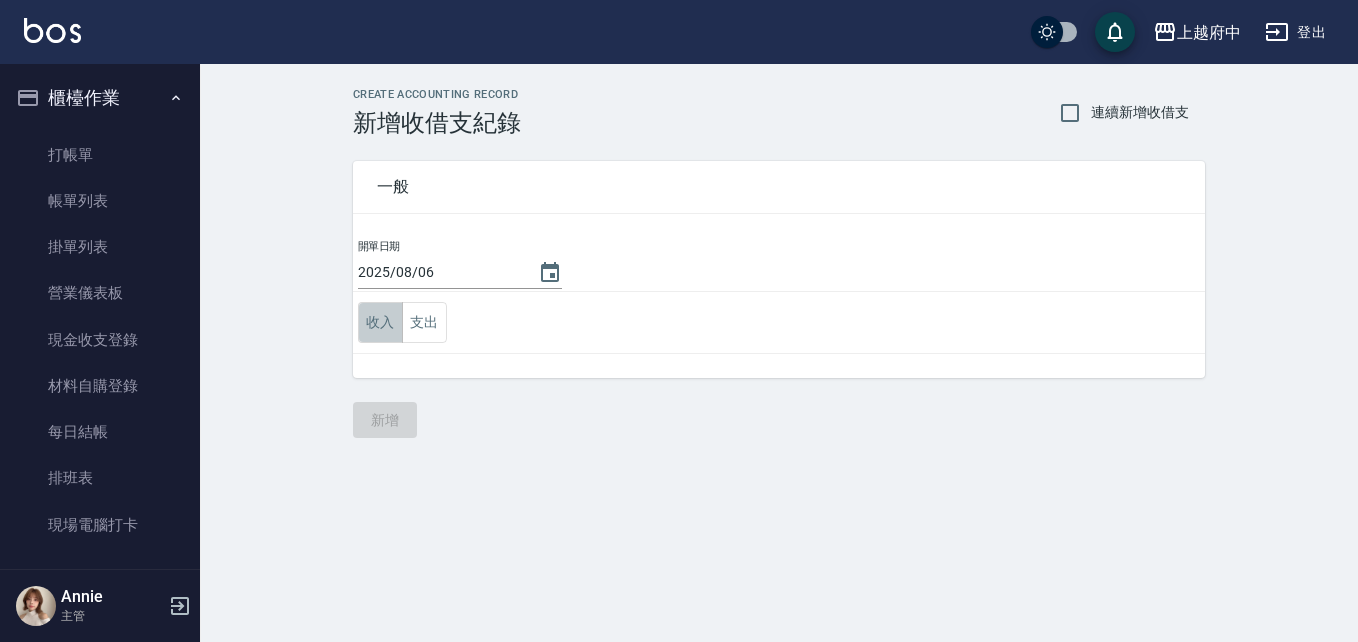 click on "收入" at bounding box center [380, 322] 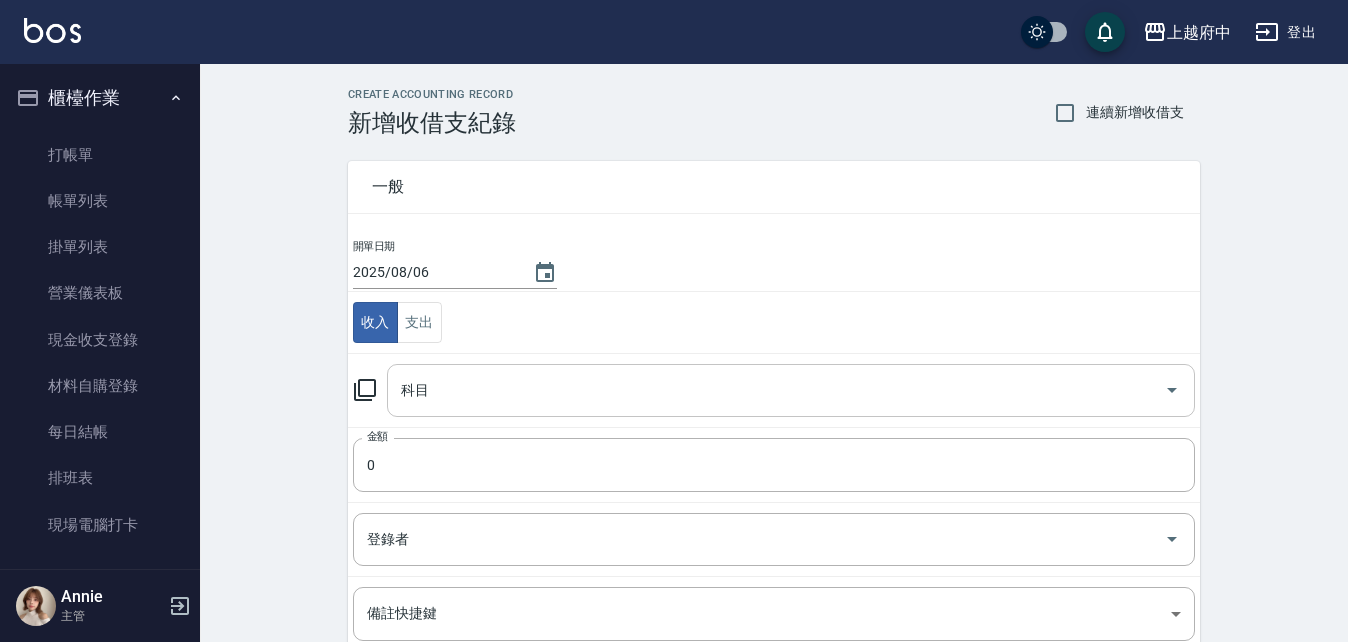 click on "科目" at bounding box center (776, 390) 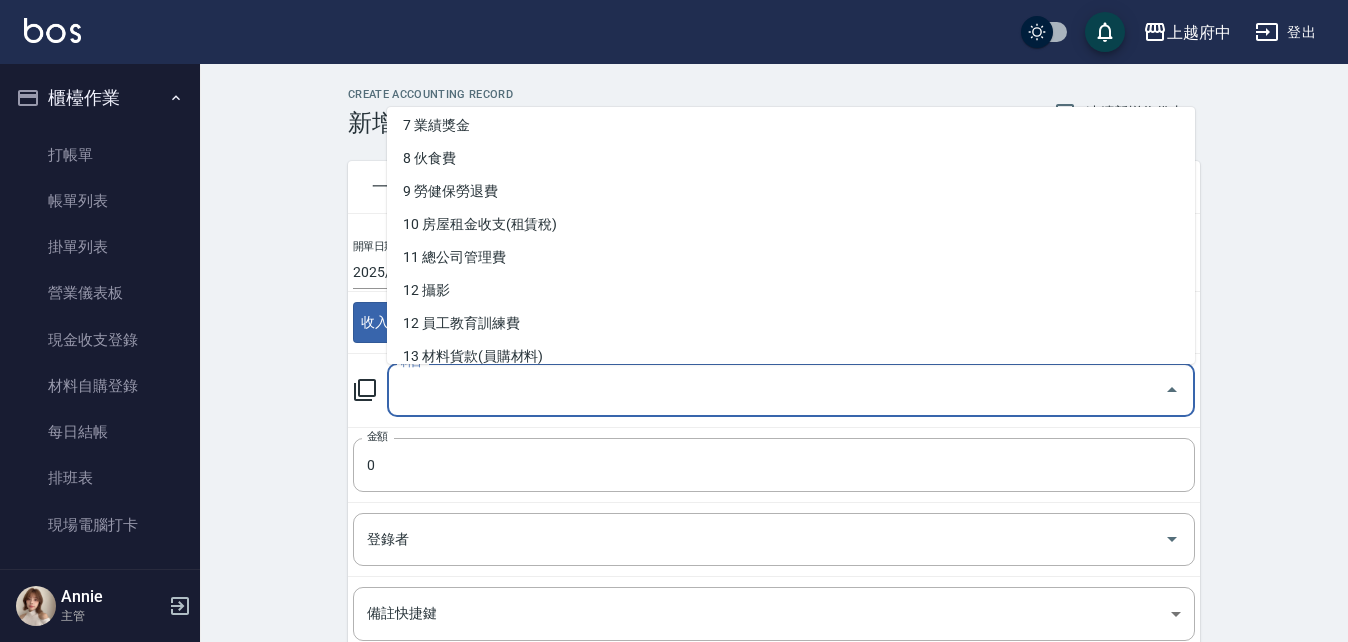 scroll, scrollTop: 400, scrollLeft: 0, axis: vertical 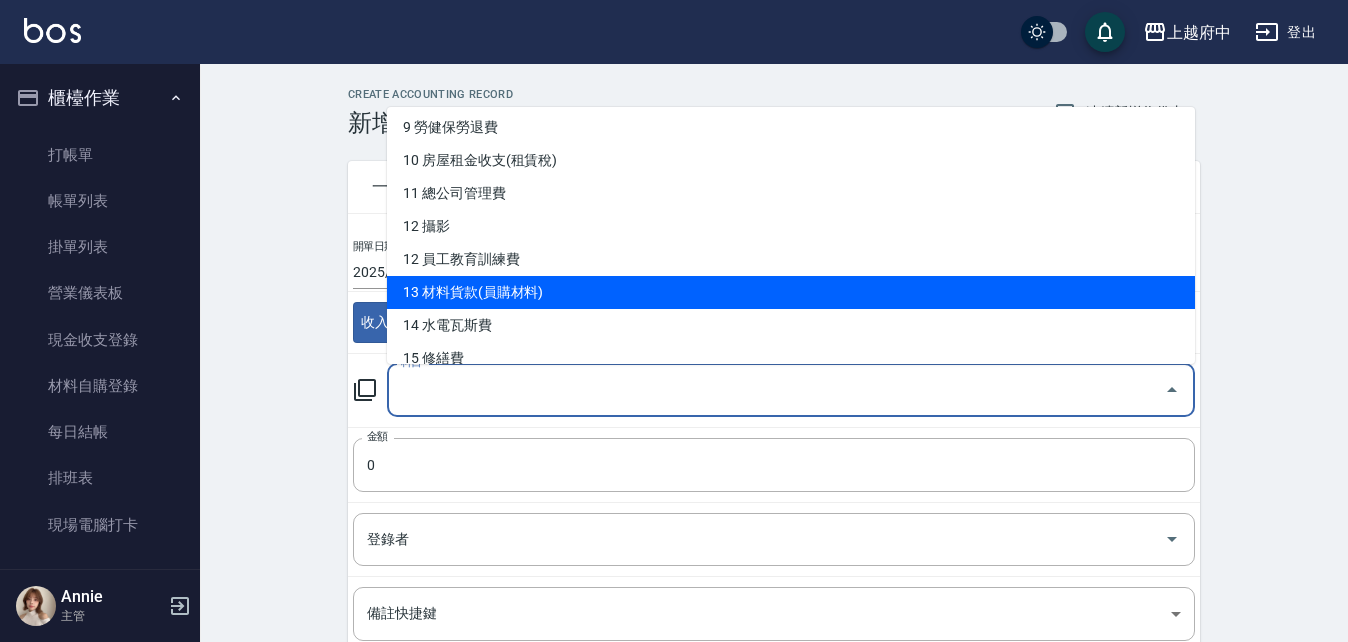 click on "13 材料貨款(員購材料)" at bounding box center [791, 292] 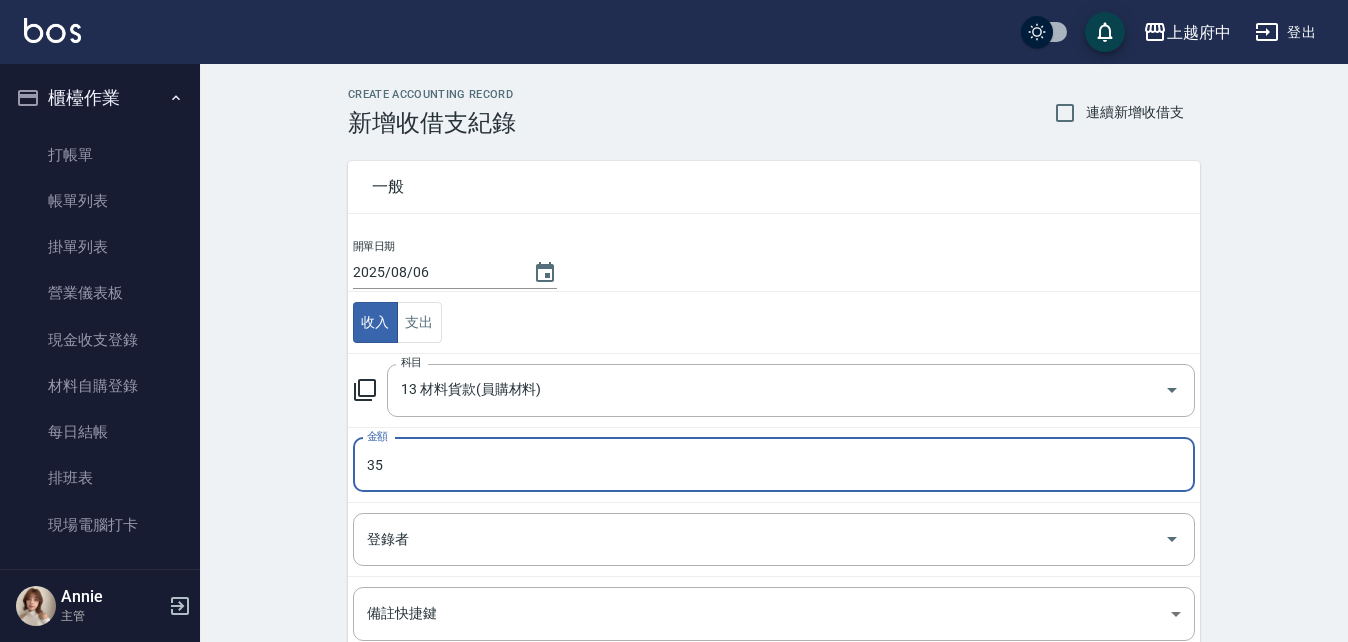 type on "35" 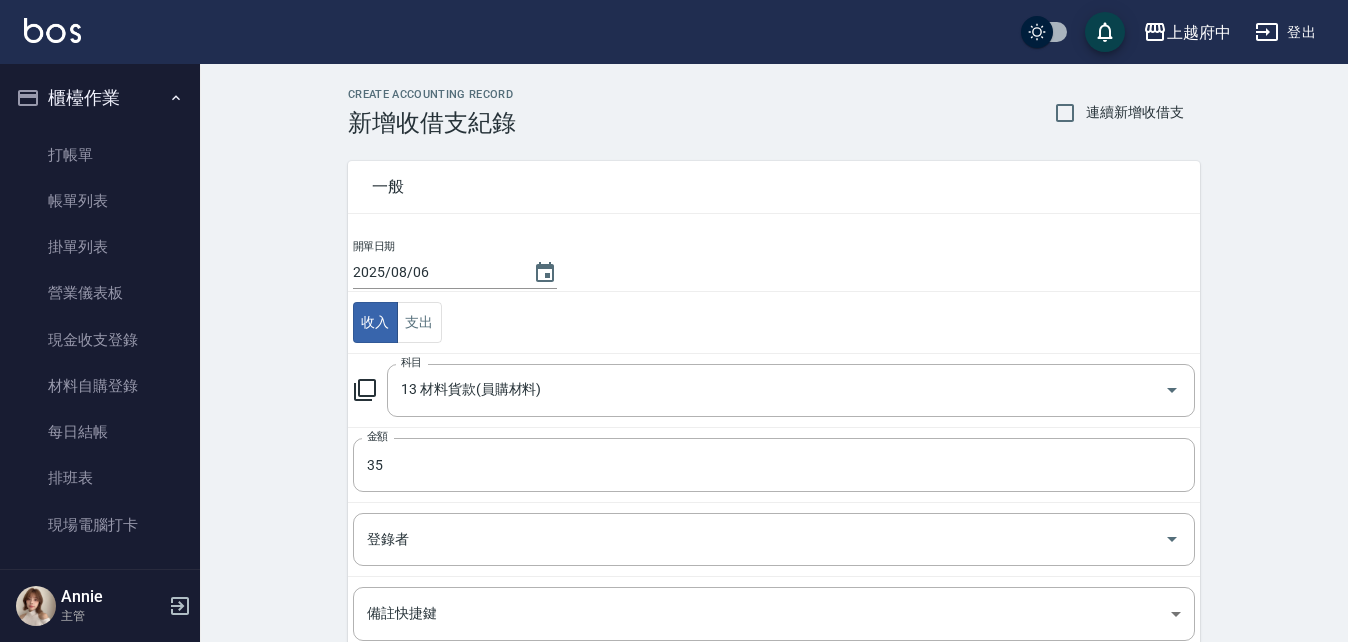 click on "CREATE ACCOUNTING RECORD 新增收借支紀錄 連續新增收借支 一般 開單日期 [DATE] [TIME] 收入 支出 科目 13 材料貨款(員購材料) 科目 金額 35 金額 登錄者 登錄者 備註快捷鍵 ​ 備註快捷鍵 備註 x 備註 新增" at bounding box center (774, 473) 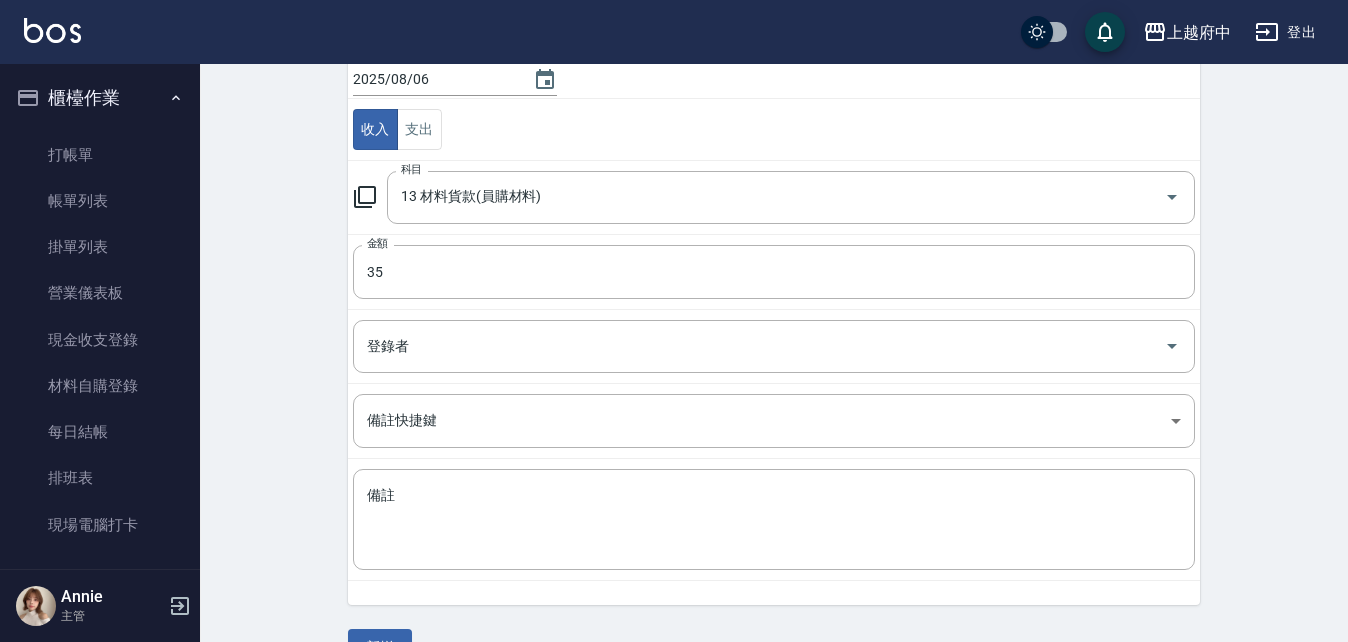scroll, scrollTop: 241, scrollLeft: 0, axis: vertical 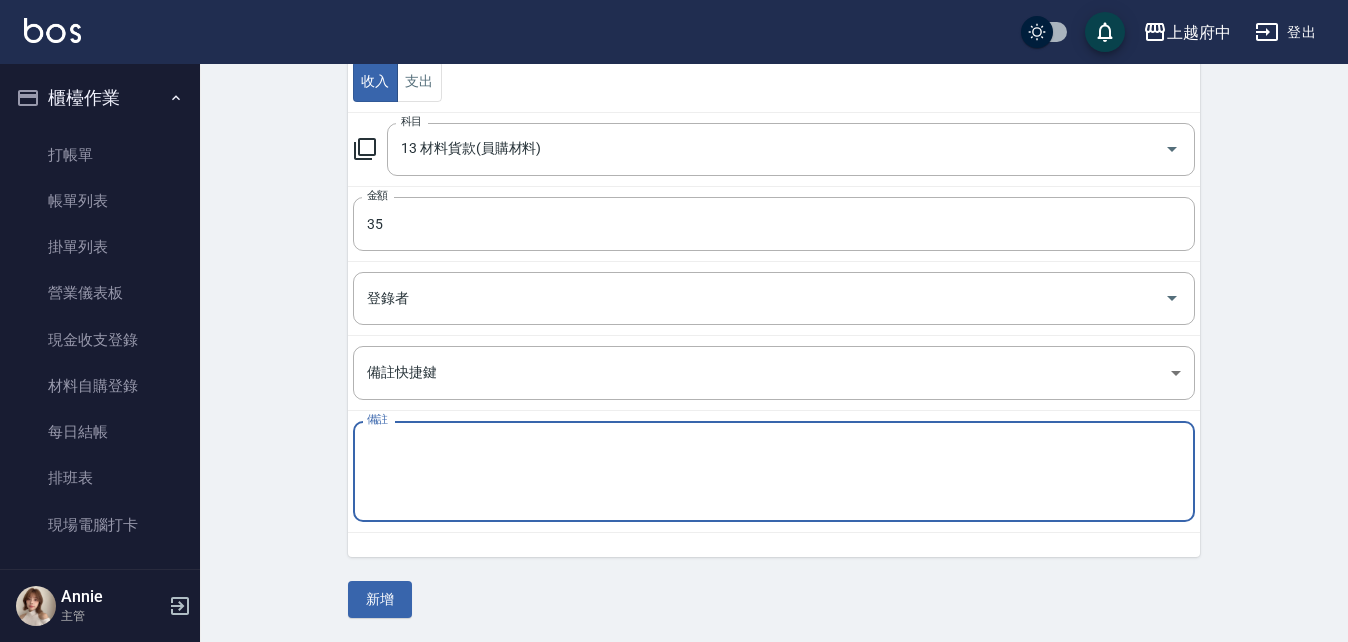 click on "備註" at bounding box center [774, 472] 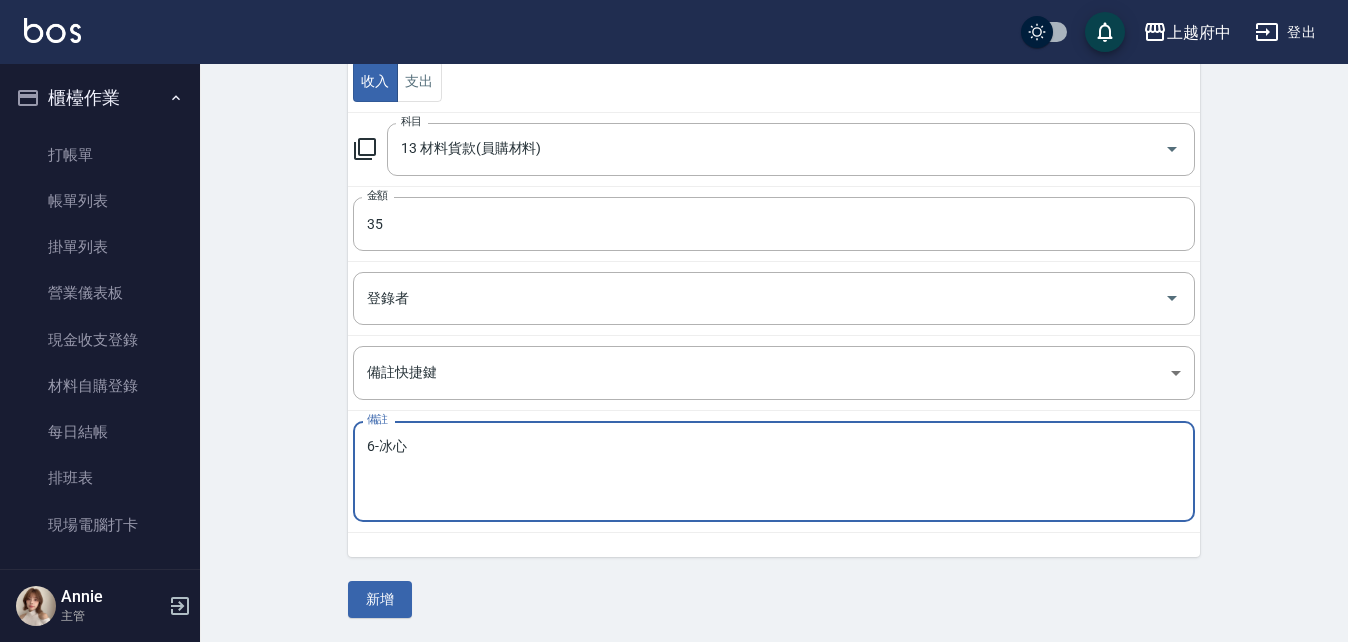 type on "6-冰心" 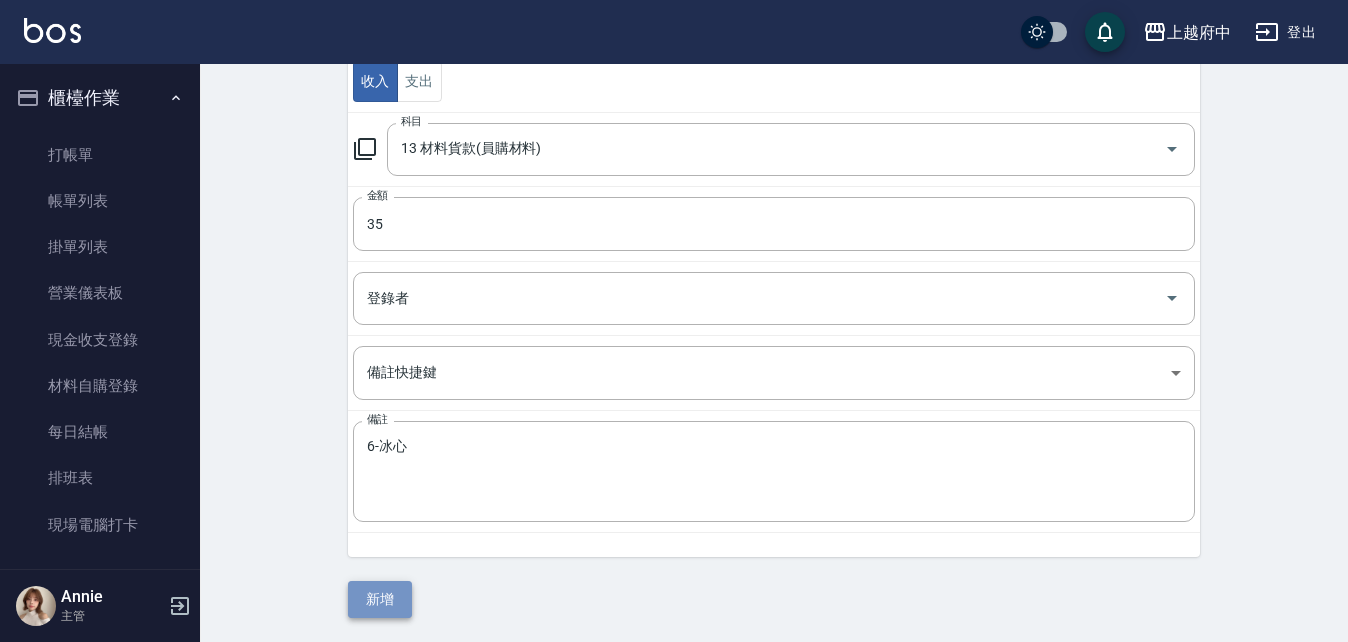 click on "新增" at bounding box center [380, 599] 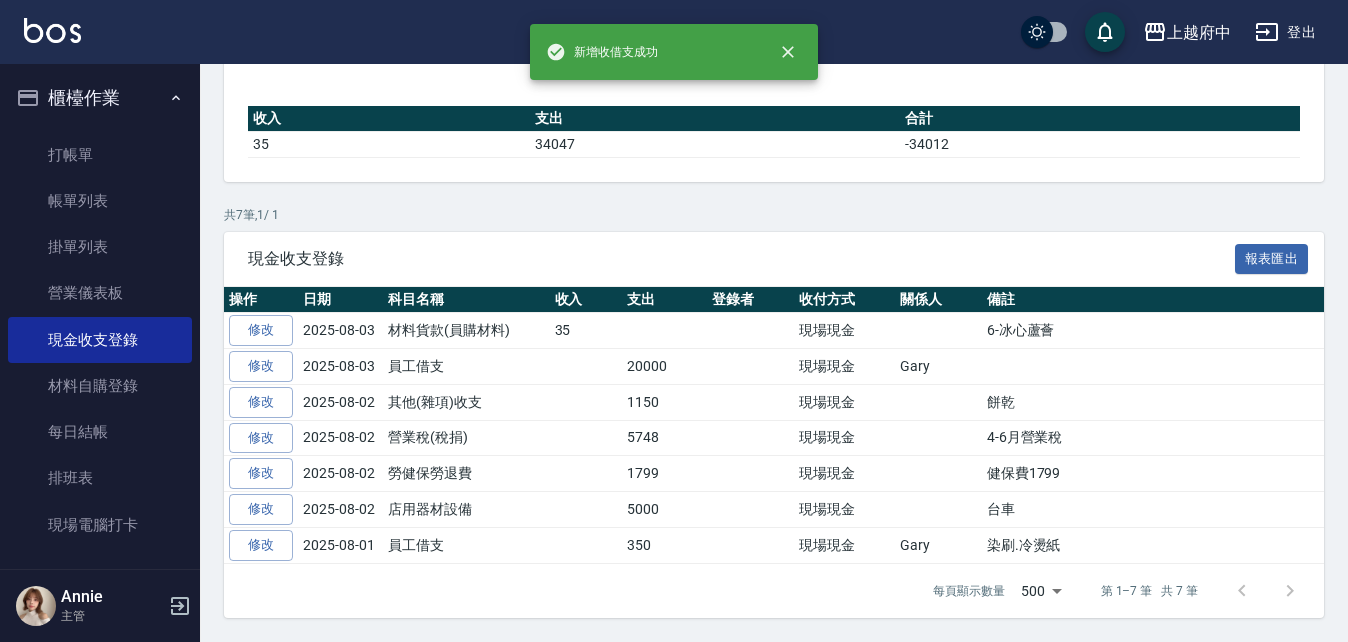 scroll, scrollTop: 0, scrollLeft: 0, axis: both 